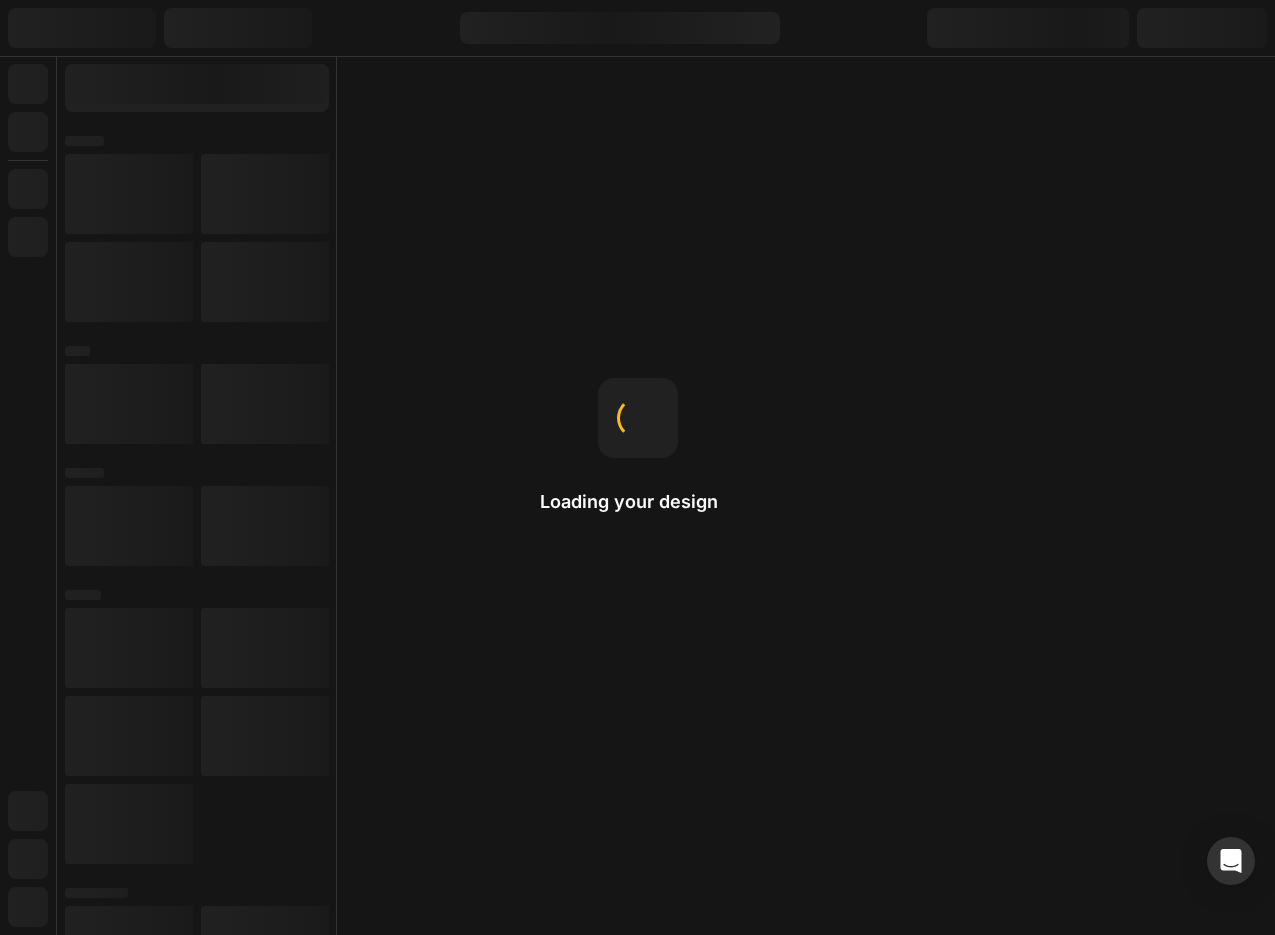 scroll, scrollTop: 0, scrollLeft: 0, axis: both 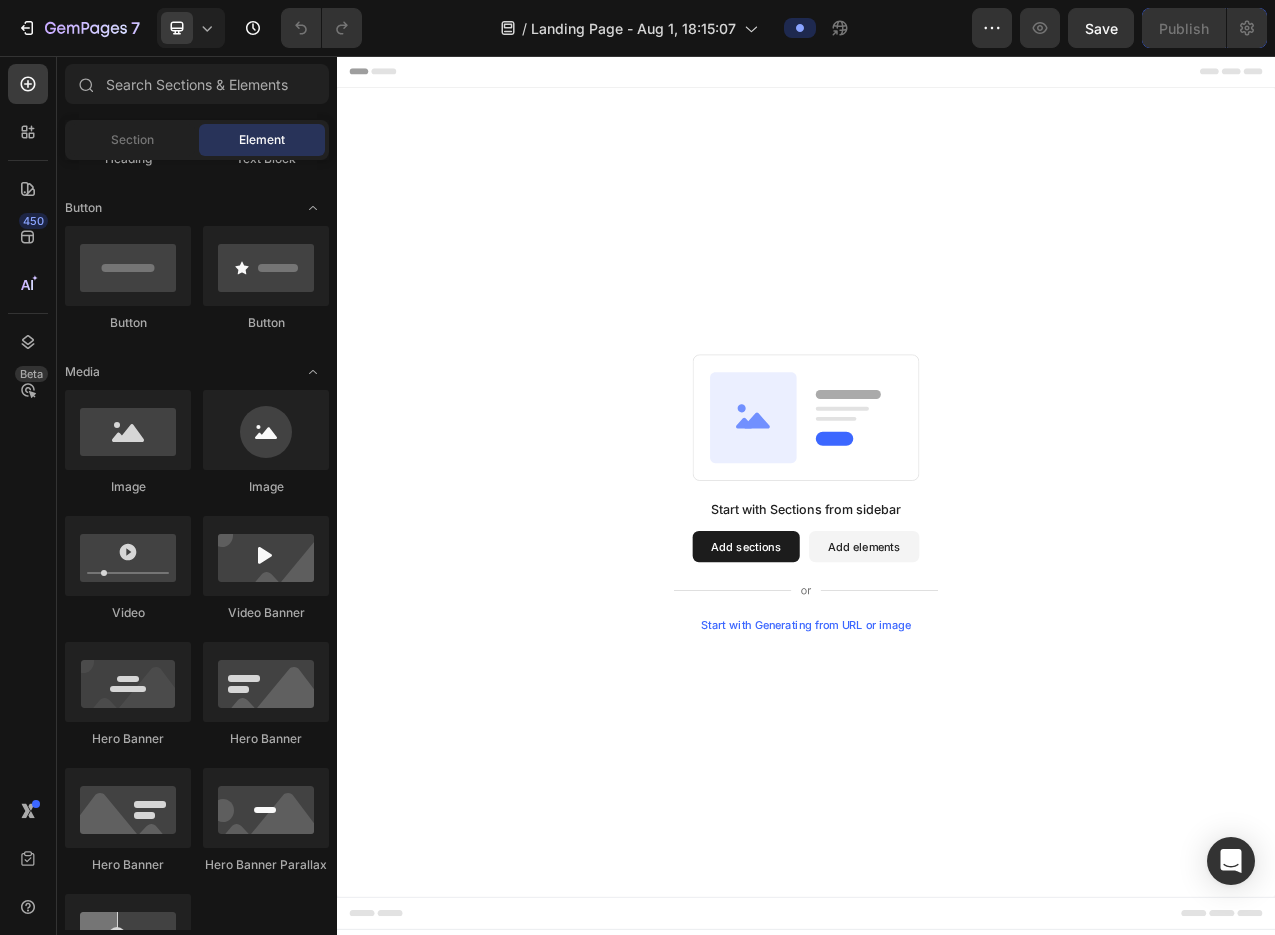 click on "Start with Generating from URL or image" at bounding box center [937, 784] 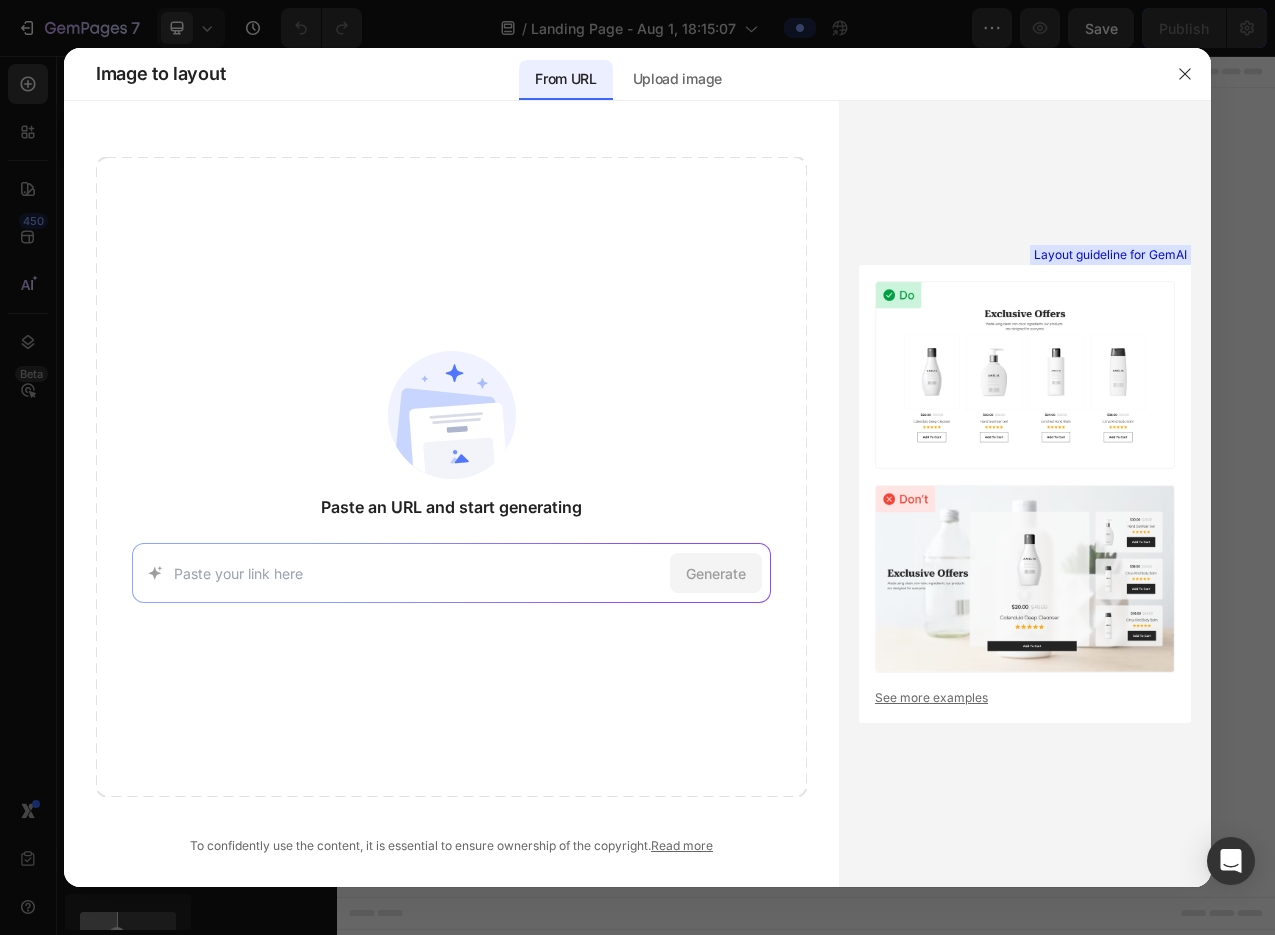 type on "https://eatrotten.com/pages/variety-lp-5rw-welcome-v2" 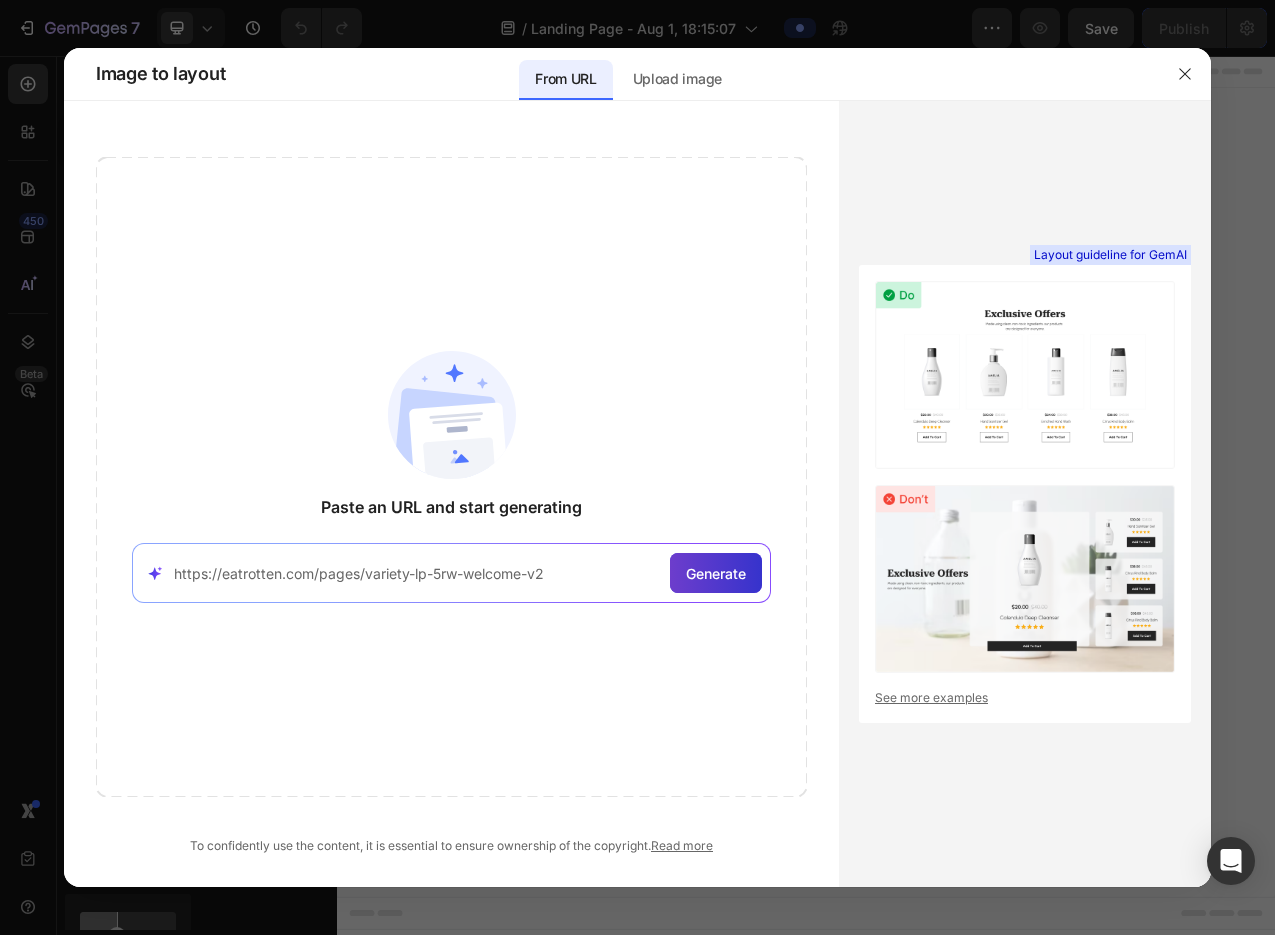 click on "Generate" 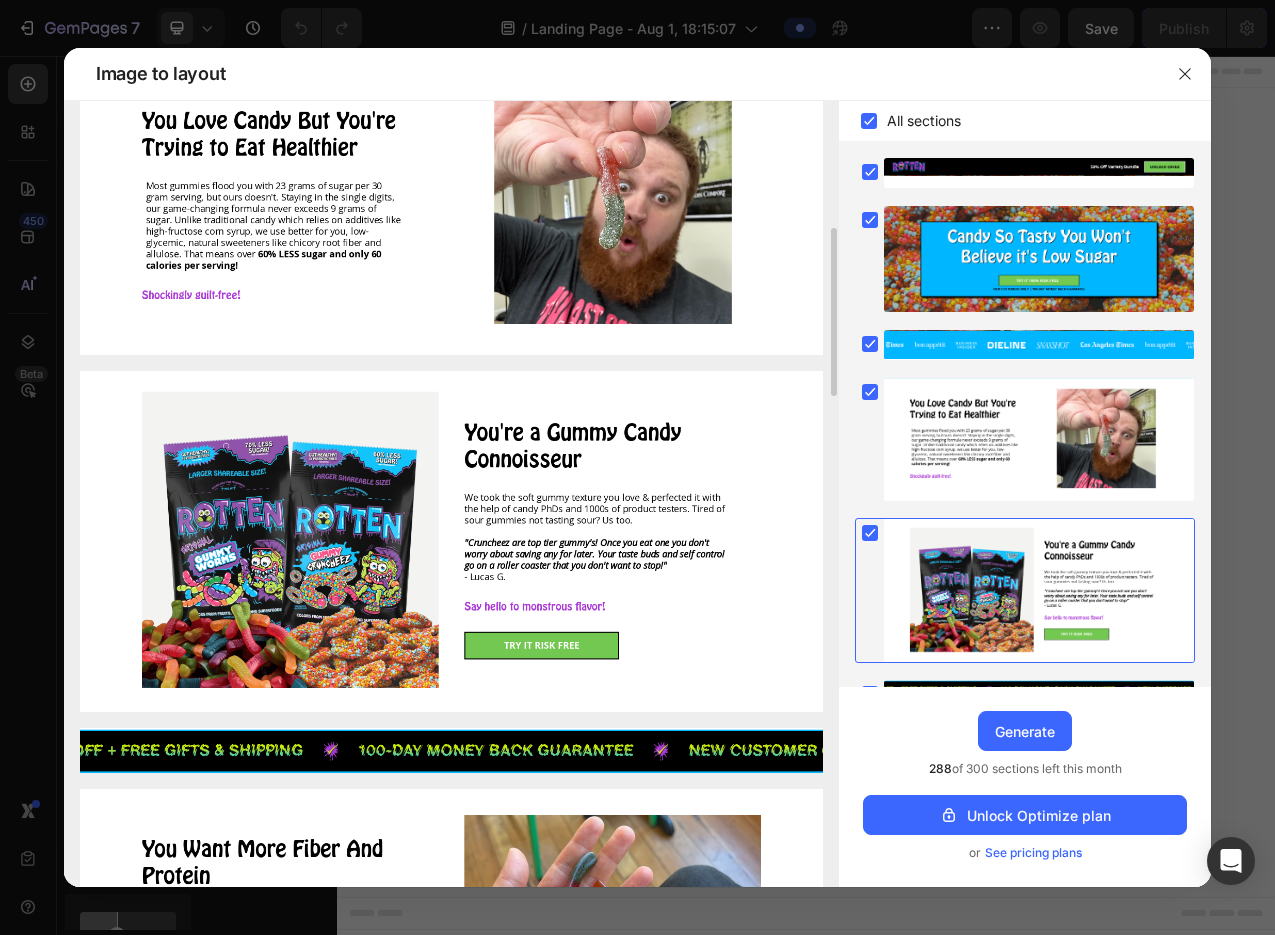 scroll, scrollTop: 1200, scrollLeft: 0, axis: vertical 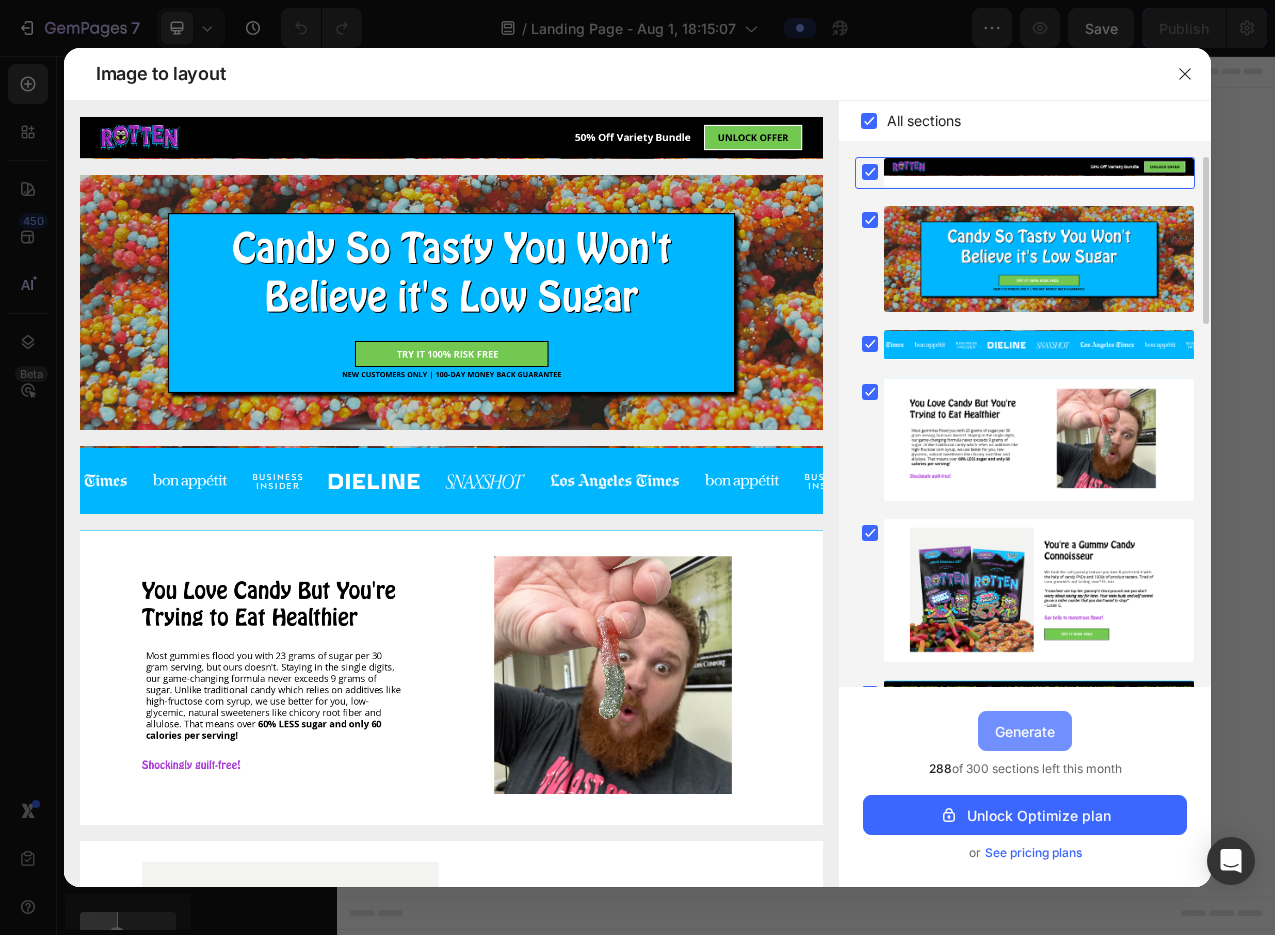 click on "Generate" at bounding box center [1025, 731] 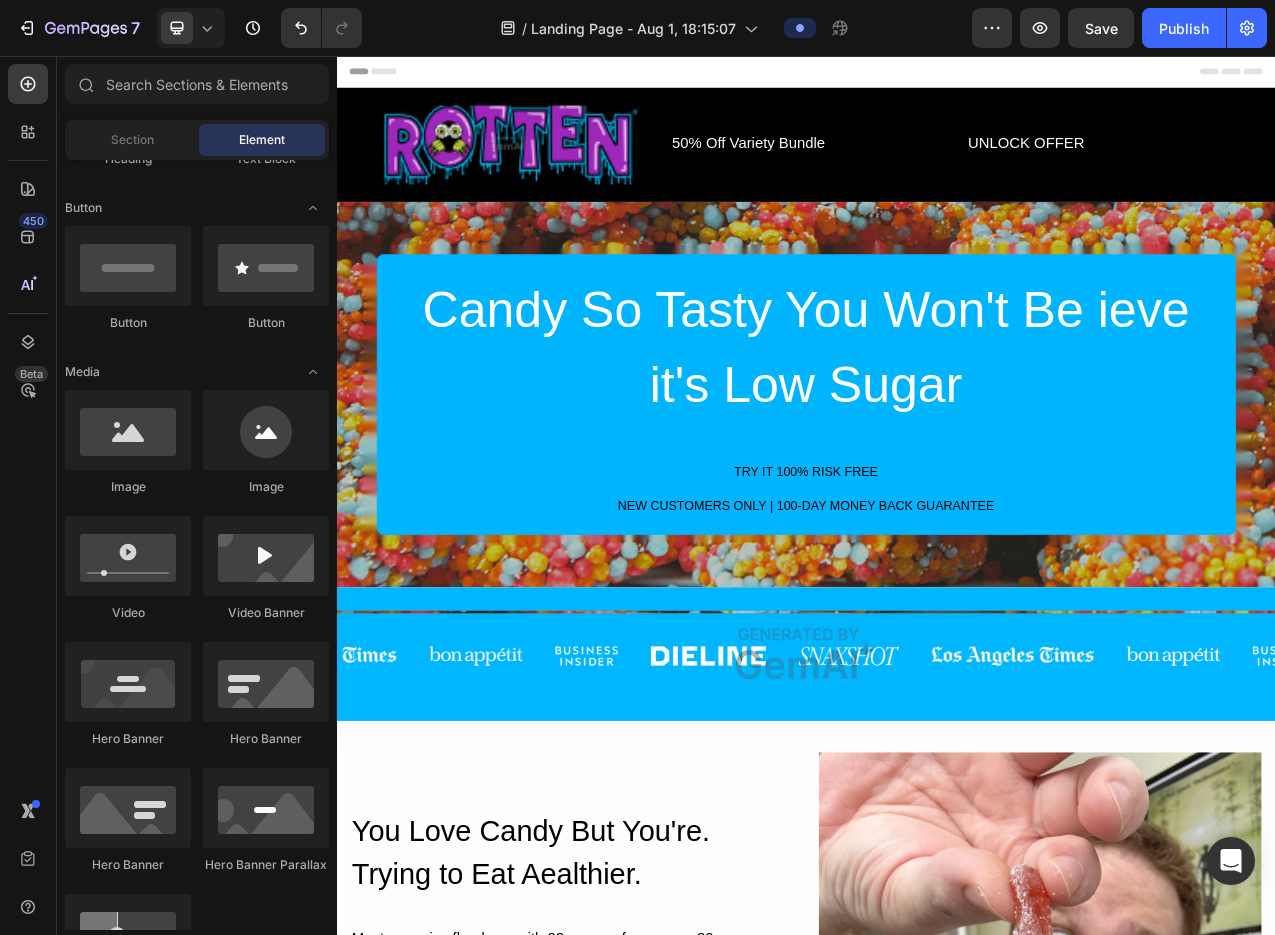 scroll, scrollTop: 0, scrollLeft: 0, axis: both 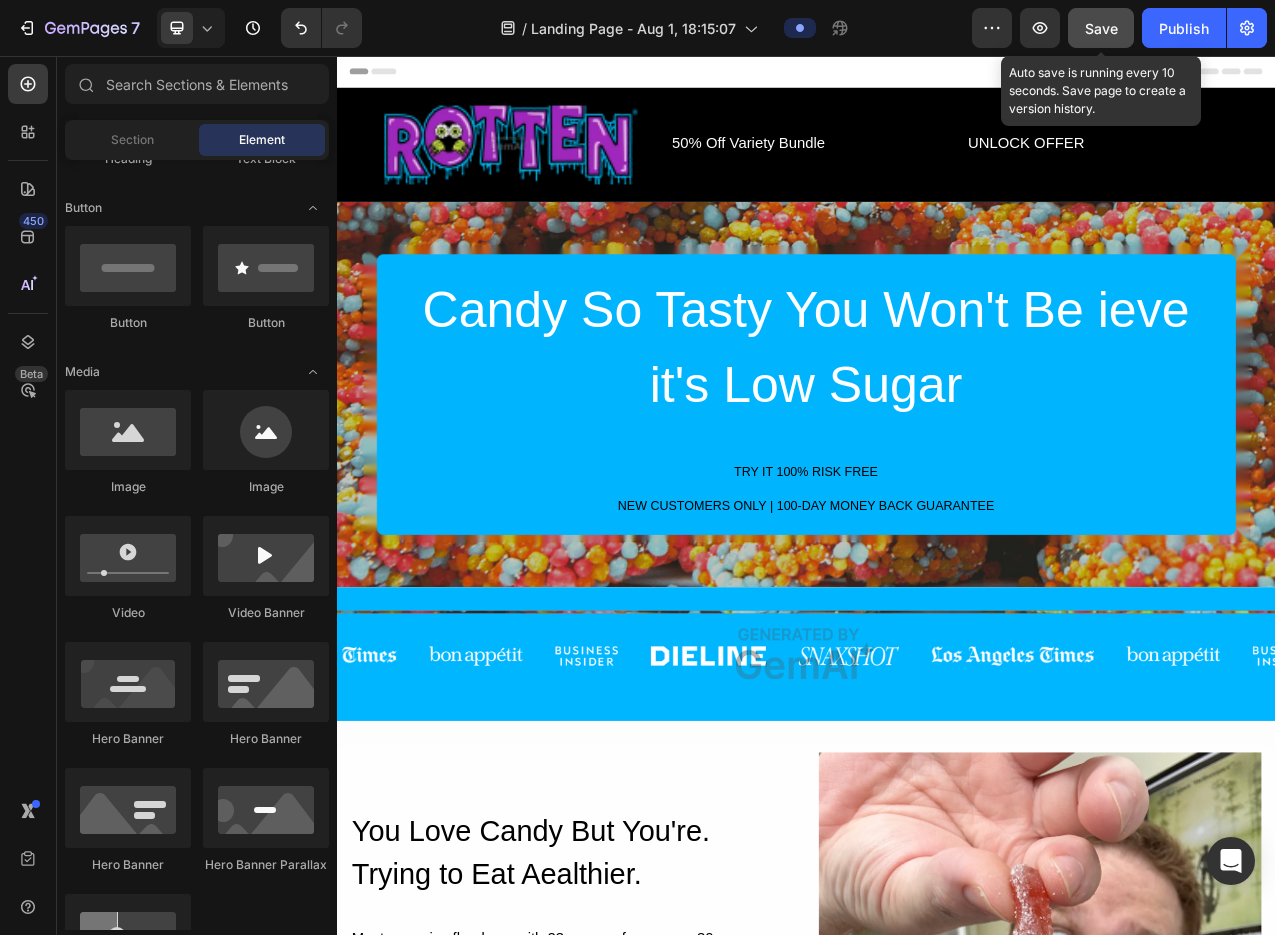 click on "Save" at bounding box center (1101, 28) 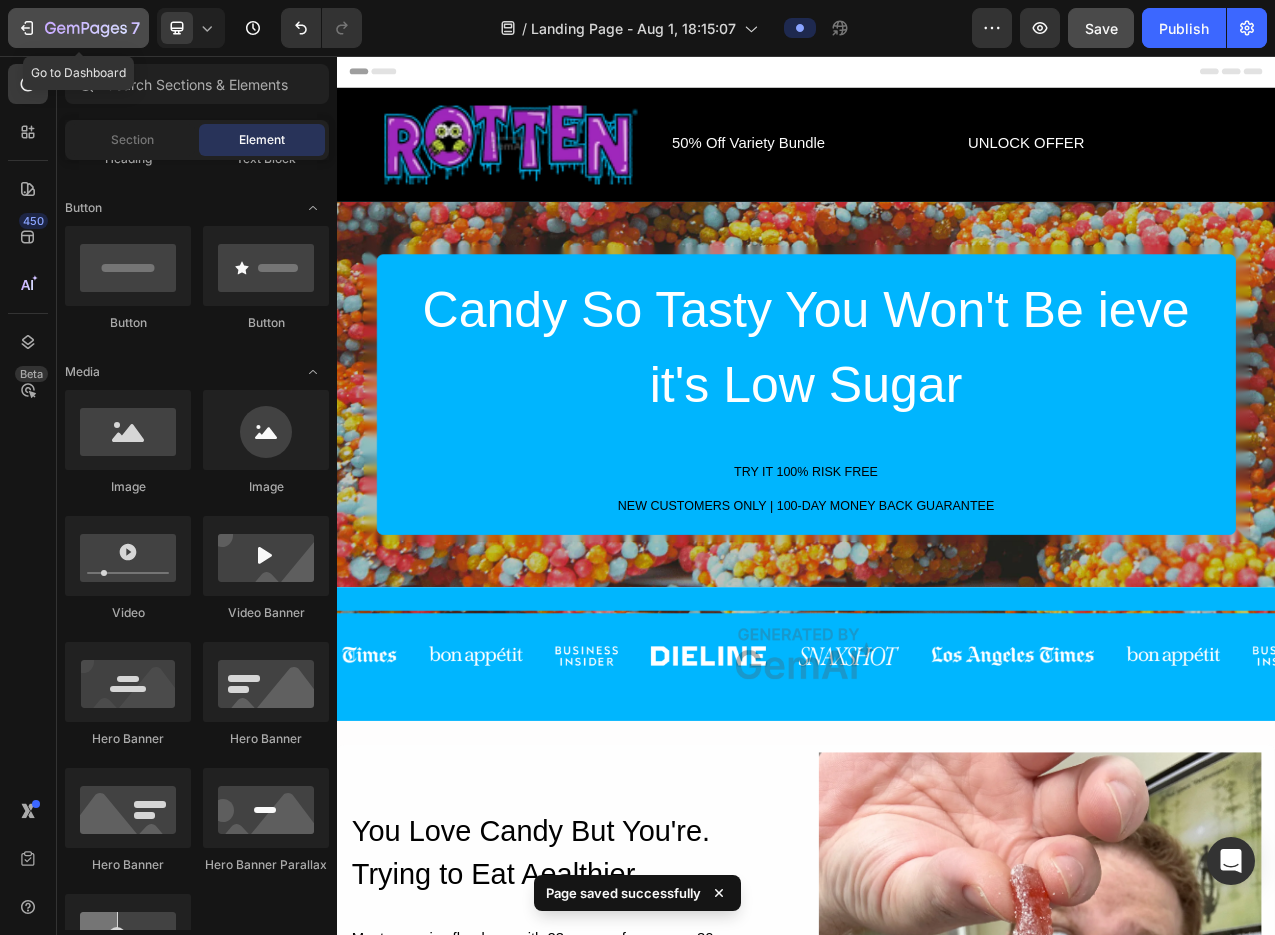 click on "7" 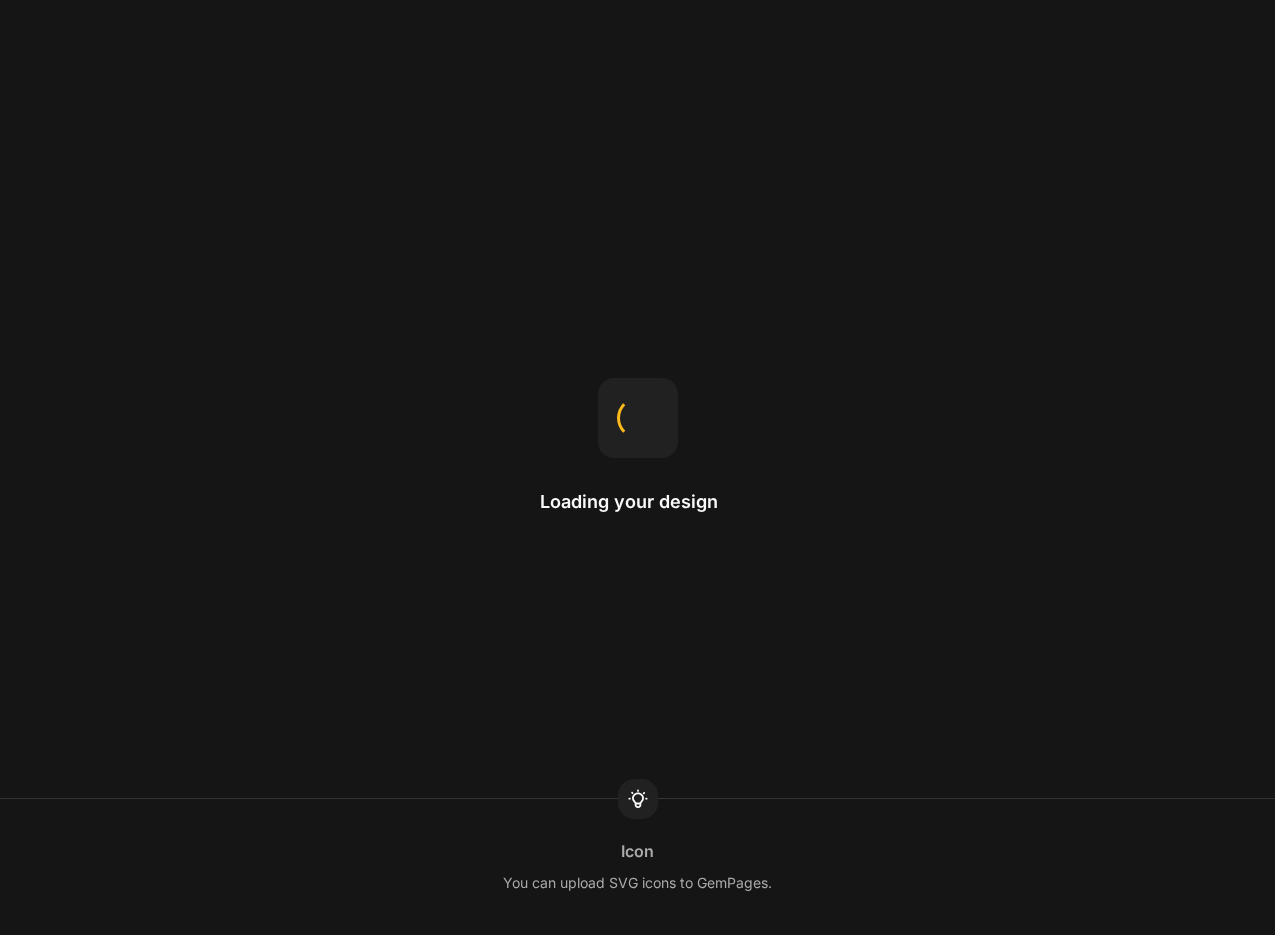 scroll, scrollTop: 0, scrollLeft: 0, axis: both 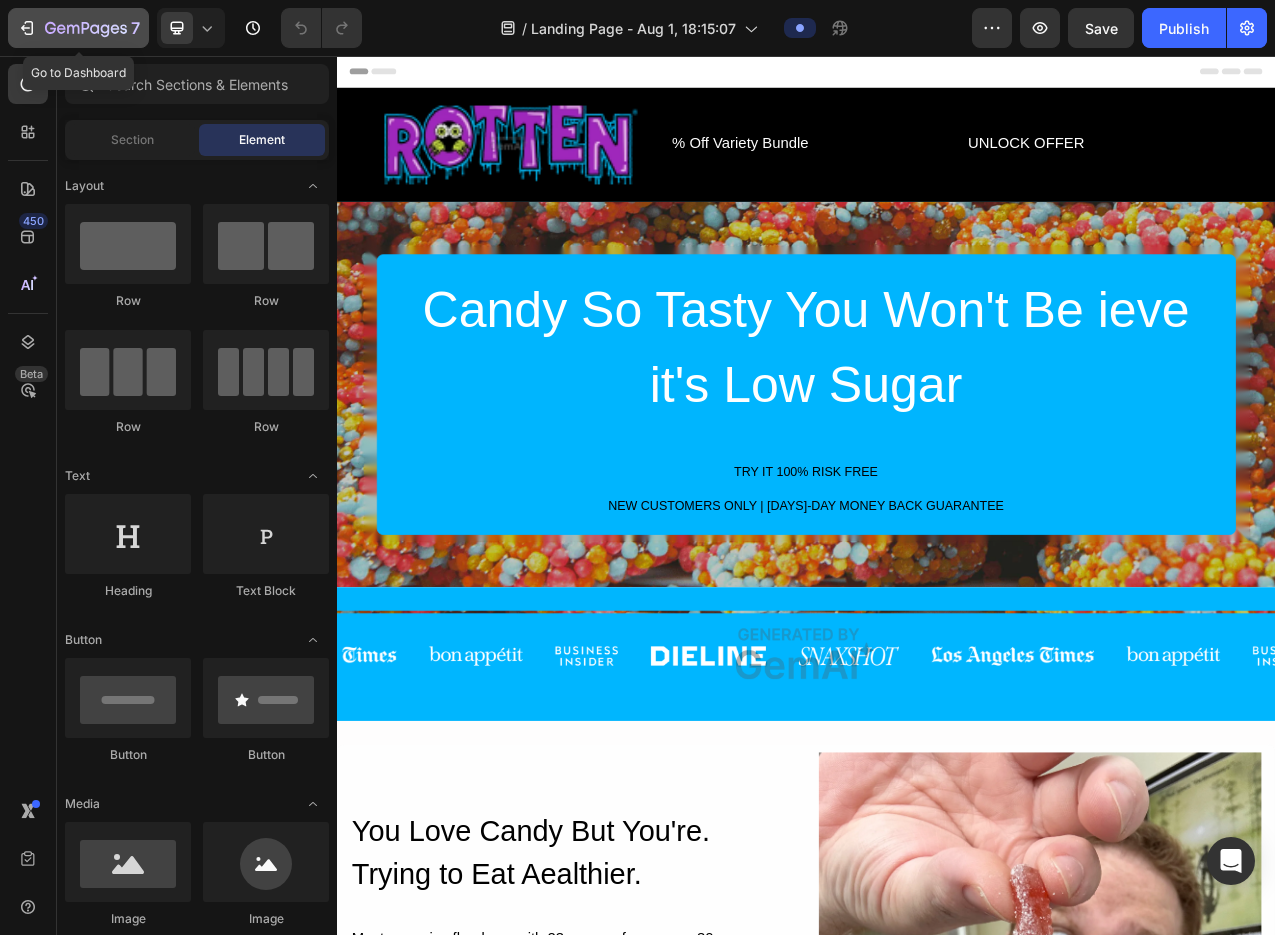 click on "7" 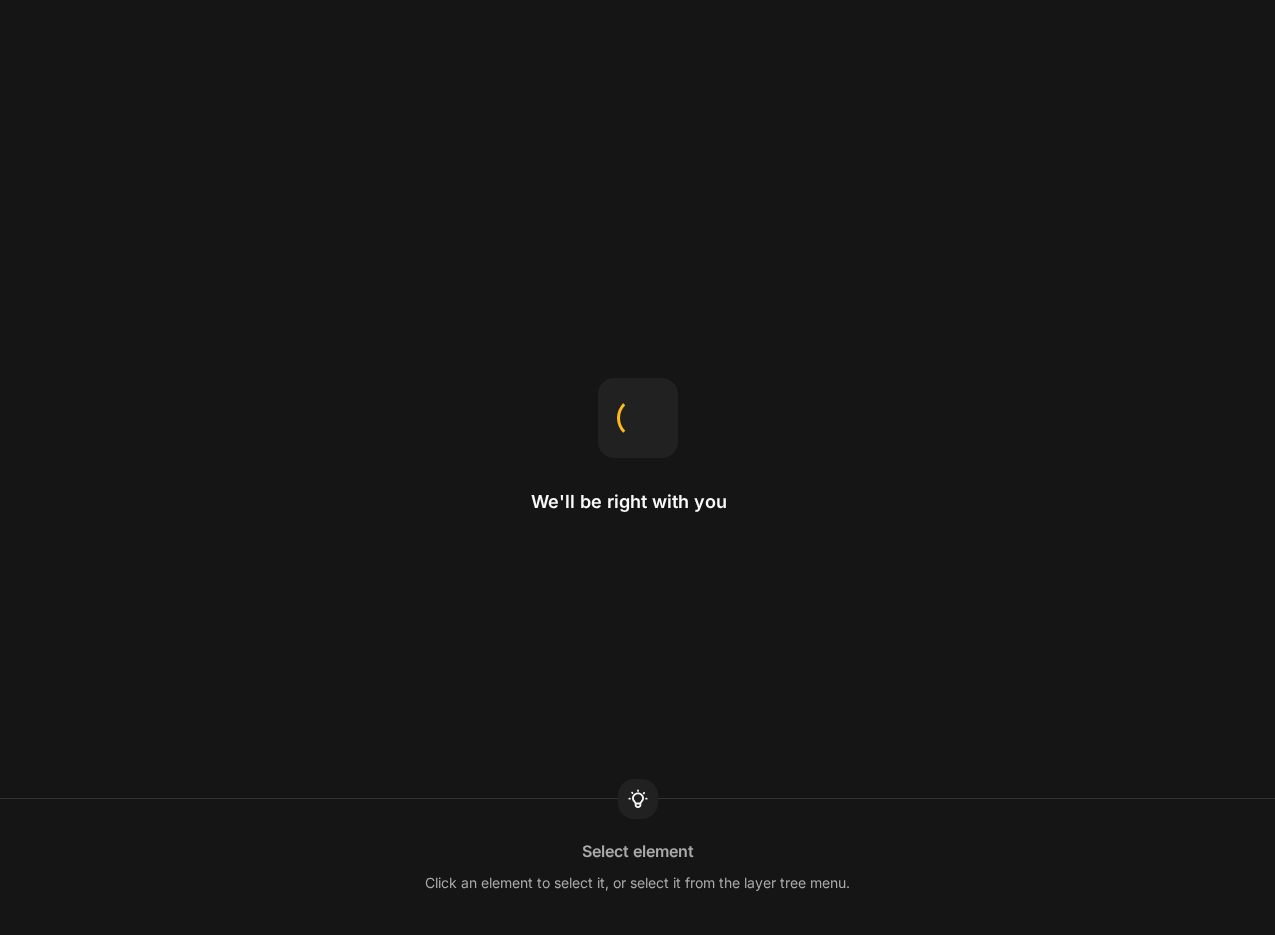scroll, scrollTop: 0, scrollLeft: 0, axis: both 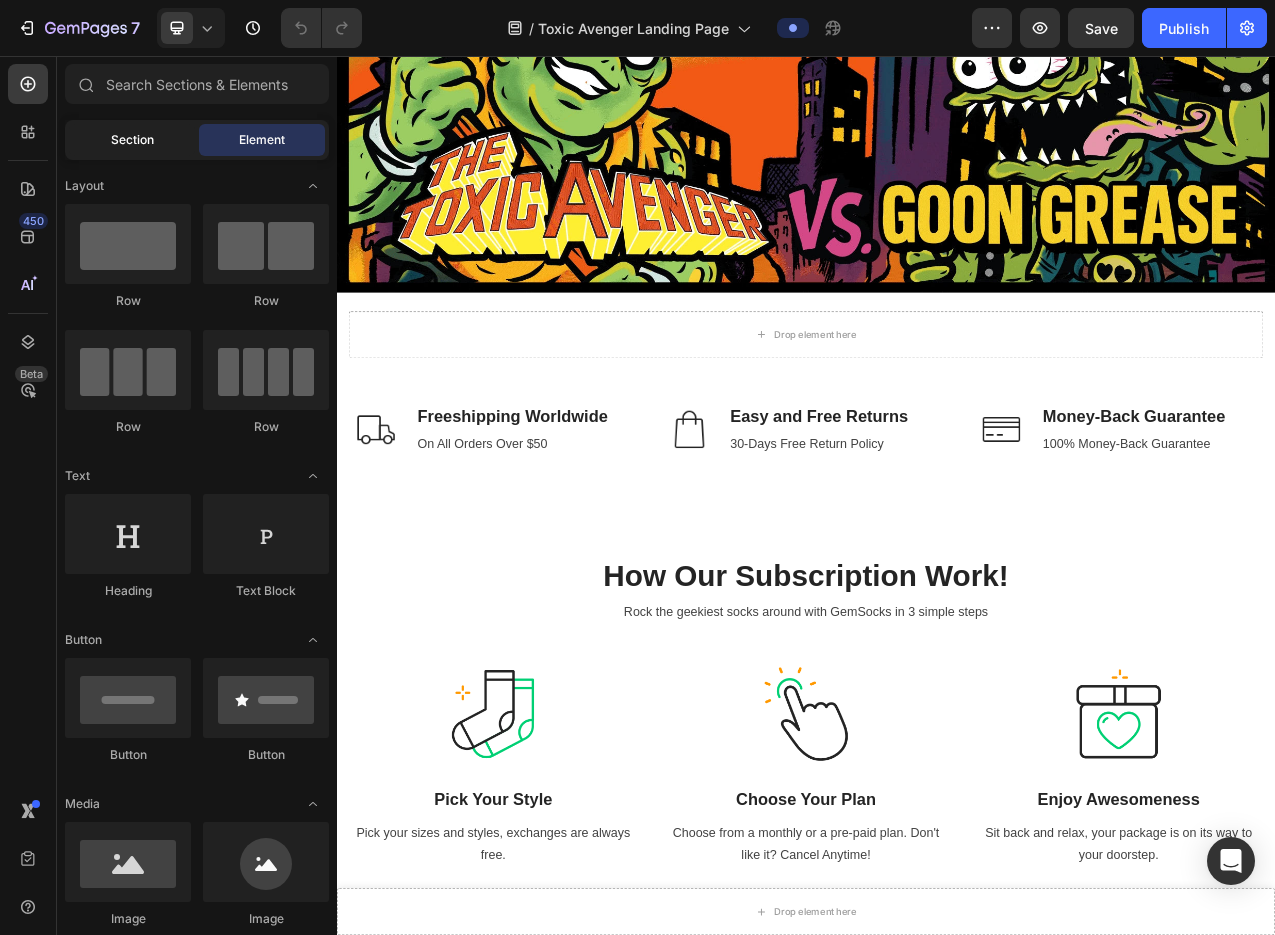 click on "Section" at bounding box center (132, 140) 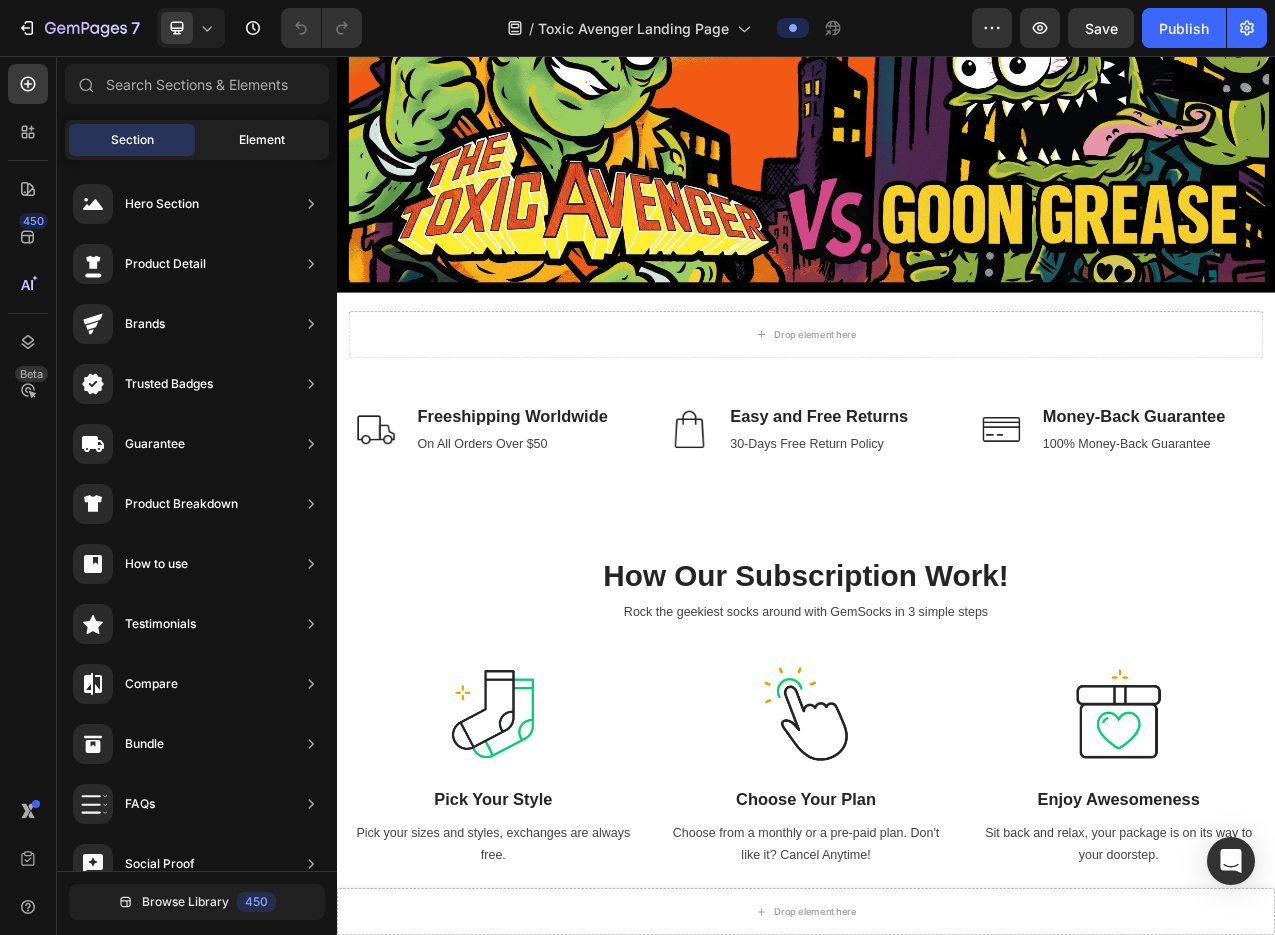 click on "Element" at bounding box center (262, 140) 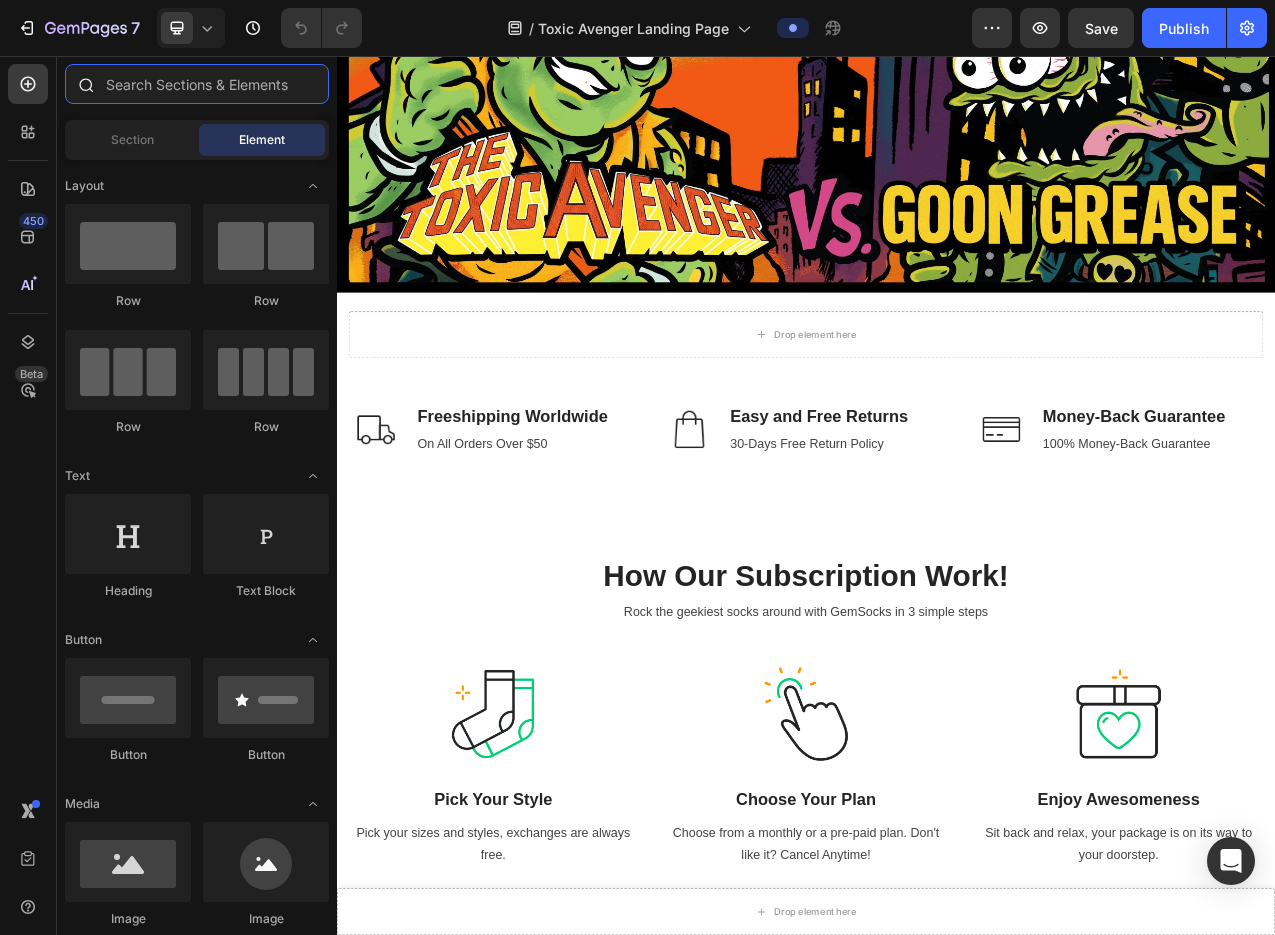 click at bounding box center (197, 84) 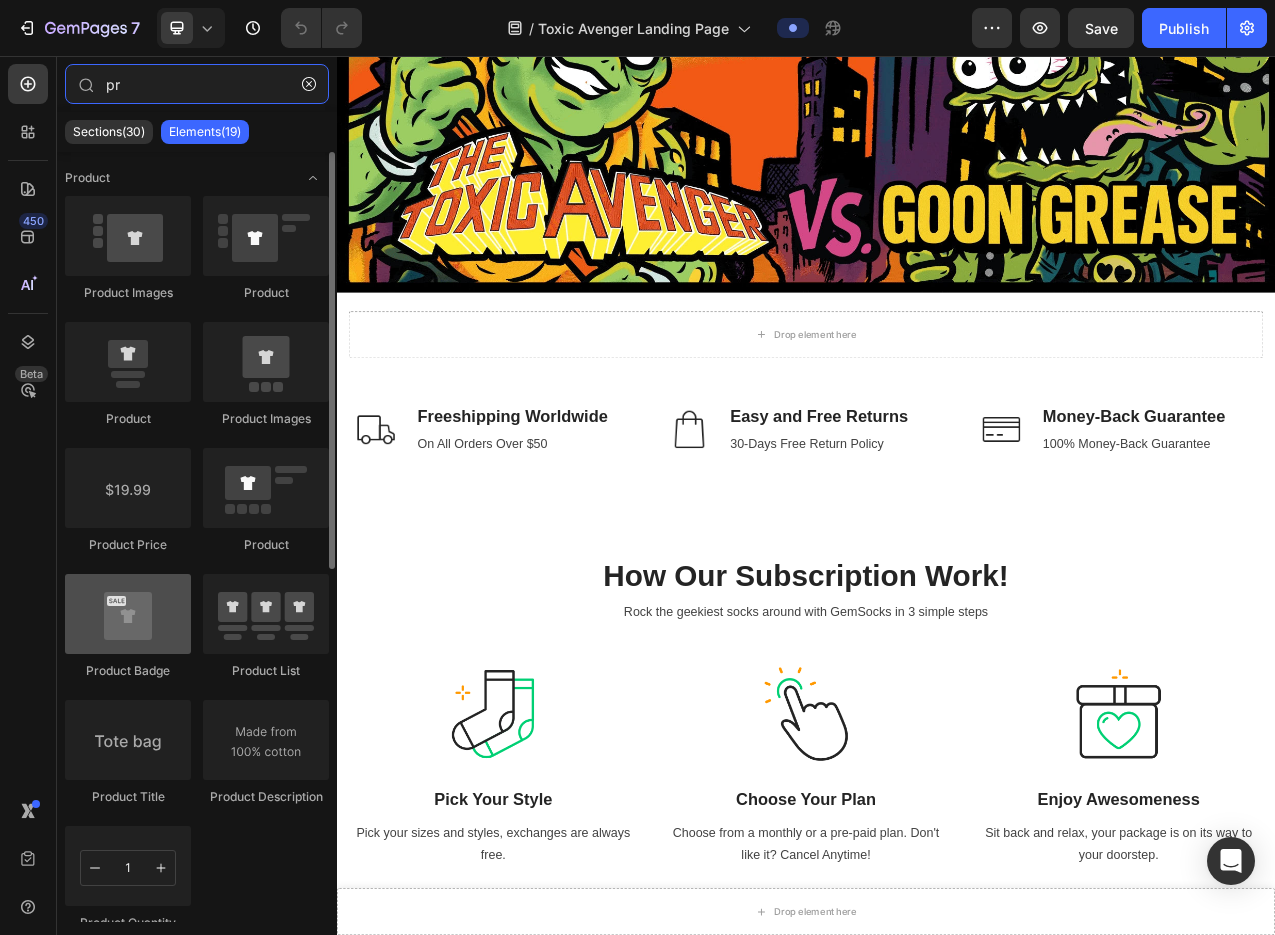 type on "pr" 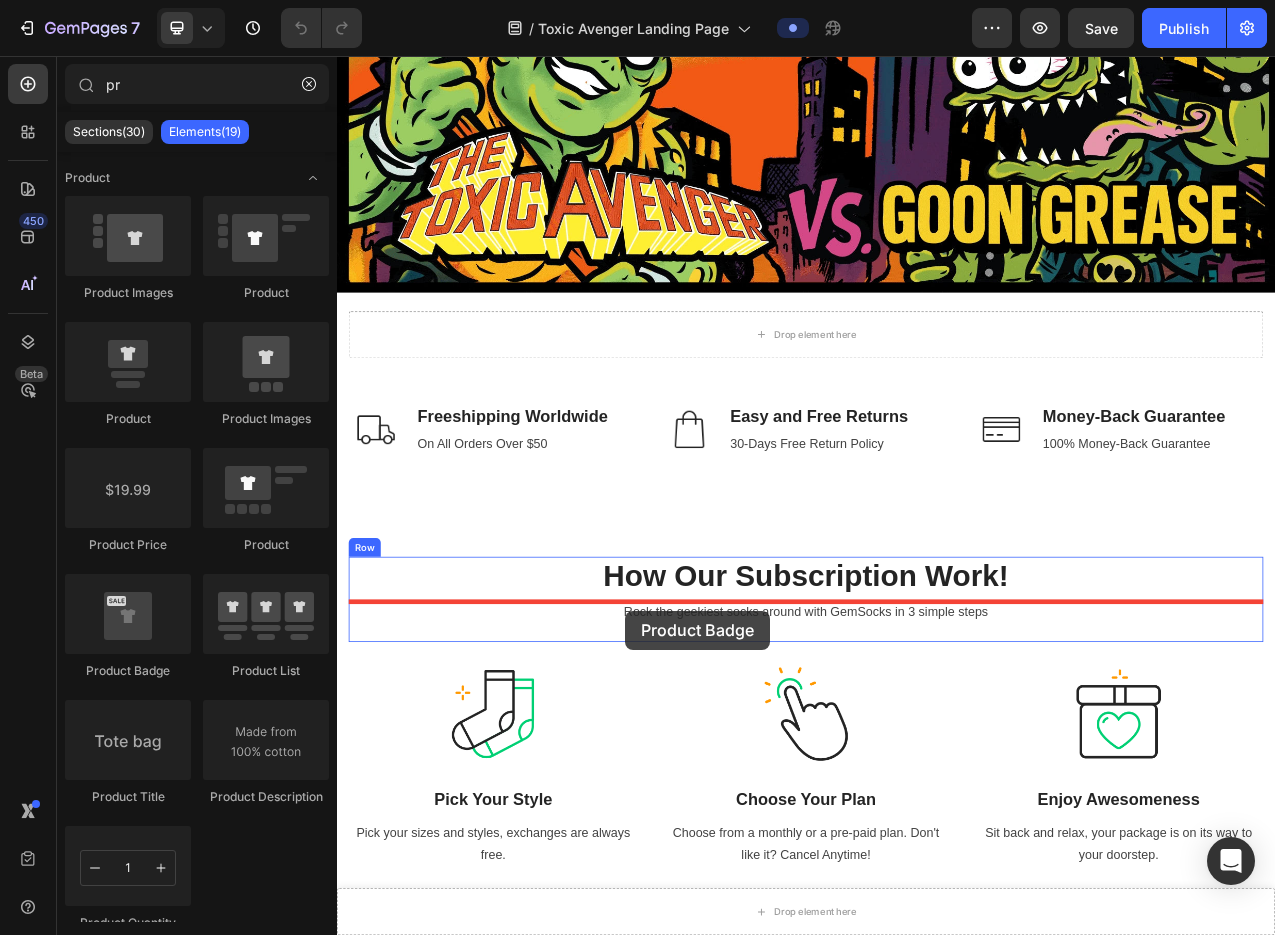 drag, startPoint x: 484, startPoint y: 674, endPoint x: 758, endPoint y: 642, distance: 275.86227 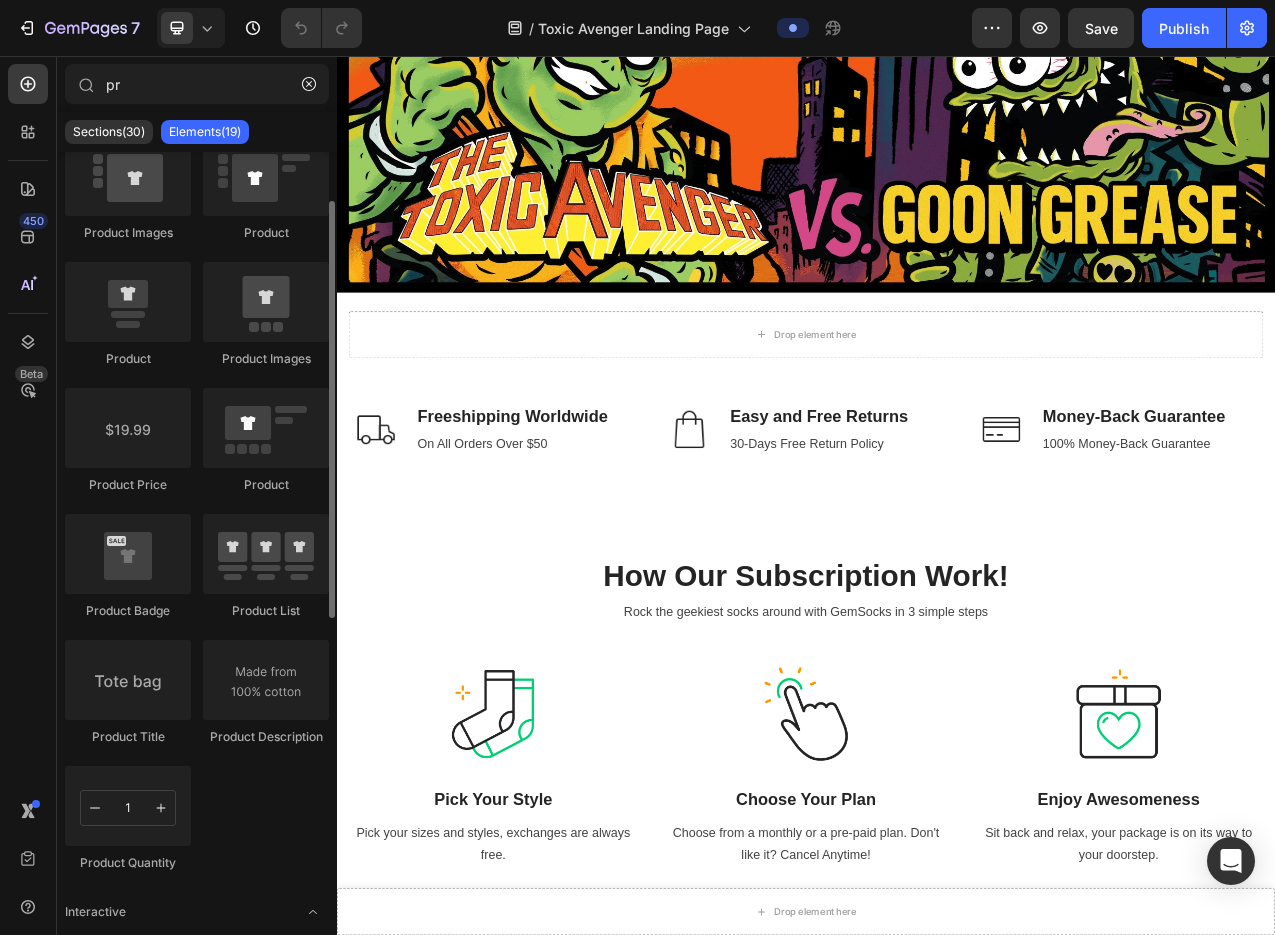 scroll, scrollTop: 72, scrollLeft: 0, axis: vertical 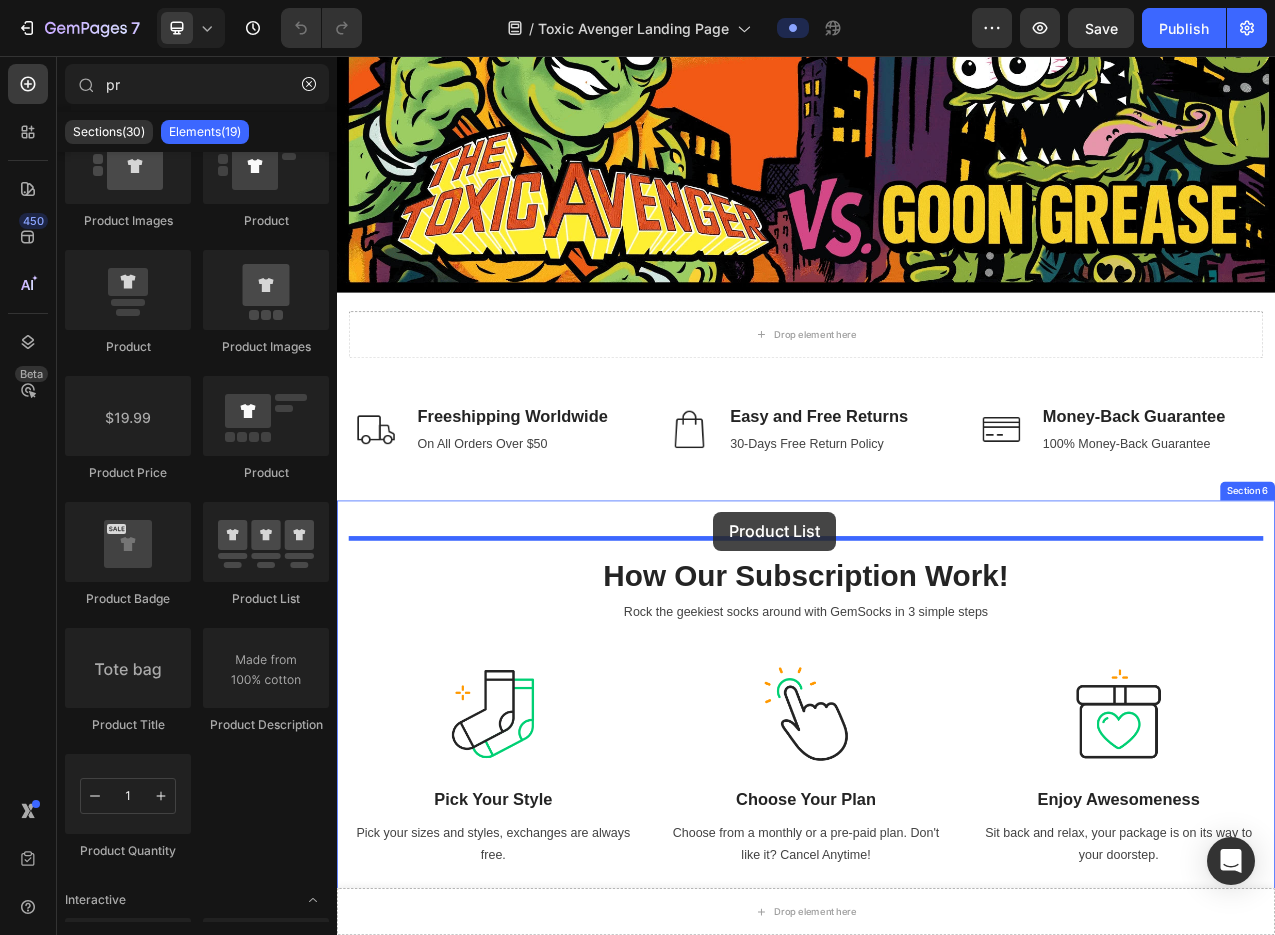 drag, startPoint x: 351, startPoint y: 697, endPoint x: 818, endPoint y: 639, distance: 470.58792 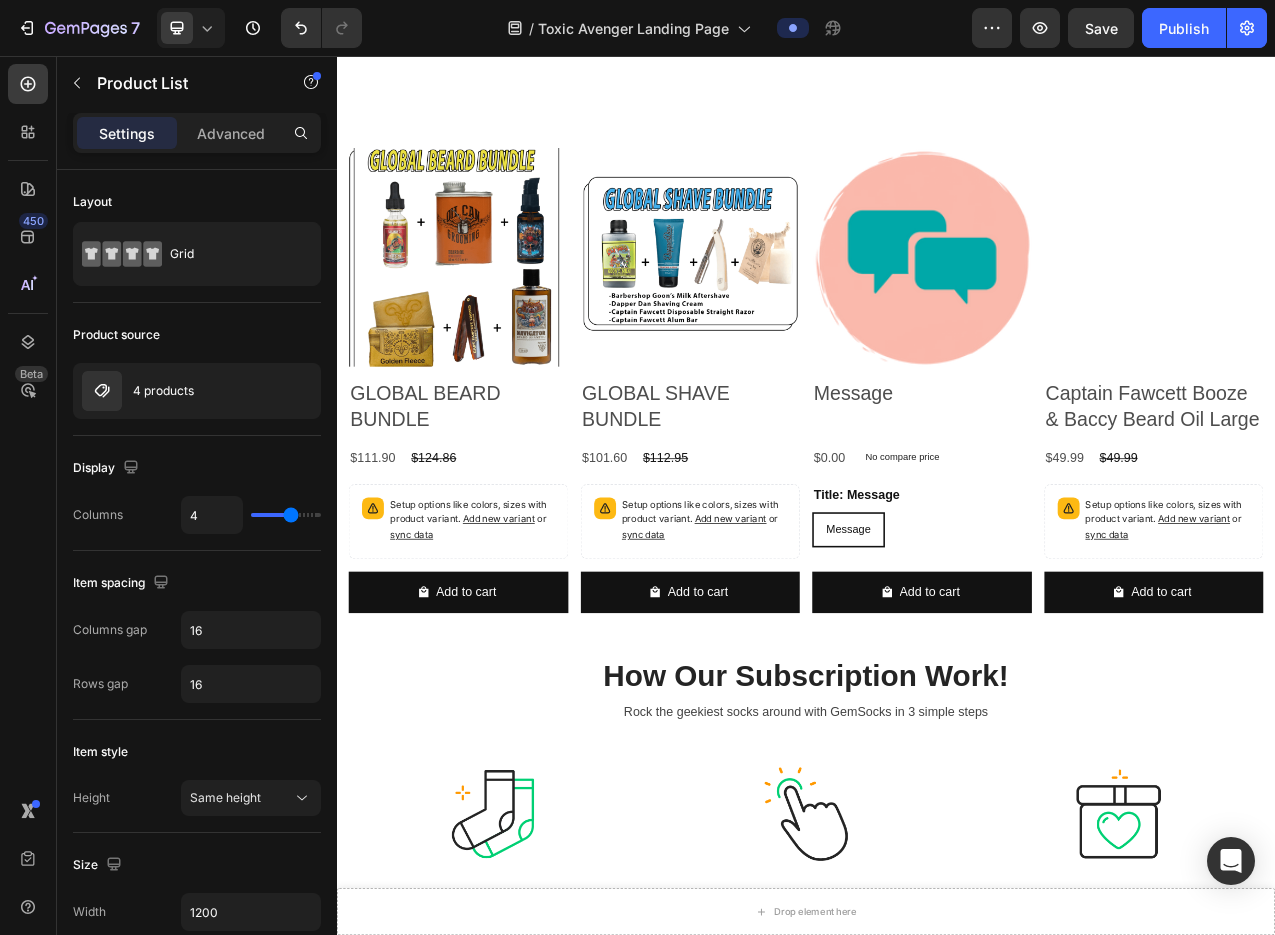 scroll, scrollTop: 2135, scrollLeft: 0, axis: vertical 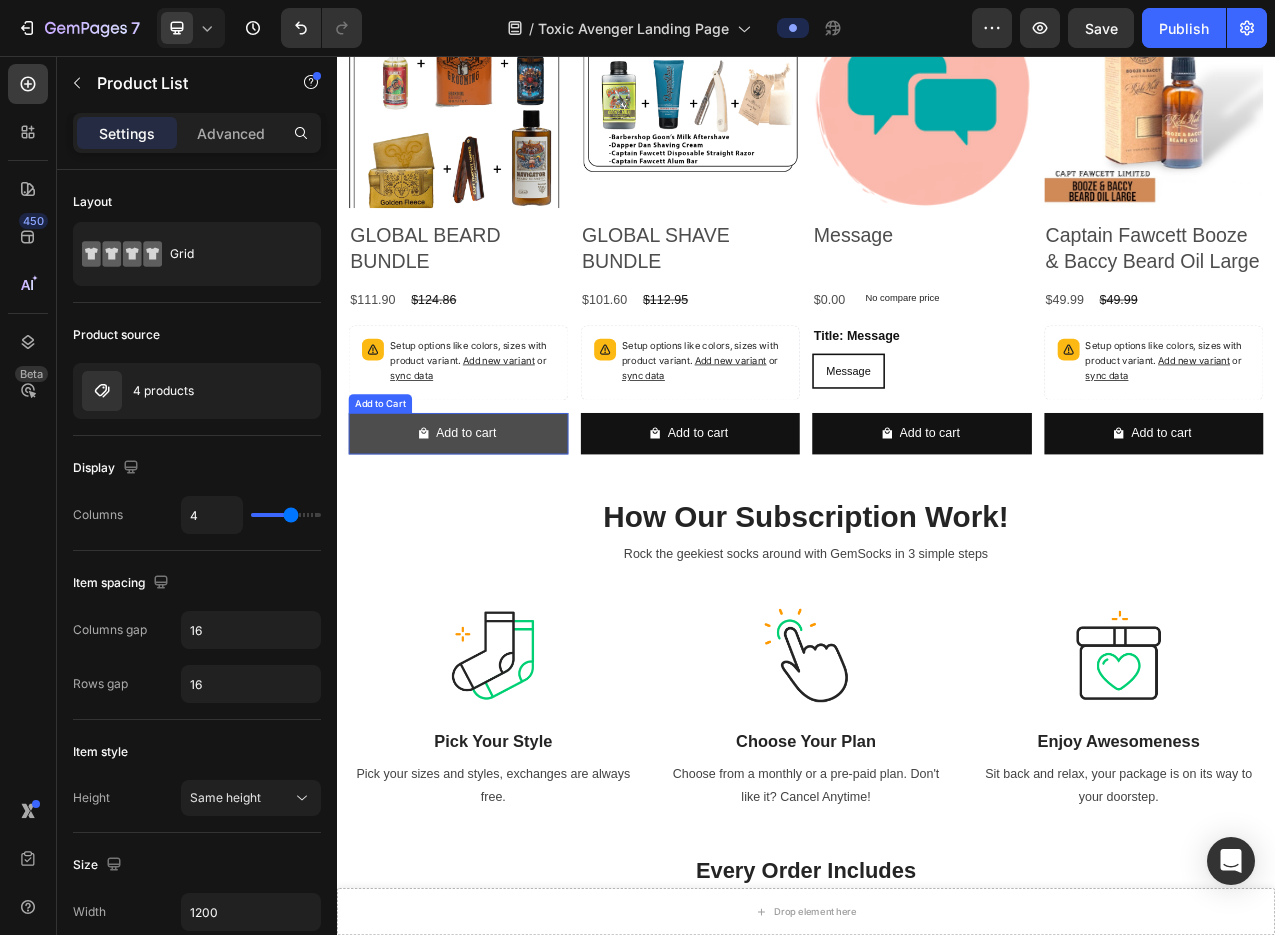 click on "Add to cart" at bounding box center [492, 539] 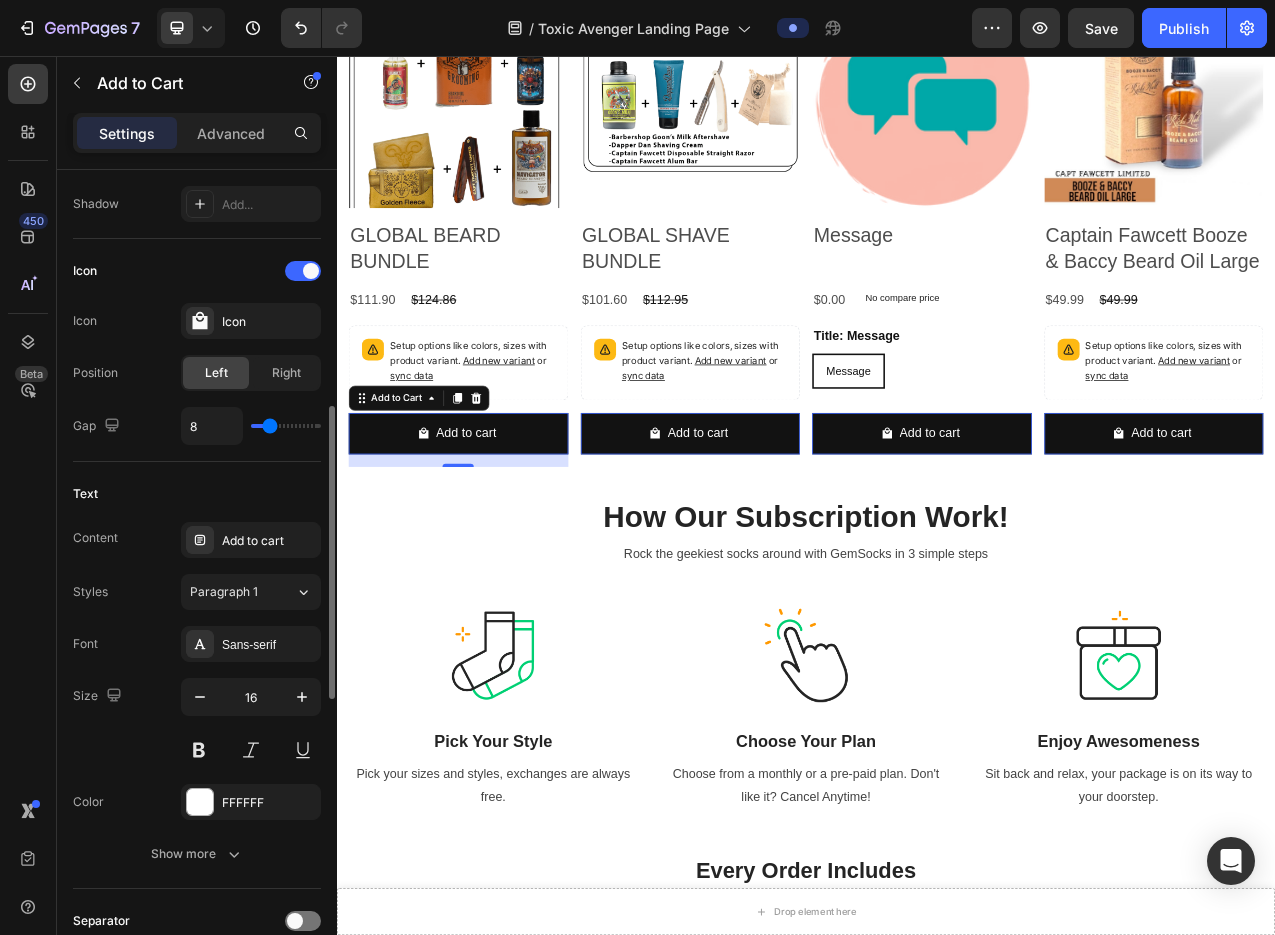scroll, scrollTop: 754, scrollLeft: 0, axis: vertical 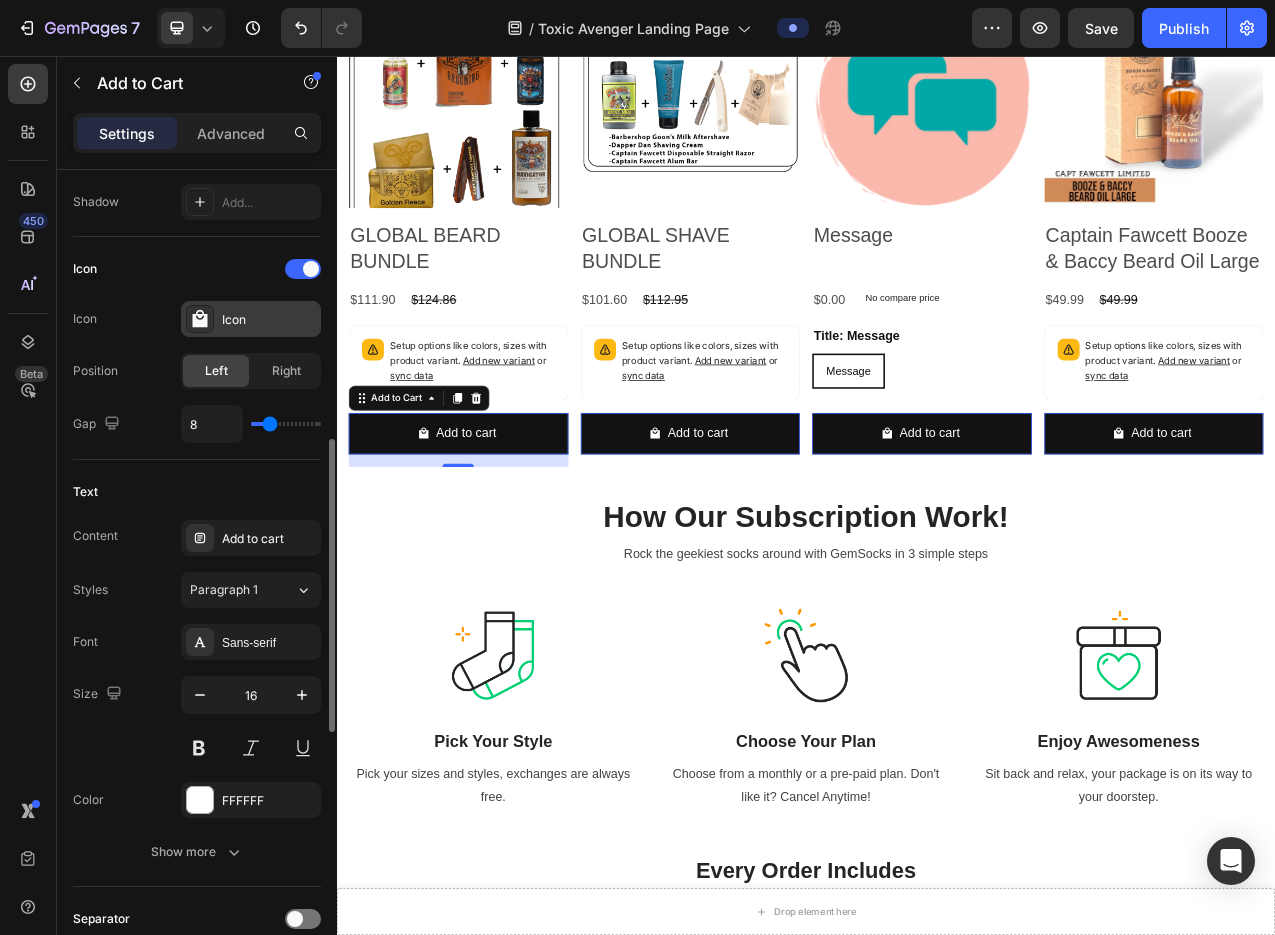 click on "Icon" at bounding box center (269, 320) 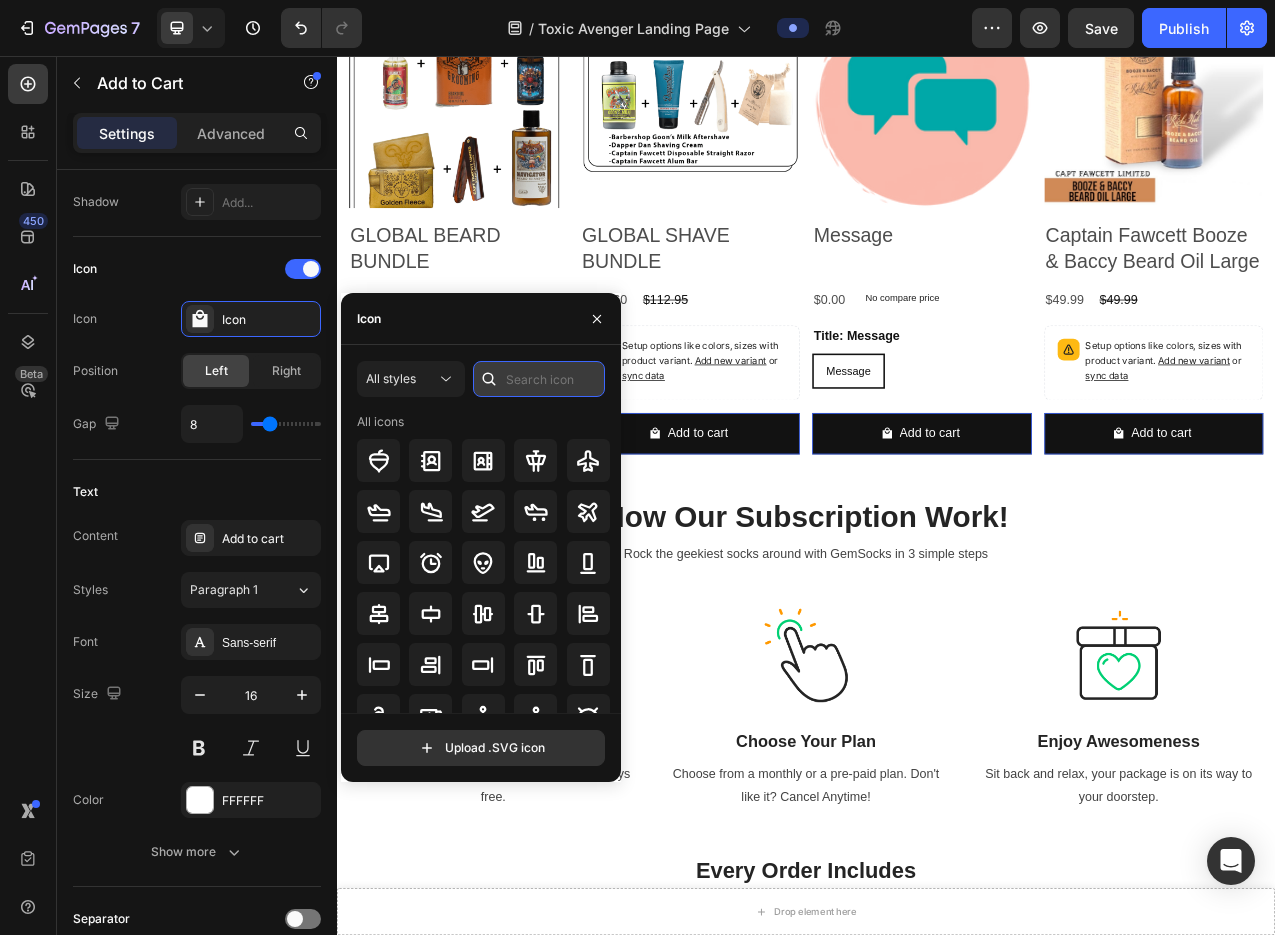 click at bounding box center (539, 379) 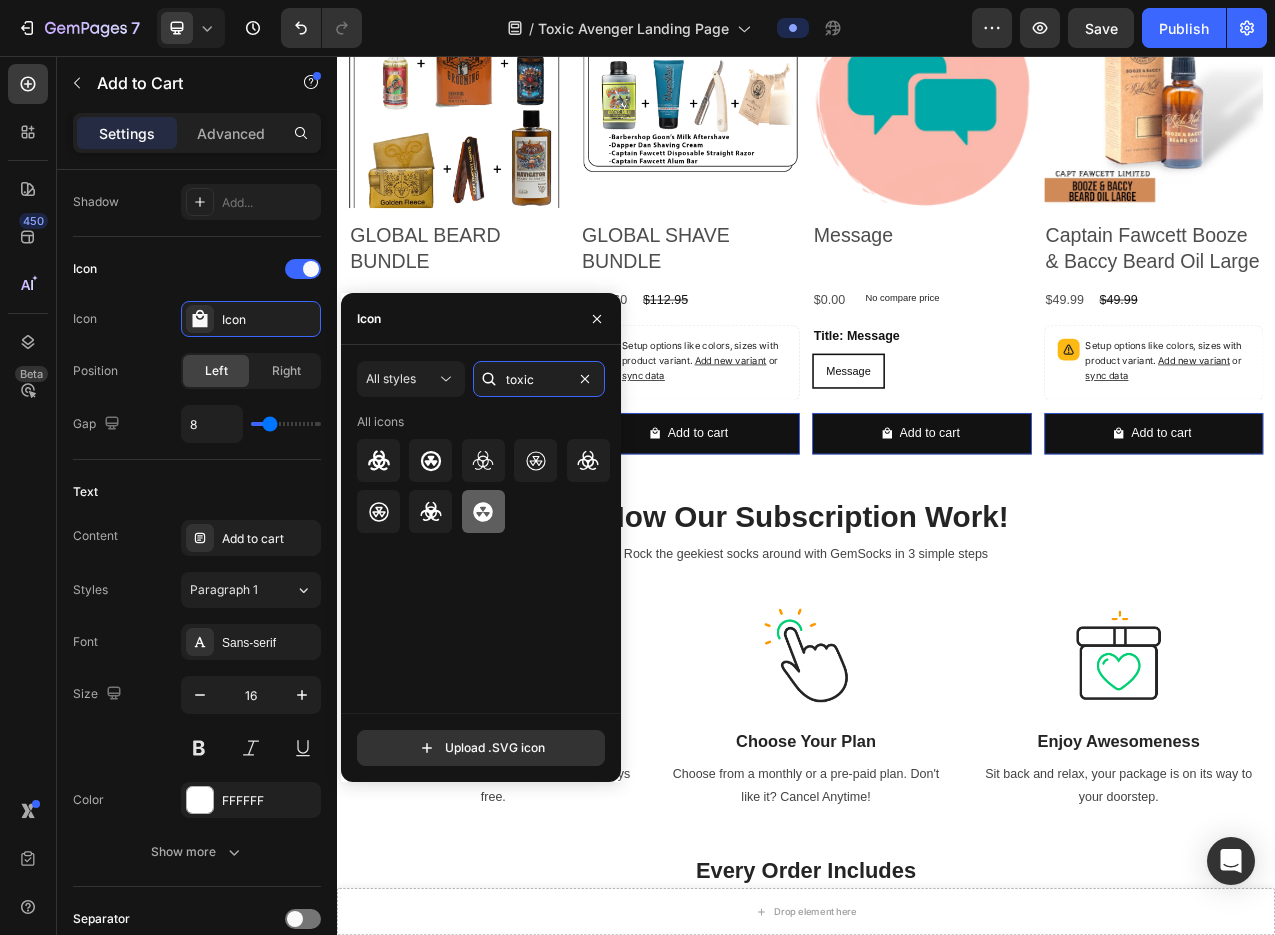 type on "toxic" 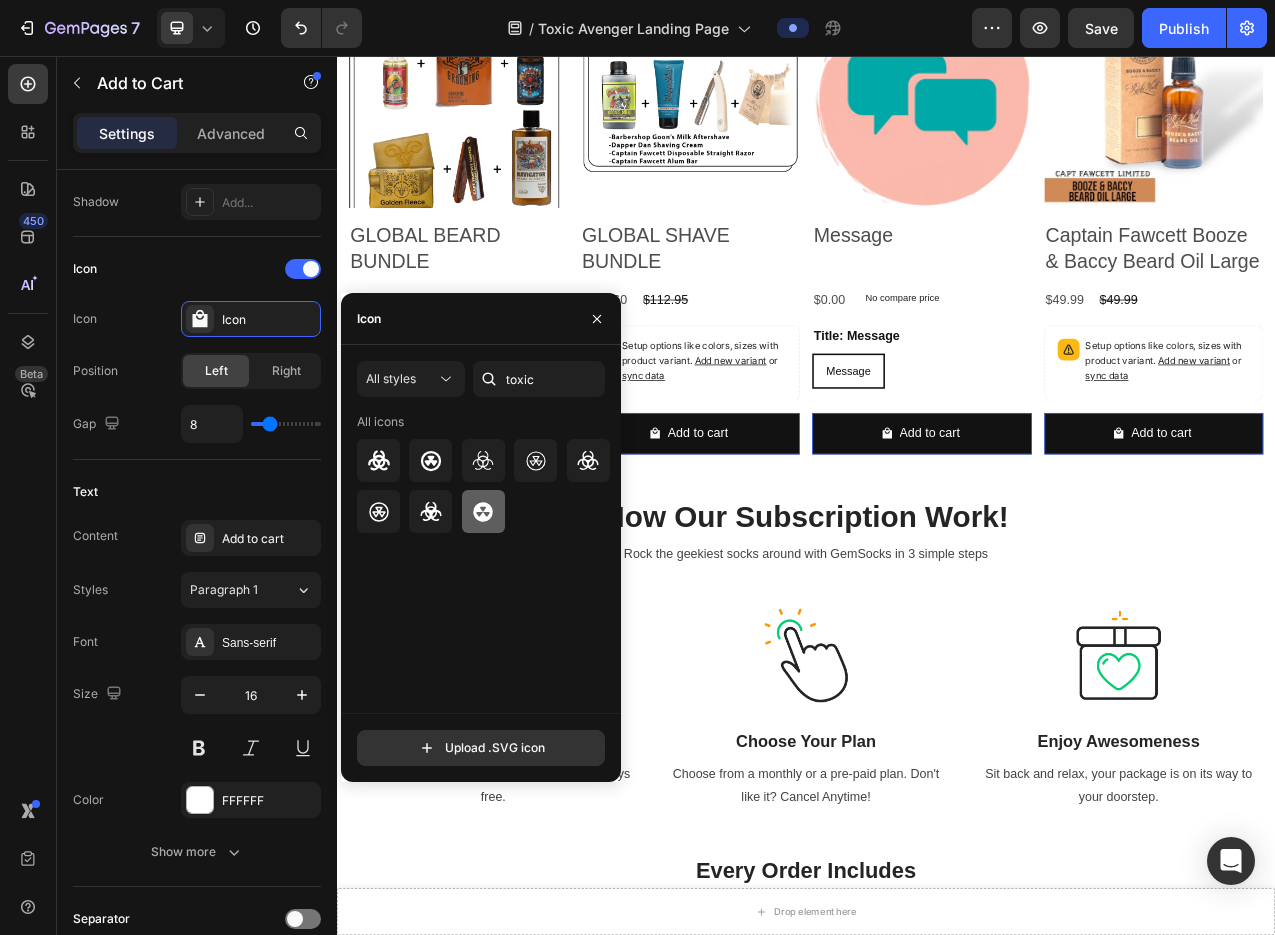 click 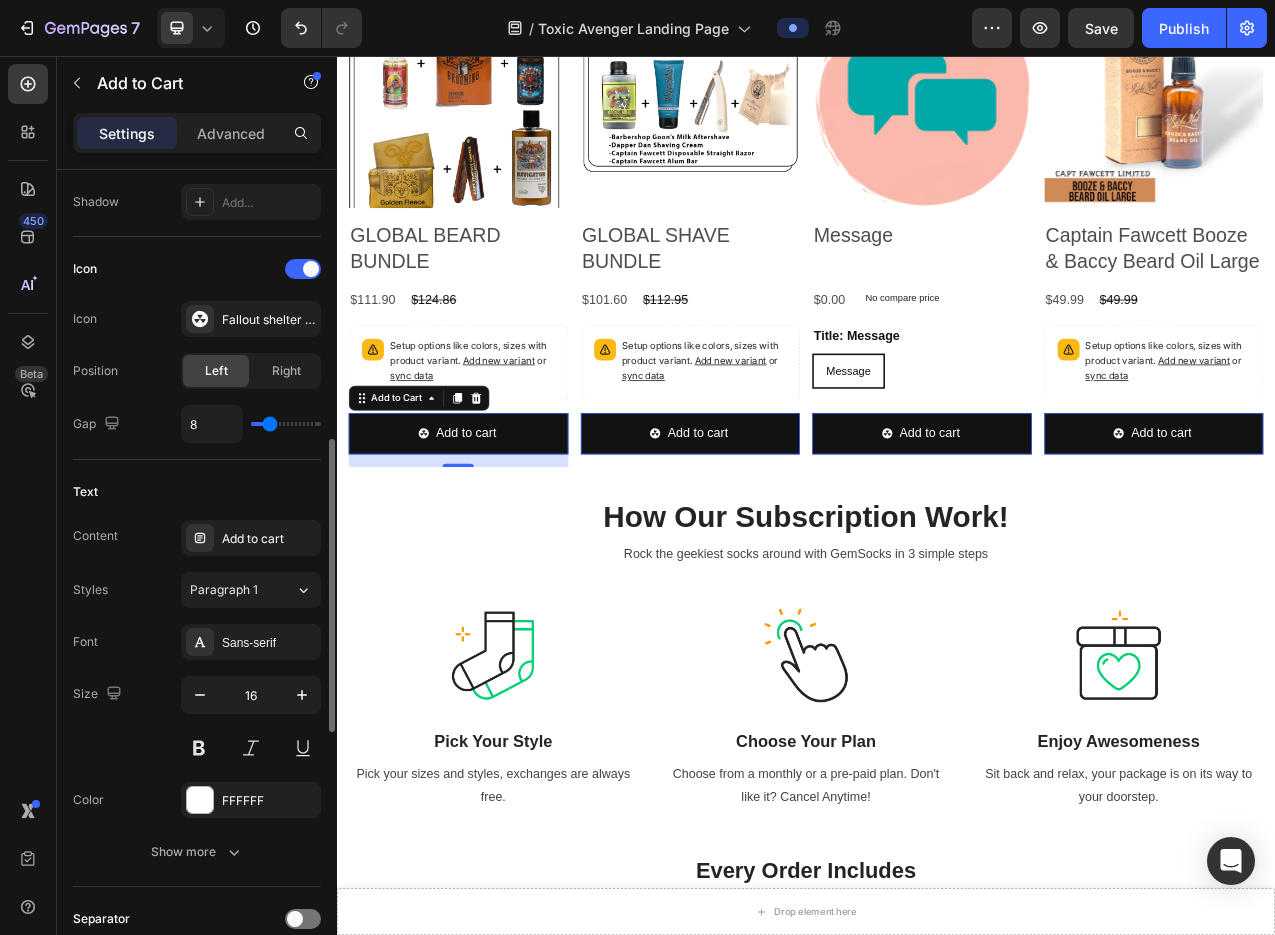 type on "12" 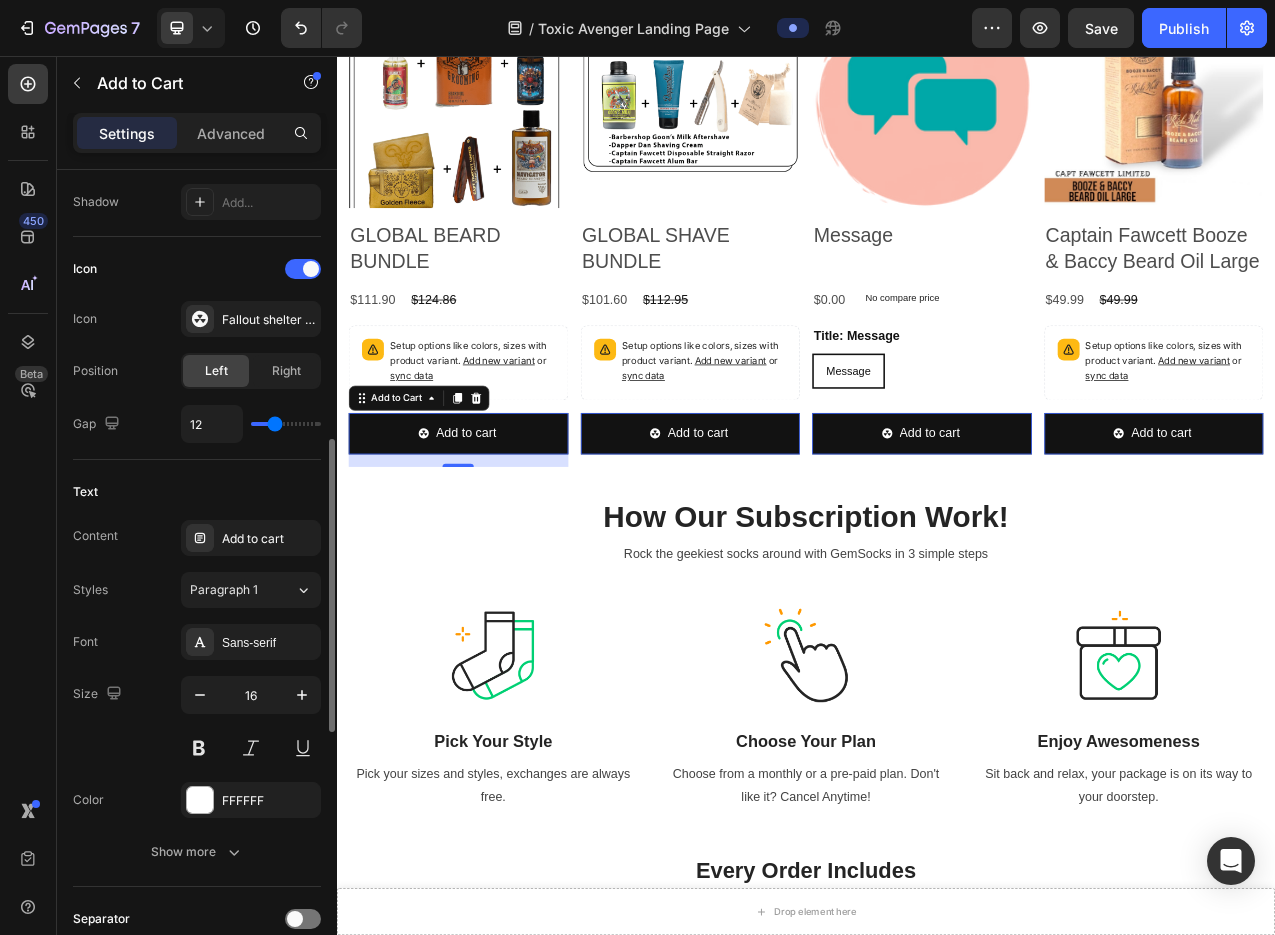 type on "13" 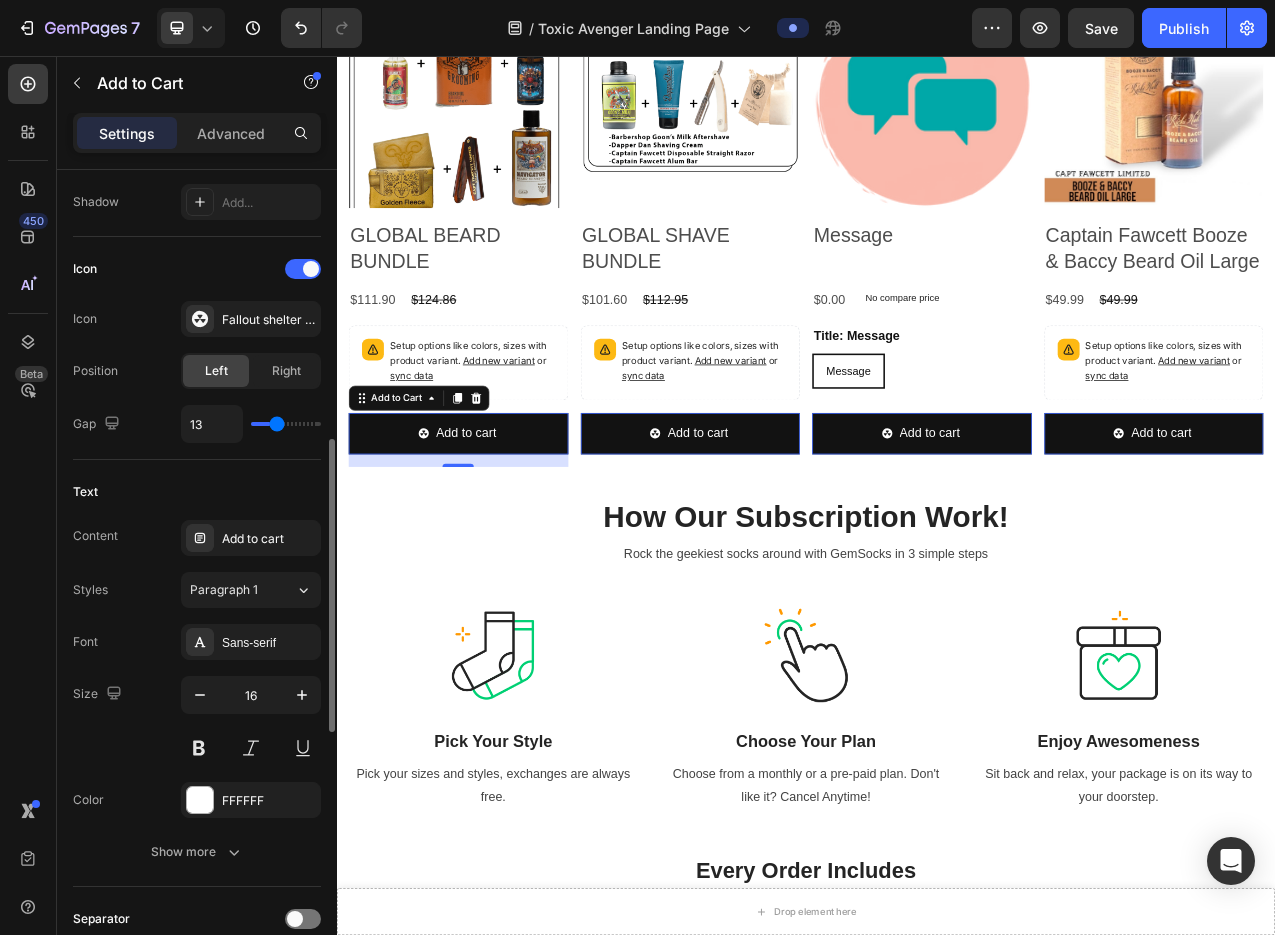 type on "14" 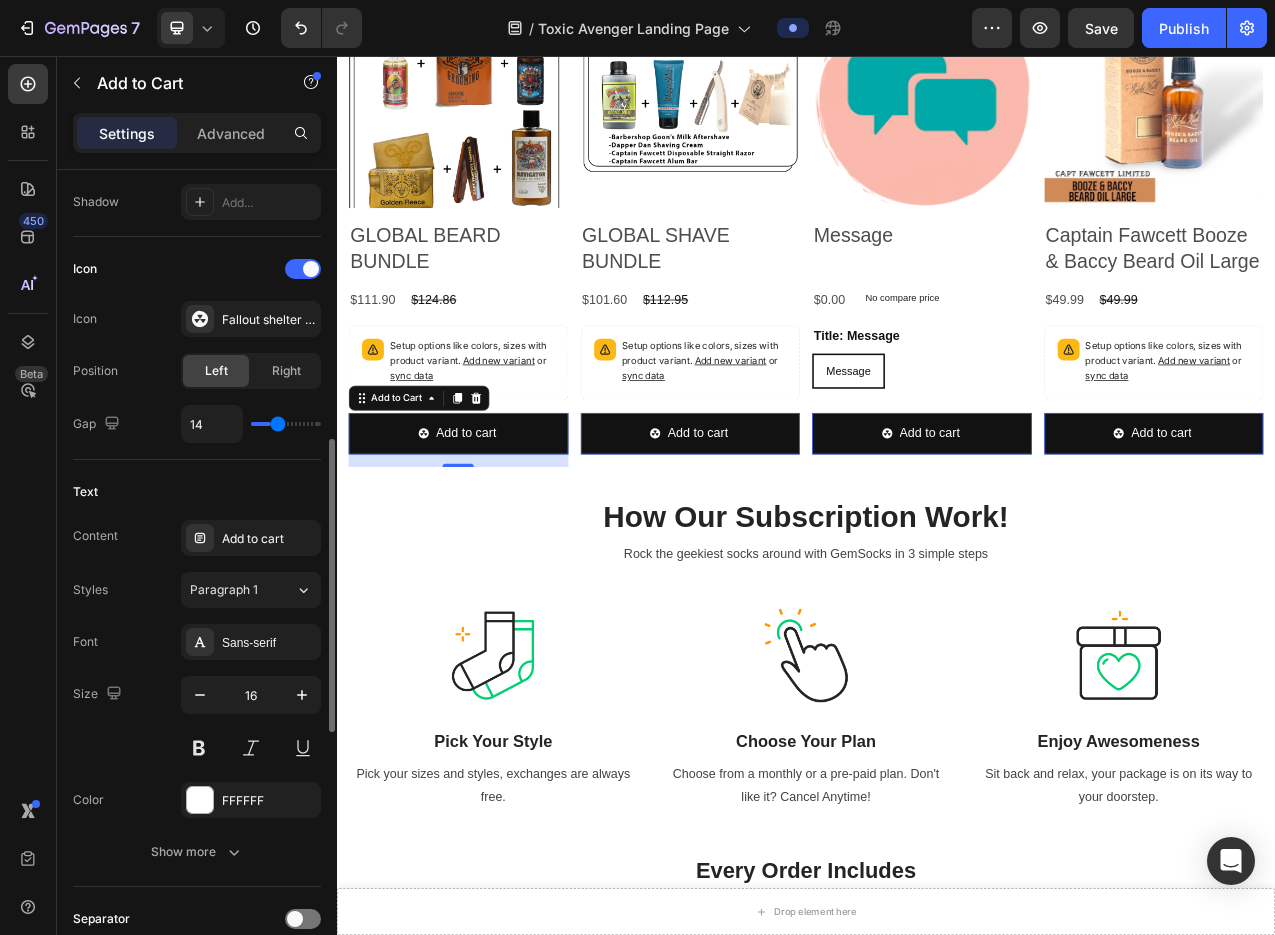 type on "15" 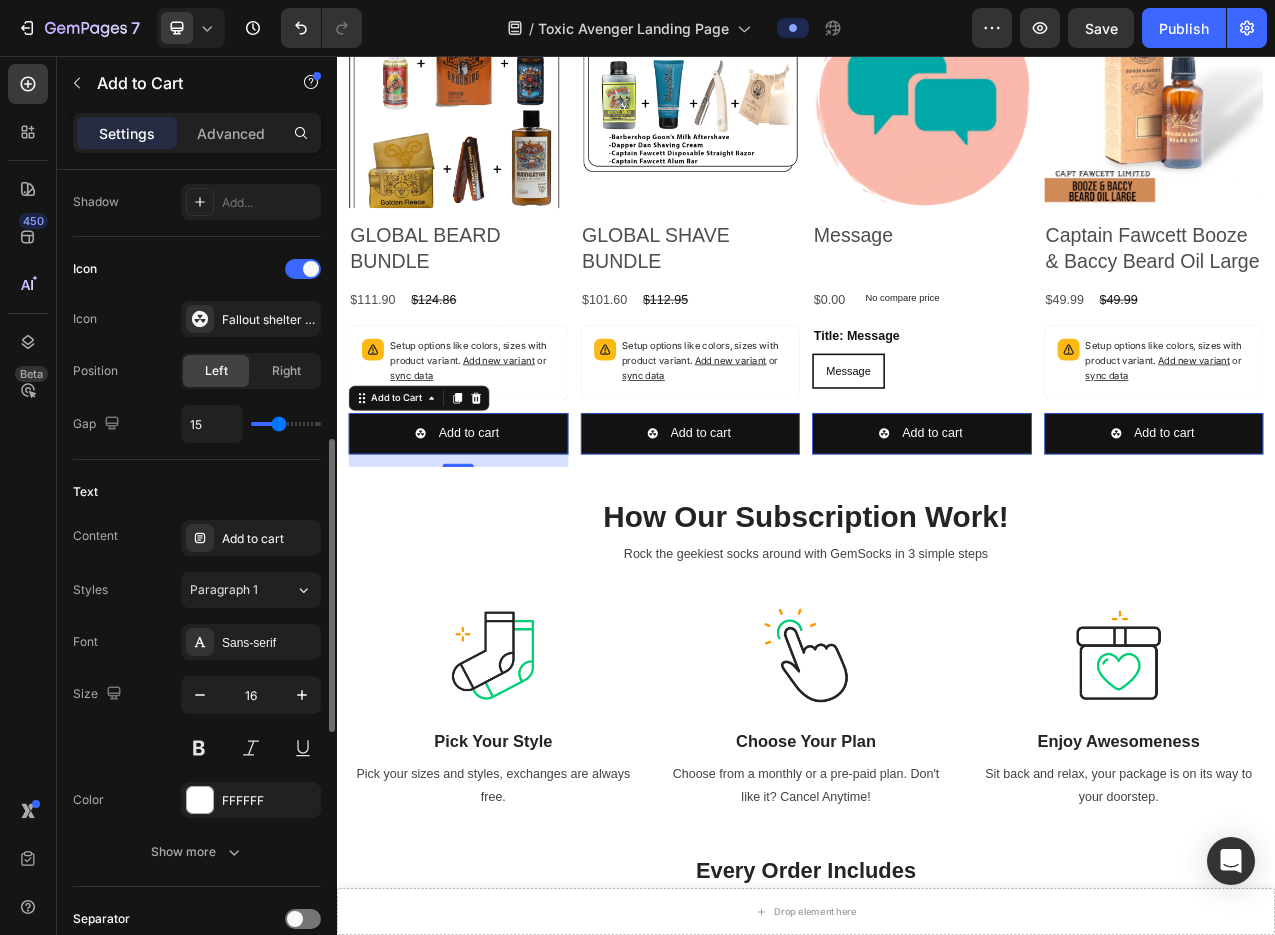 type on "16" 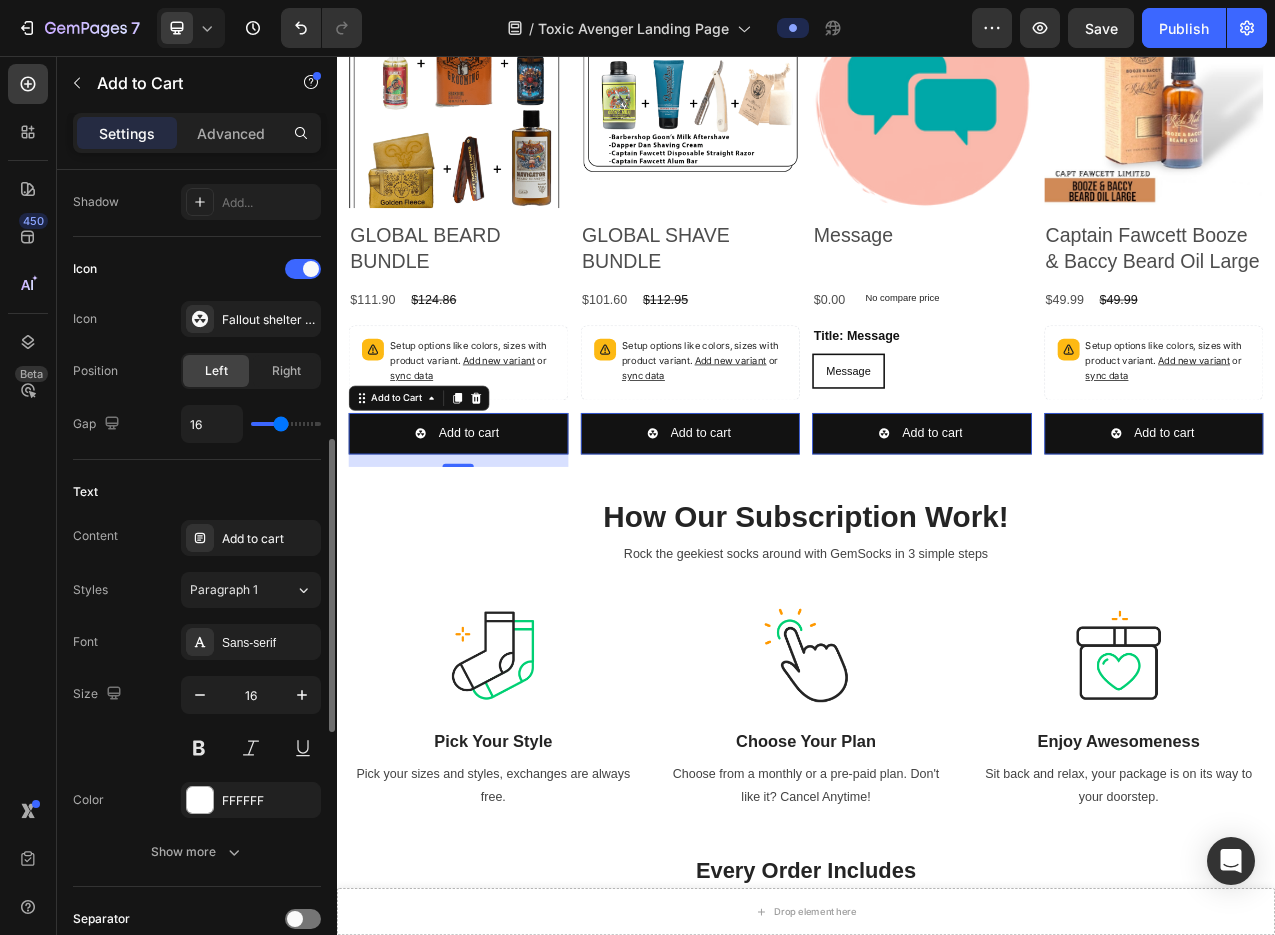 type on "17" 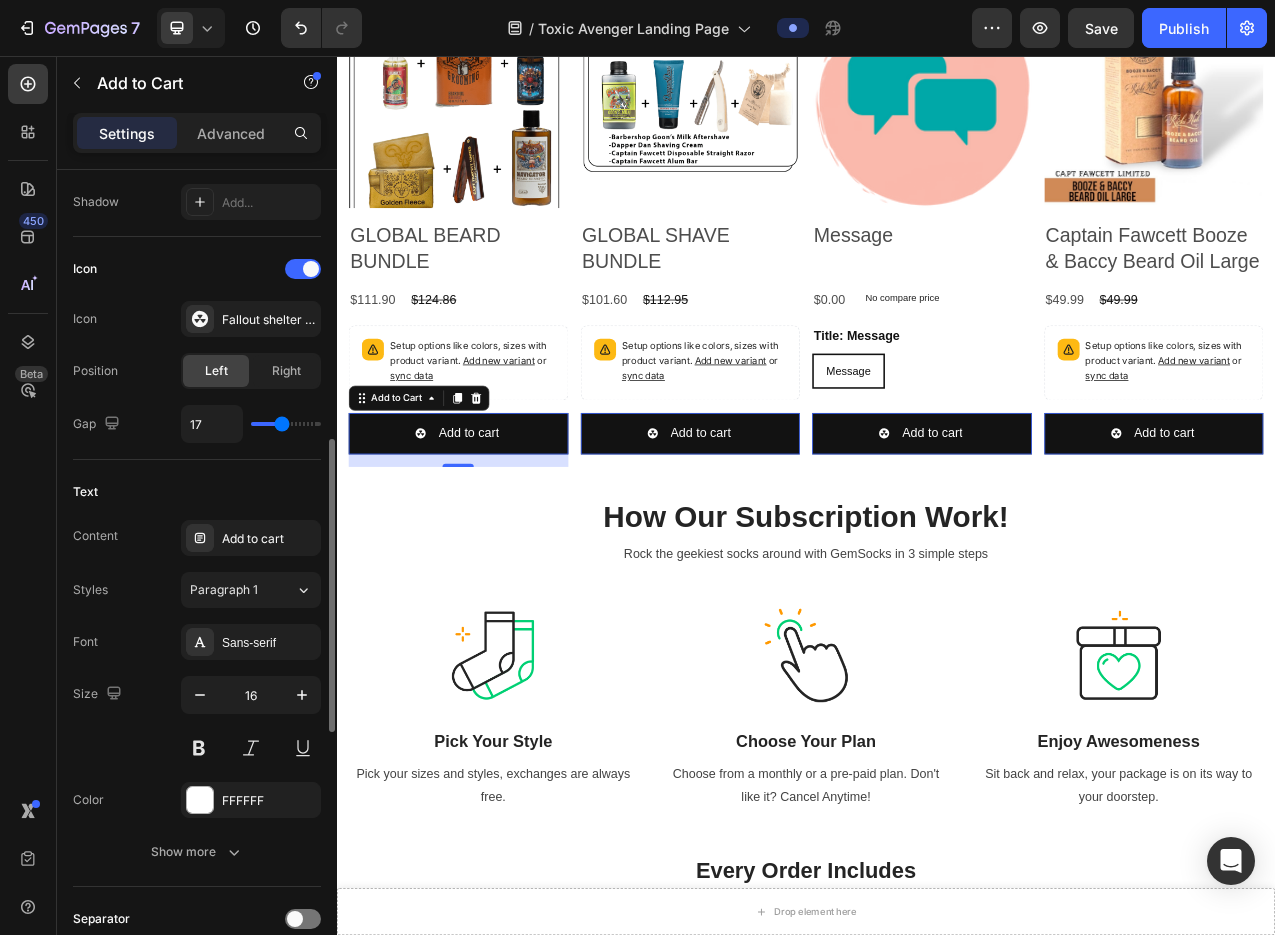 type on "18" 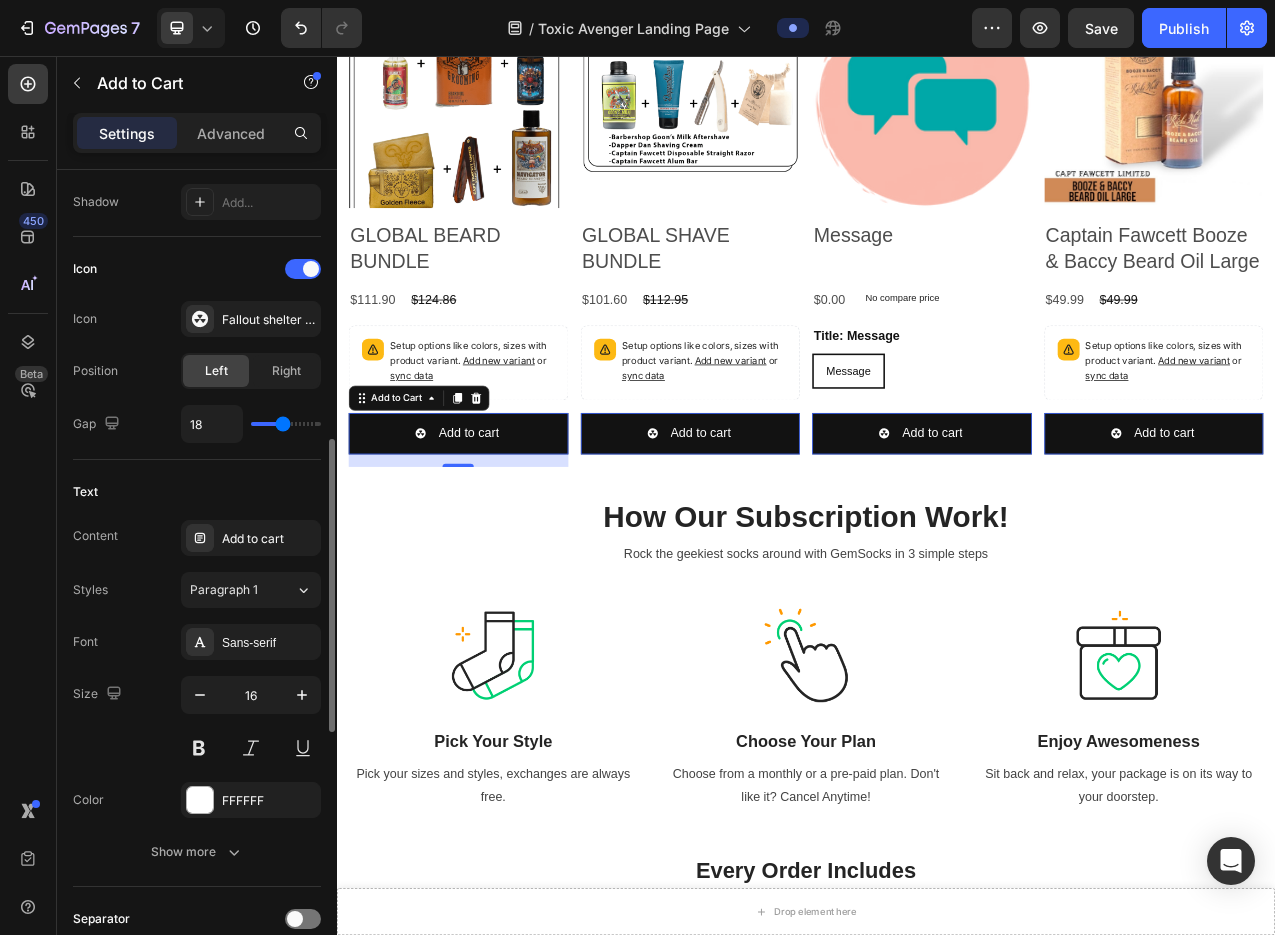 type on "19" 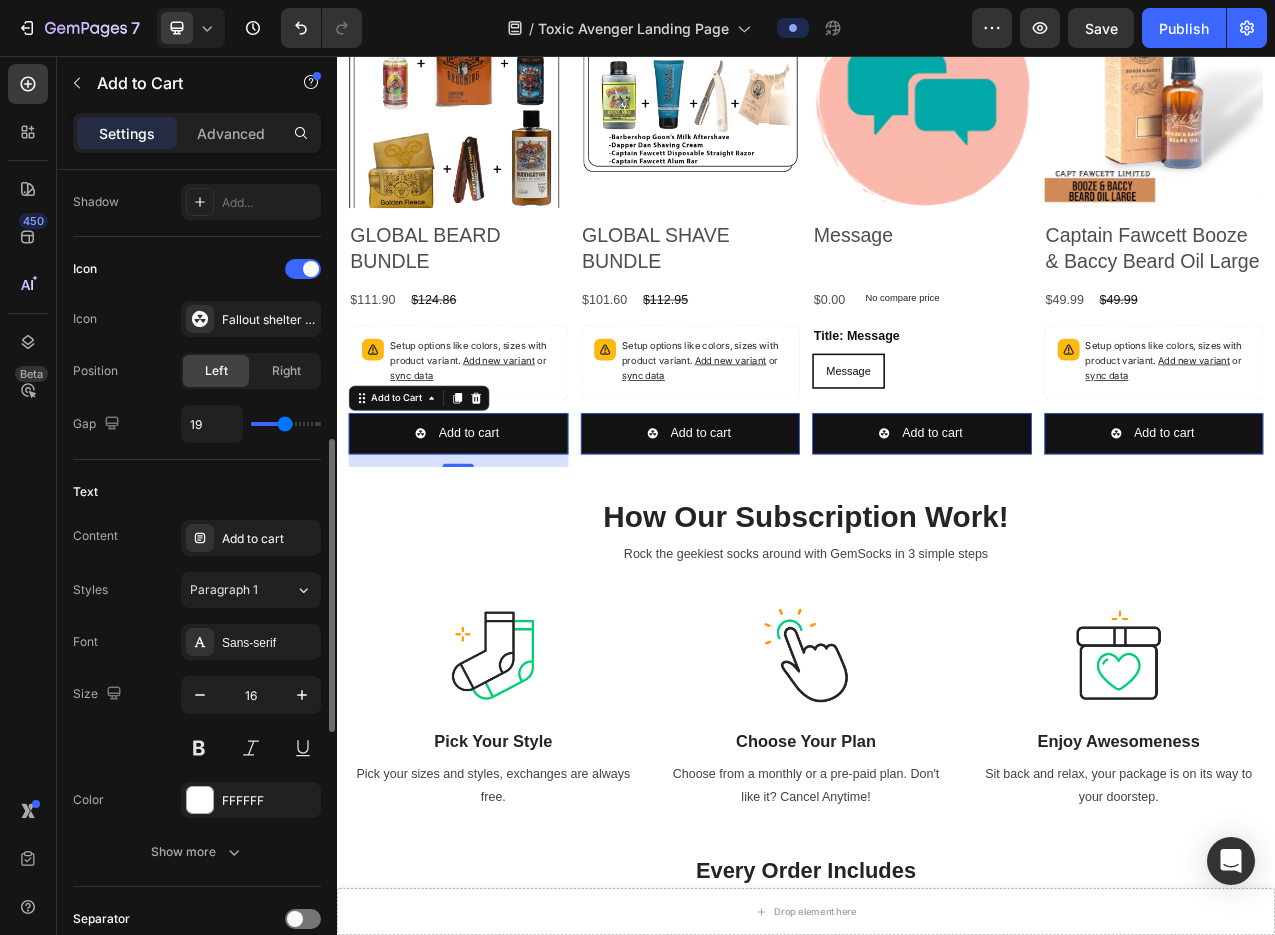type on "20" 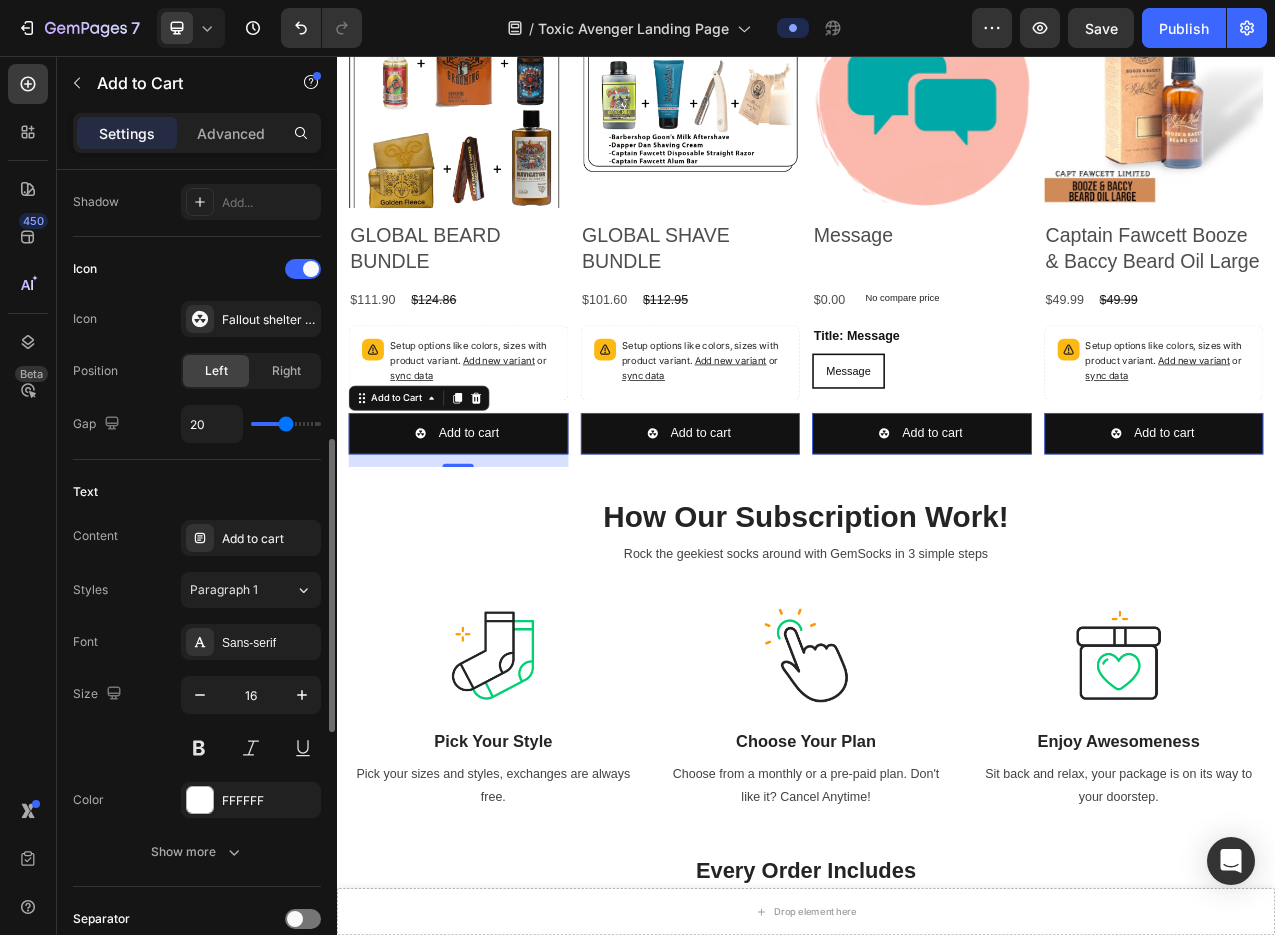 type on "21" 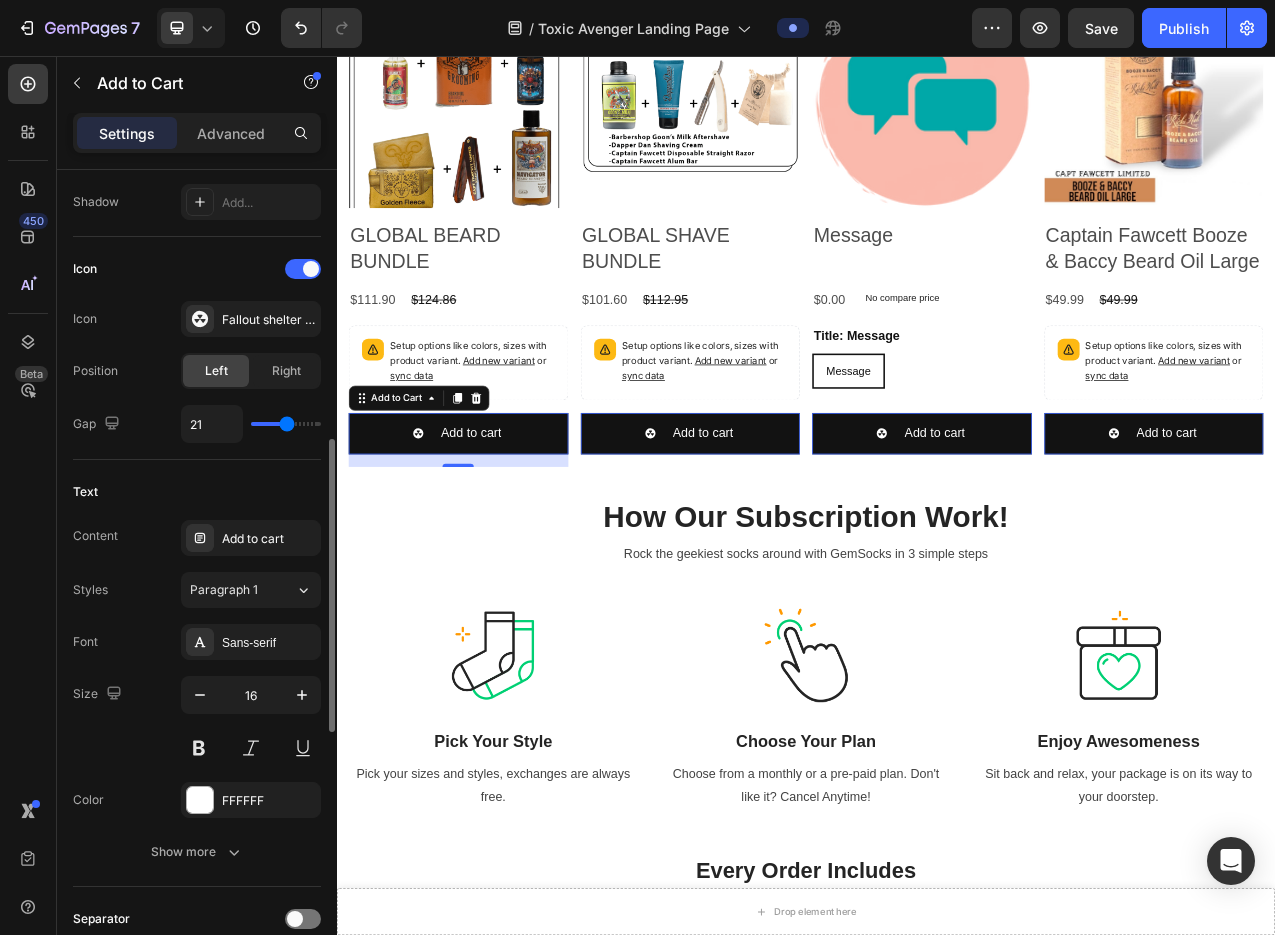 type on "22" 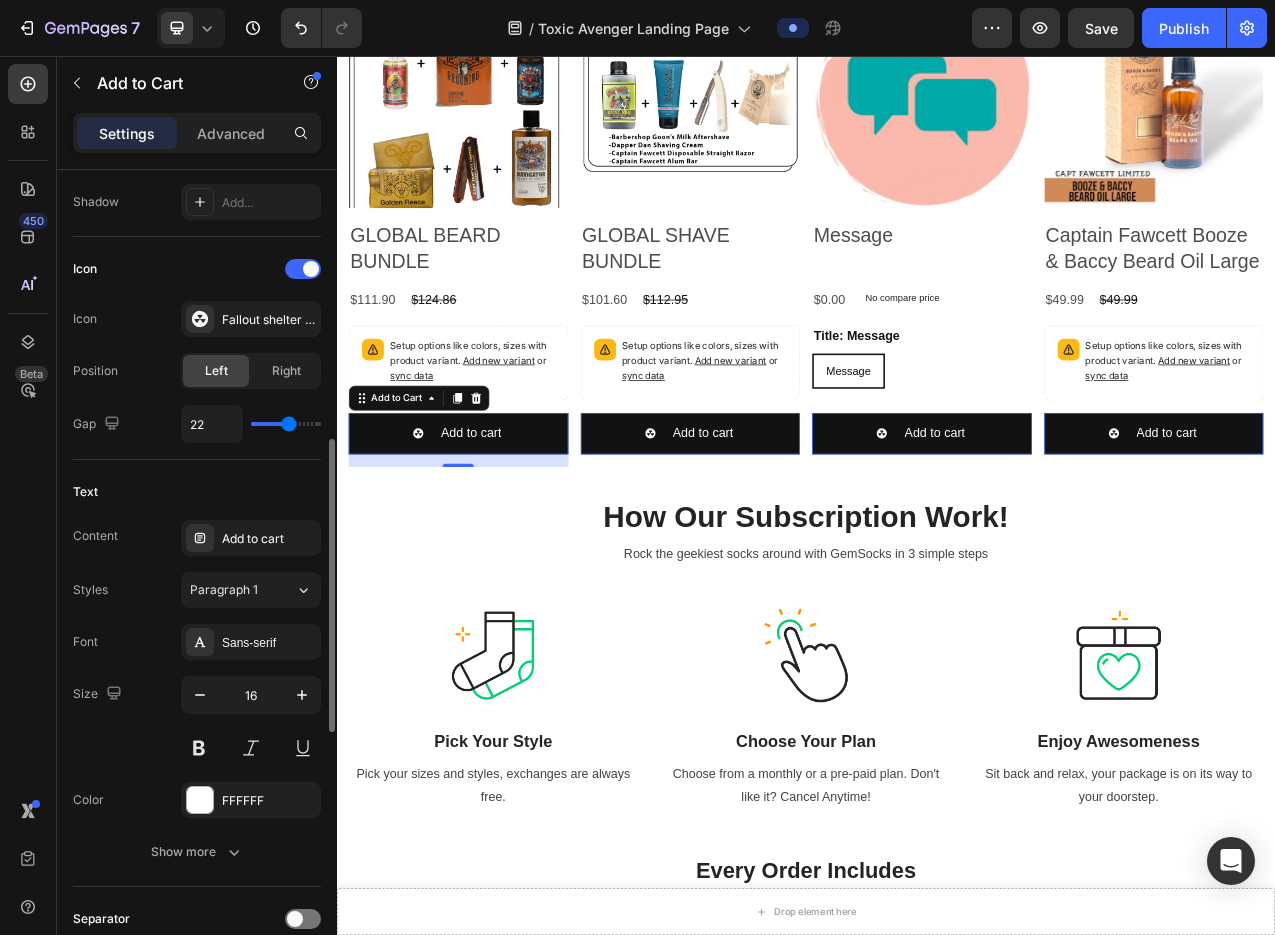 type on "23" 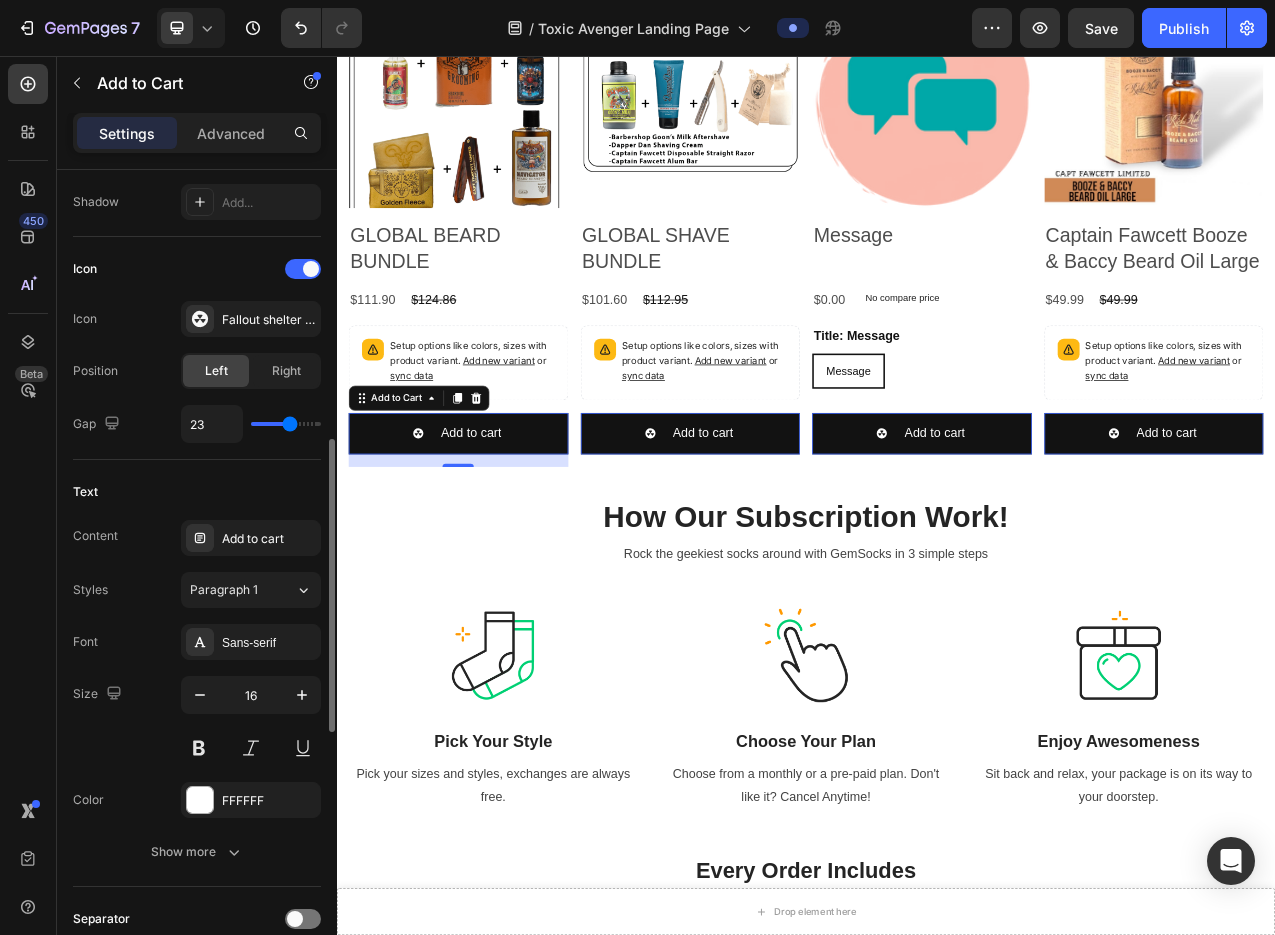 type on "24" 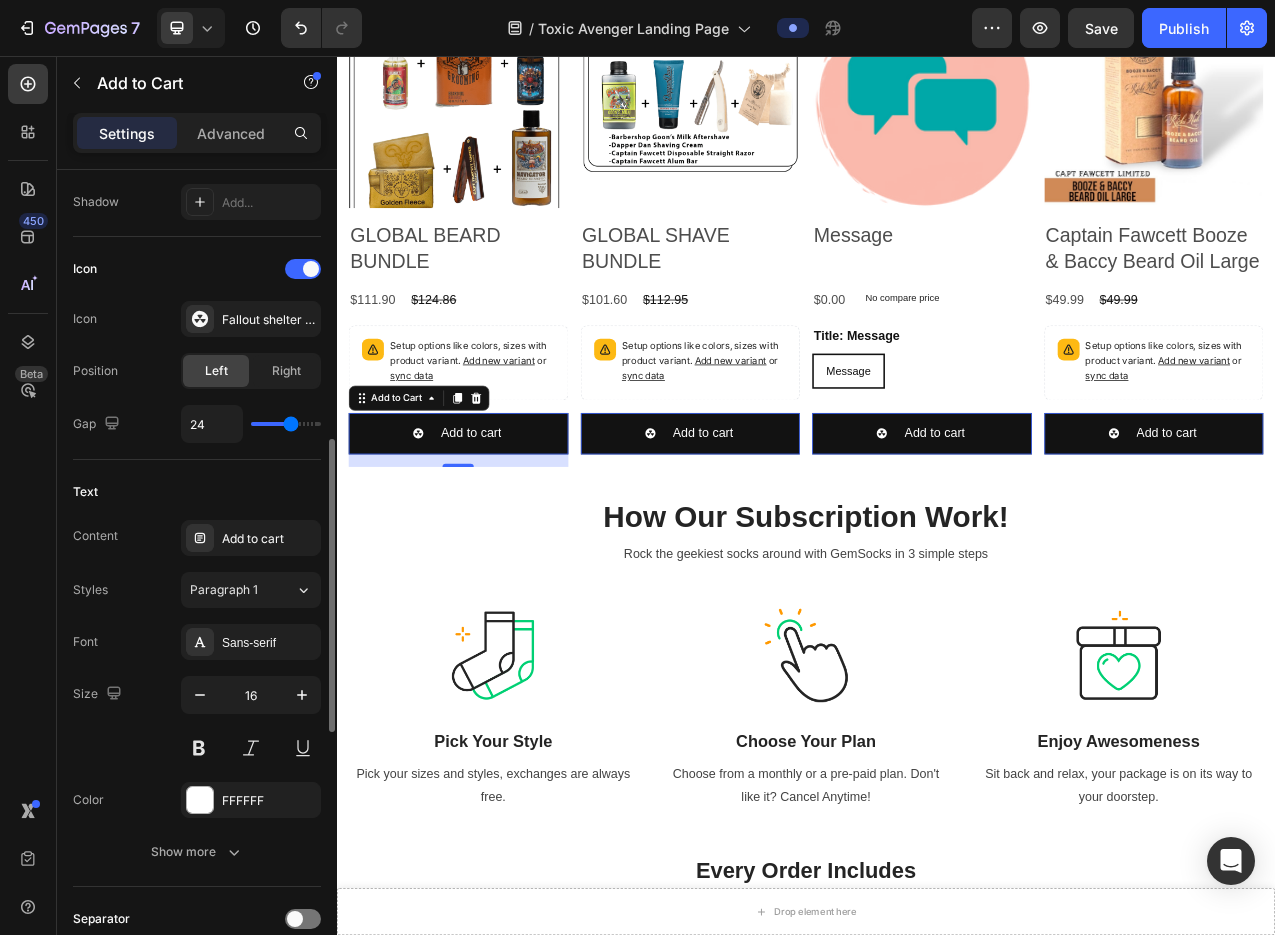 type on "25" 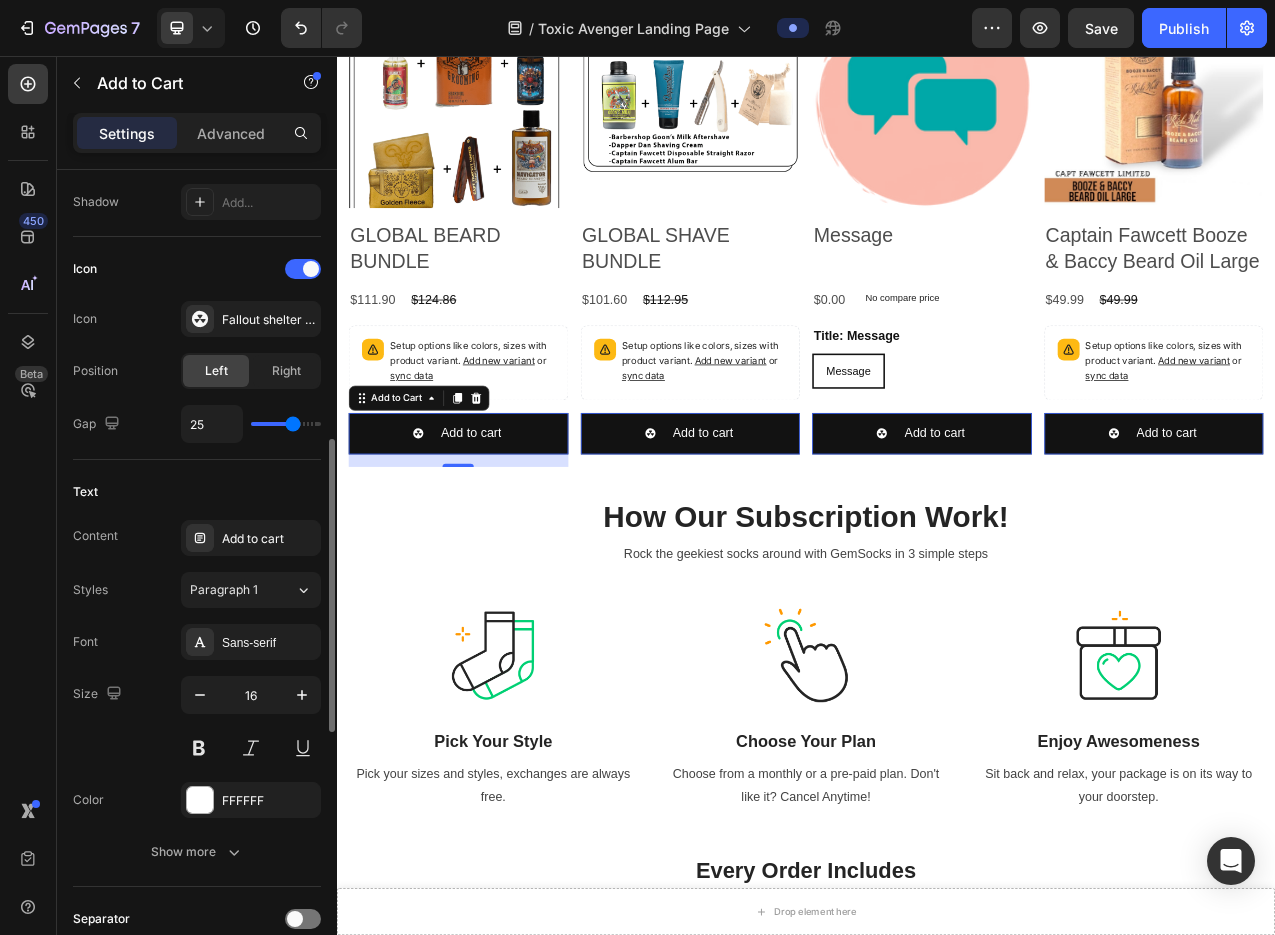 type on "26" 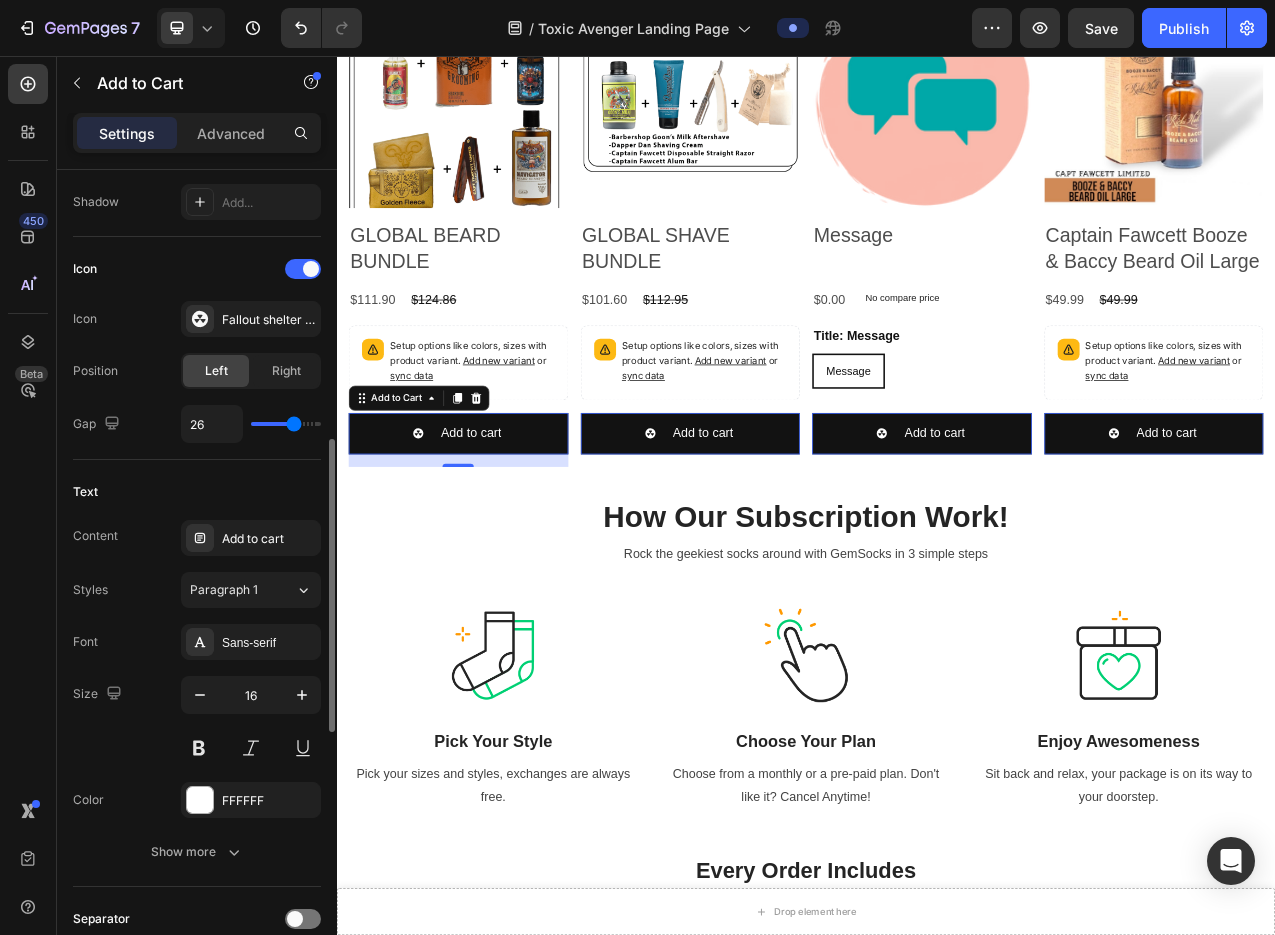 type on "27" 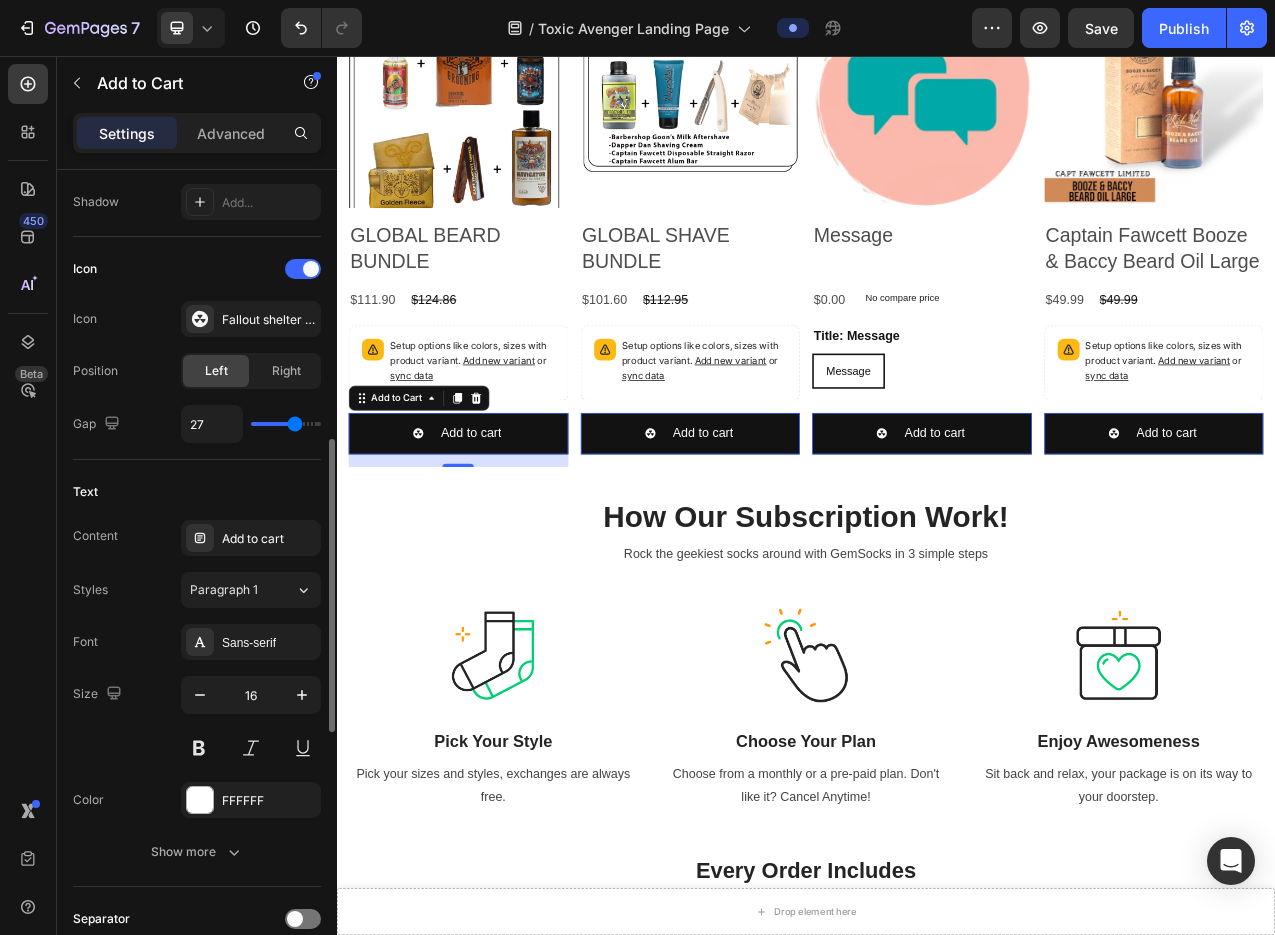 type on "28" 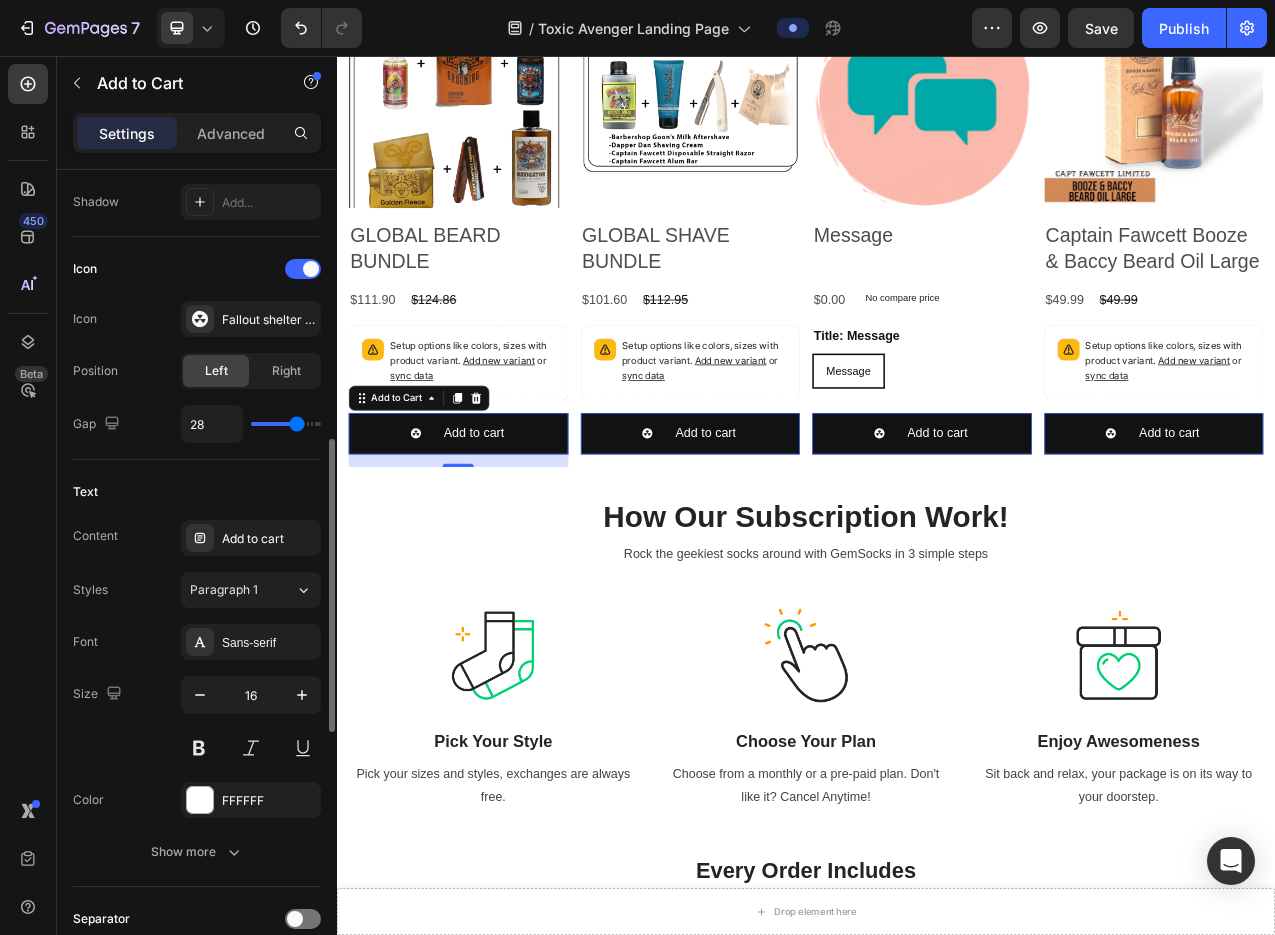 type on "27" 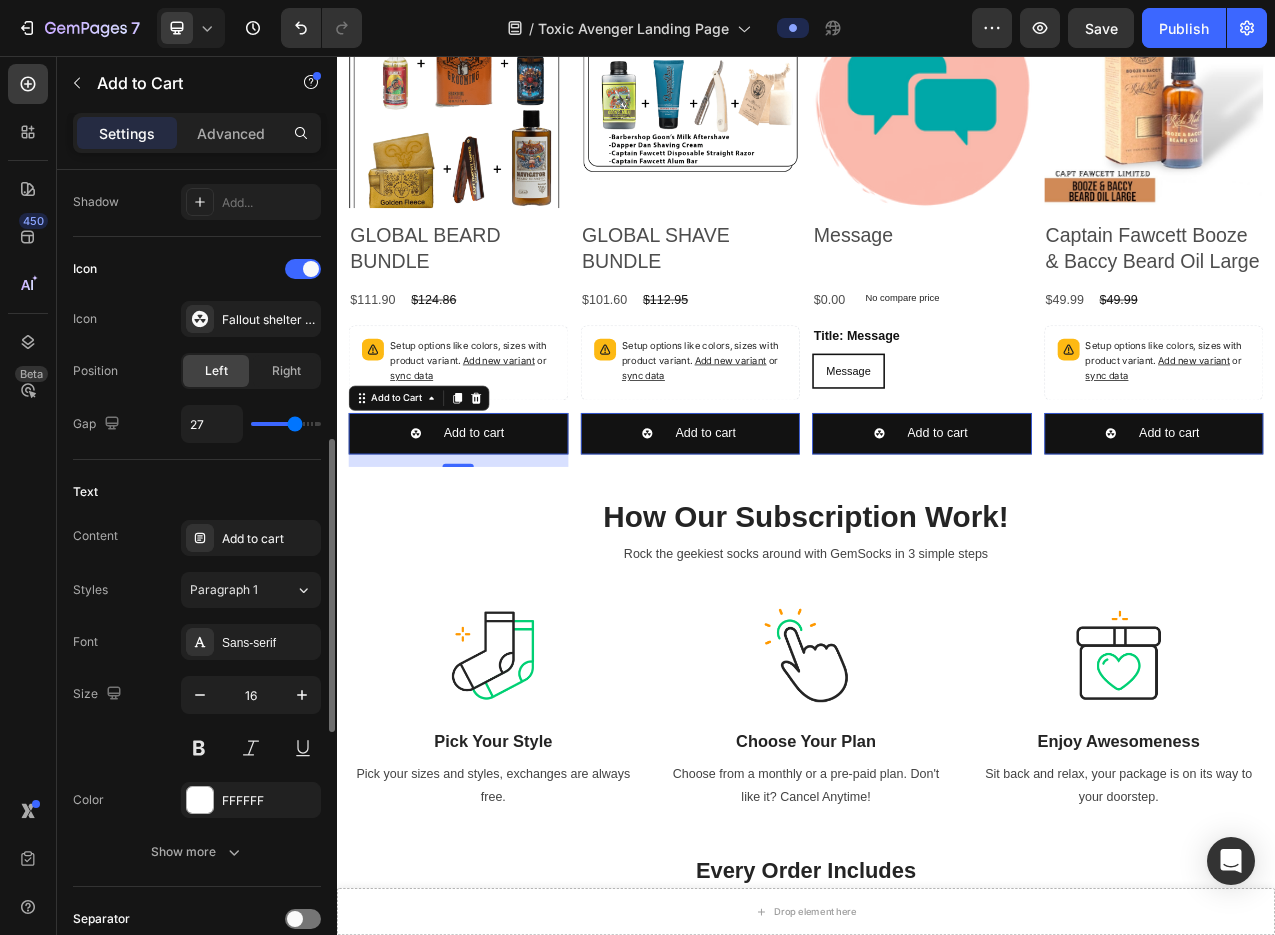 type on "26" 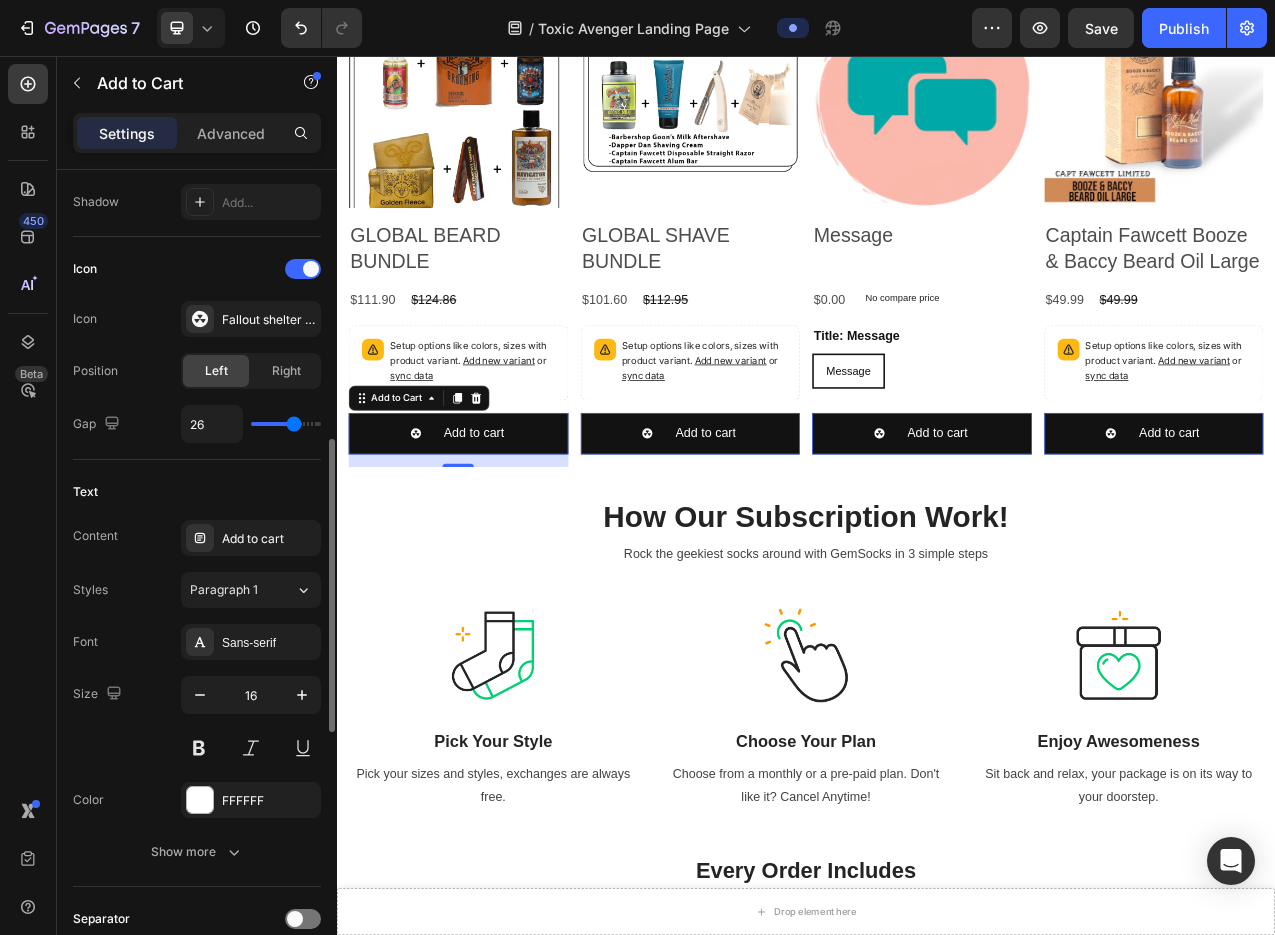 type on "25" 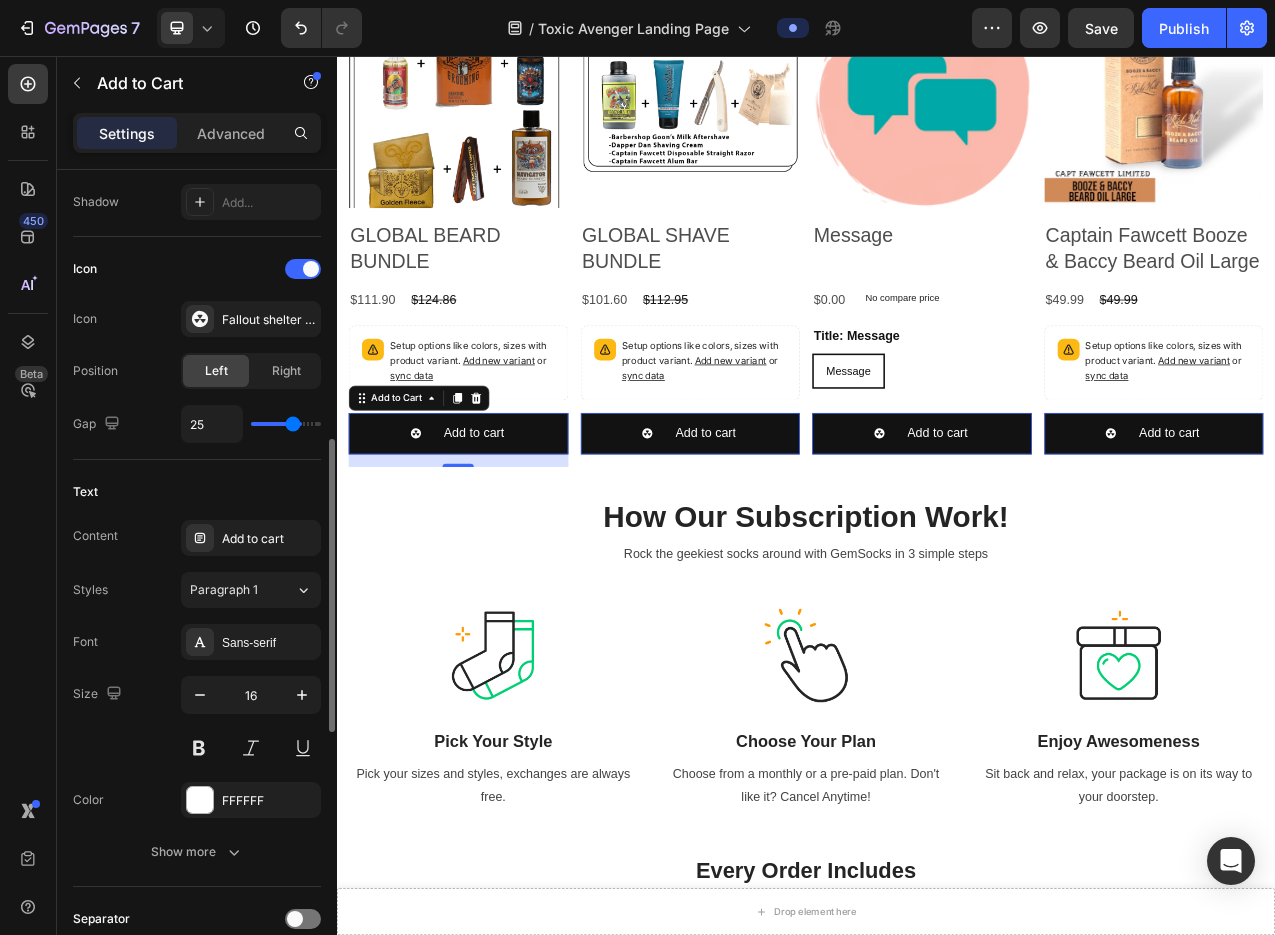 type on "24" 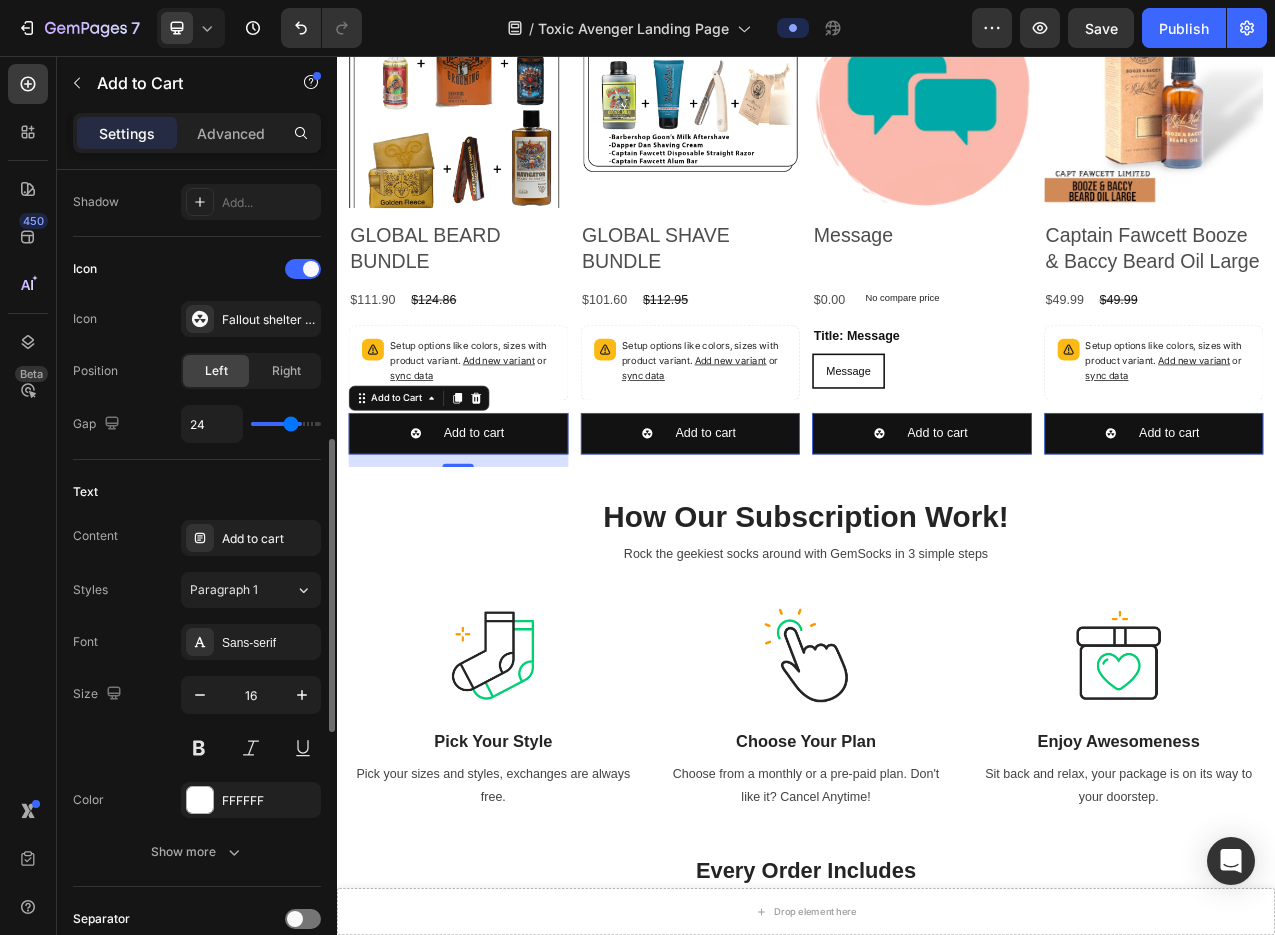 type on "21" 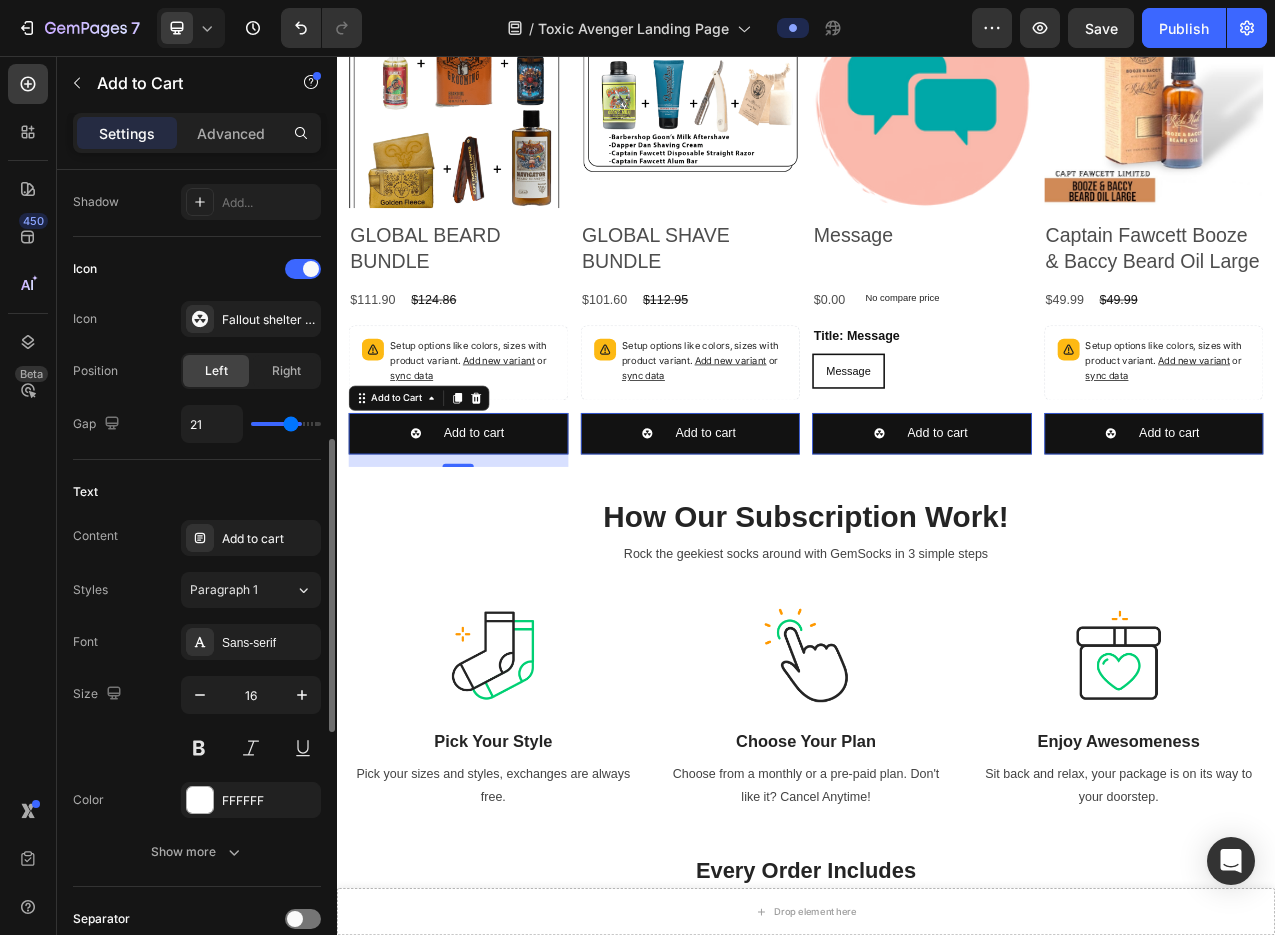 type on "21" 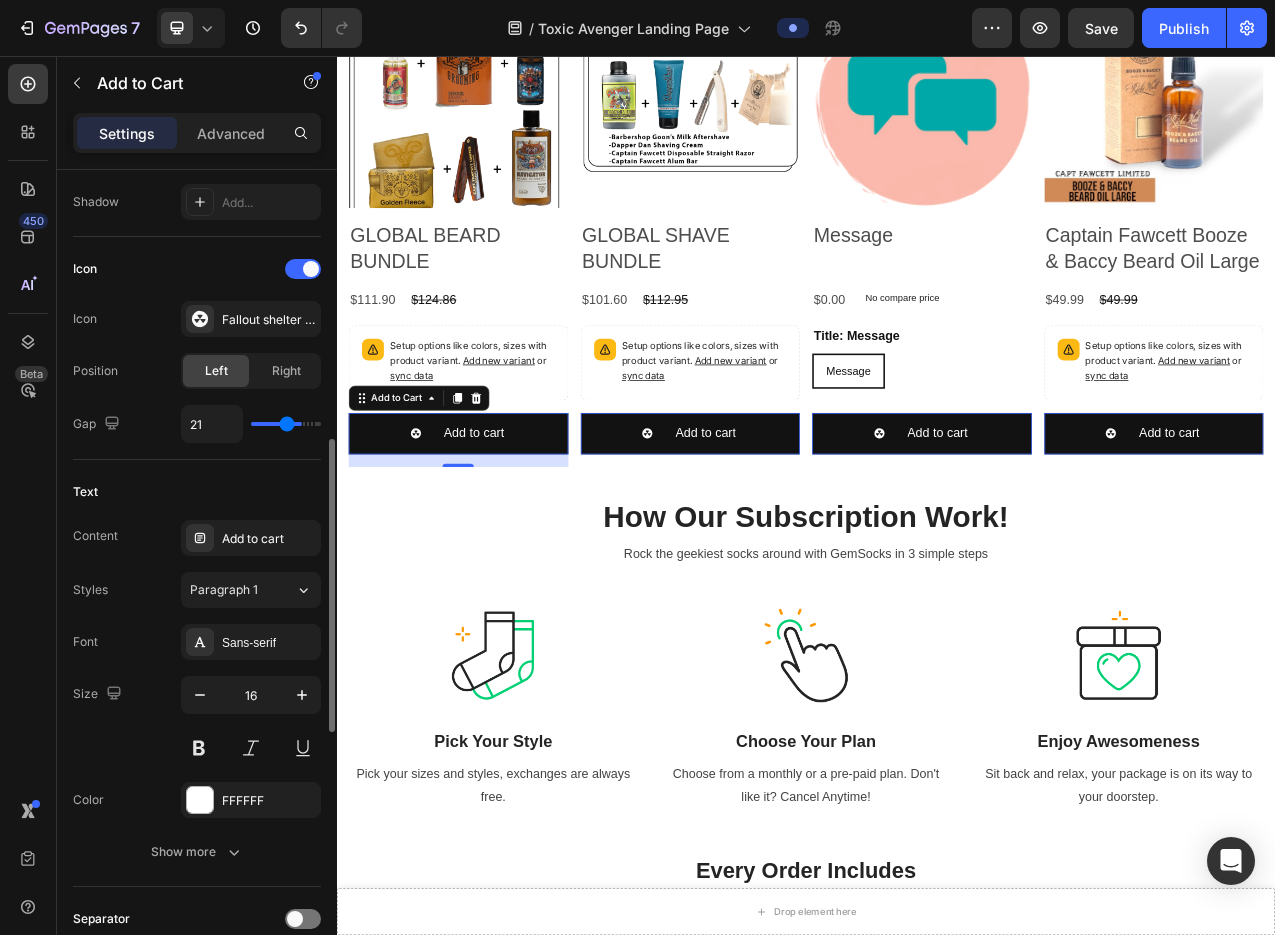 type on "19" 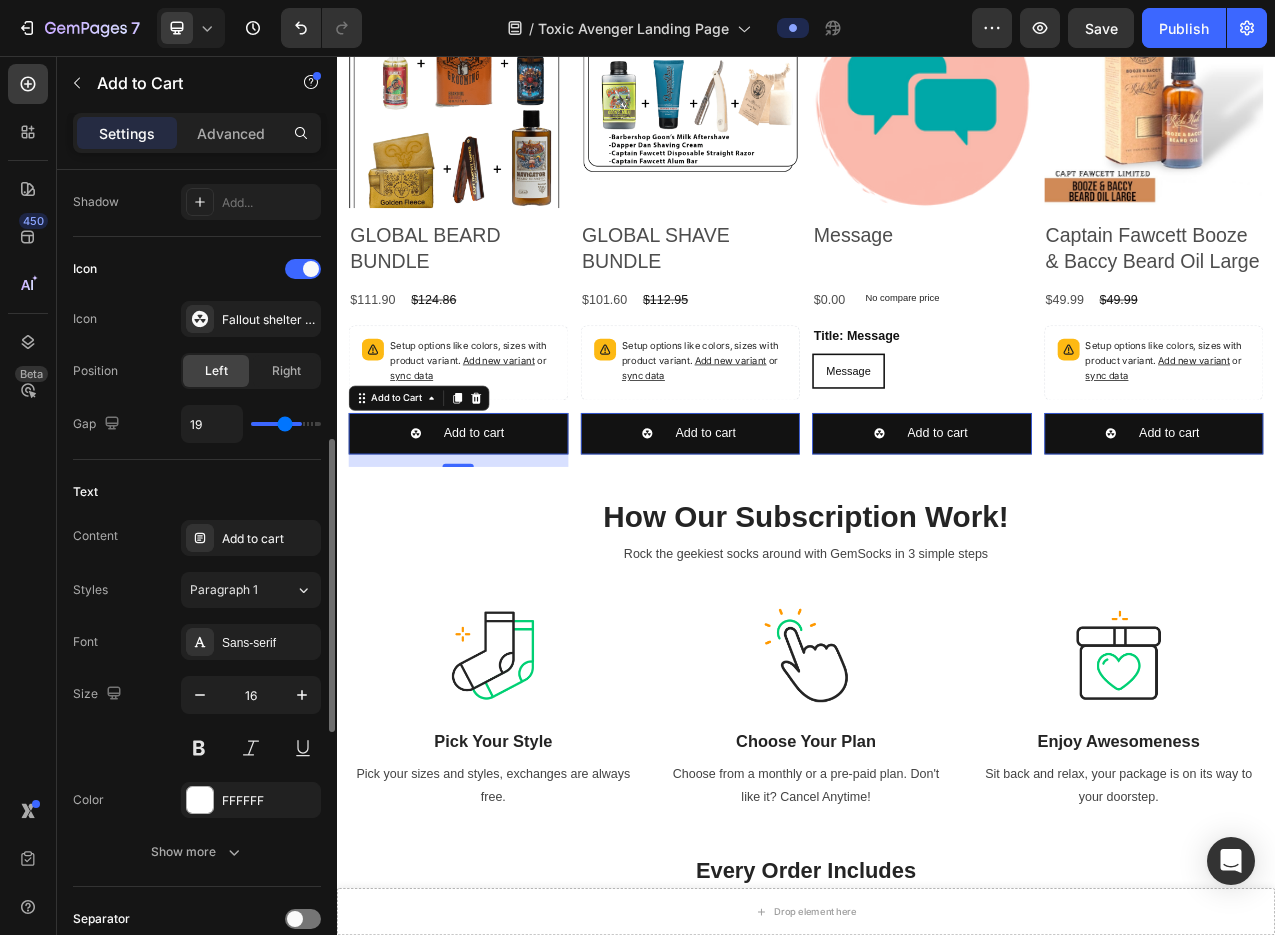 type on "17" 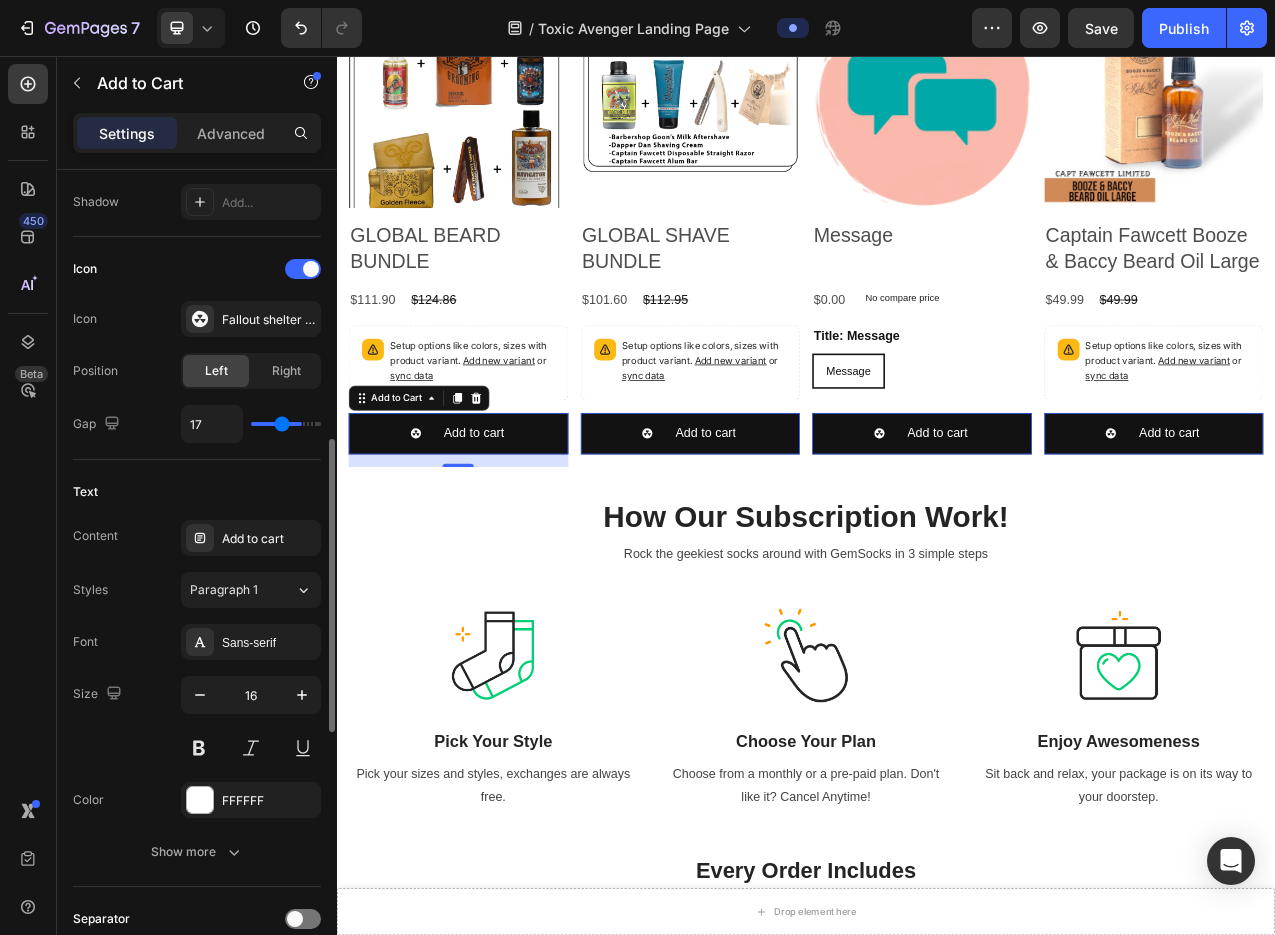 type on "16" 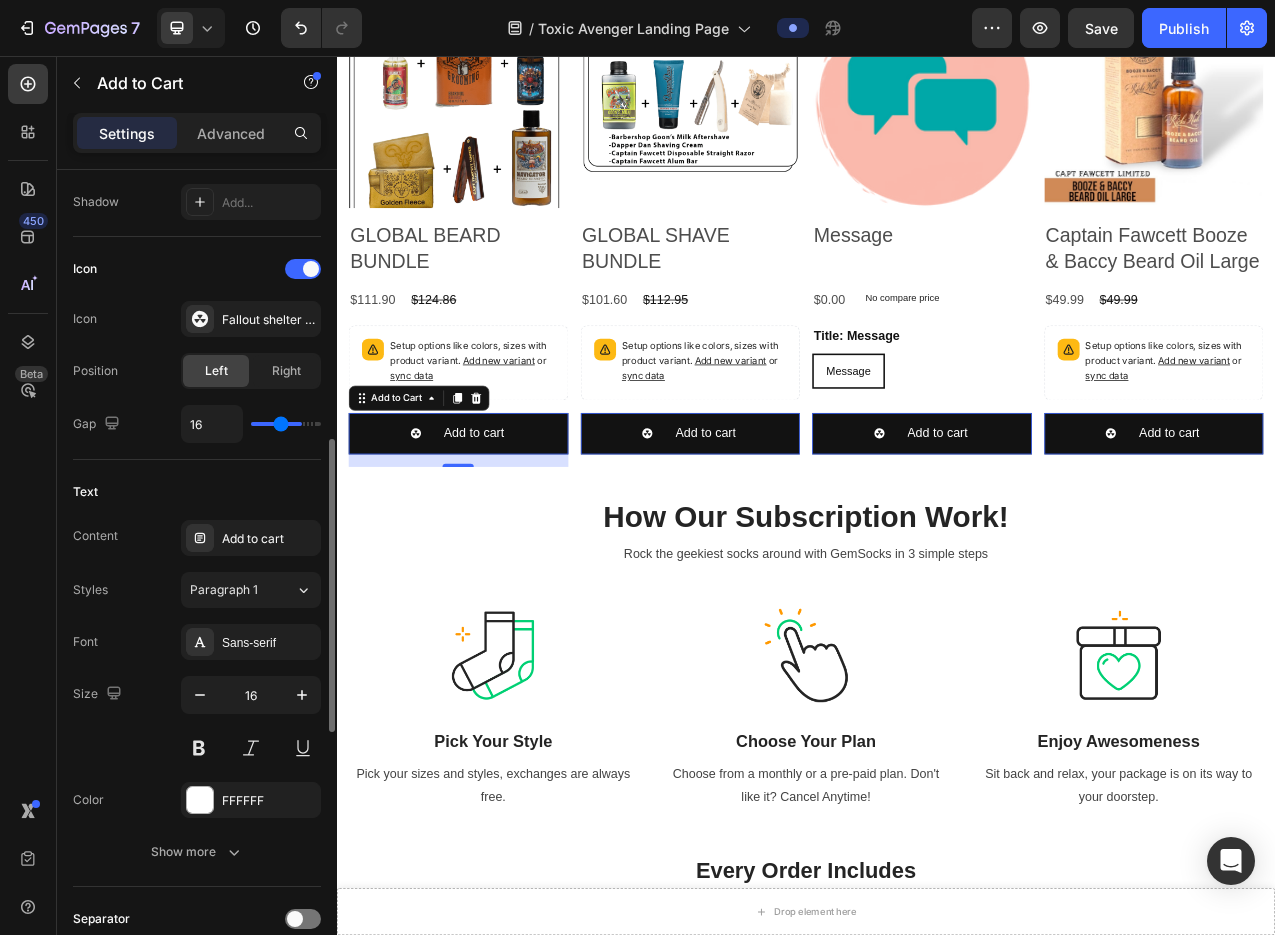 type on "15" 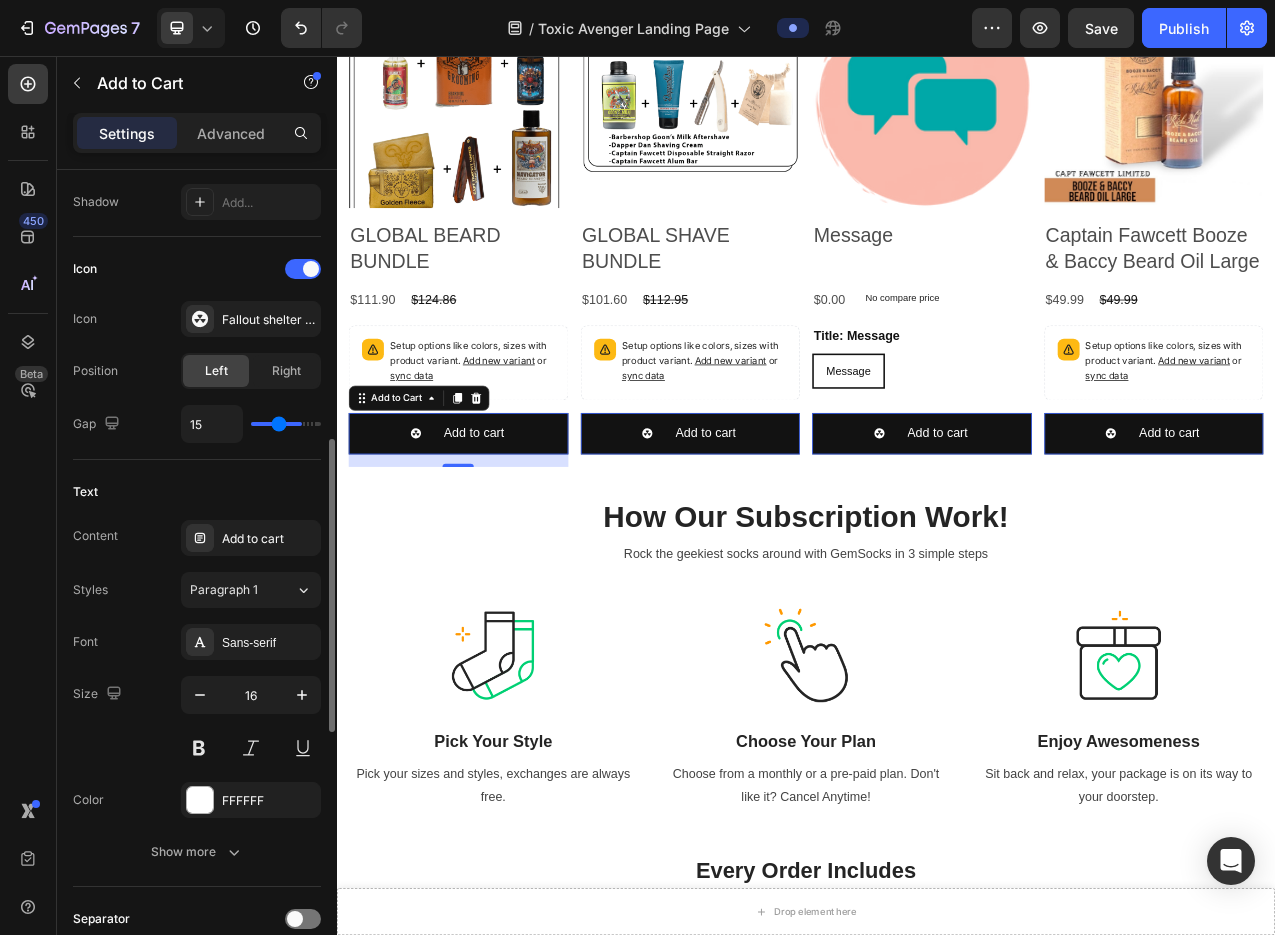 type on "14" 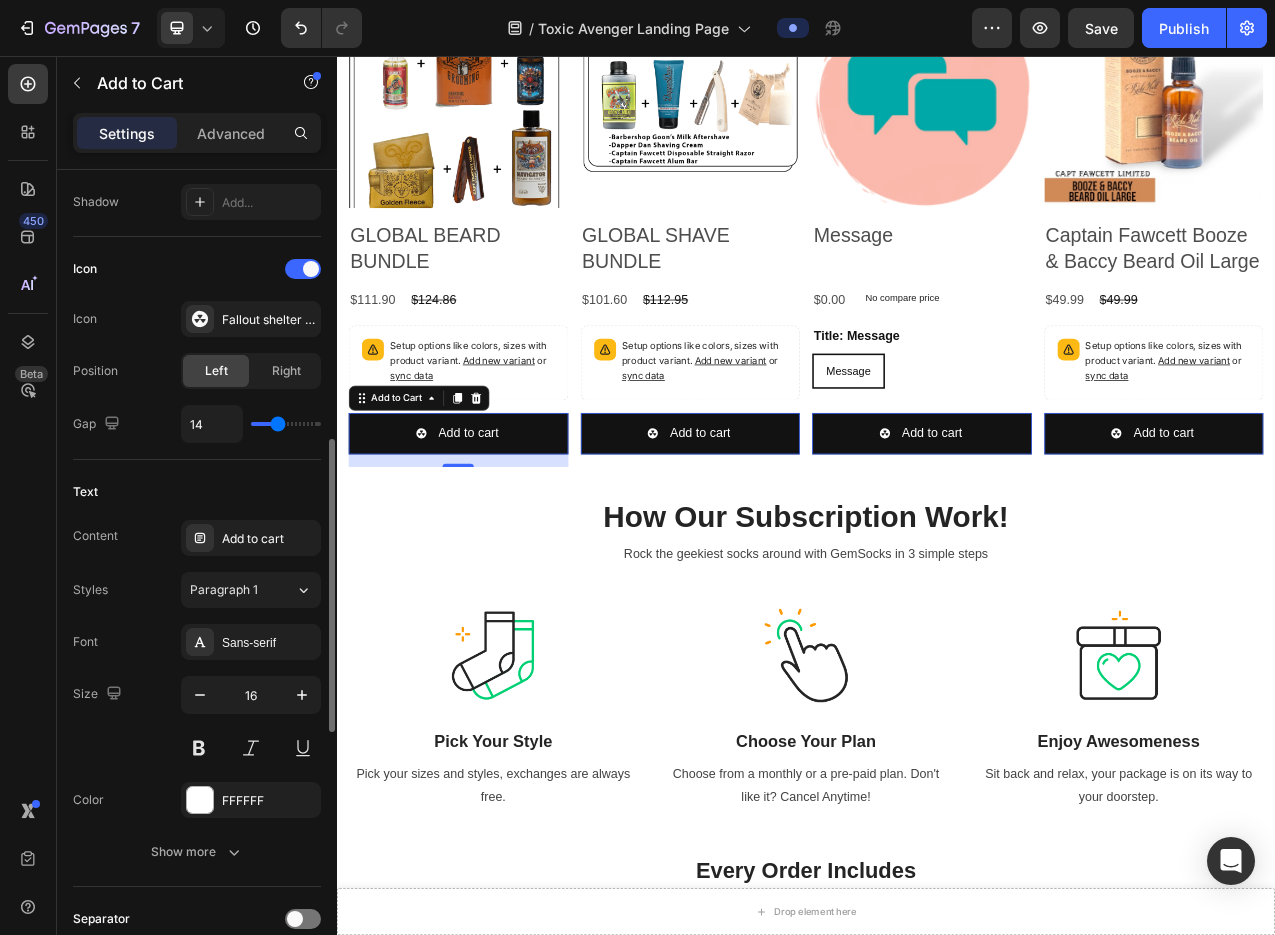 type on "12" 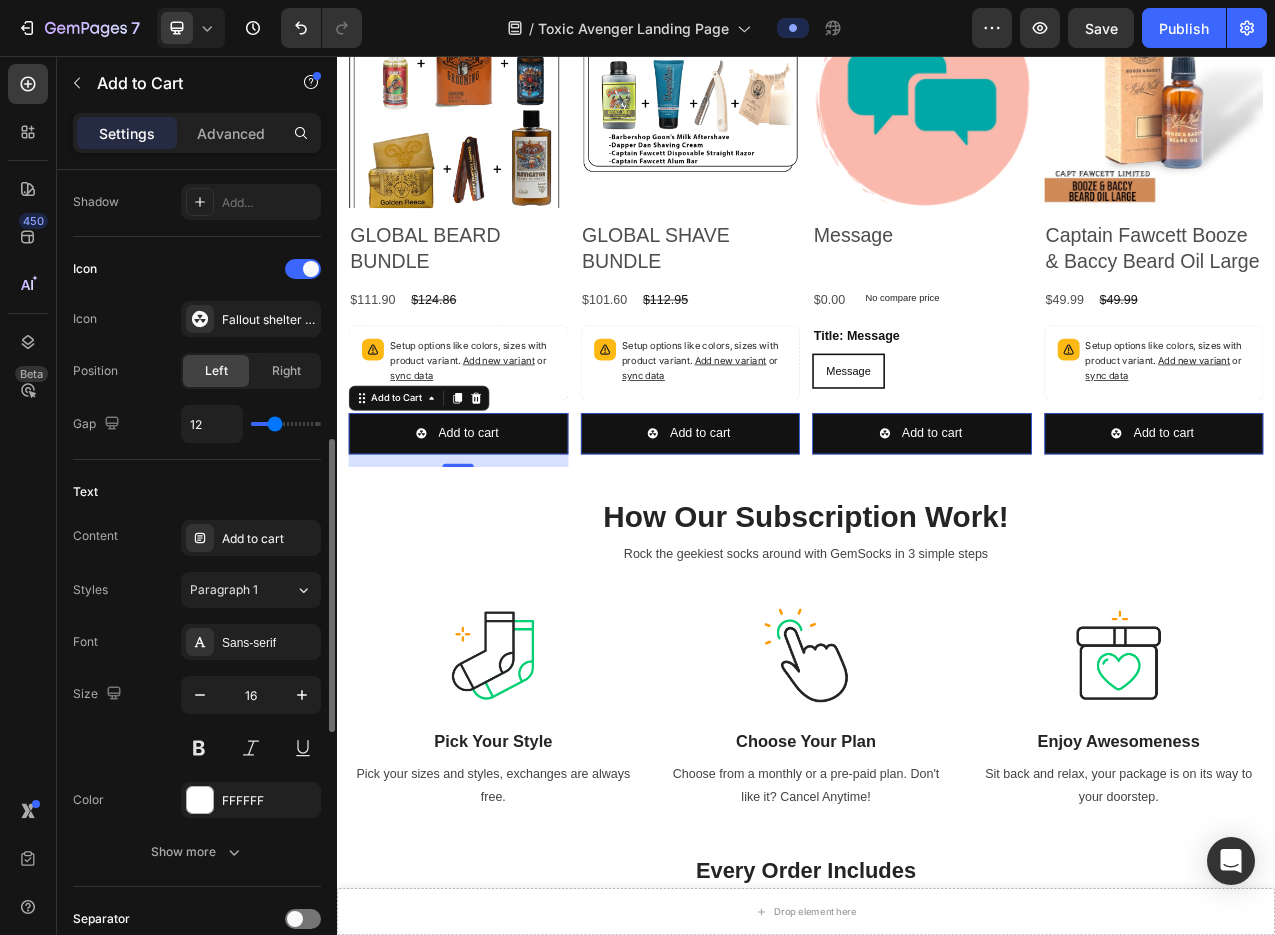 type on "11" 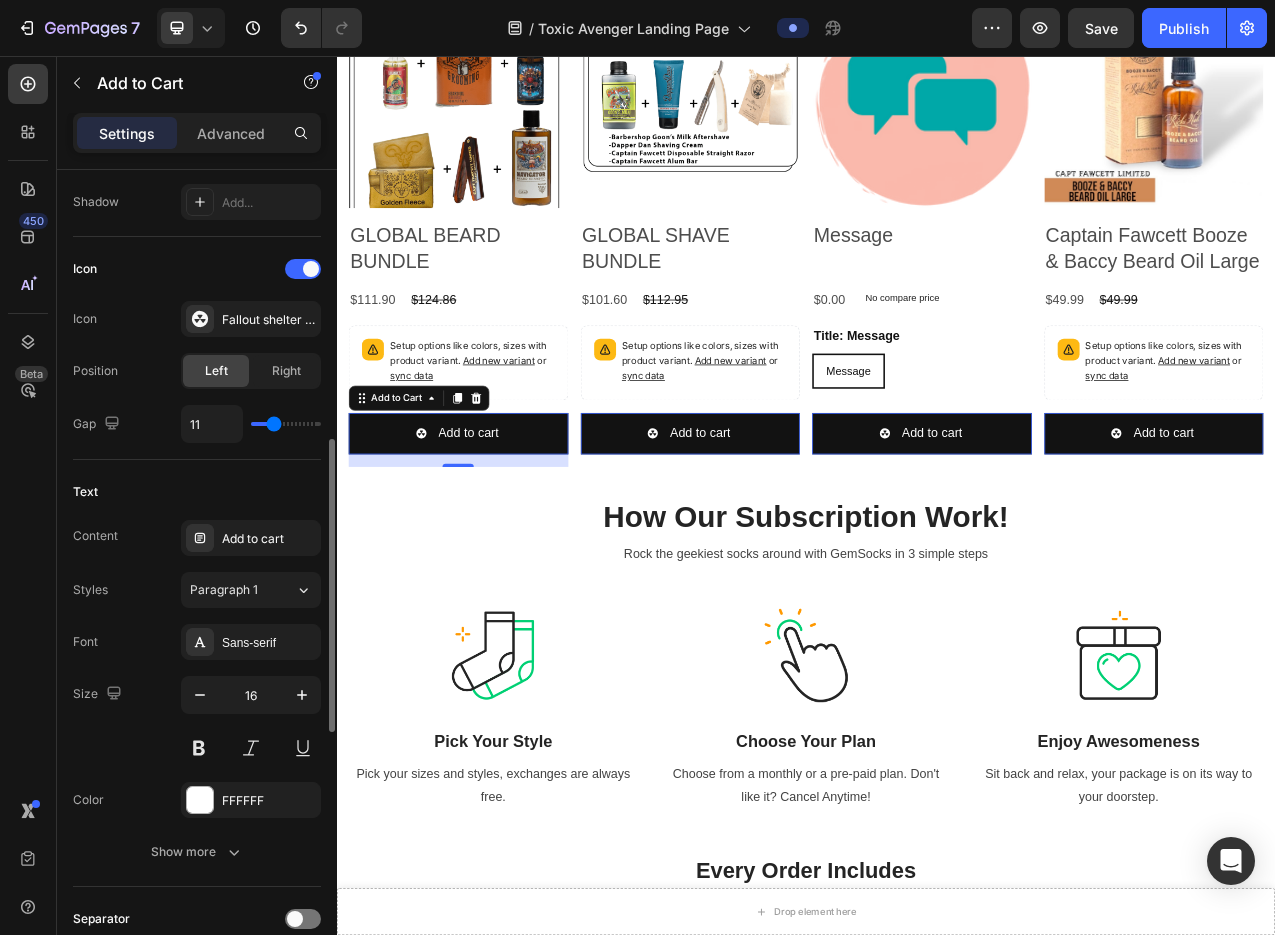 type on "10" 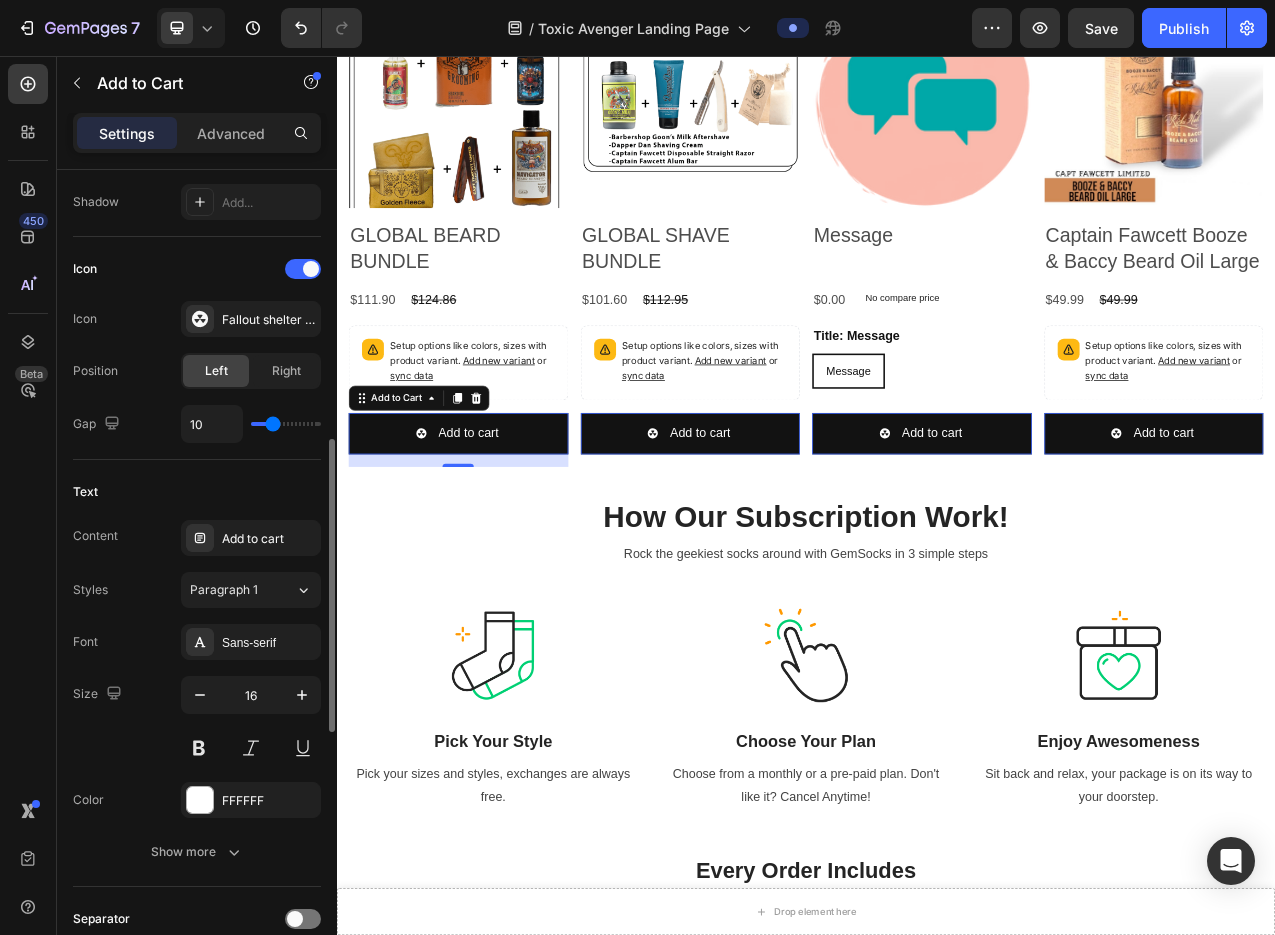 type on "9" 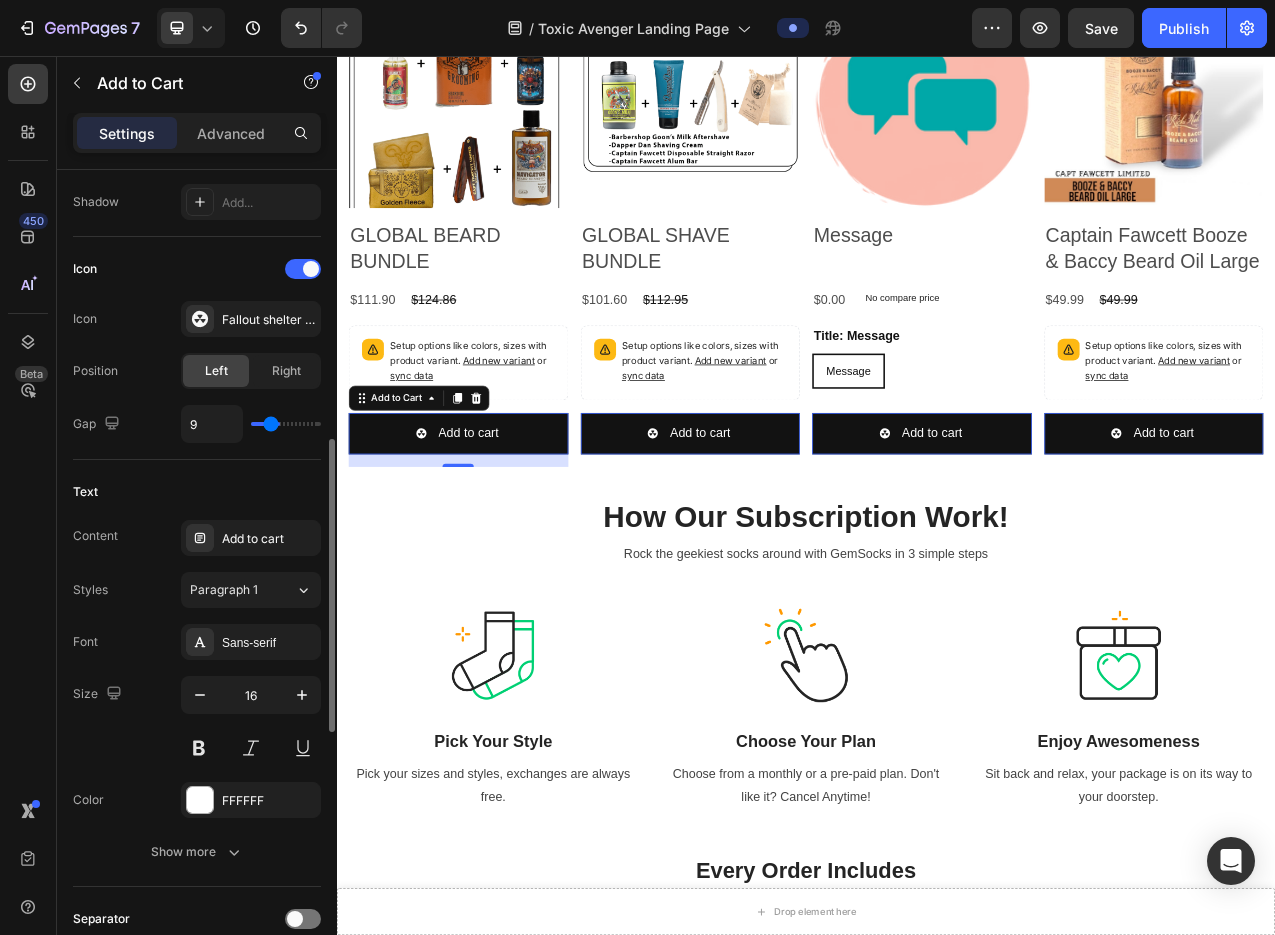 type on "8" 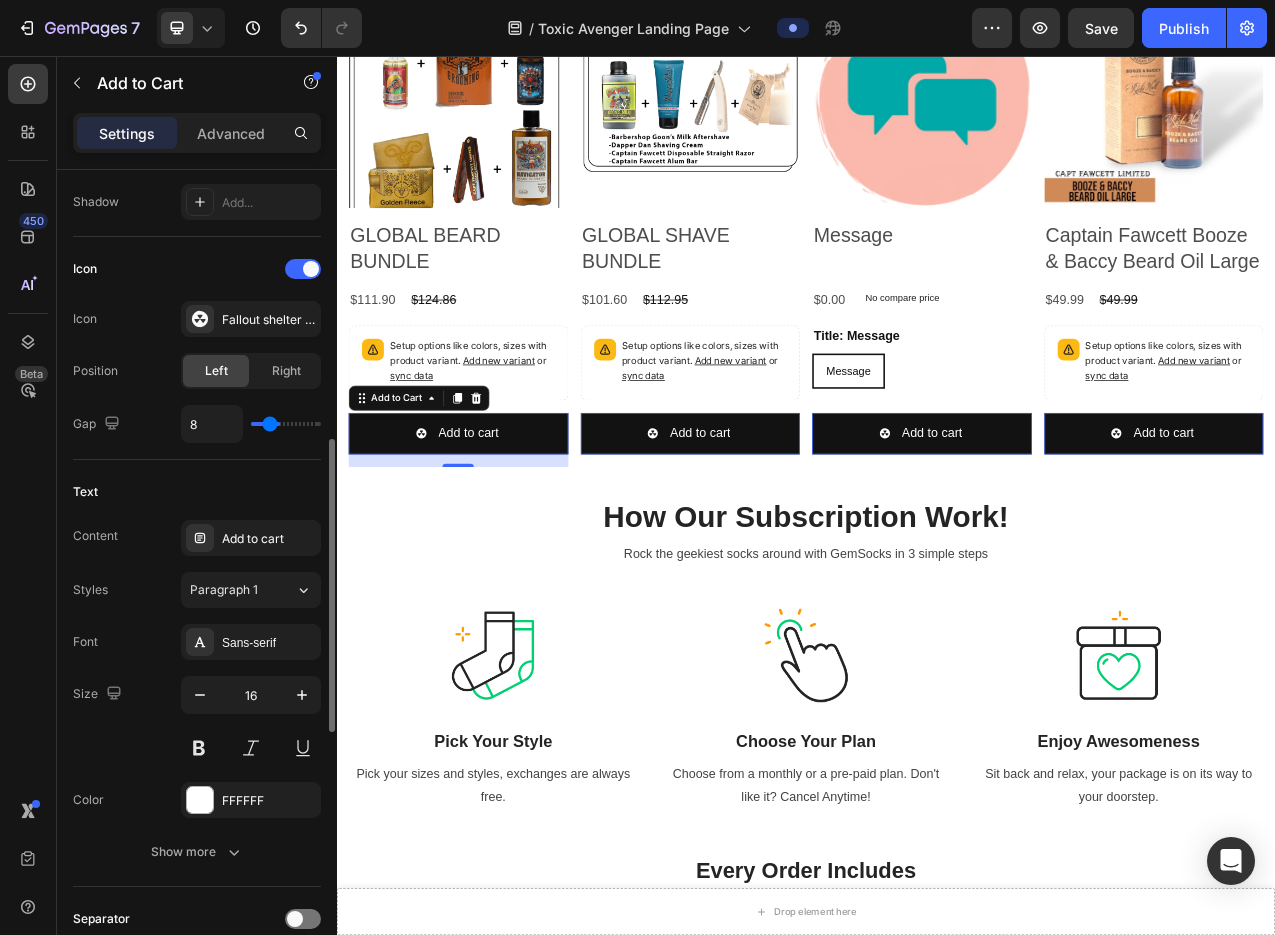 type on "7" 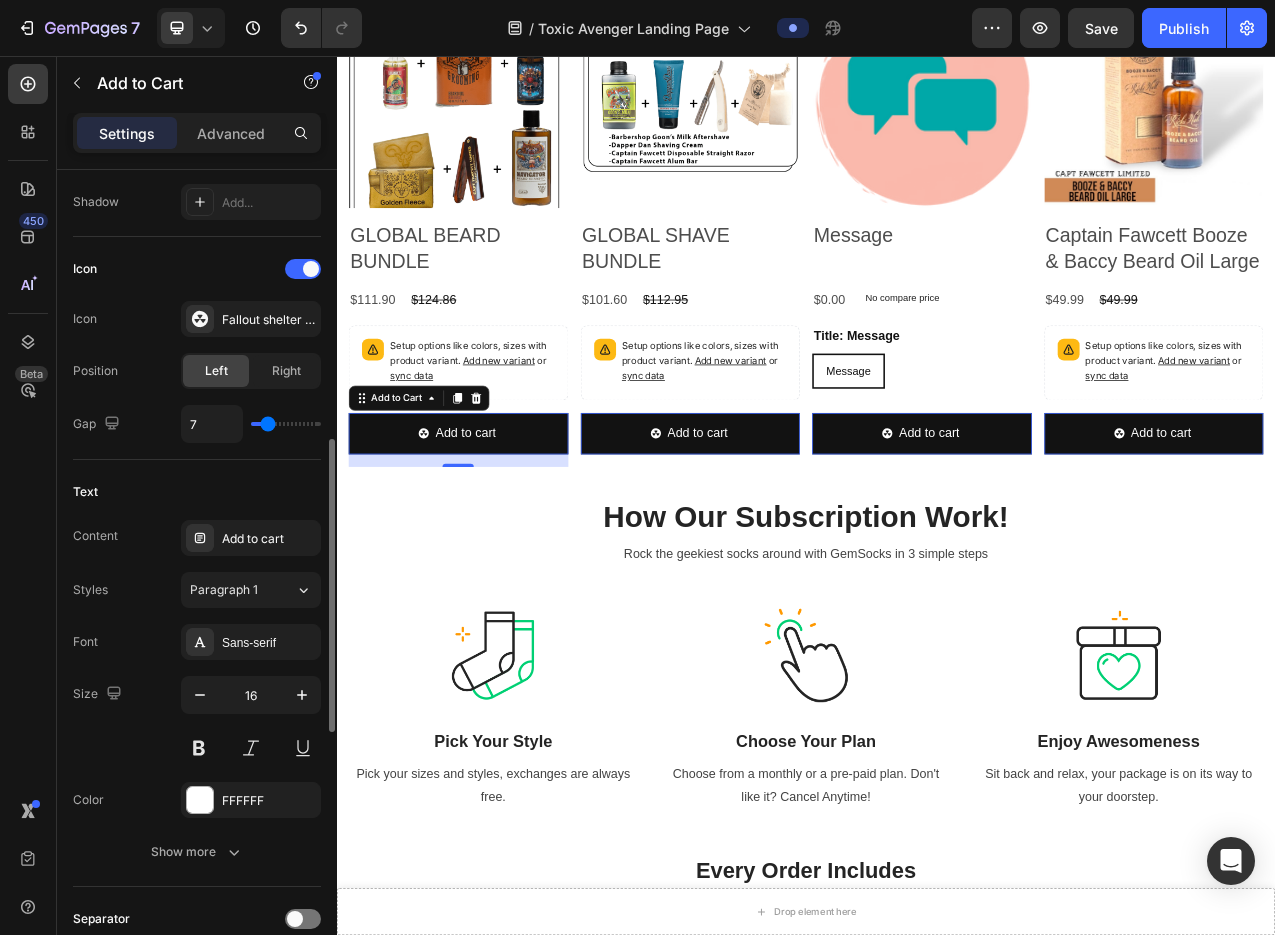 type on "7" 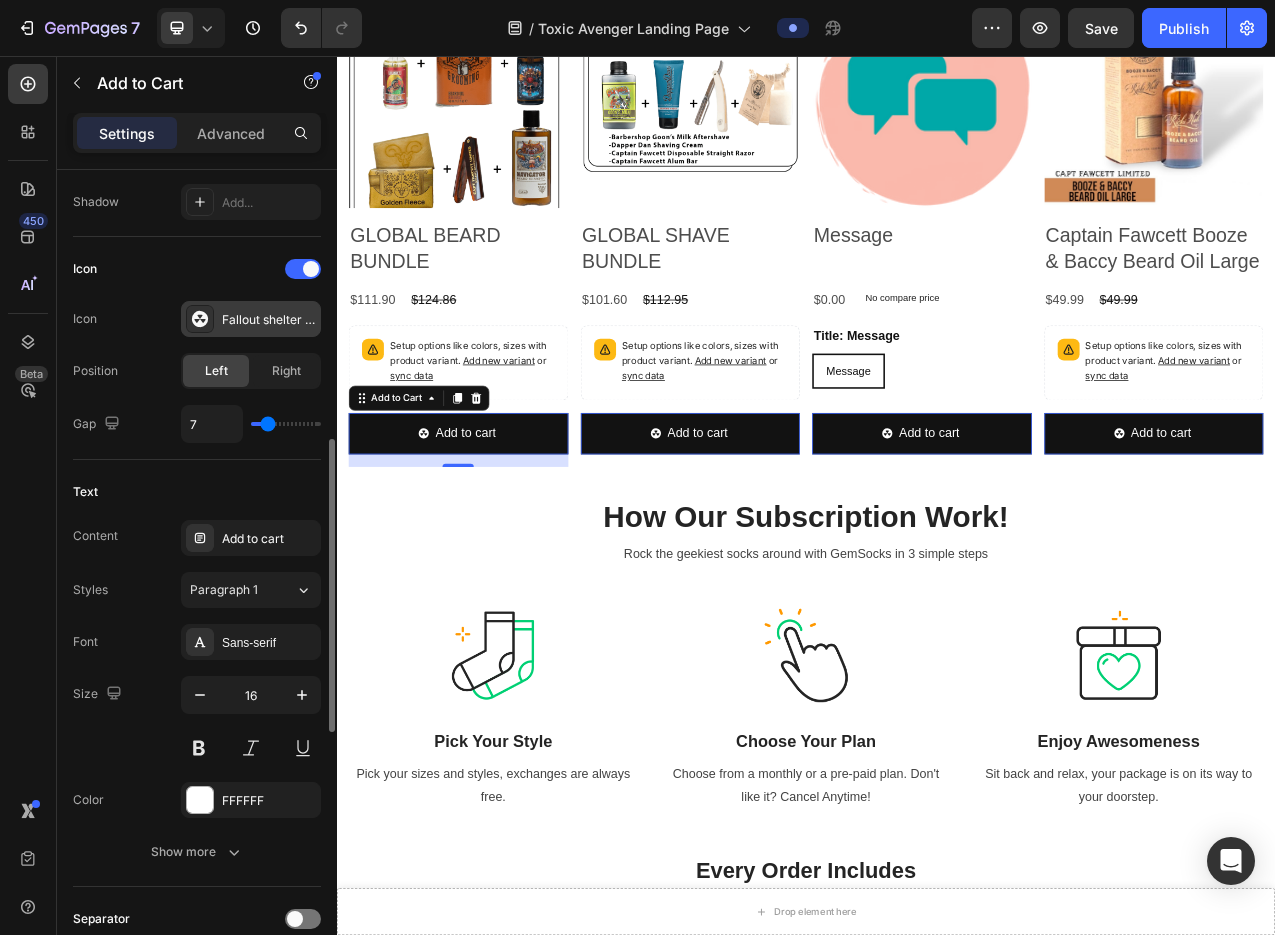 click on "Fallout shelter filled" at bounding box center (251, 319) 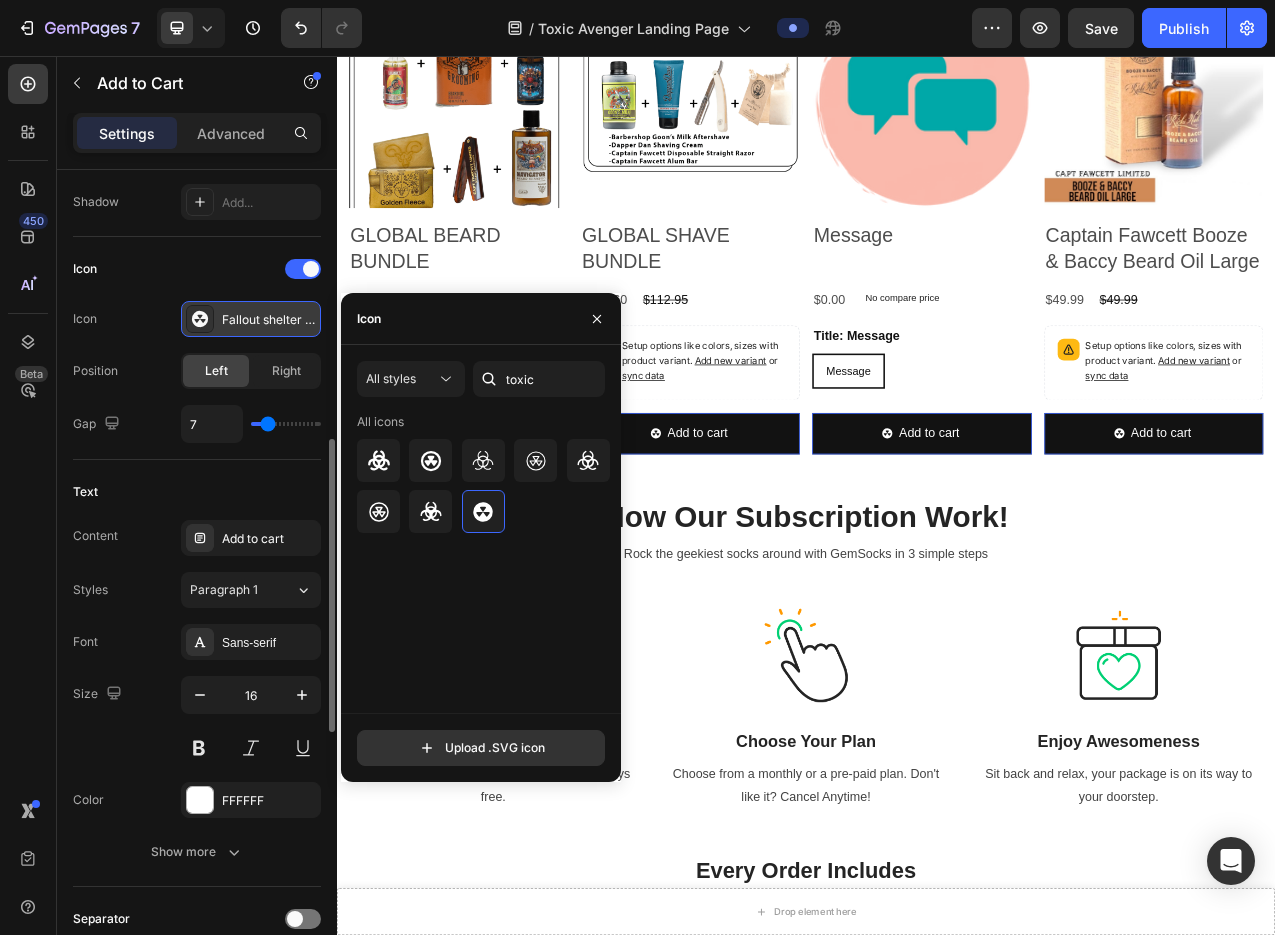 click on "Fallout shelter filled" at bounding box center (251, 319) 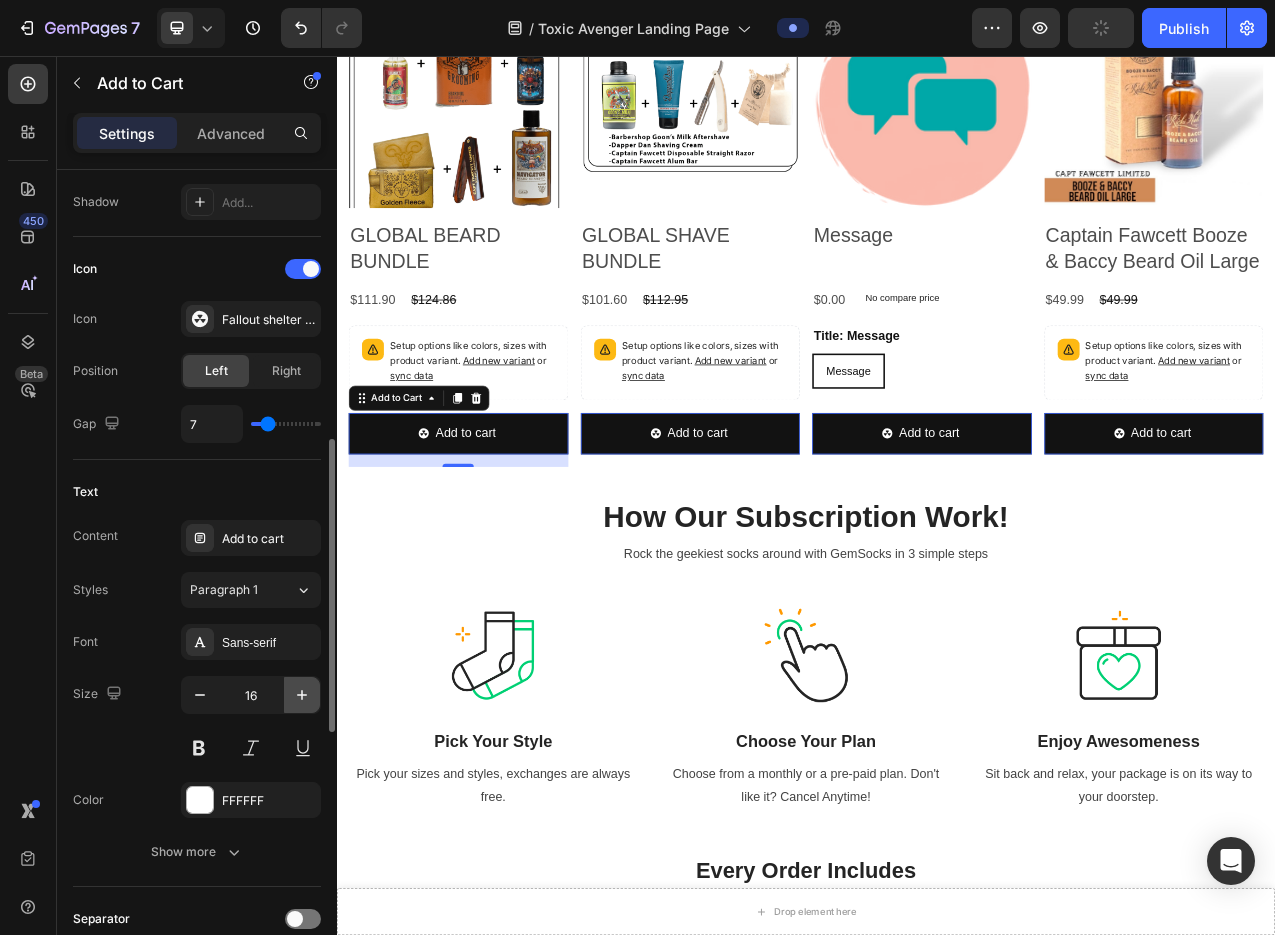 click 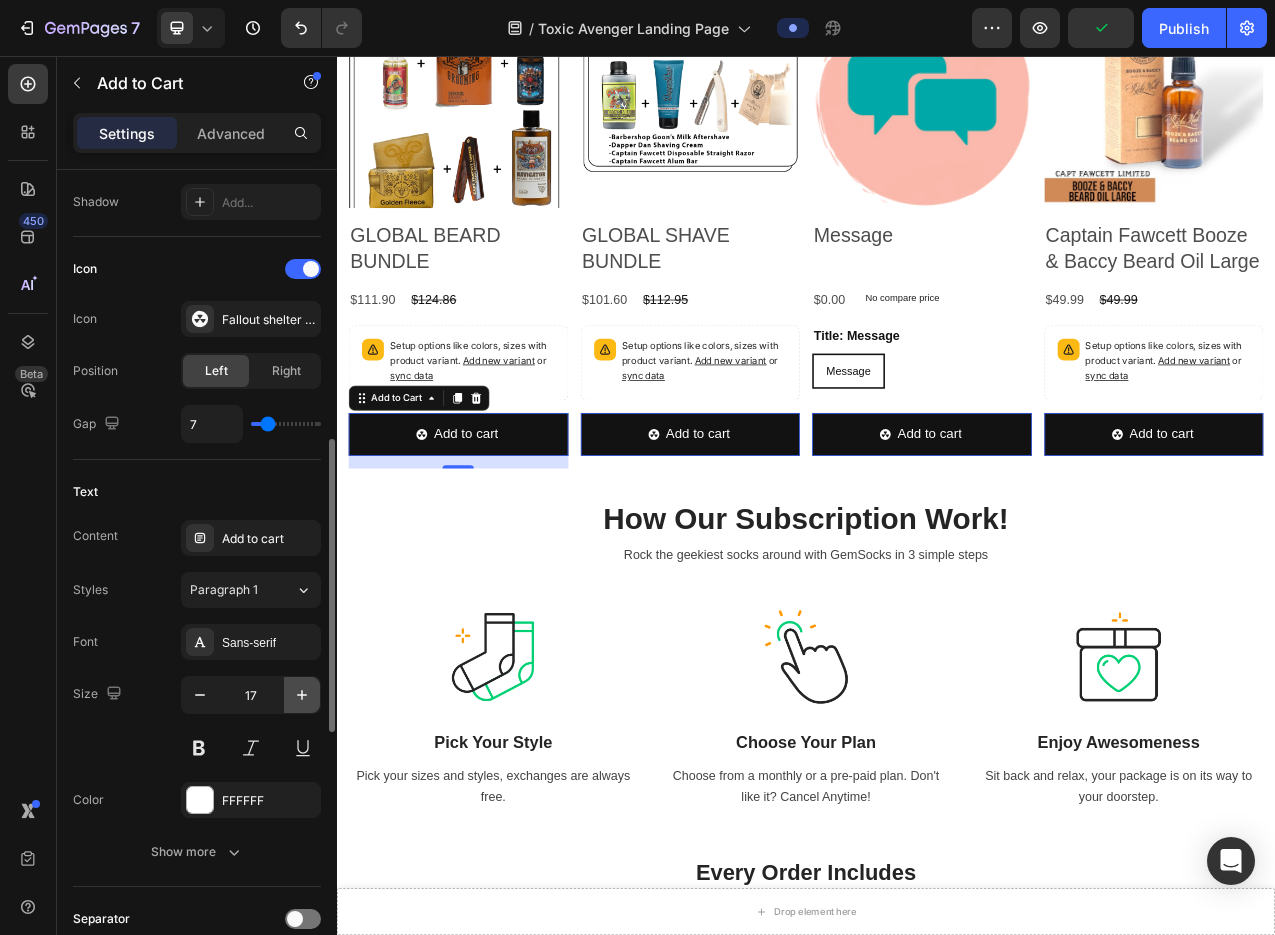 click 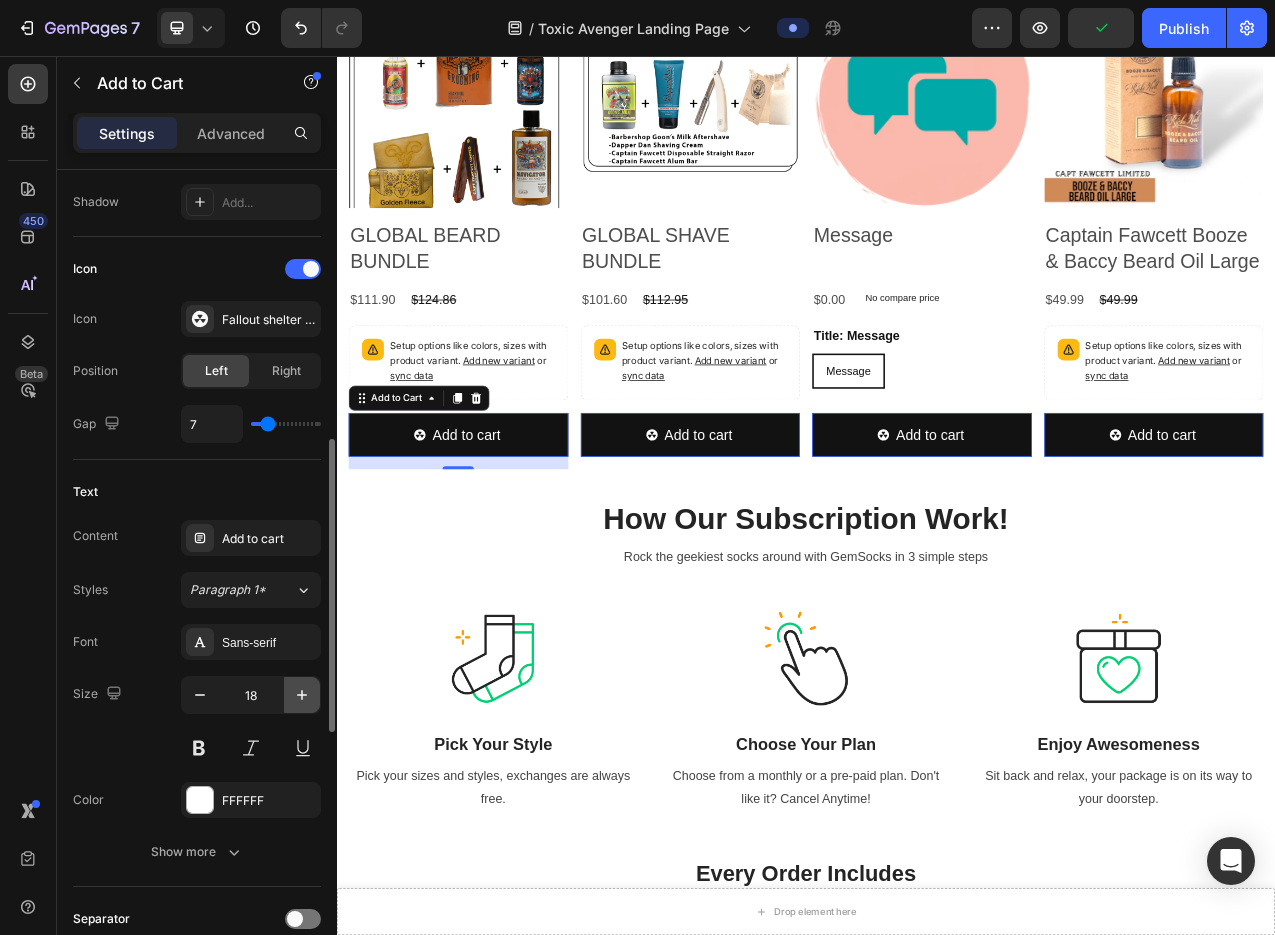 click 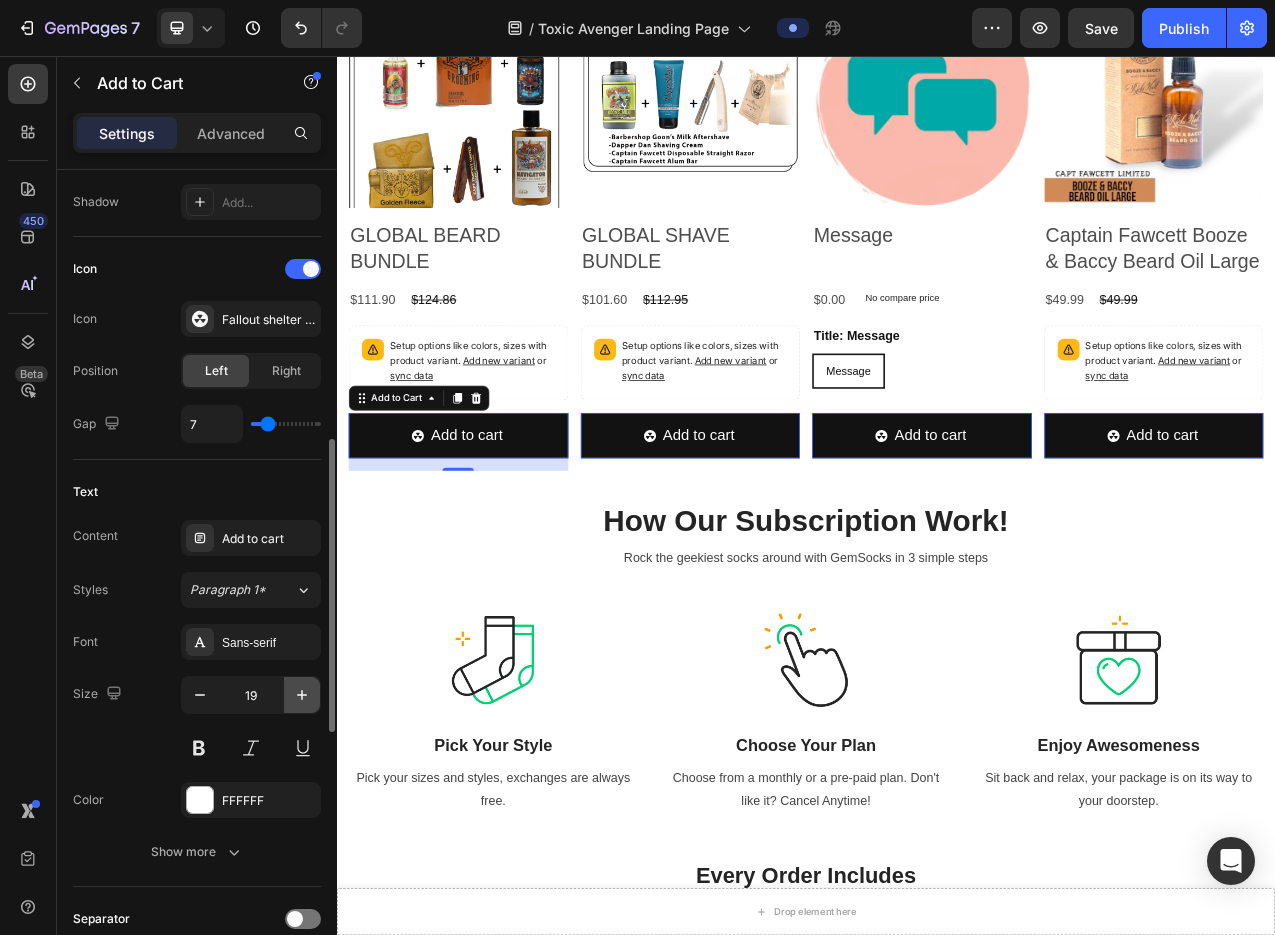 click 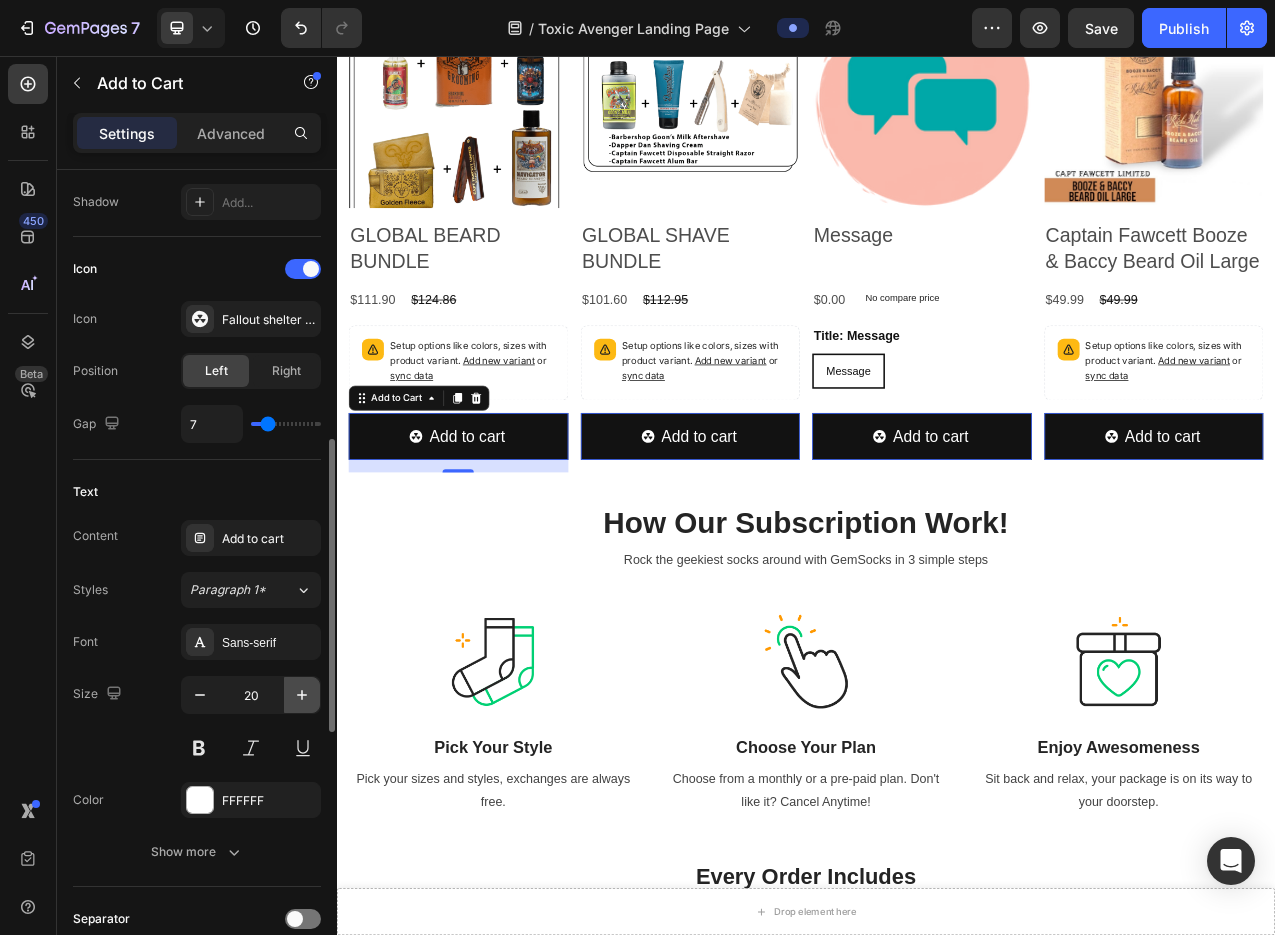 click 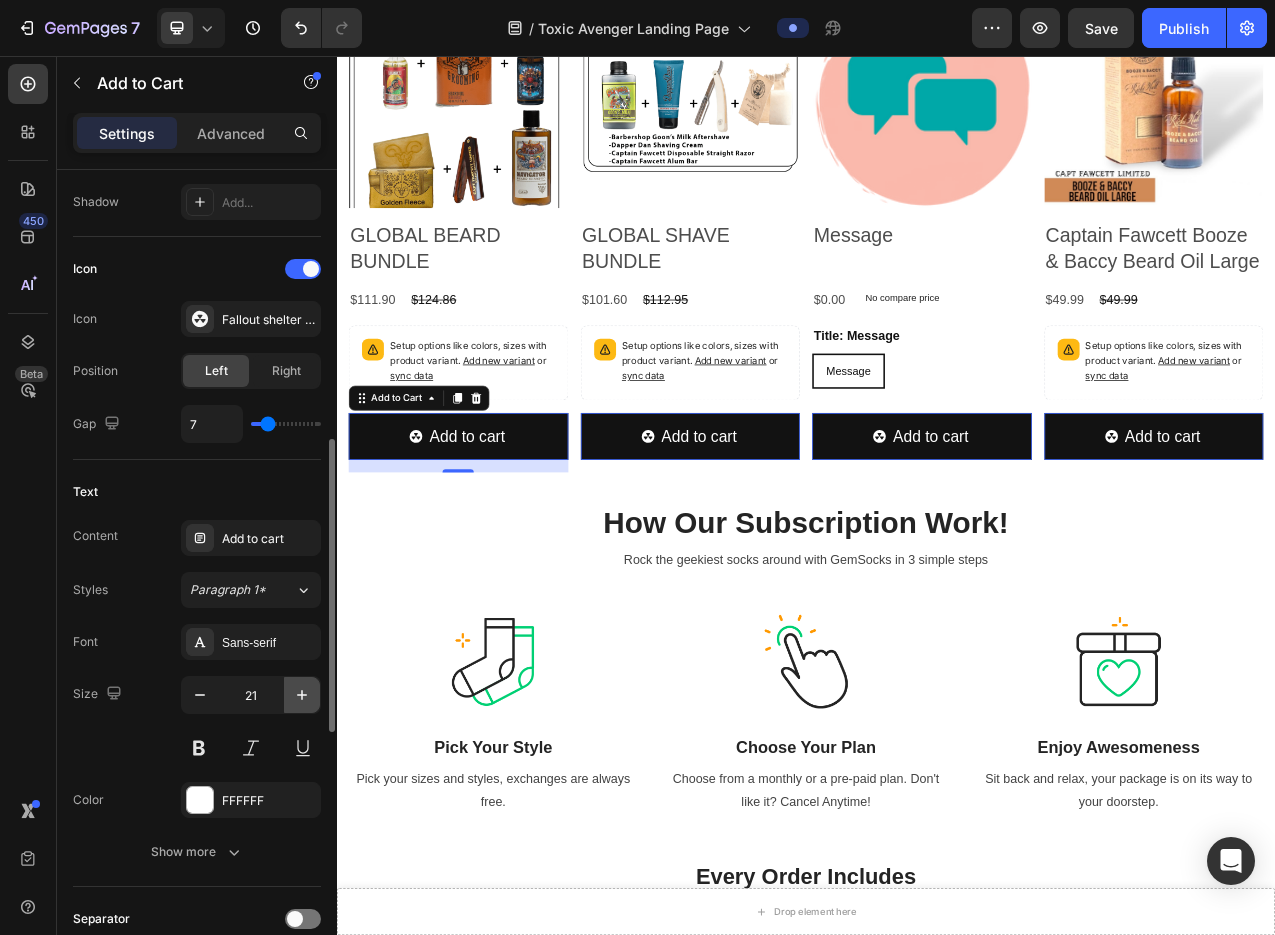 click 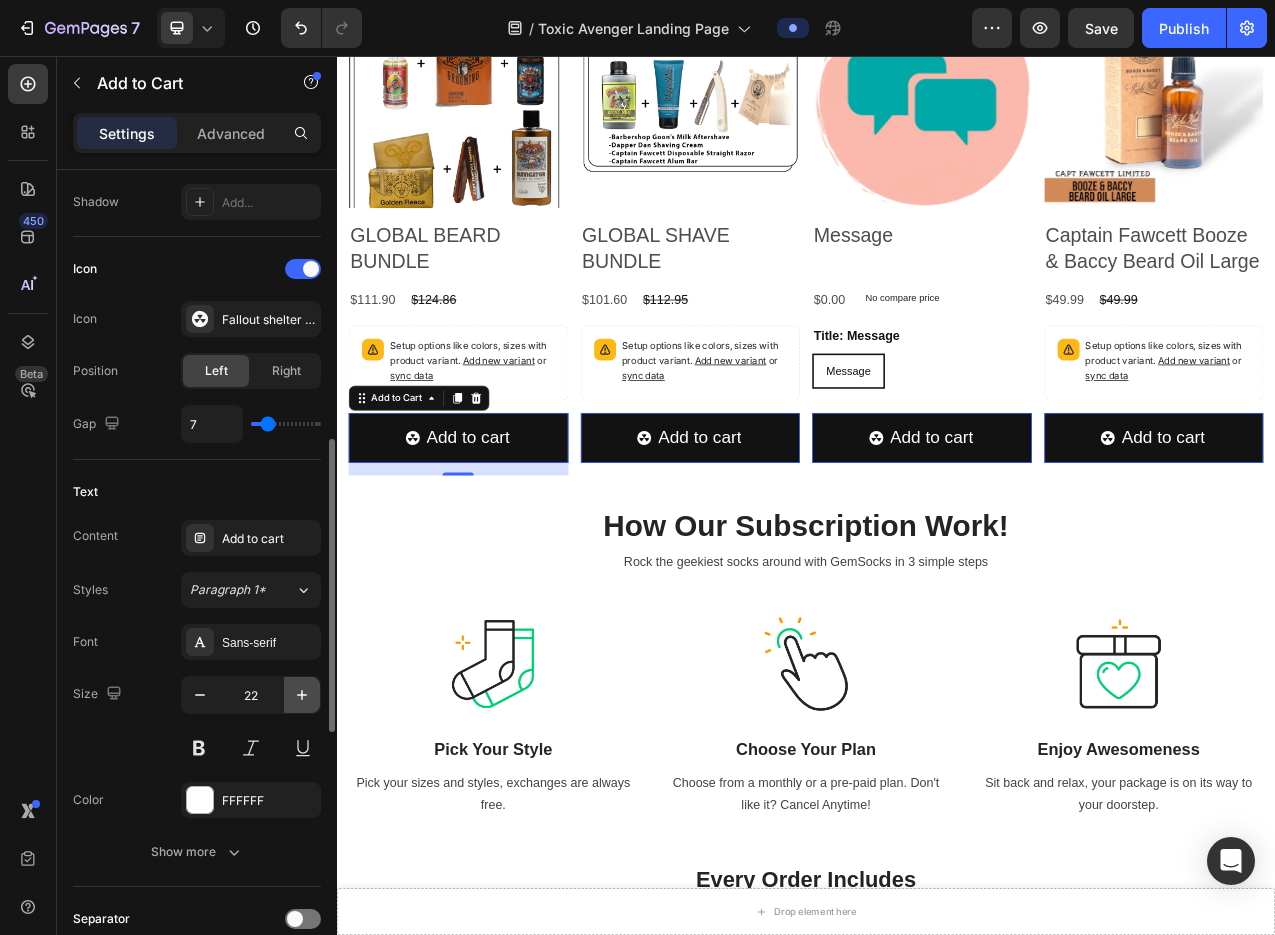 click 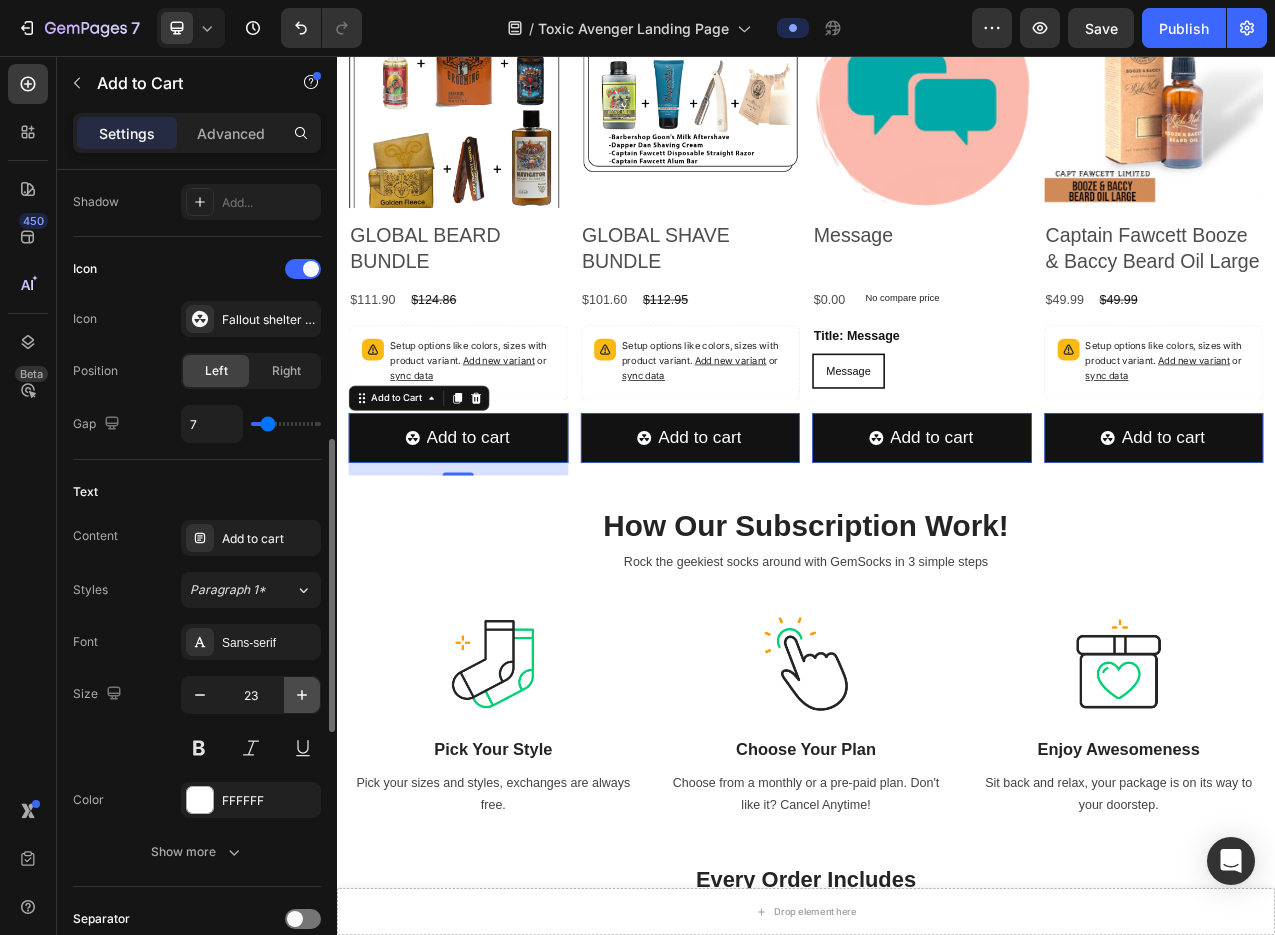 click 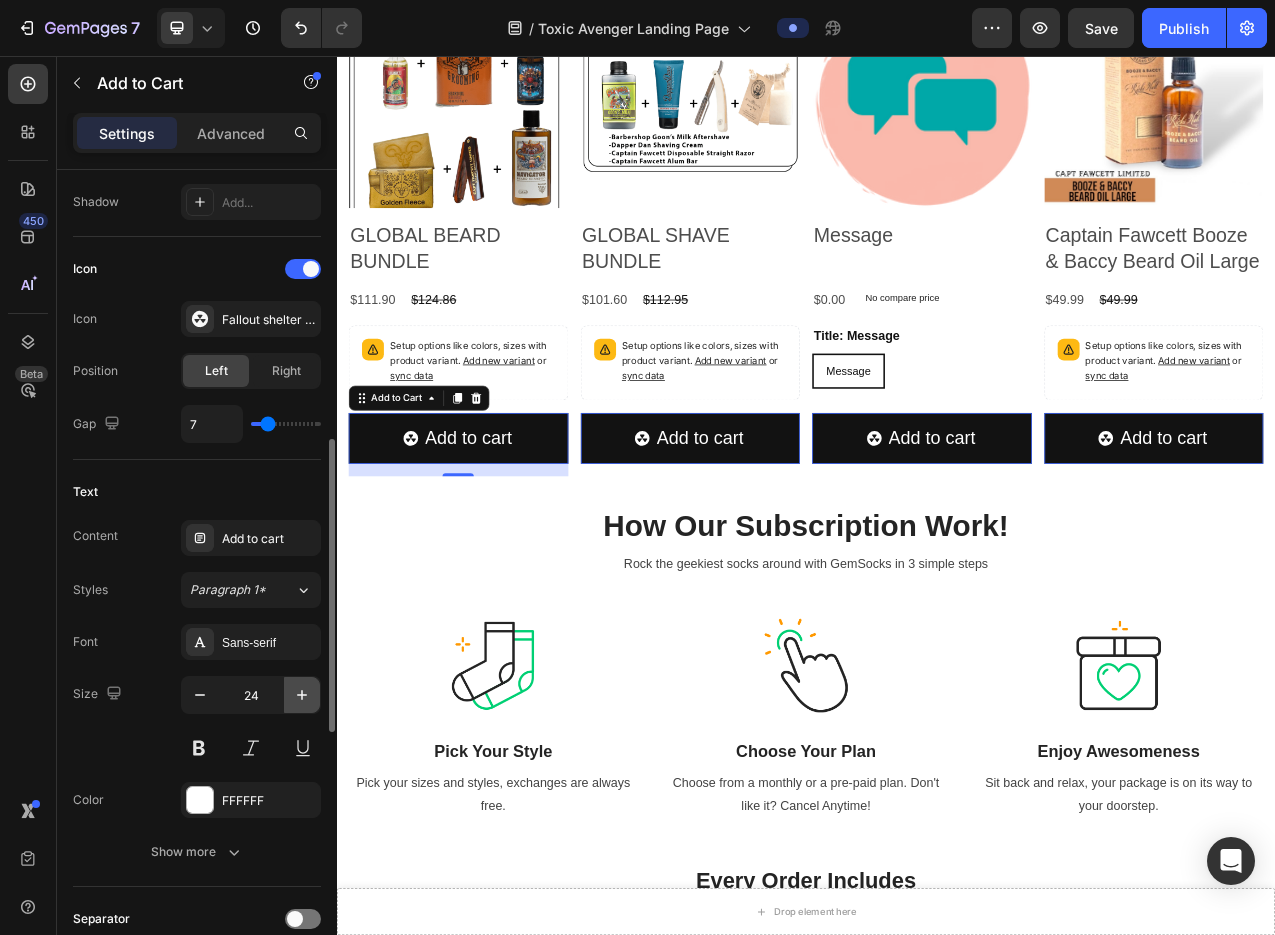click 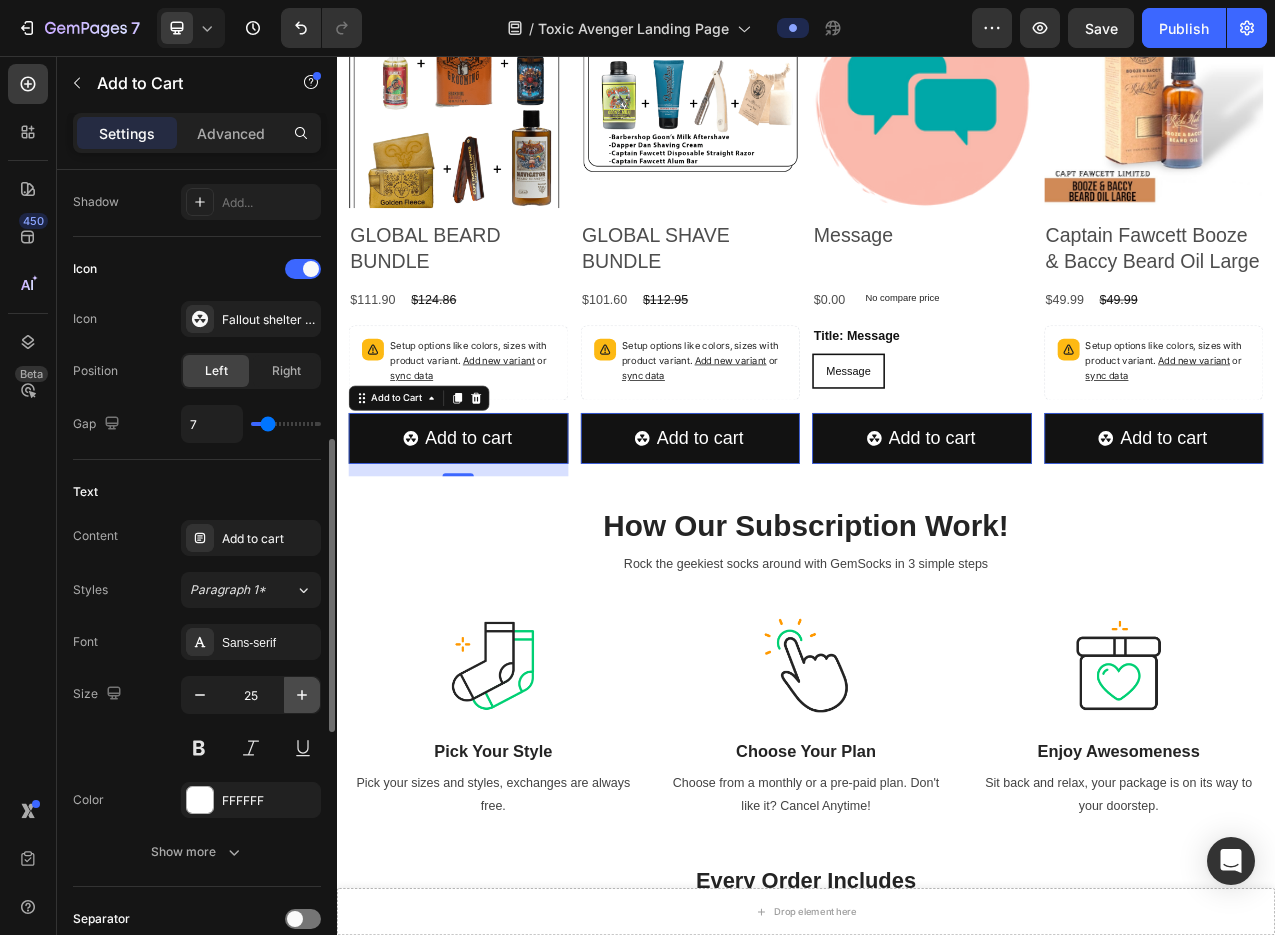 click 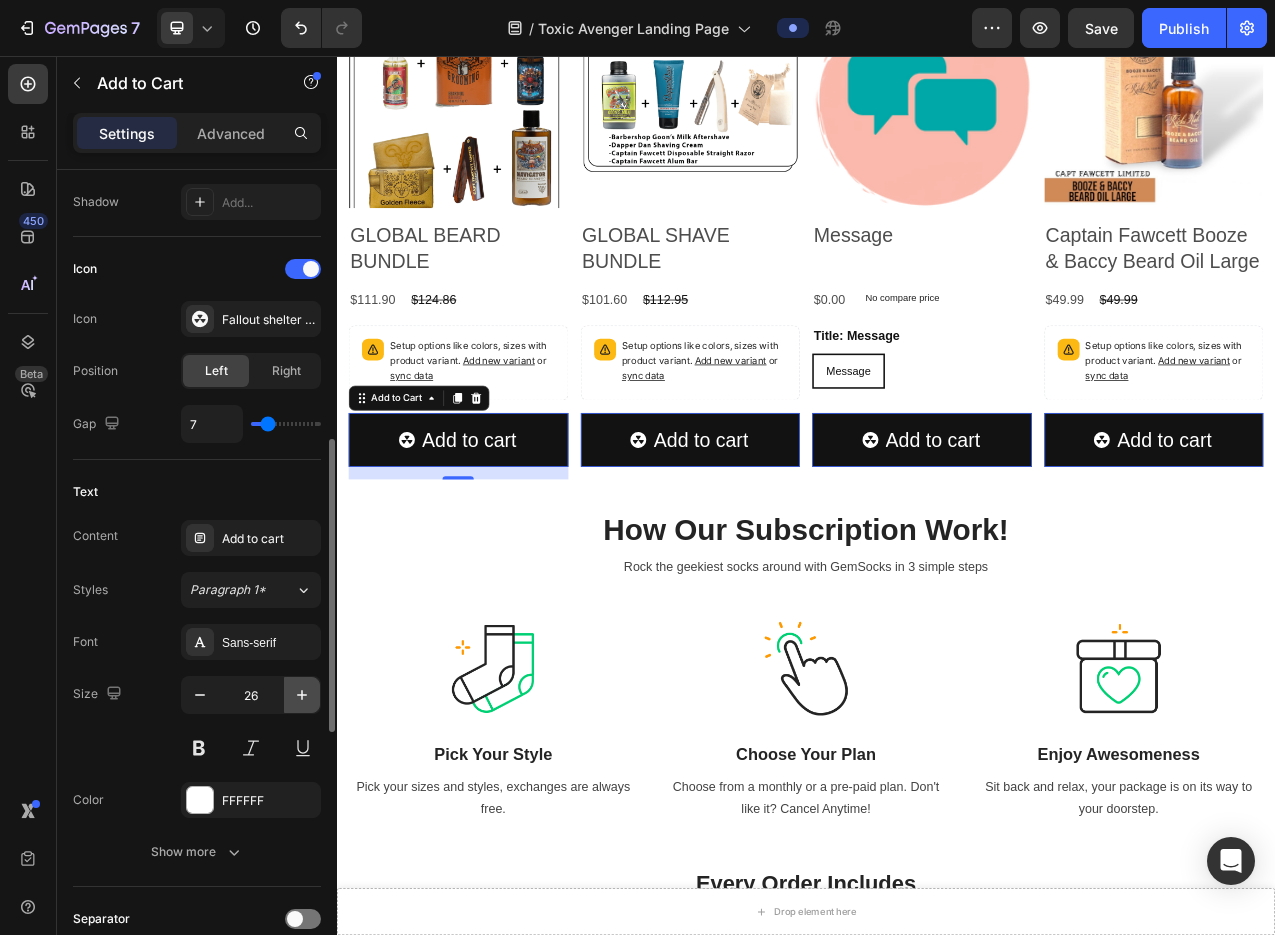 click 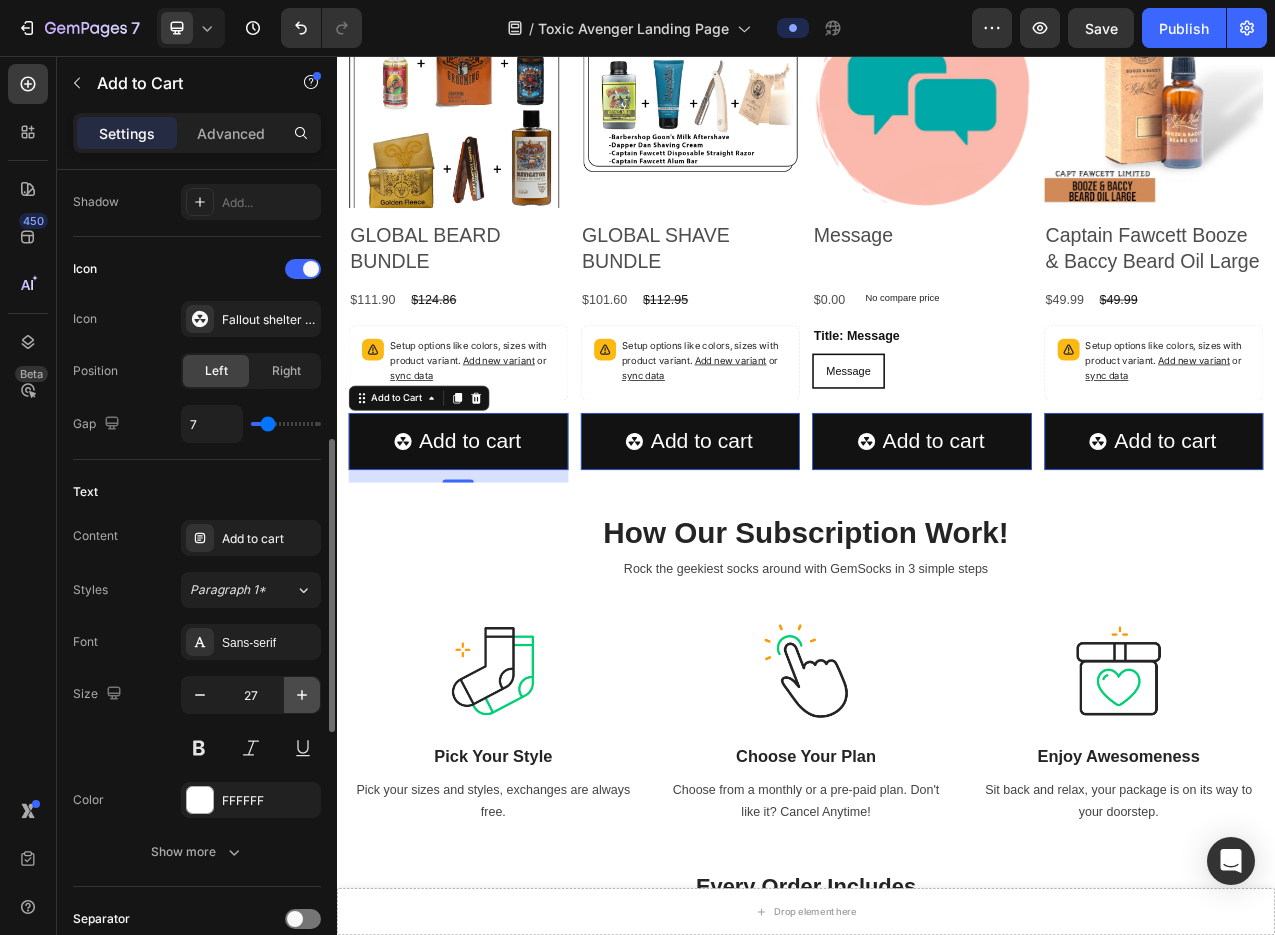 click 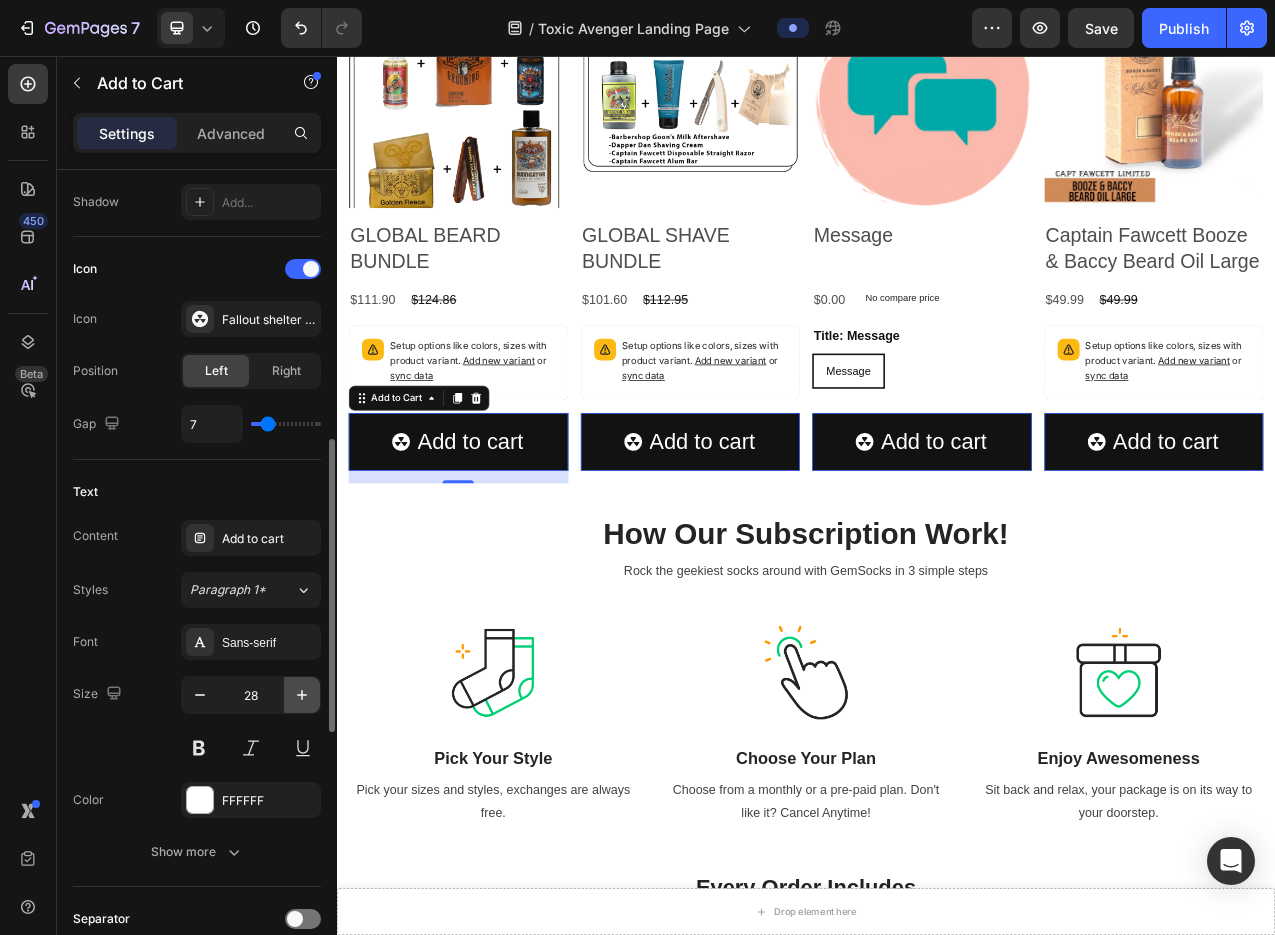 click 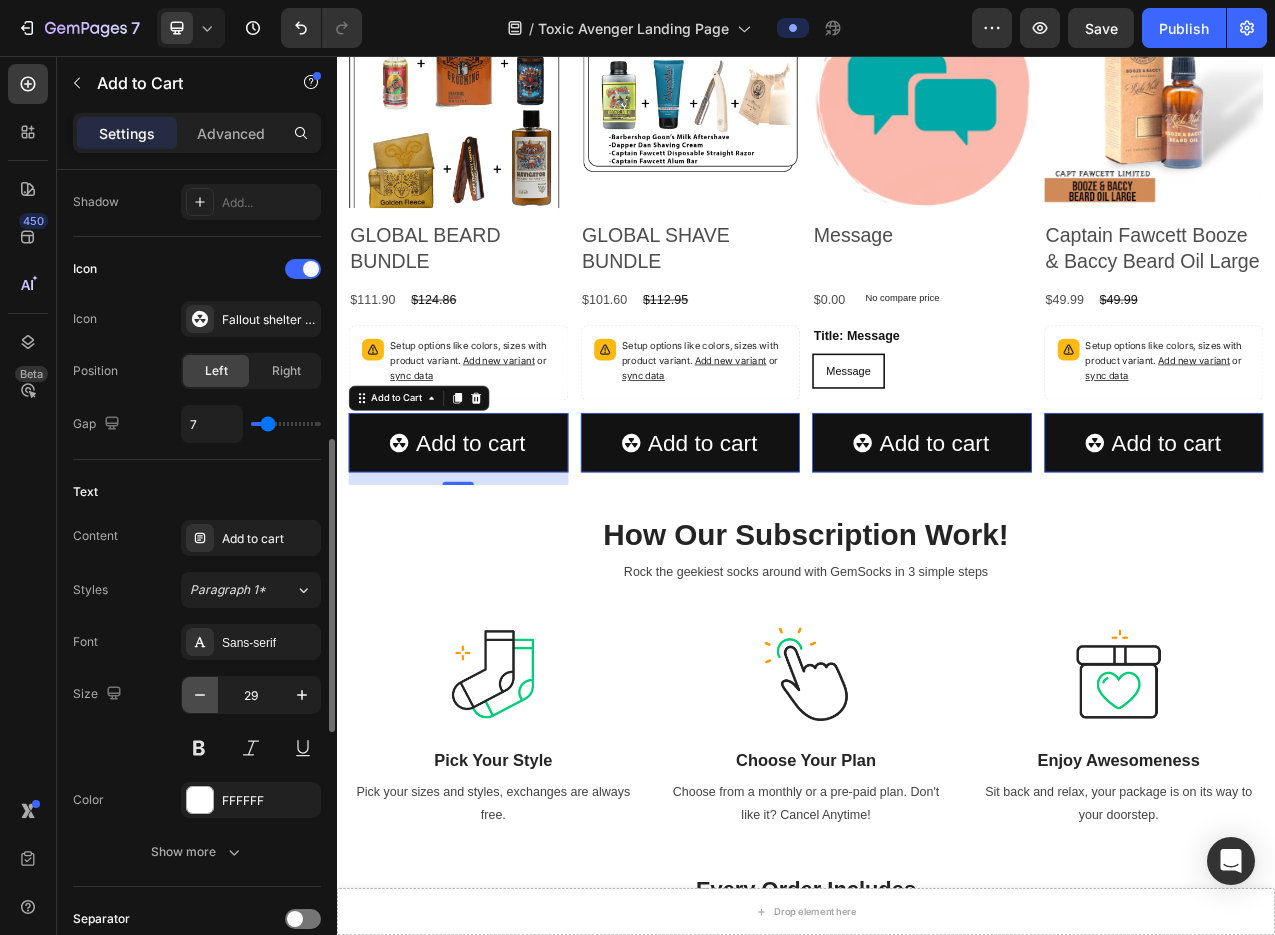 click 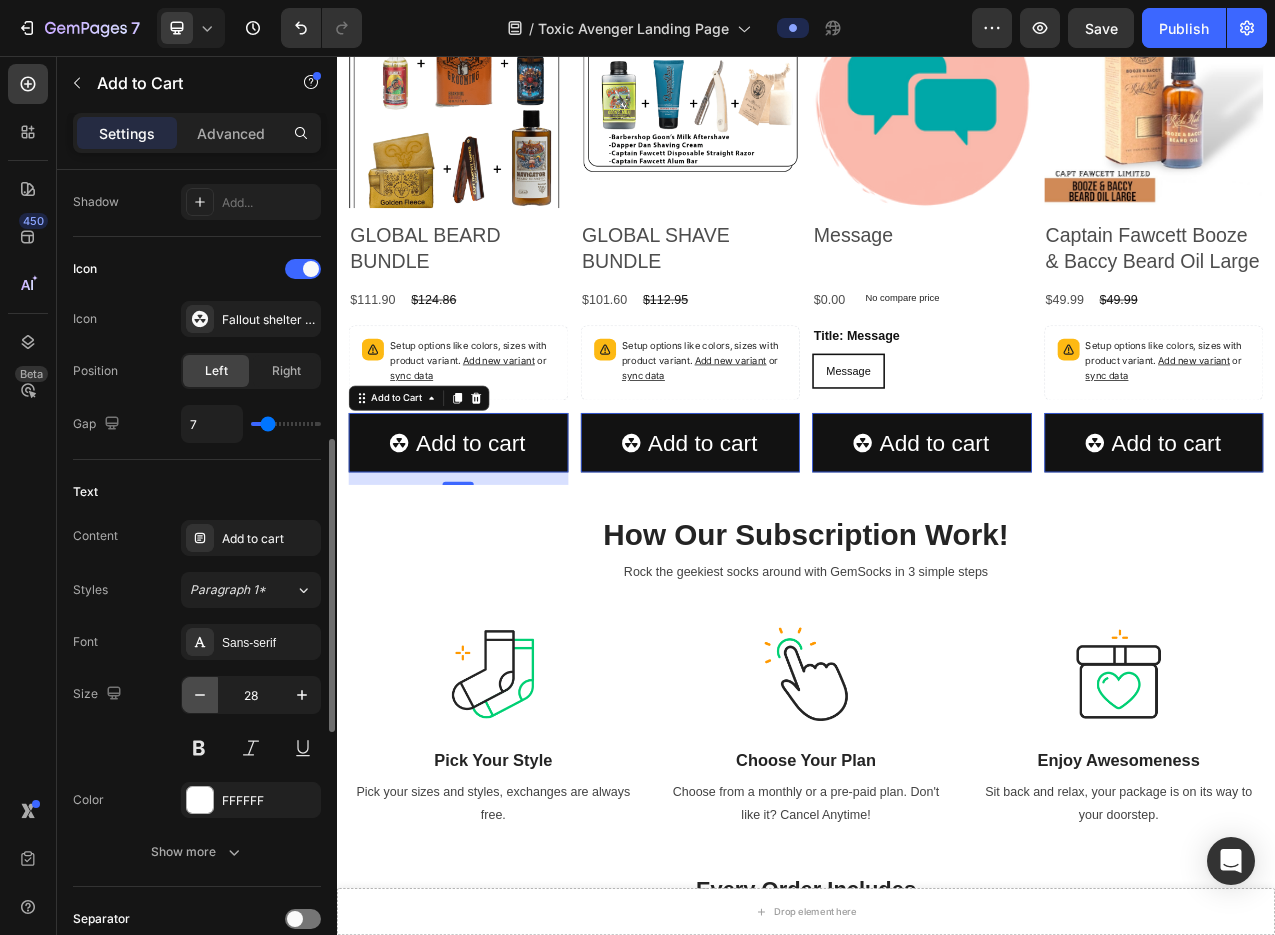 click 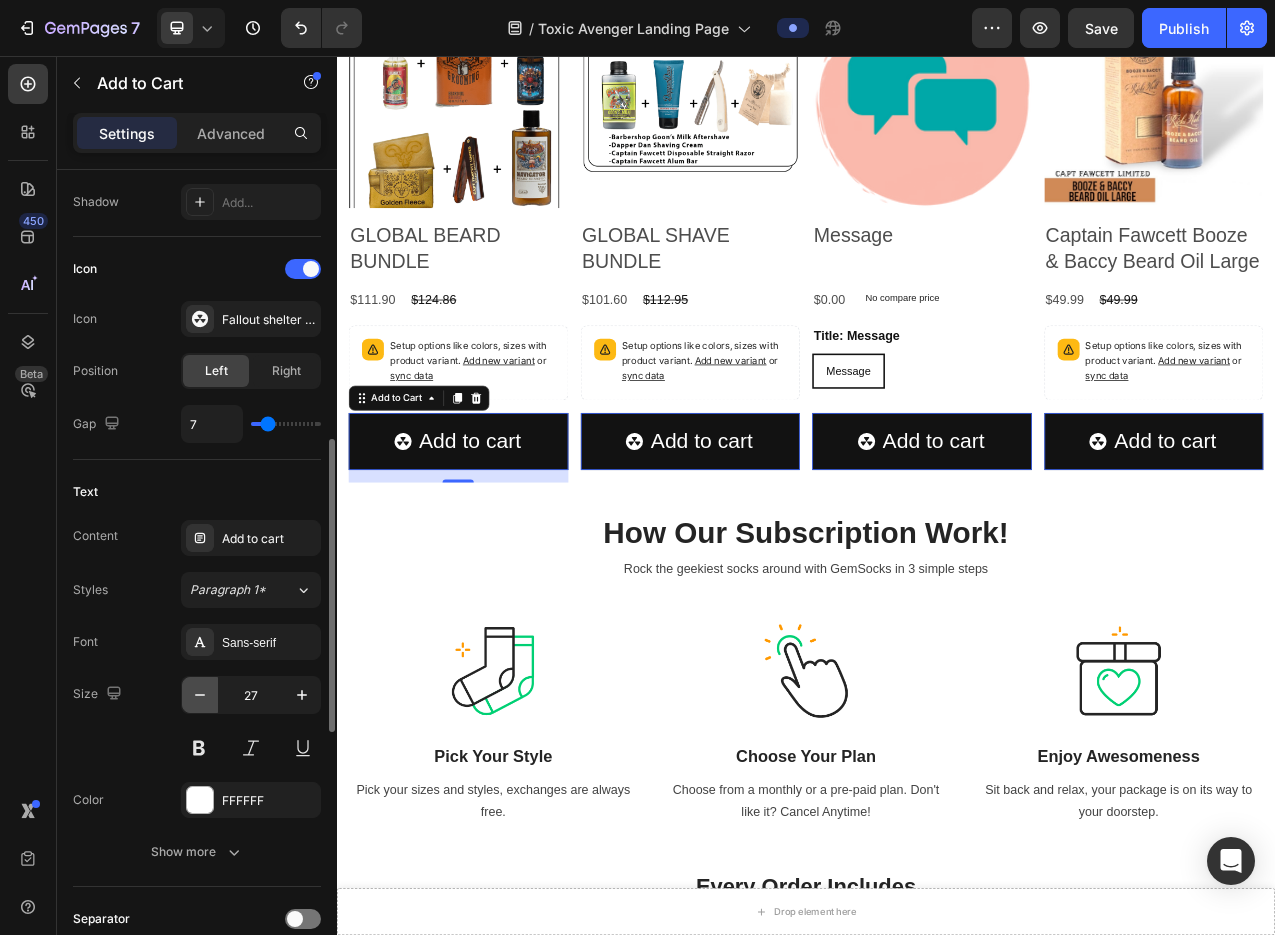 click 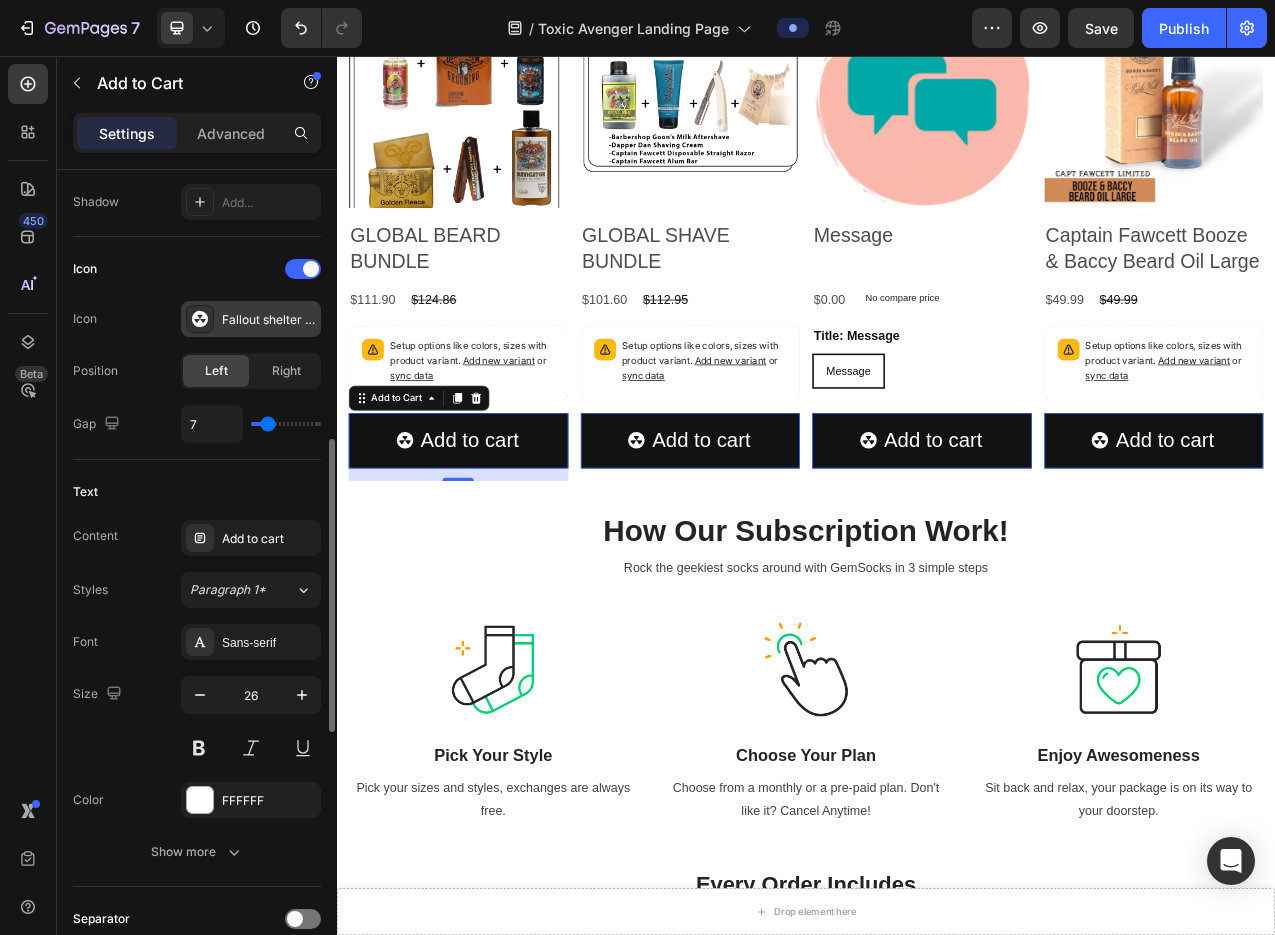 click 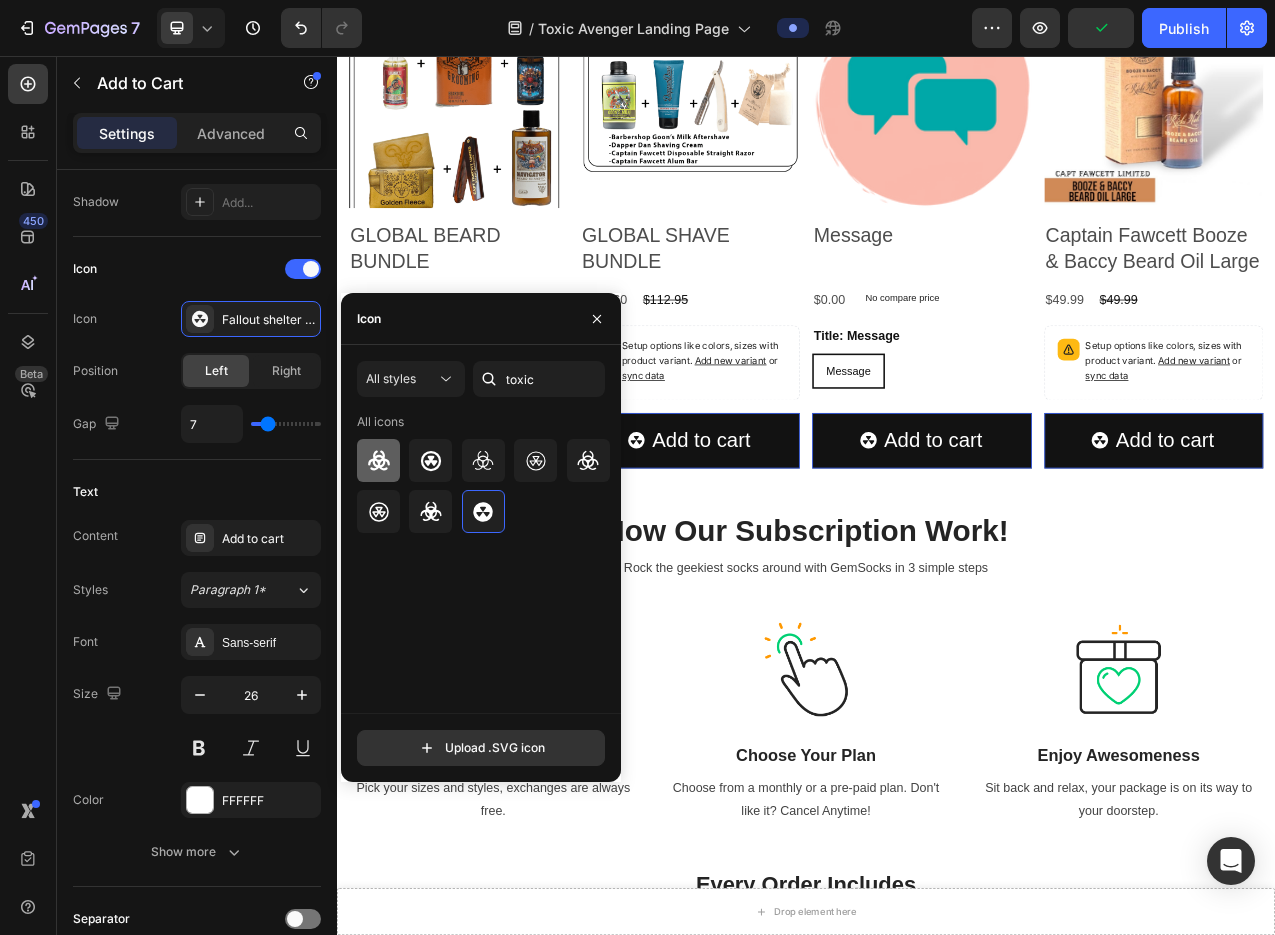 click 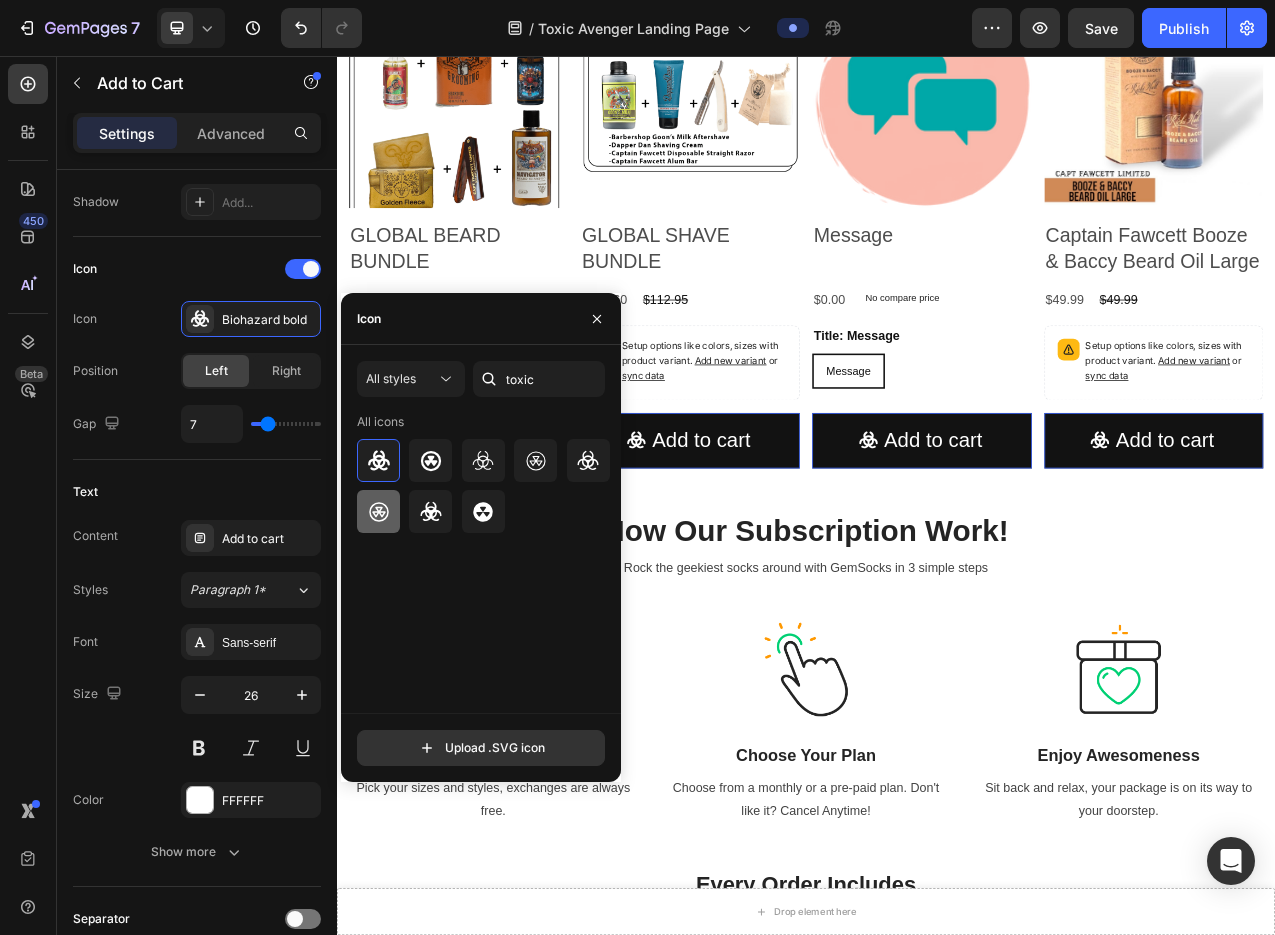 click 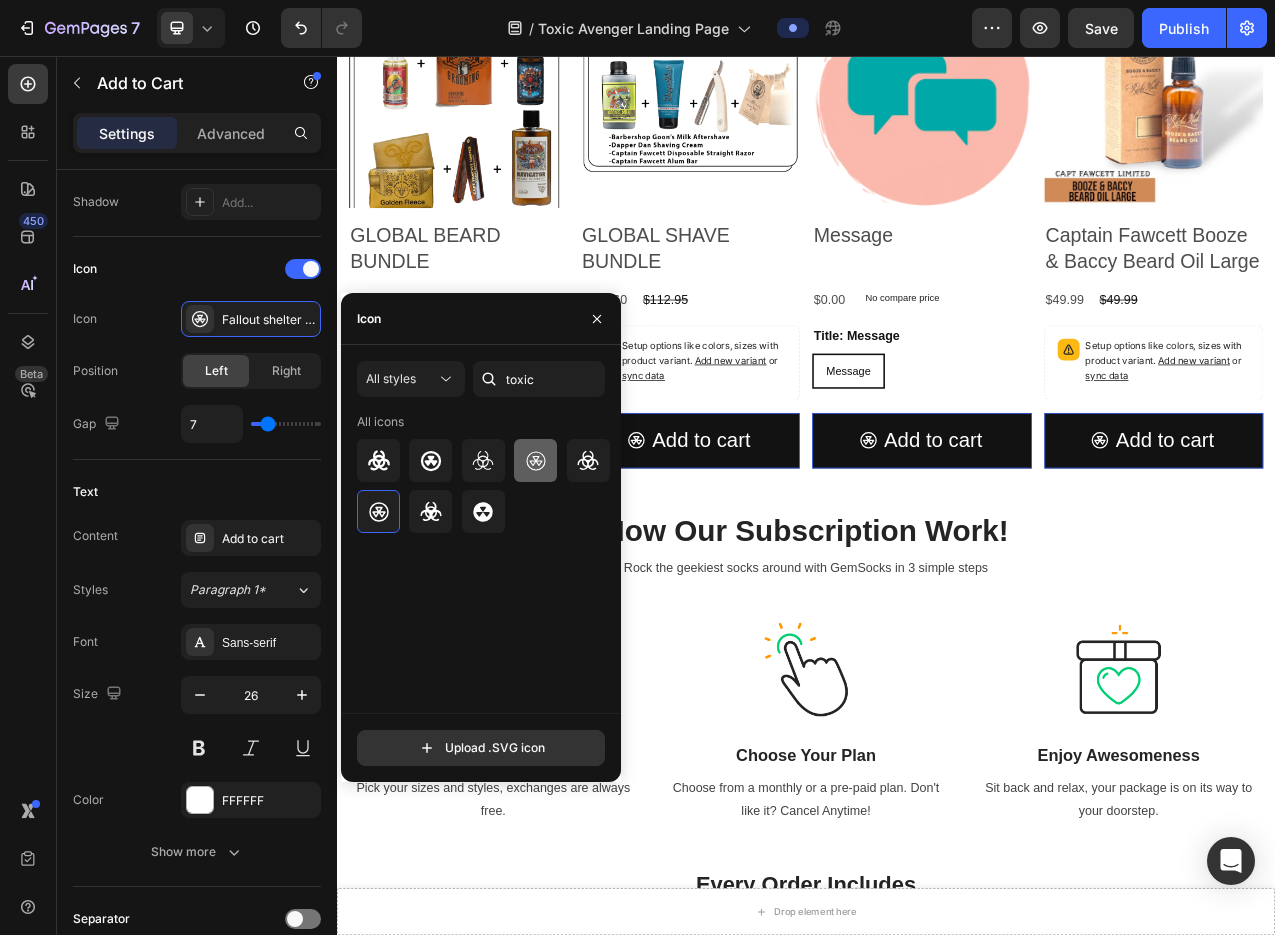 click 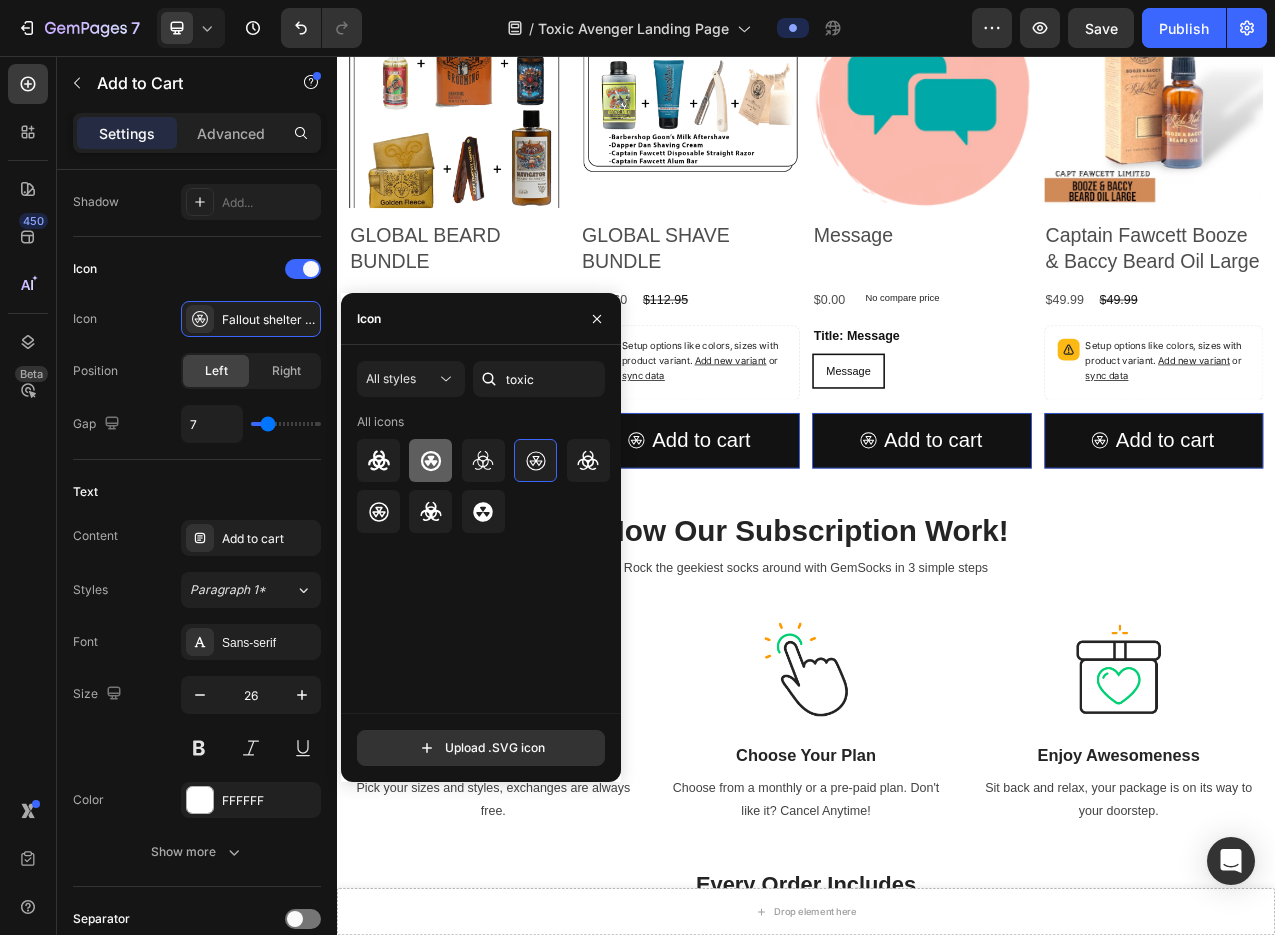 click 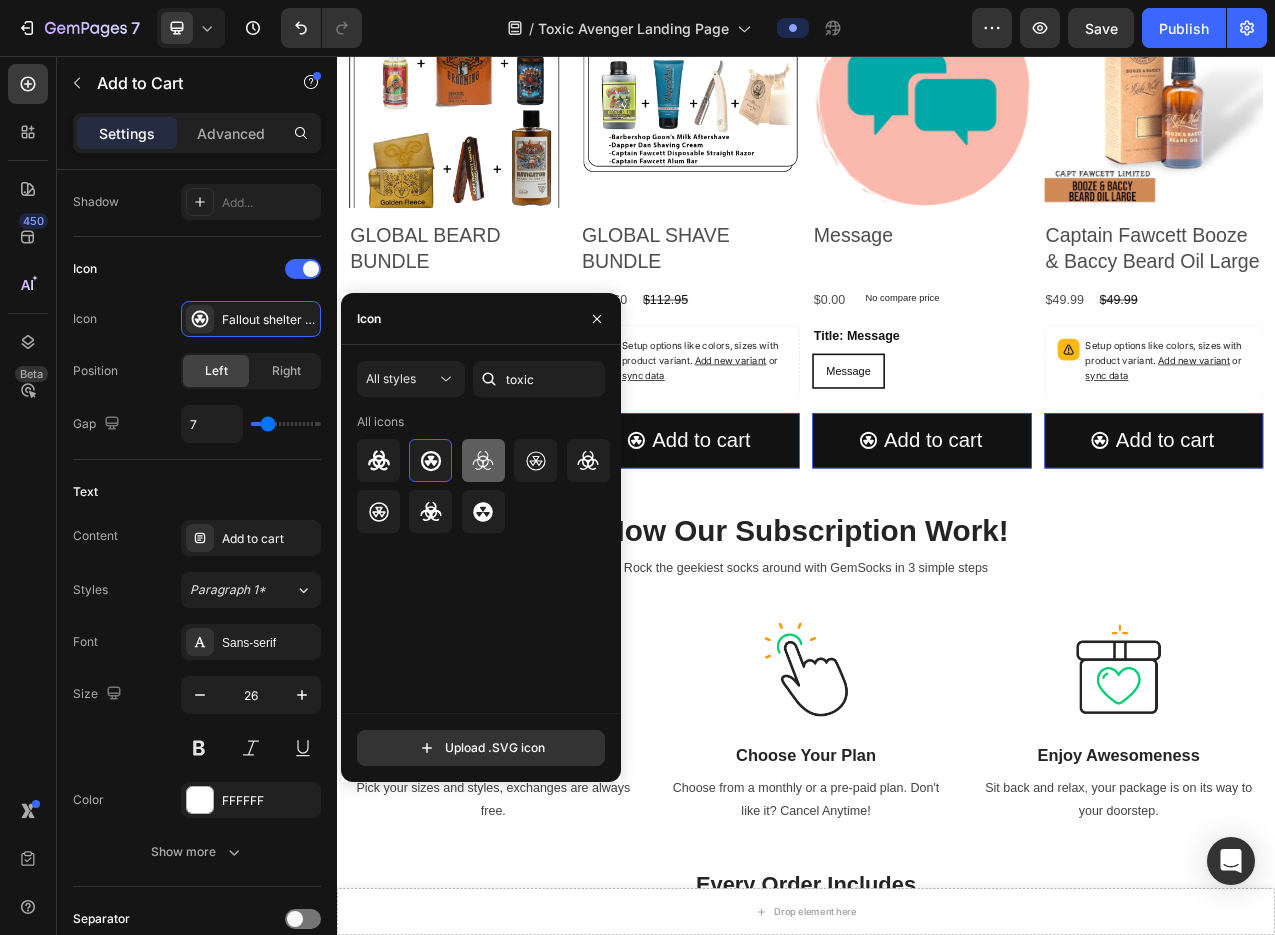 click 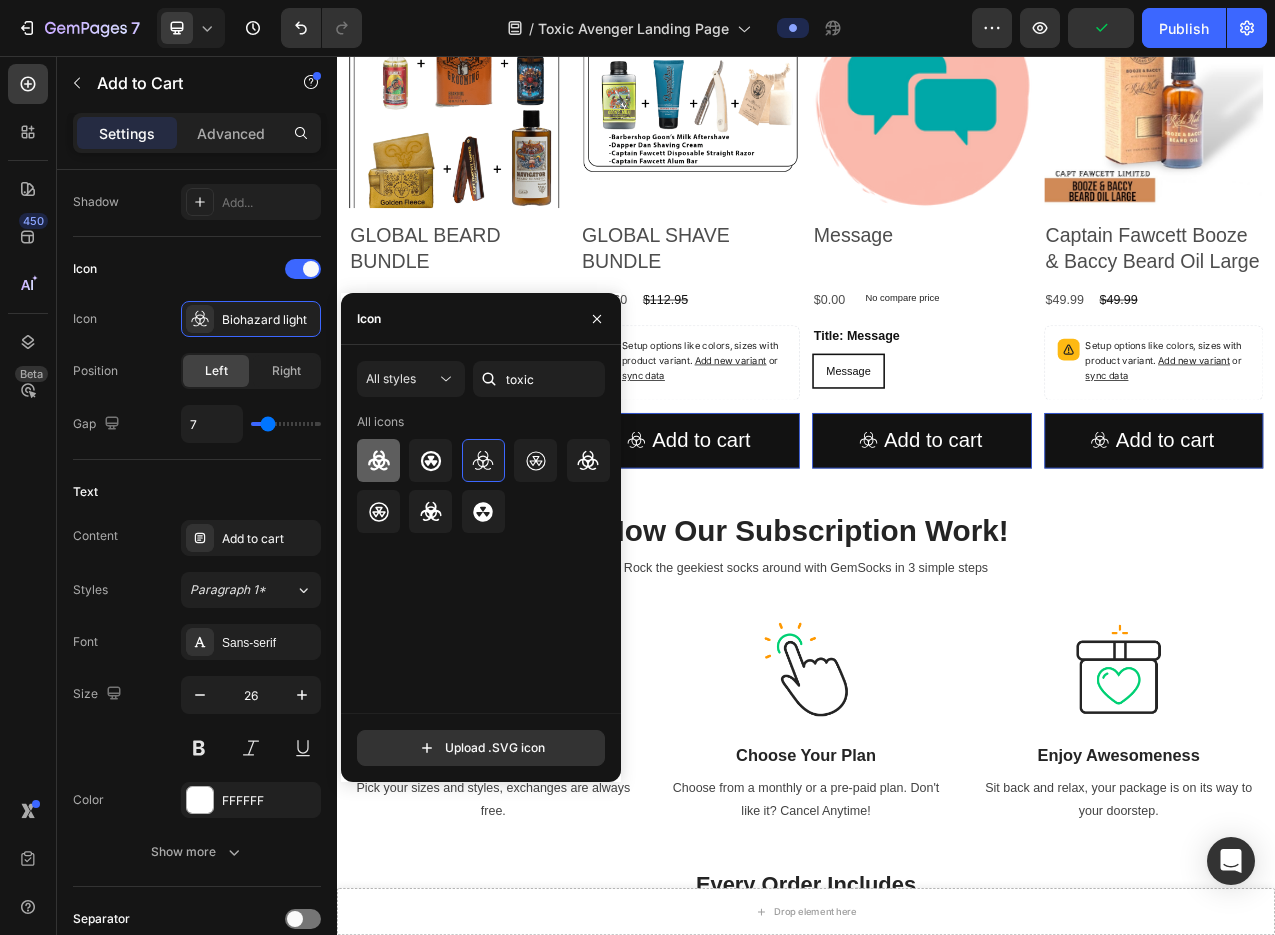click 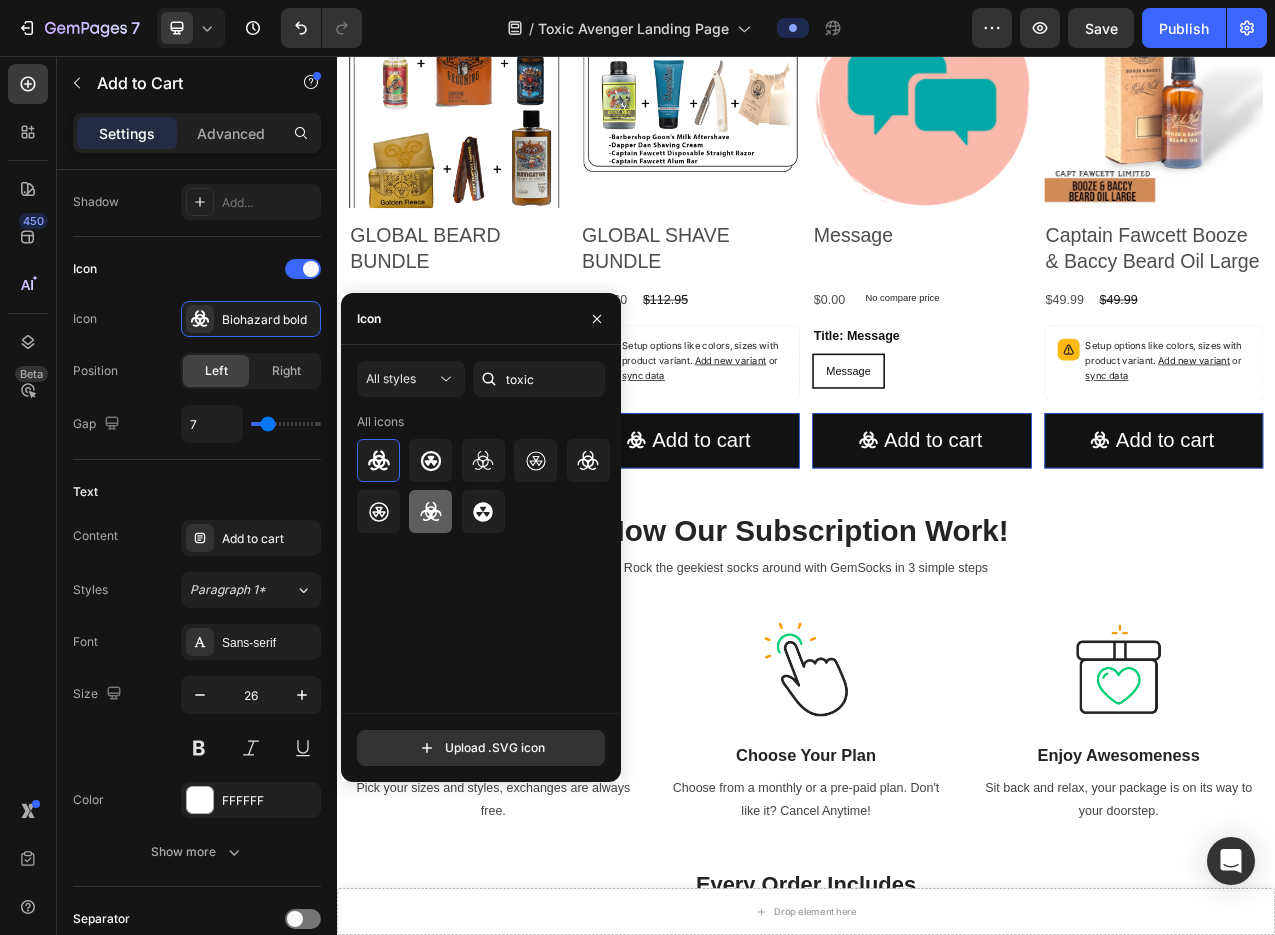 click 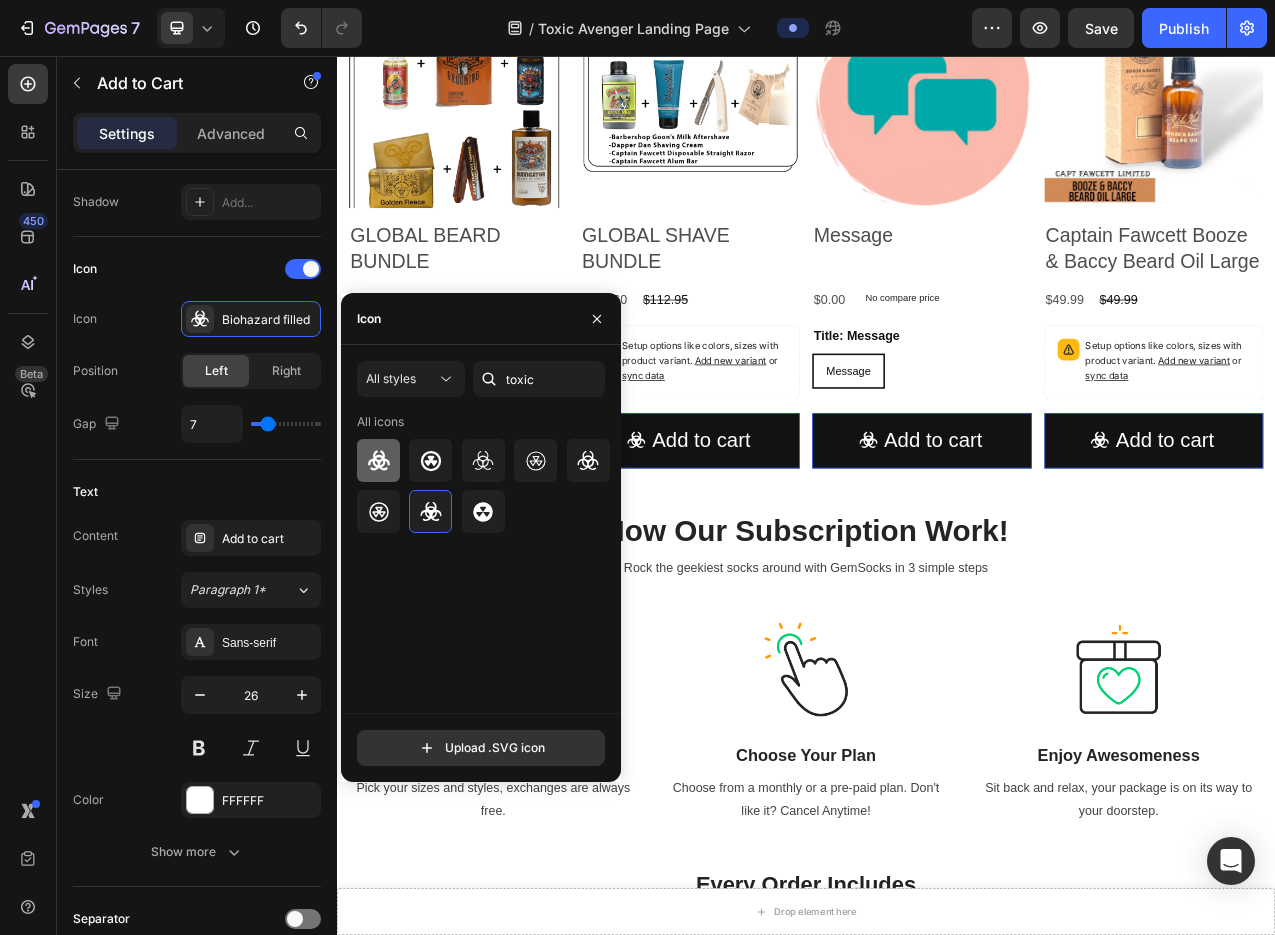 click 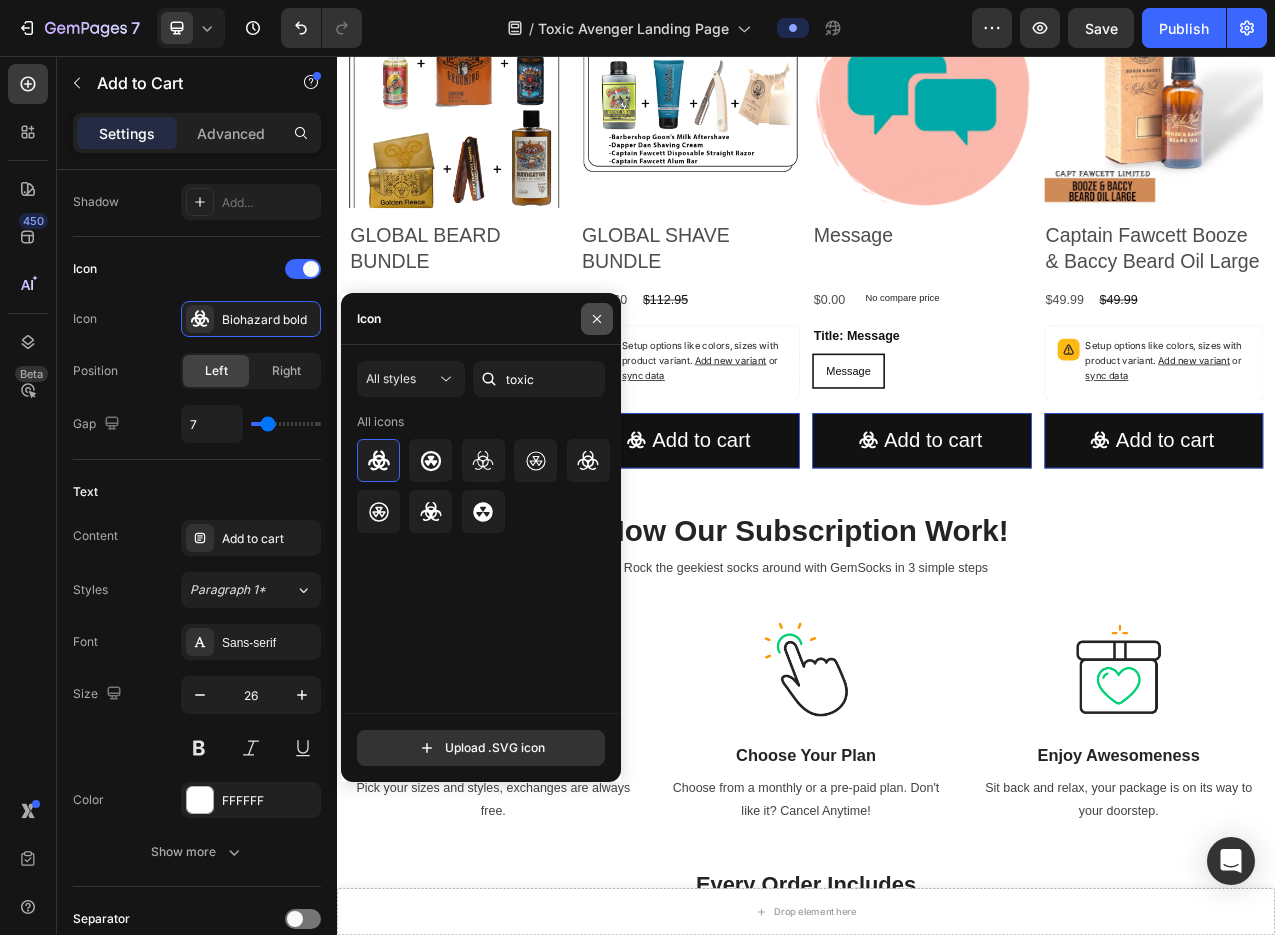 click 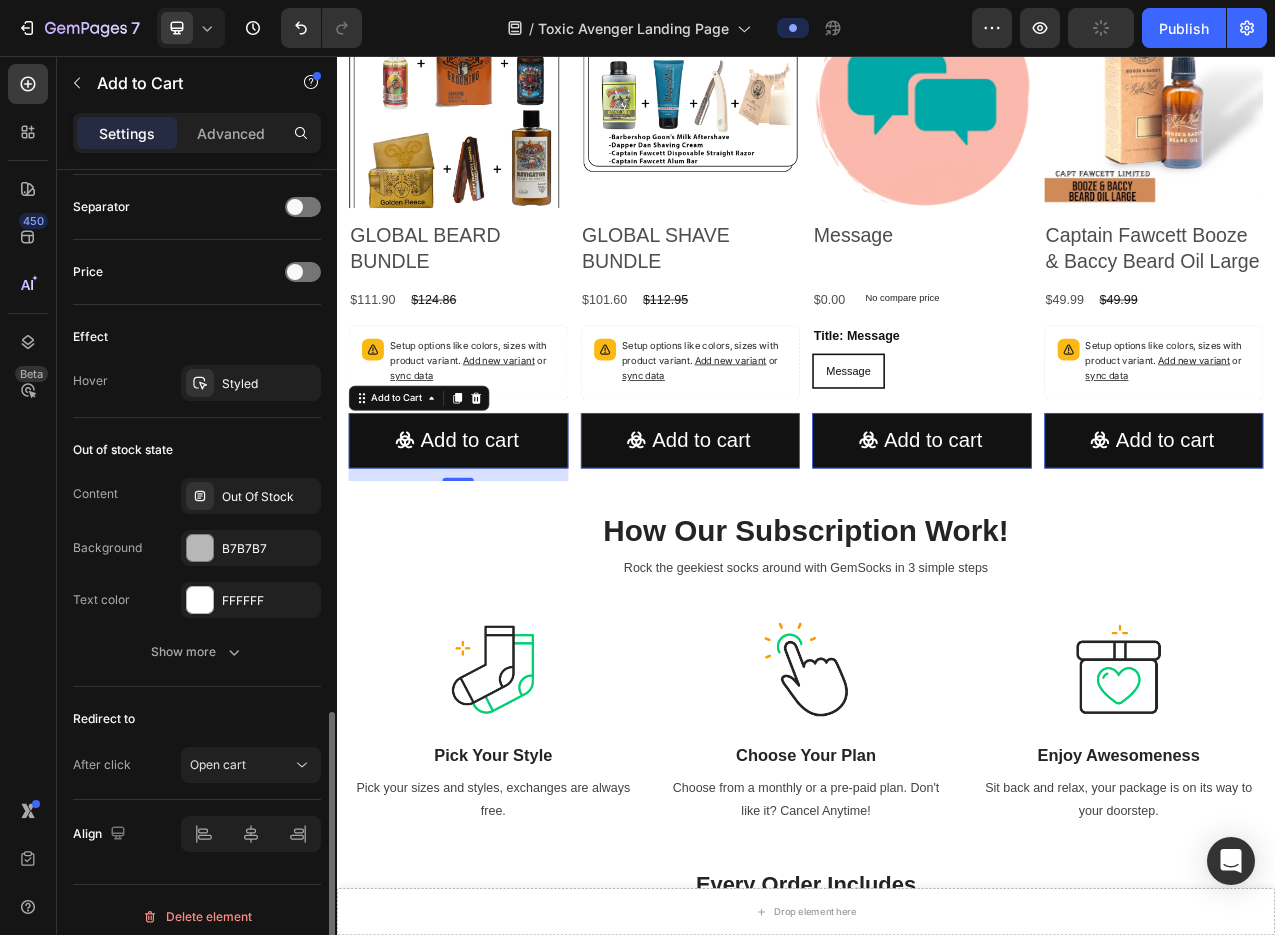 scroll, scrollTop: 1479, scrollLeft: 0, axis: vertical 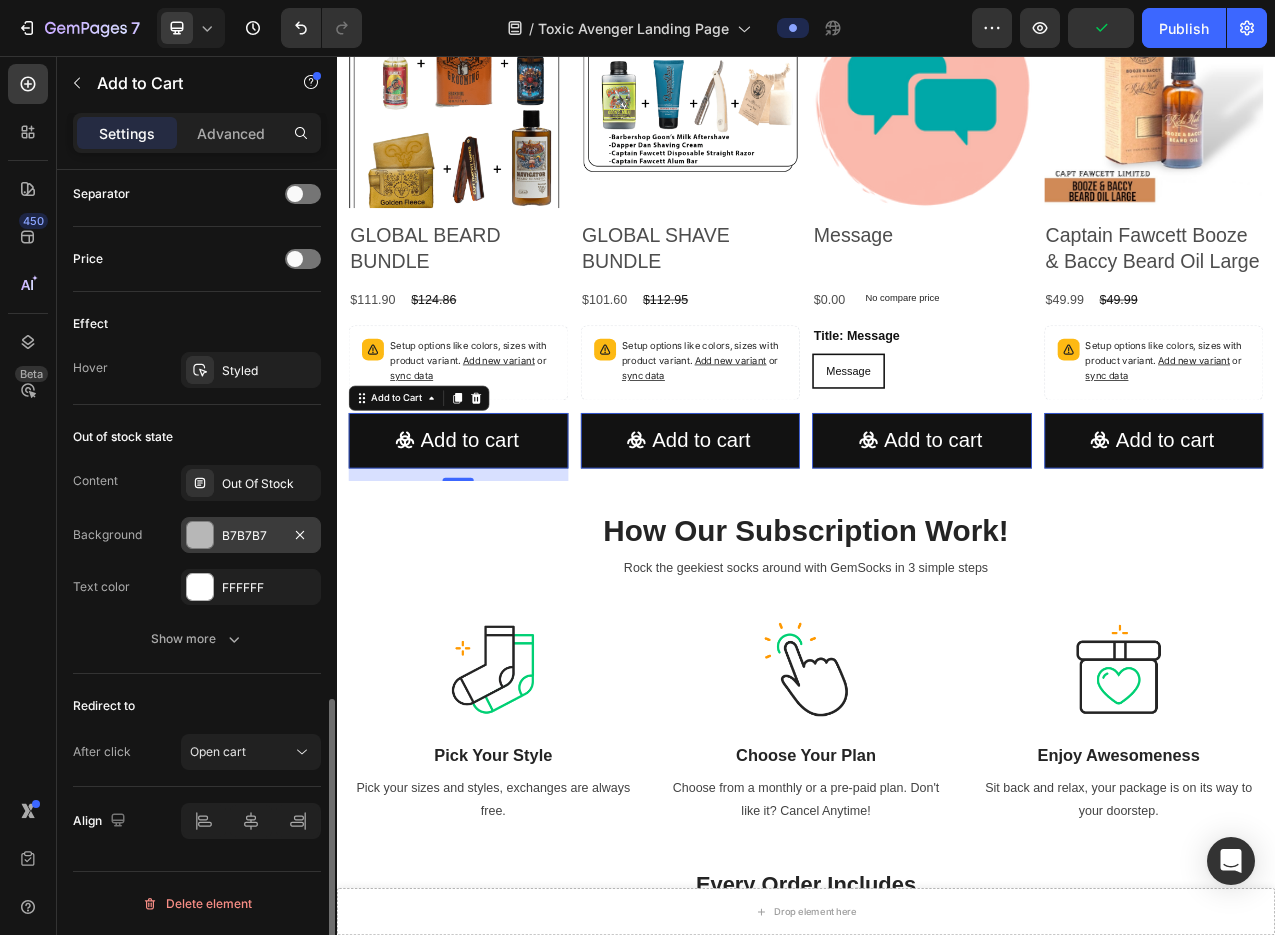 click at bounding box center (200, 535) 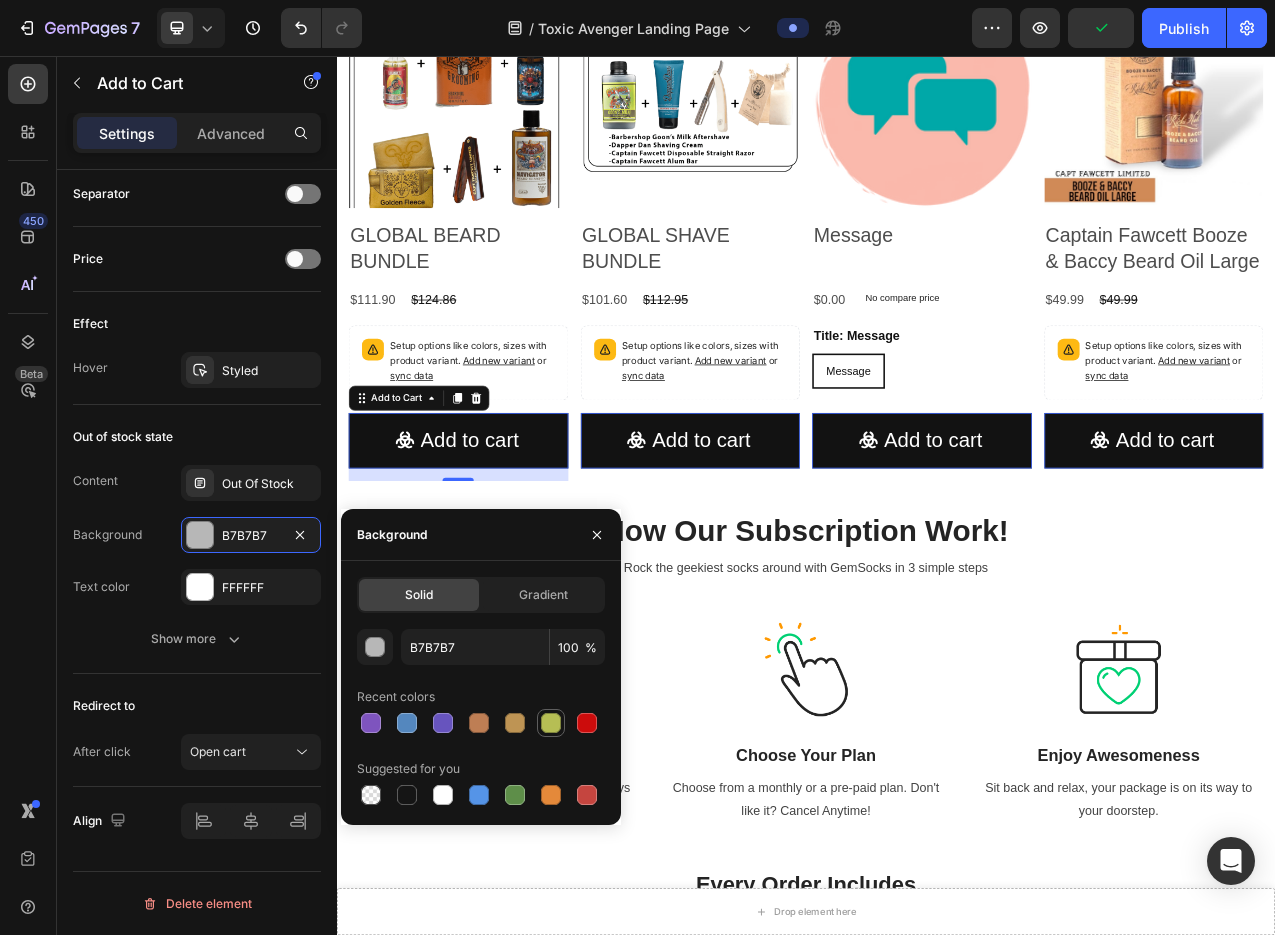 click at bounding box center (551, 723) 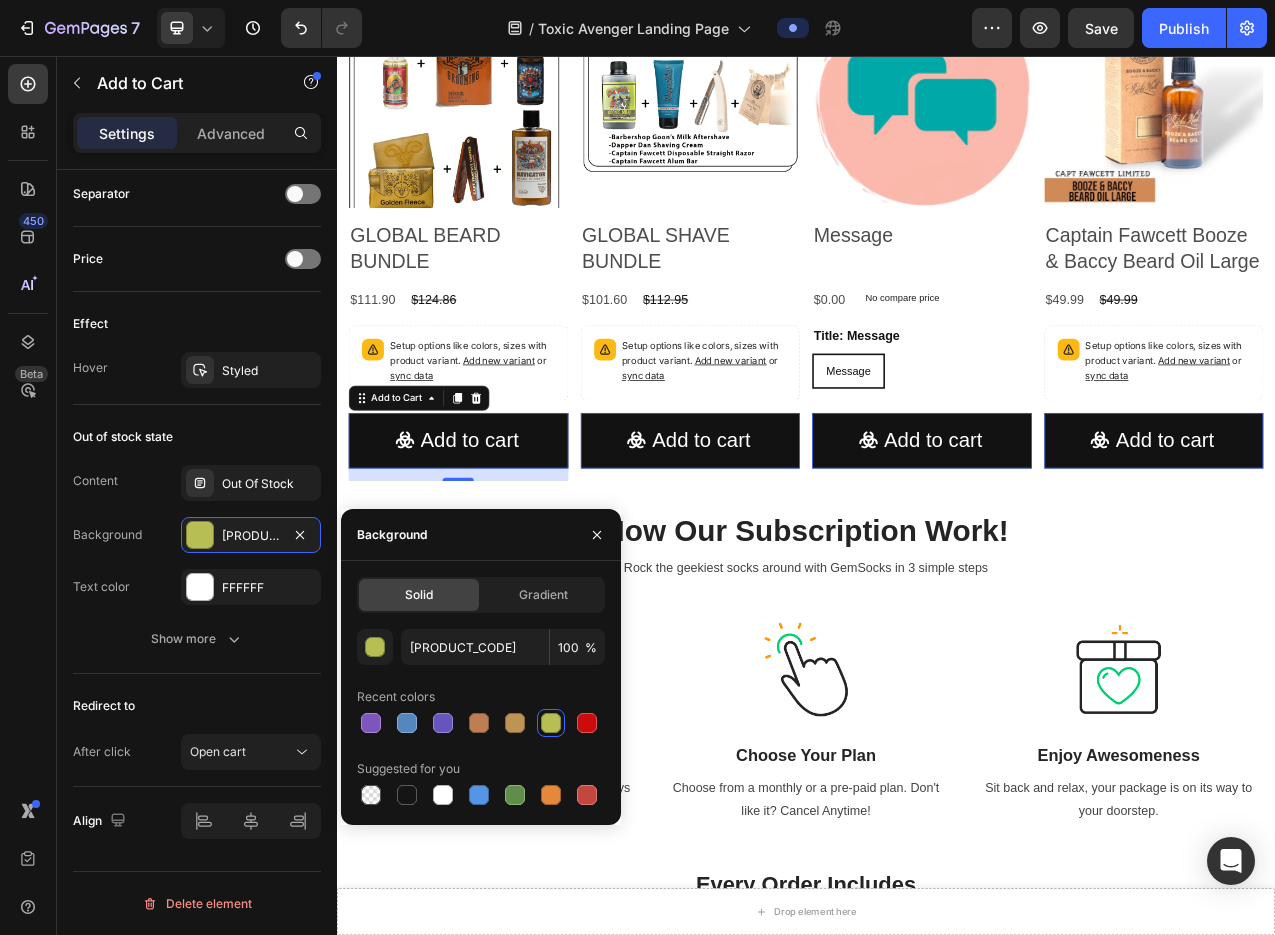 click at bounding box center [551, 723] 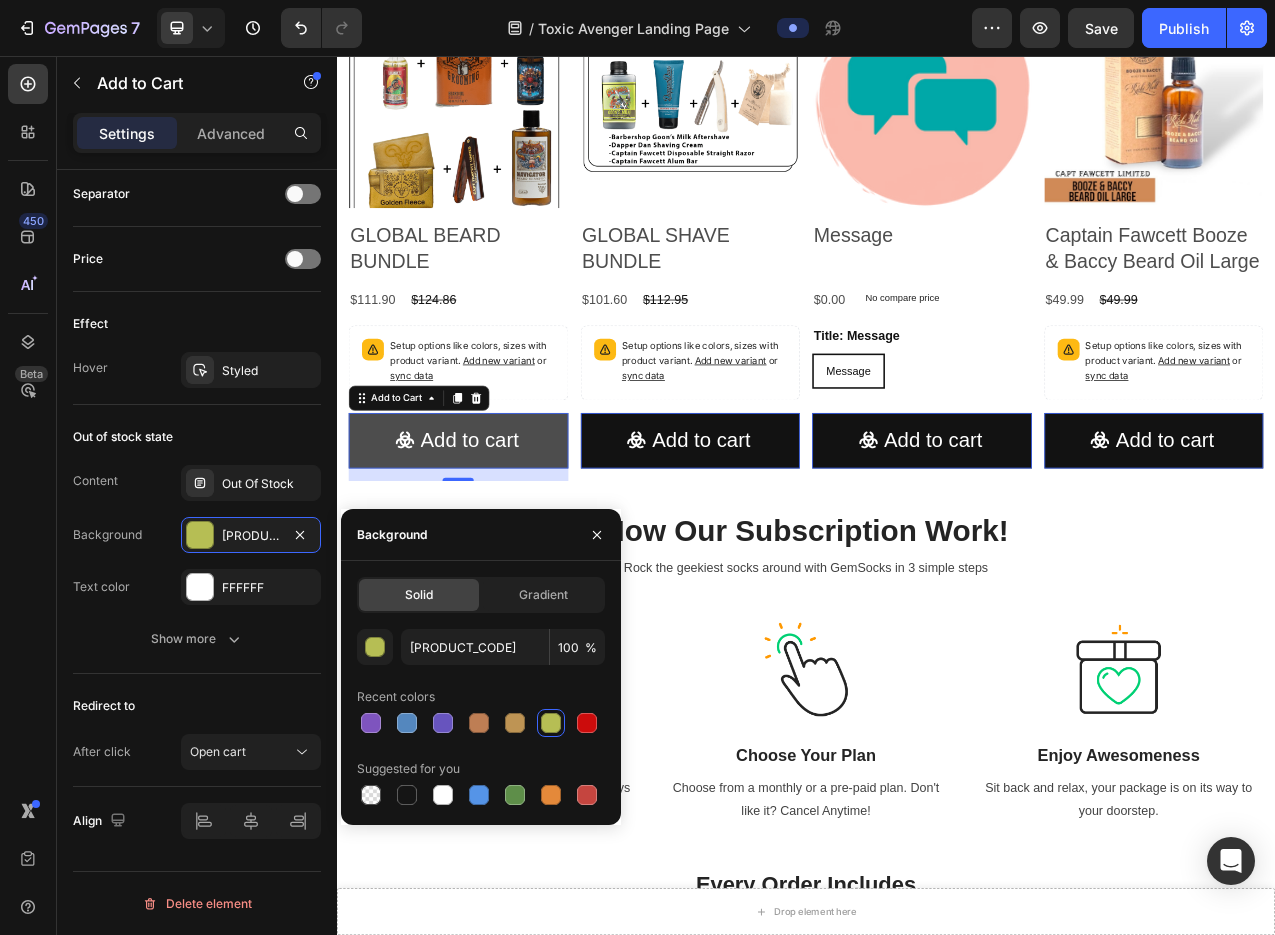 click on "Add to cart" at bounding box center [492, 548] 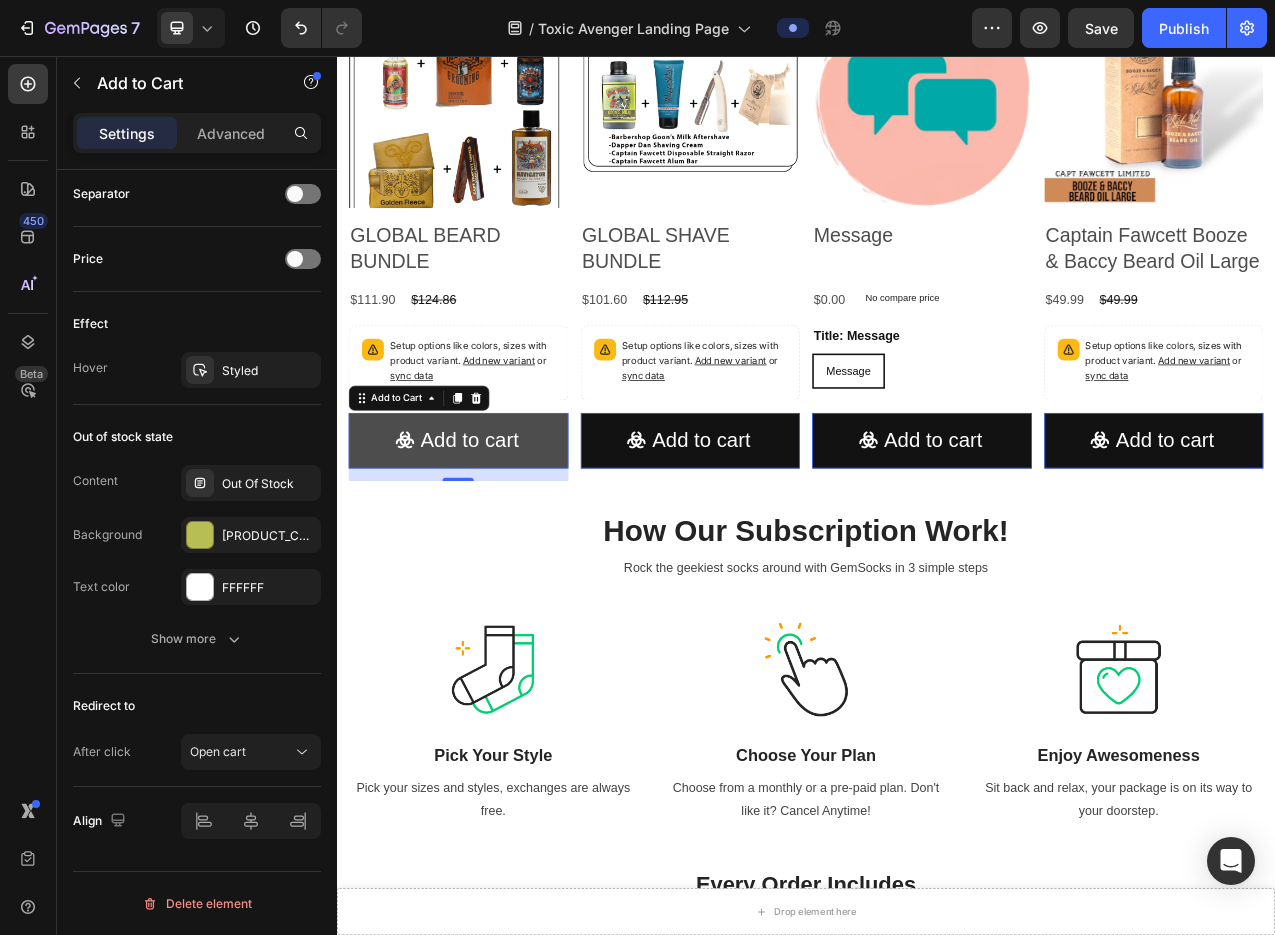 click on "Add to cart" at bounding box center [492, 548] 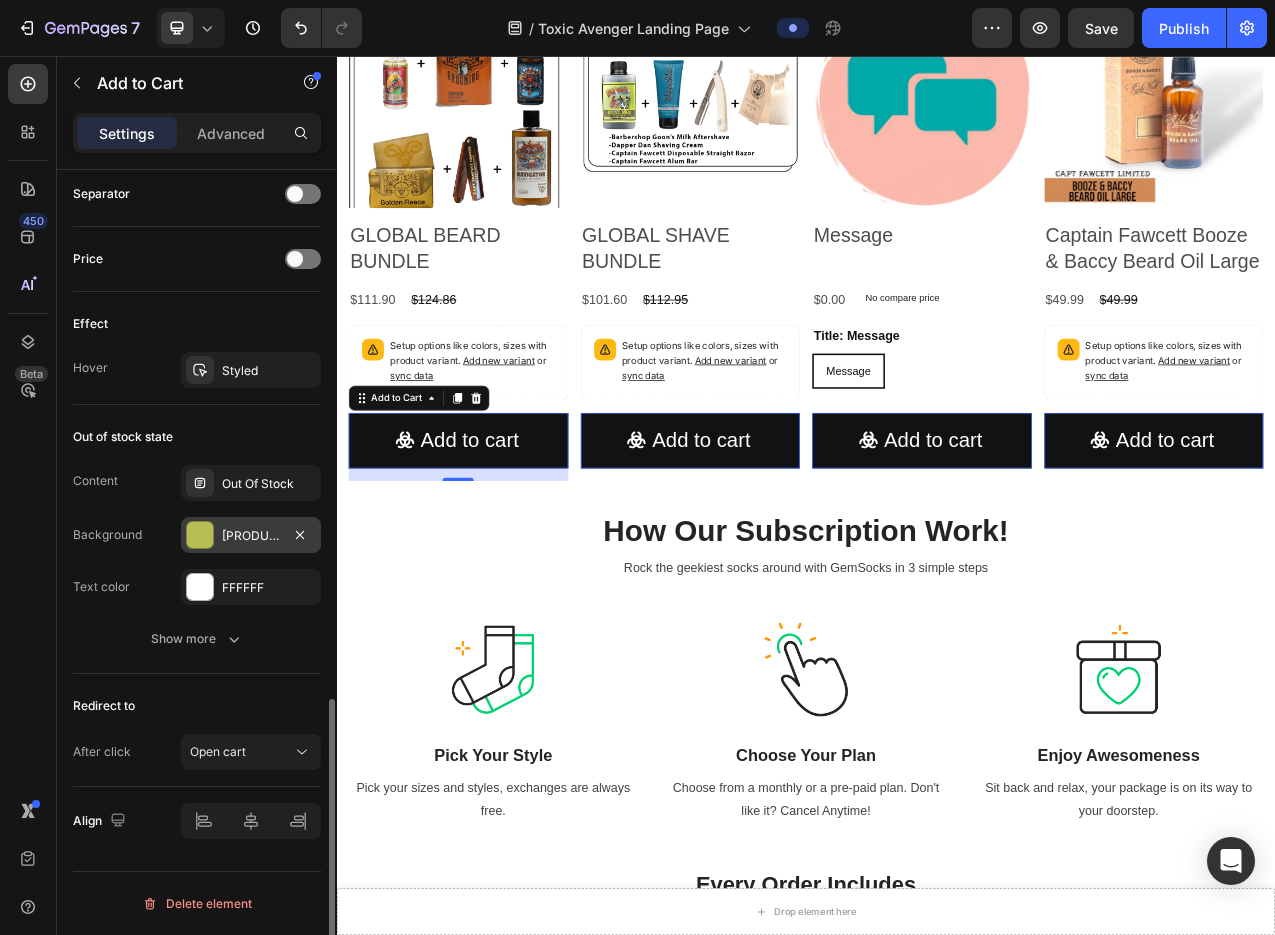 click at bounding box center [200, 535] 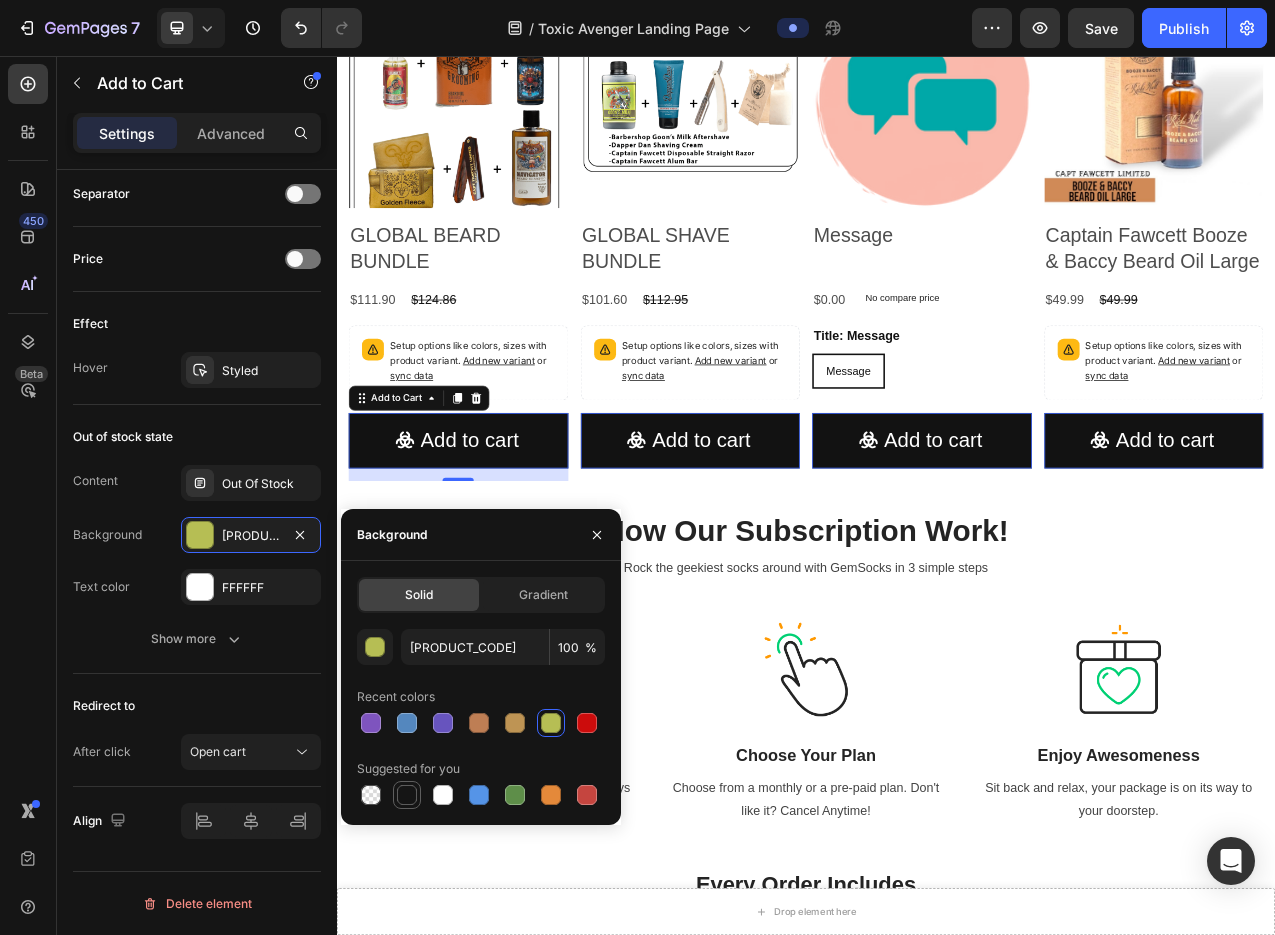 click at bounding box center (407, 795) 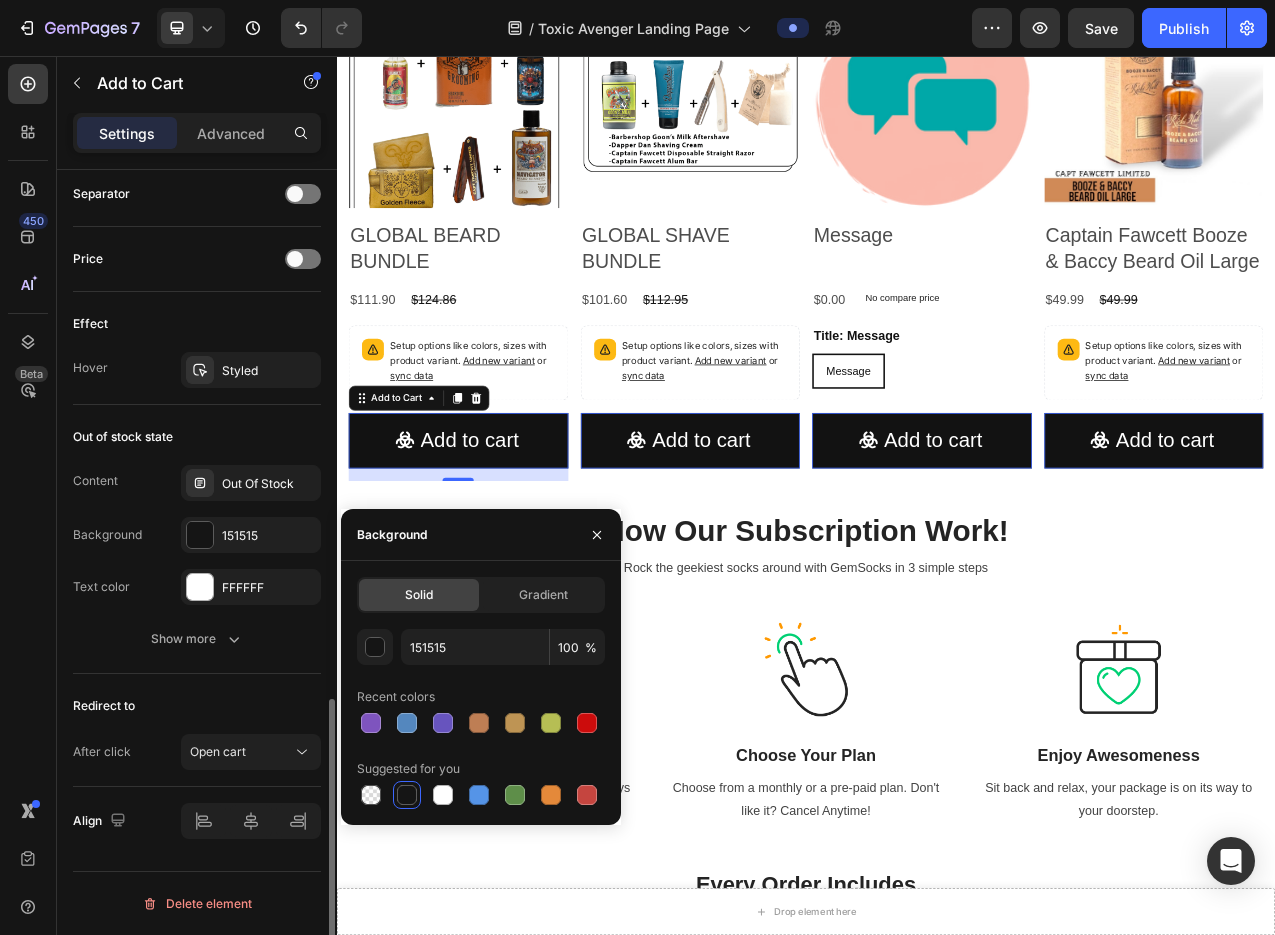 click on "Content Out Of Stock Background 151515 Text color FFFFFF Show more" at bounding box center [197, 561] 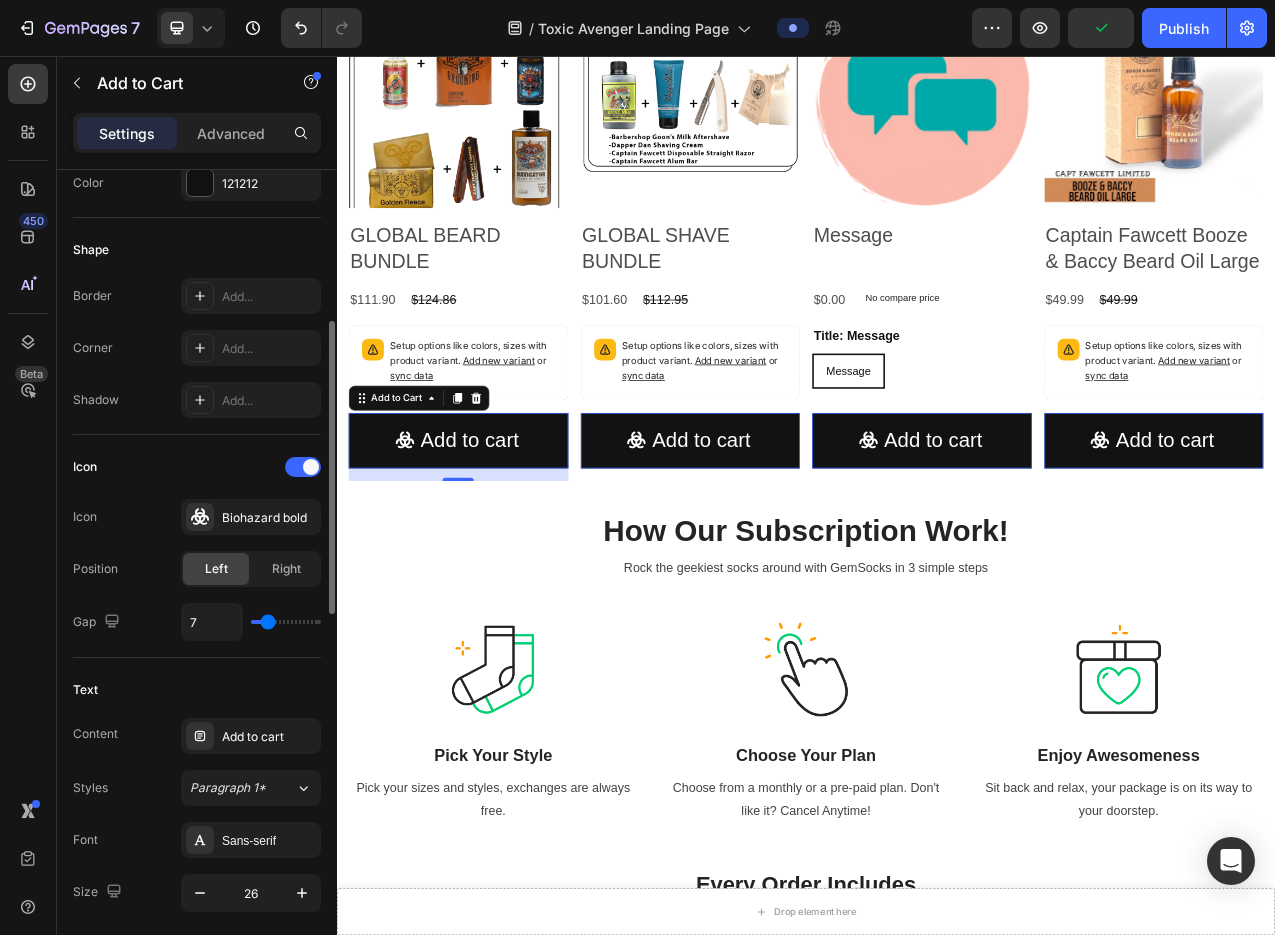 scroll, scrollTop: 0, scrollLeft: 0, axis: both 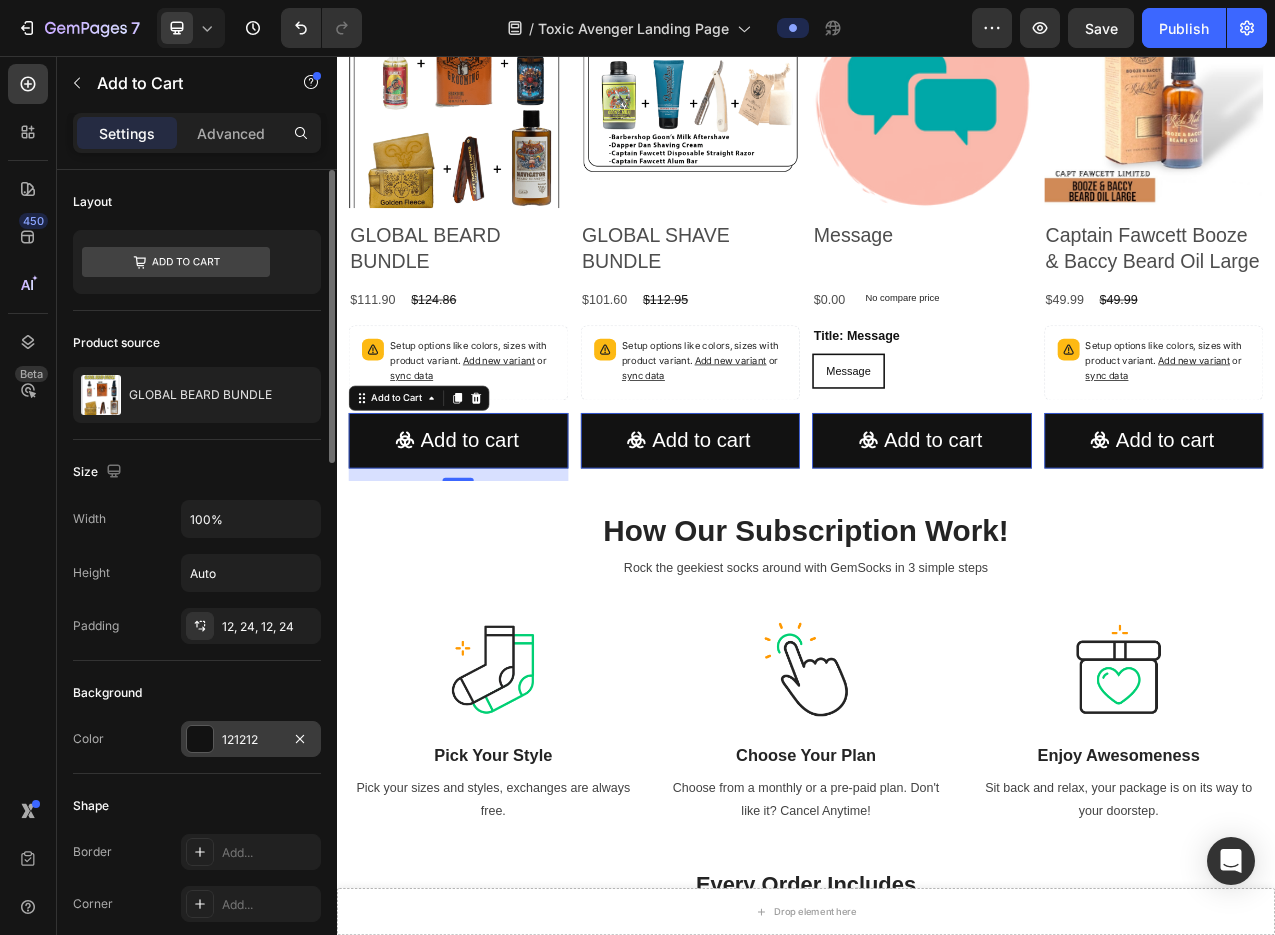click at bounding box center [200, 739] 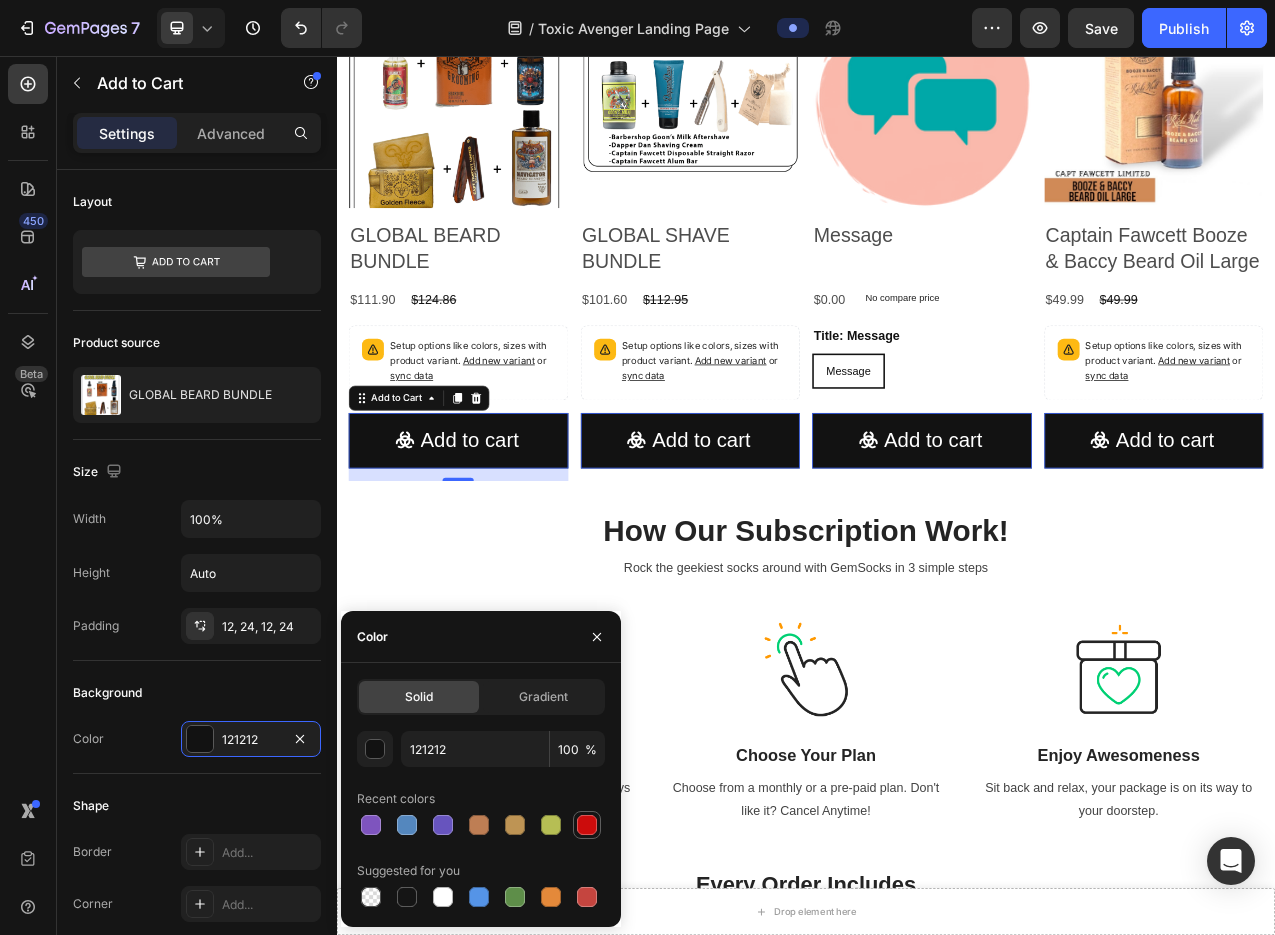 click at bounding box center (587, 825) 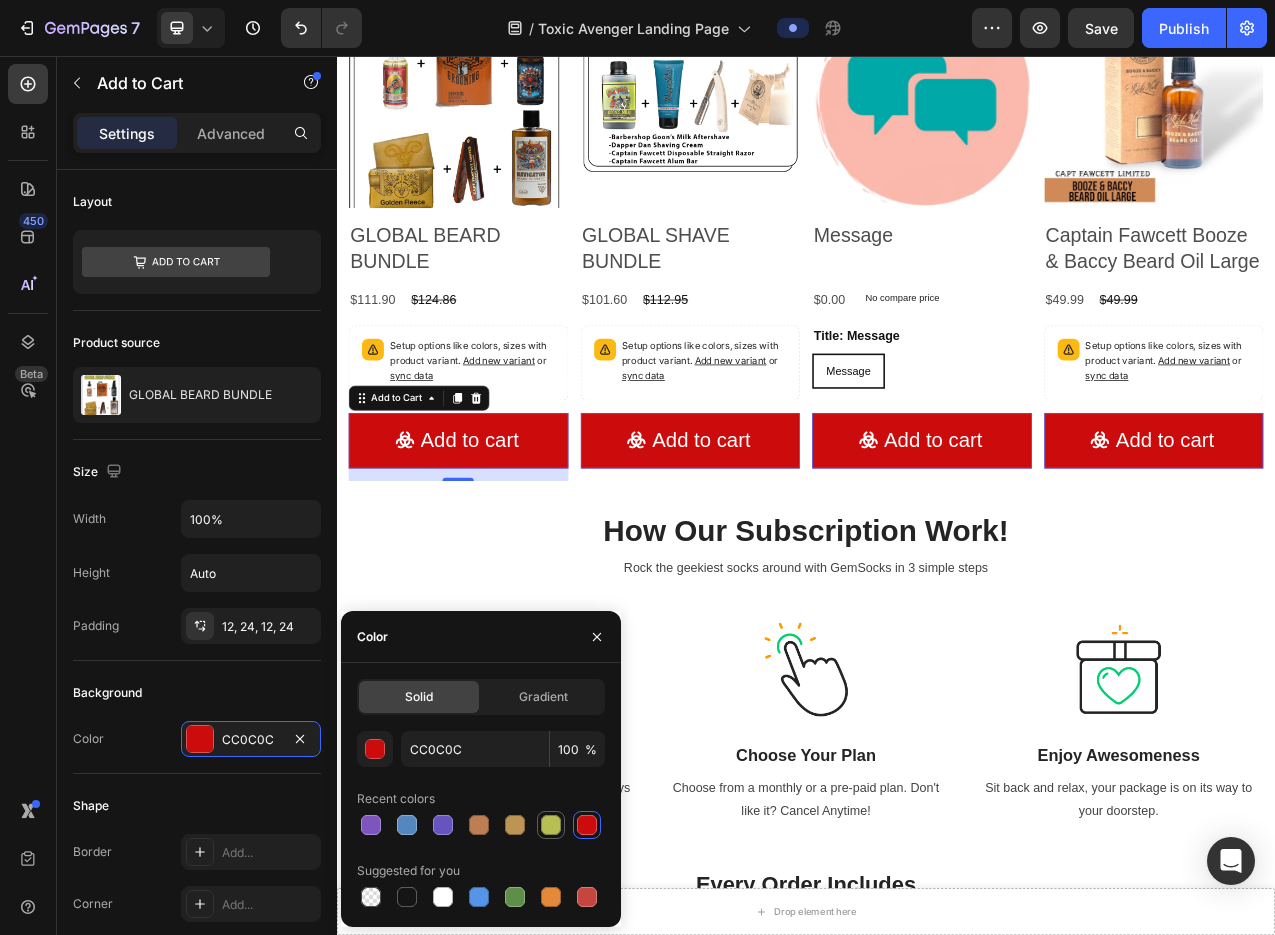 click at bounding box center (551, 825) 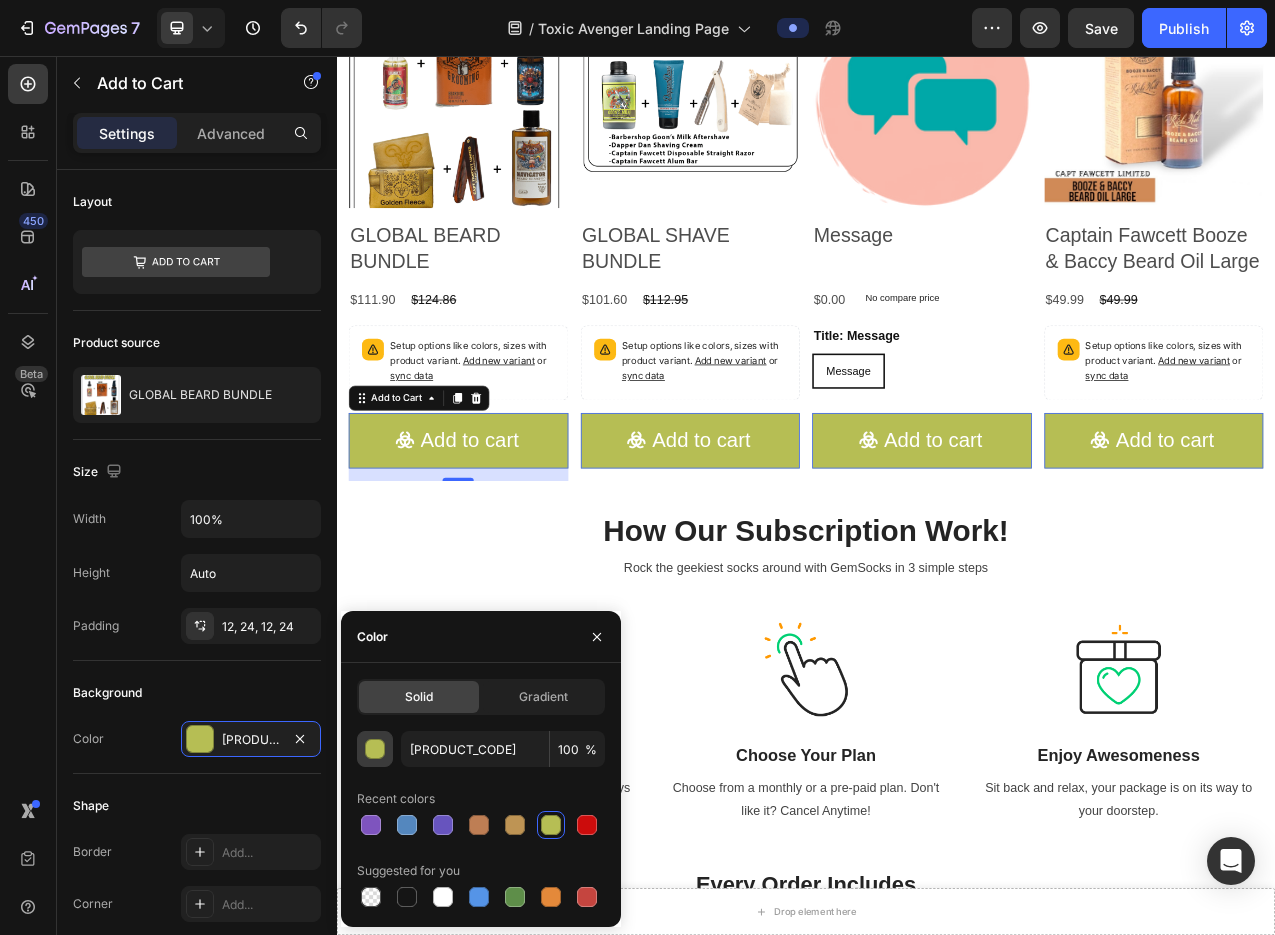 click at bounding box center (376, 750) 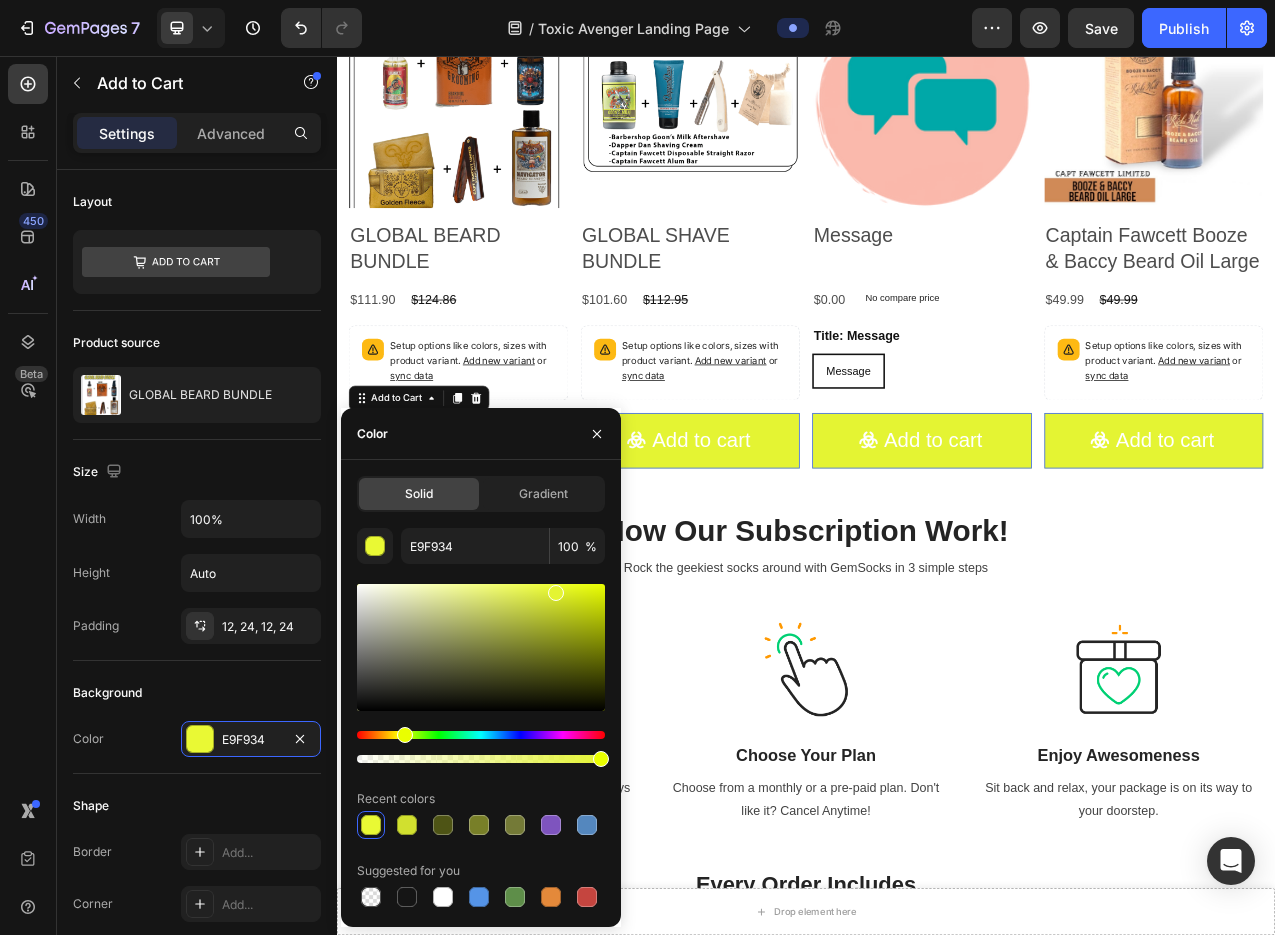 drag, startPoint x: 495, startPoint y: 650, endPoint x: 553, endPoint y: 588, distance: 84.89994 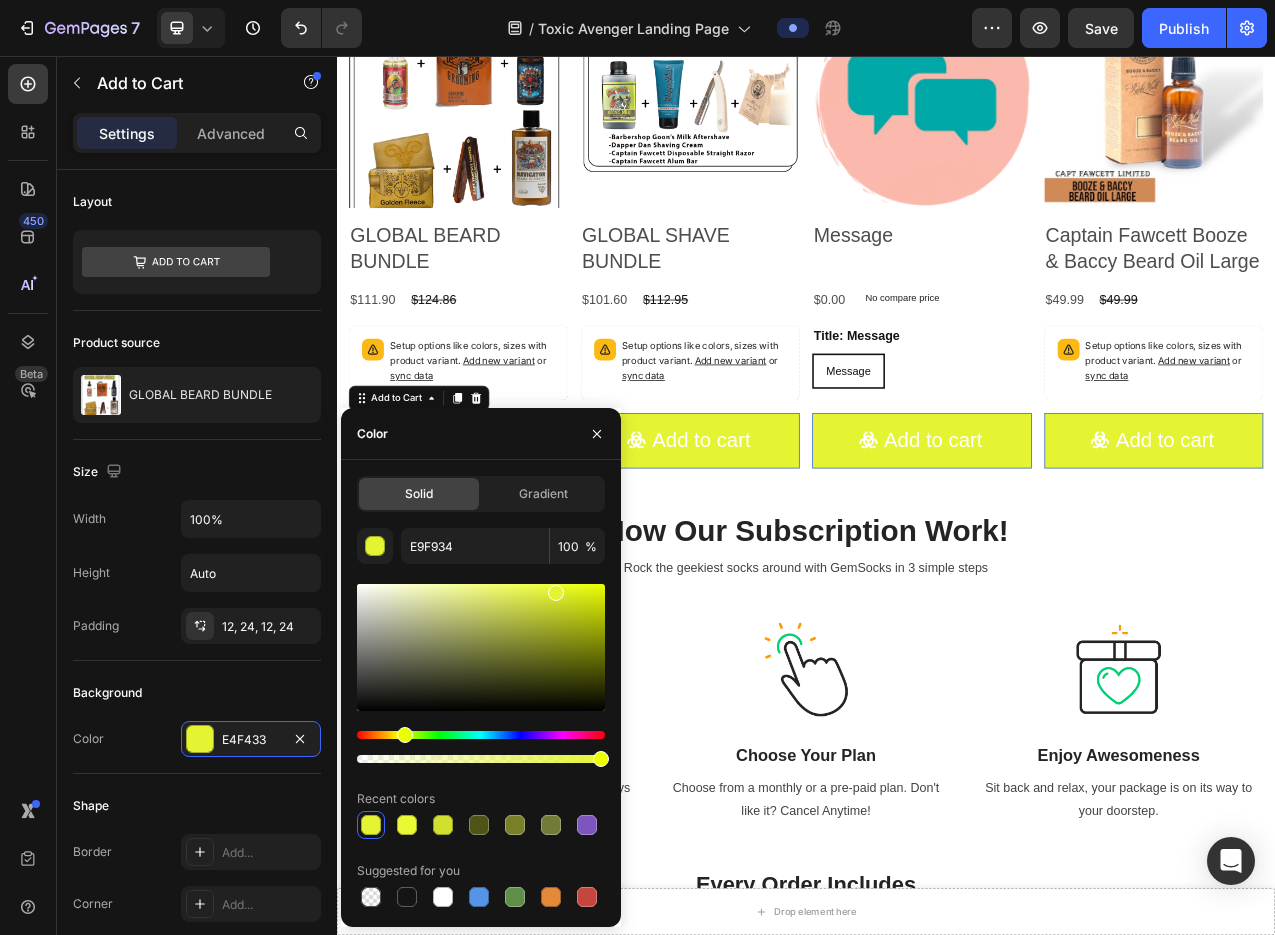type on "E4F433" 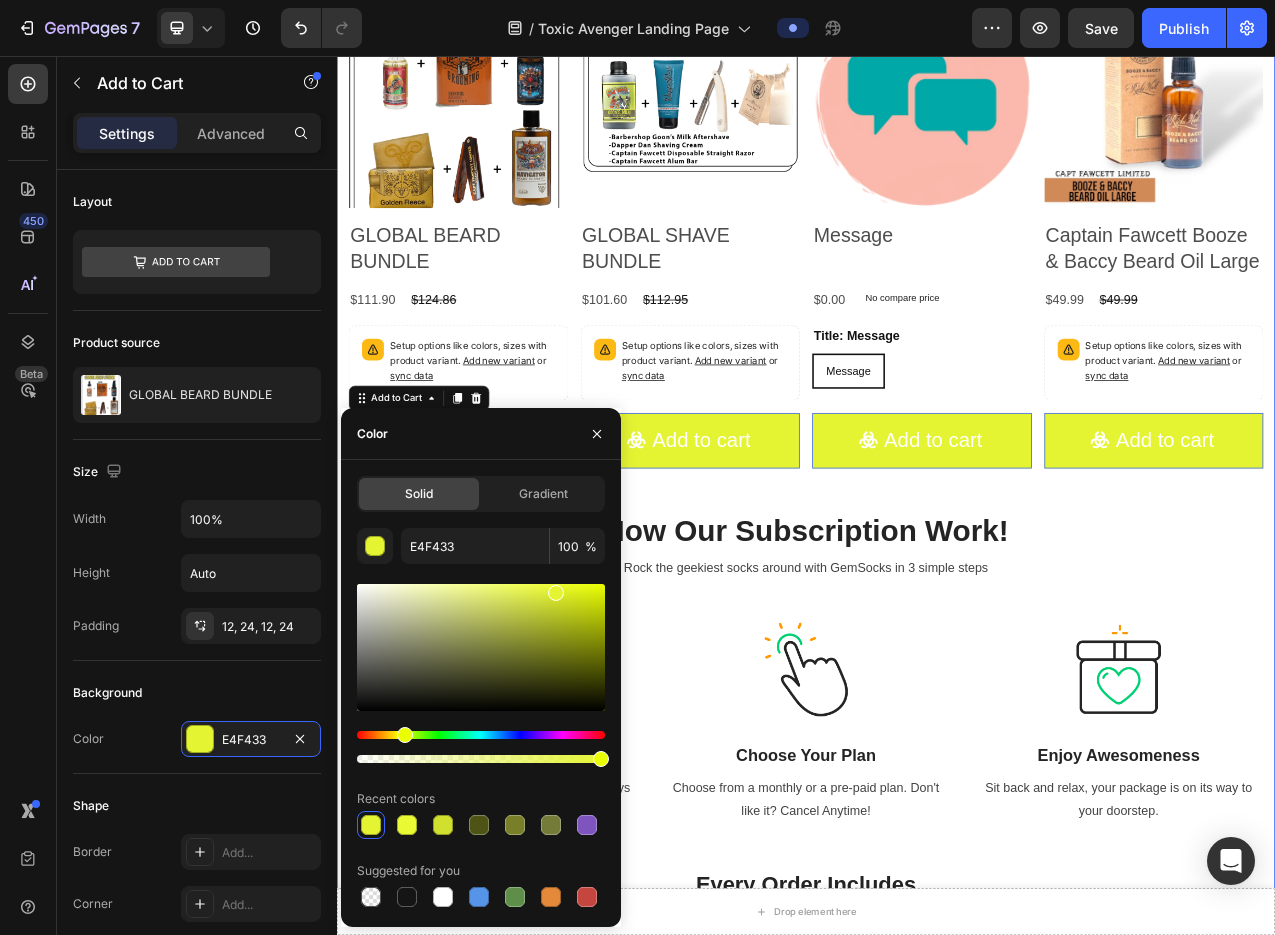 click on "Product Images GLOBAL BEARD BUNDLE Product Title $111.90 Product Price Product Price $124.86 Product Price Product Price Row Setup options like colors, sizes with product variant.       Add new variant   or   sync data Product Variants & Swatches
Add to cart Add to Cart   16 Row Product List Product Images GLOBAL SHAVE BUNDLE Product Title $101.60 Product Price Product Price $112.95 Product Price Product Price Row Setup options like colors, sizes with product variant.       Add new variant   or   sync data Product Variants & Swatches
Add to cart Add to Cart   0 Row Product List Product Images Message Product Title $0.00 Product Price Product Price No compare price Product Price Row Title: Message Message Message Message Product Variants & Swatches
Add to cart Add to Cart   0 Row Product List Product Images Captain Fawcett Booze & Baccy Beard Oil Large Product Title $49.99 Product Price Product Price $49.99 Product Price Product Price Row       Add new variant" at bounding box center [937, 680] 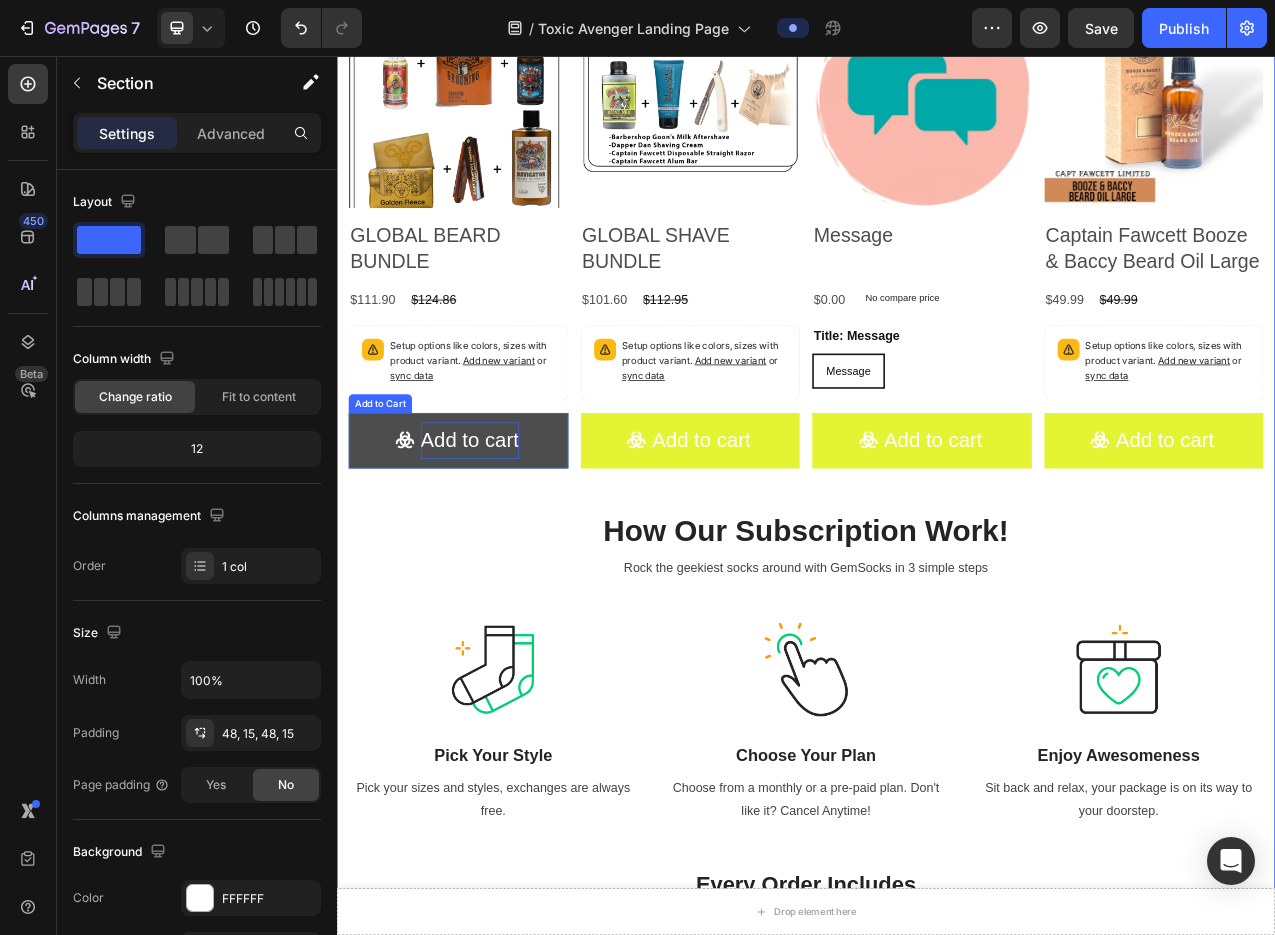 click on "Add to cart" at bounding box center [507, 548] 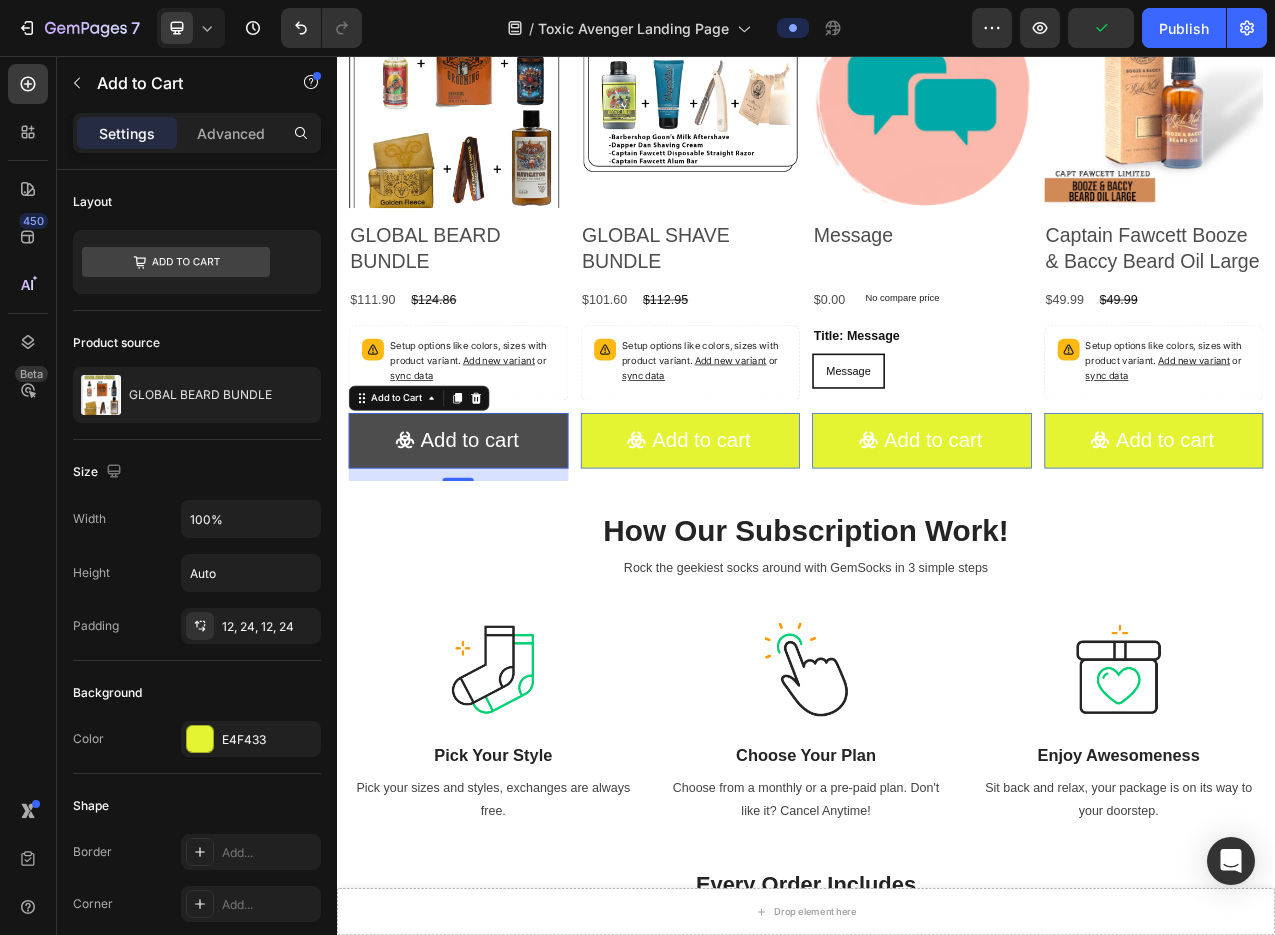 click 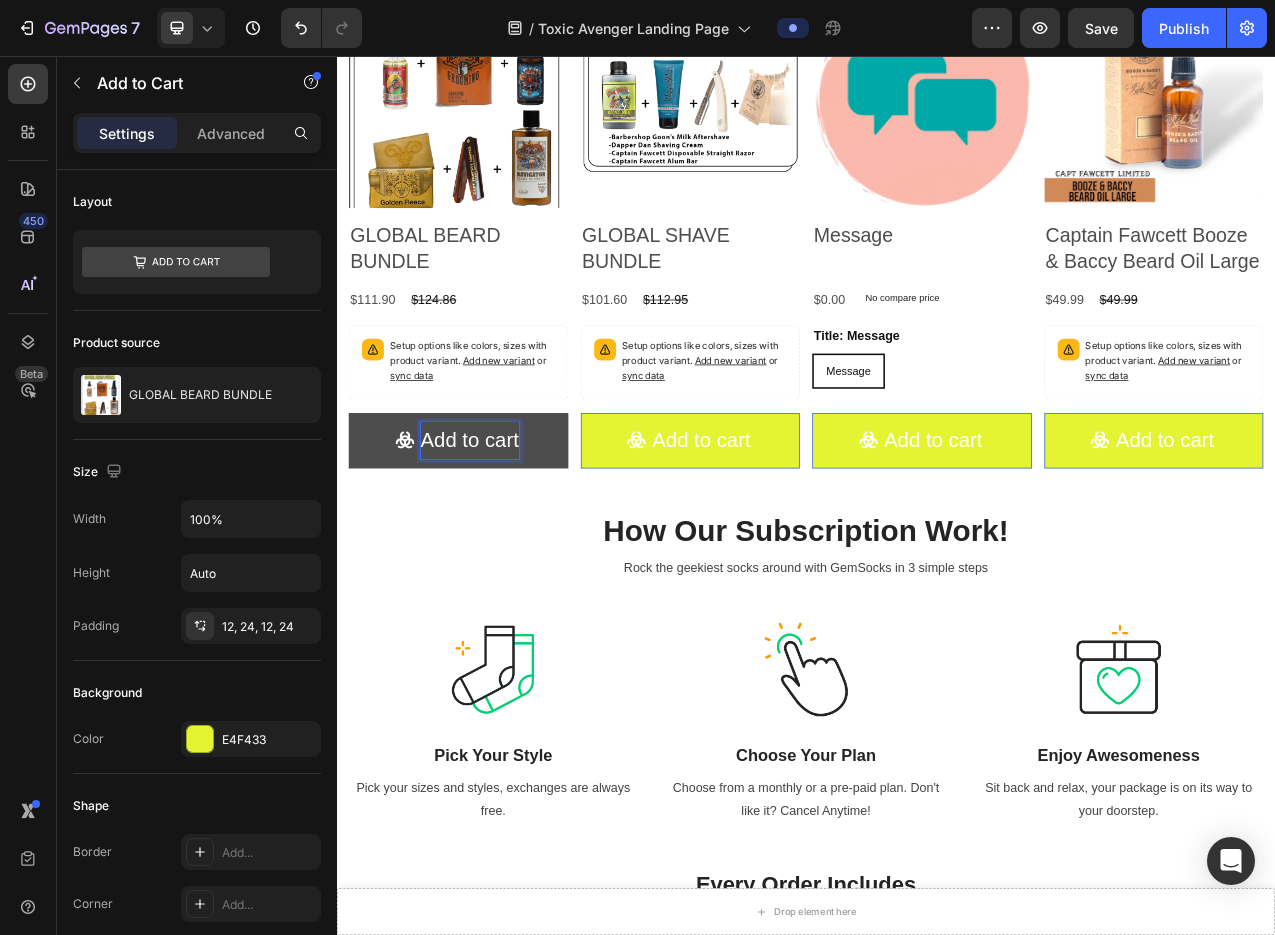 click on "Add to cart" at bounding box center [492, 548] 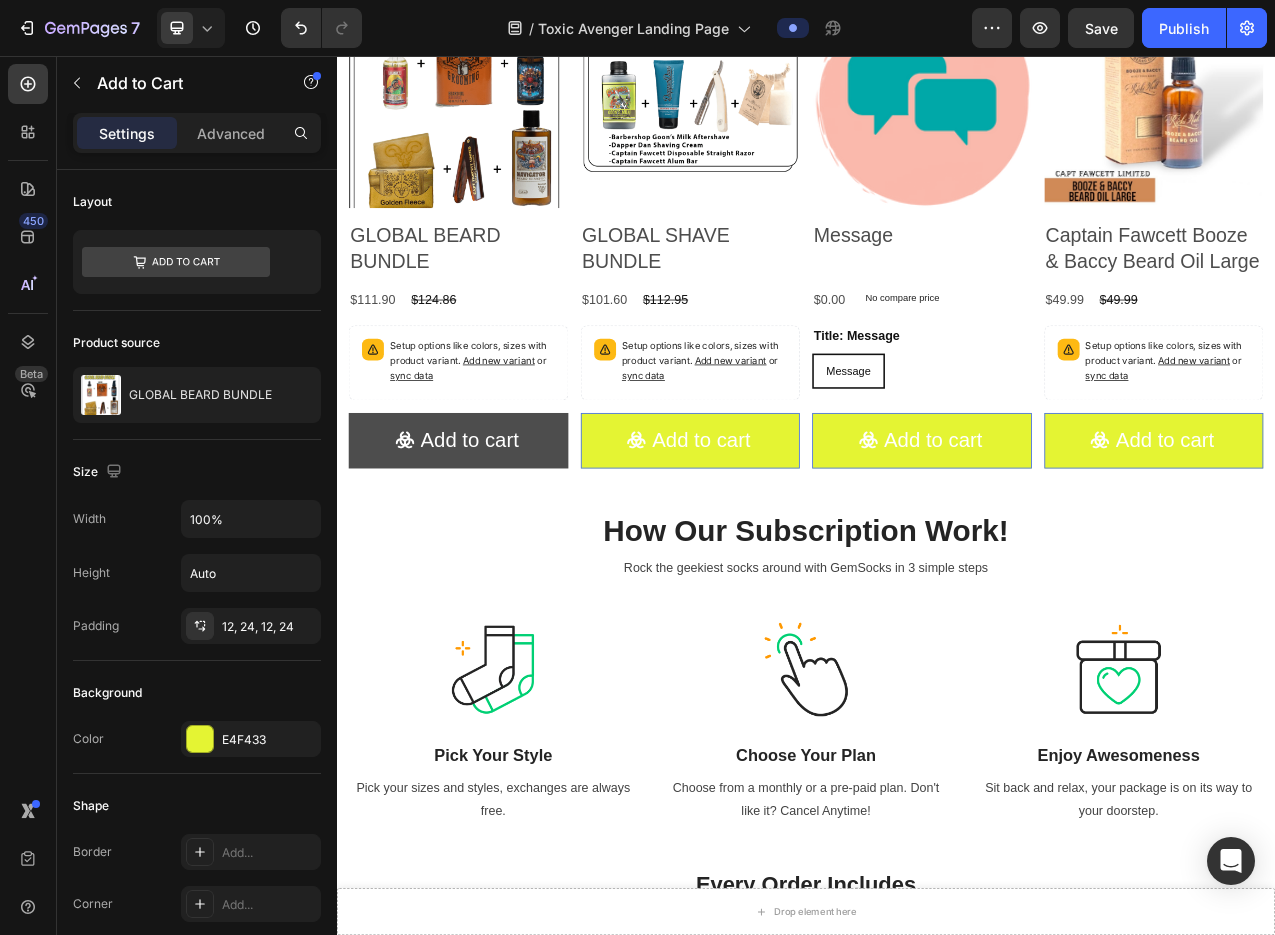 click on "Add to cart" at bounding box center (492, 548) 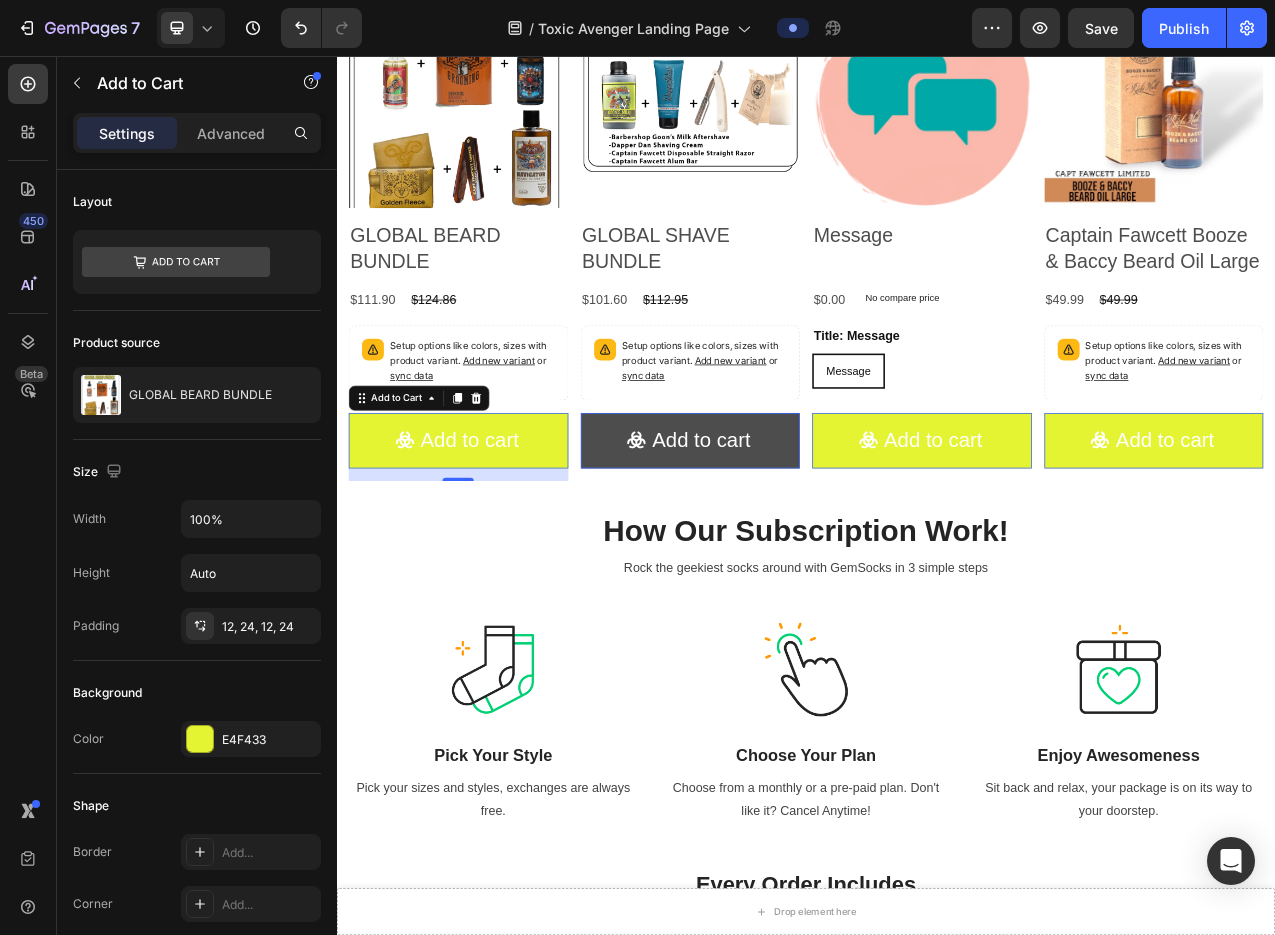 click on "Add to cart" at bounding box center [492, 548] 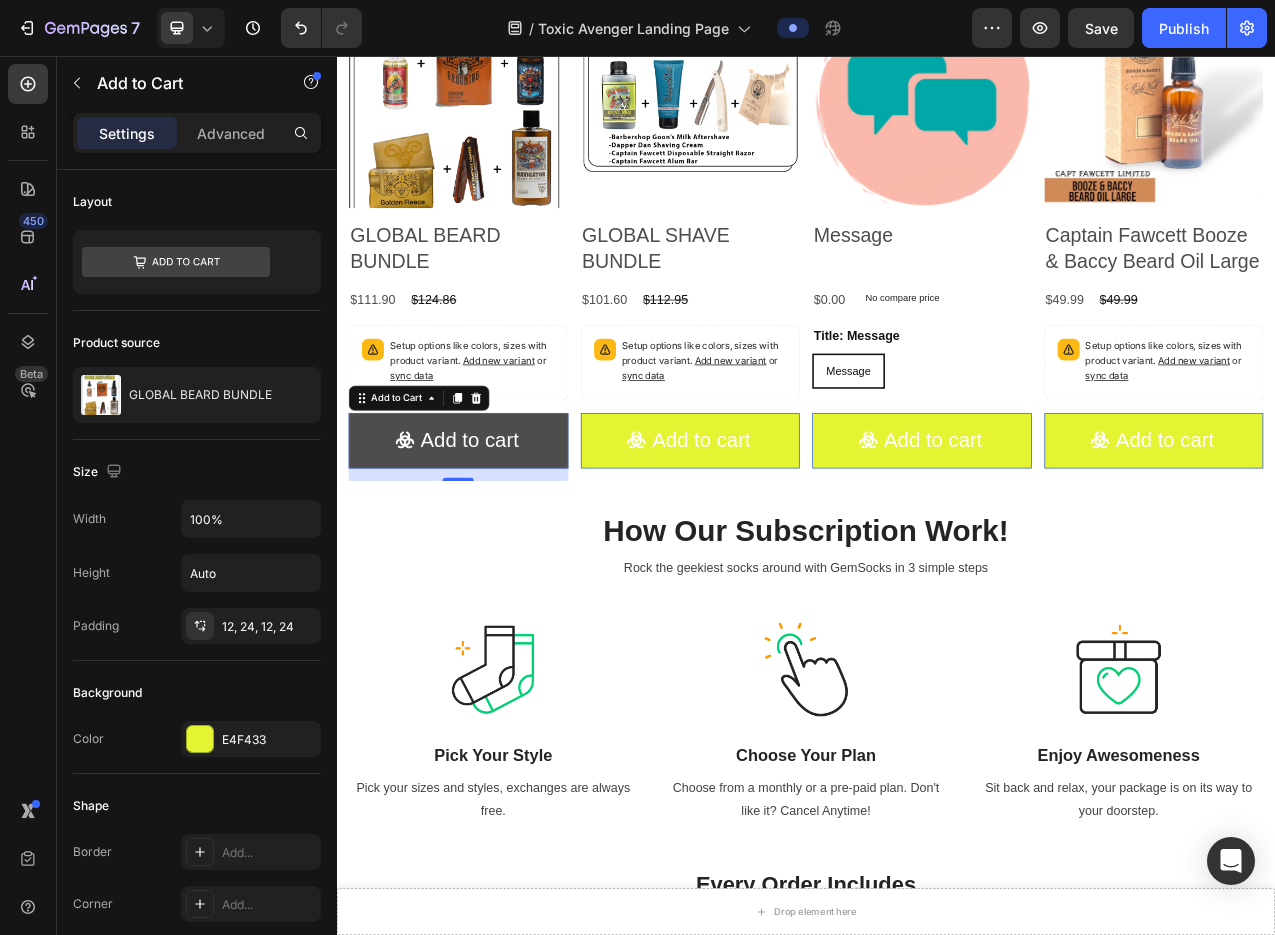 click on "Add to cart" at bounding box center [492, 548] 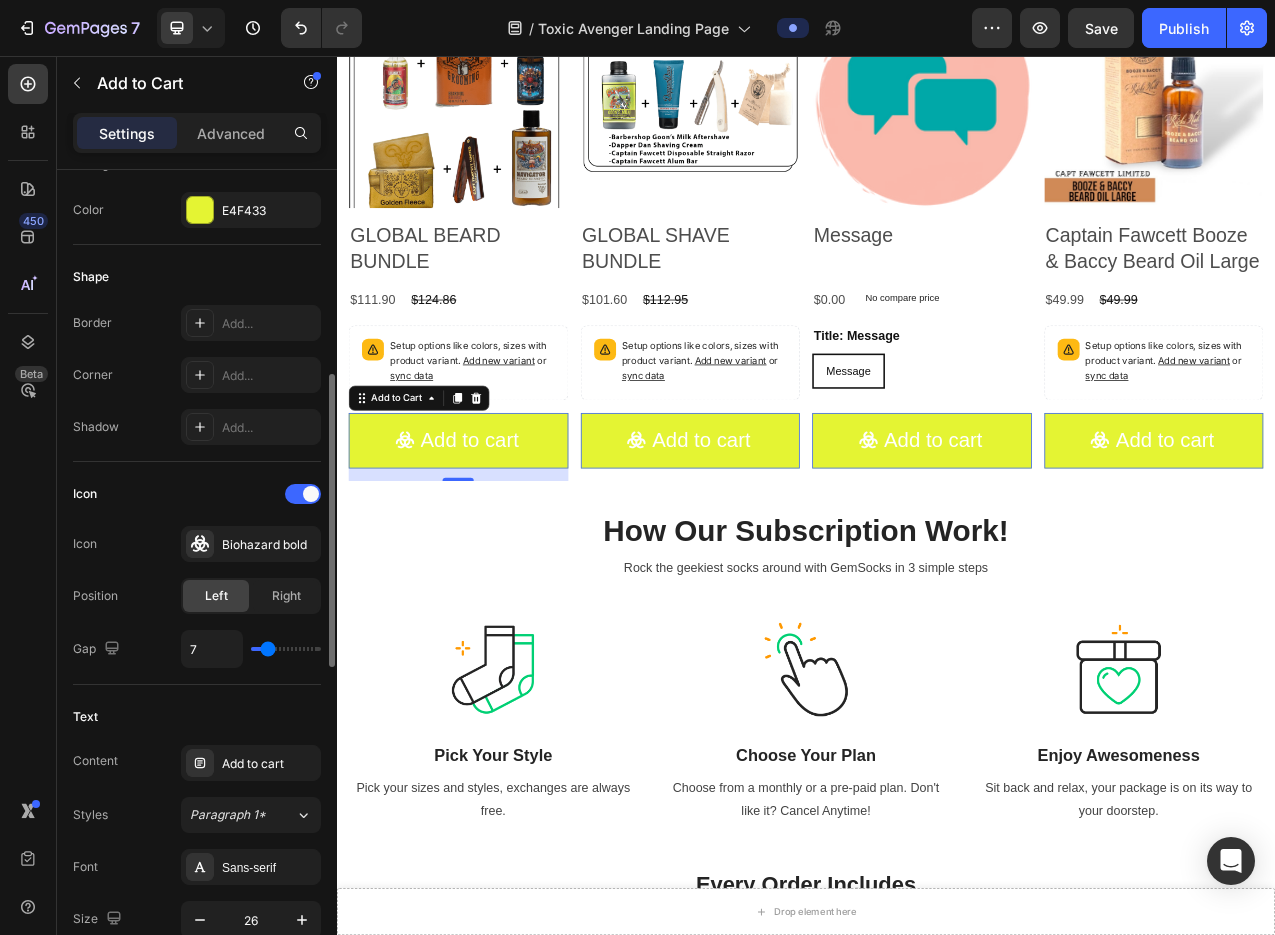 scroll, scrollTop: 562, scrollLeft: 0, axis: vertical 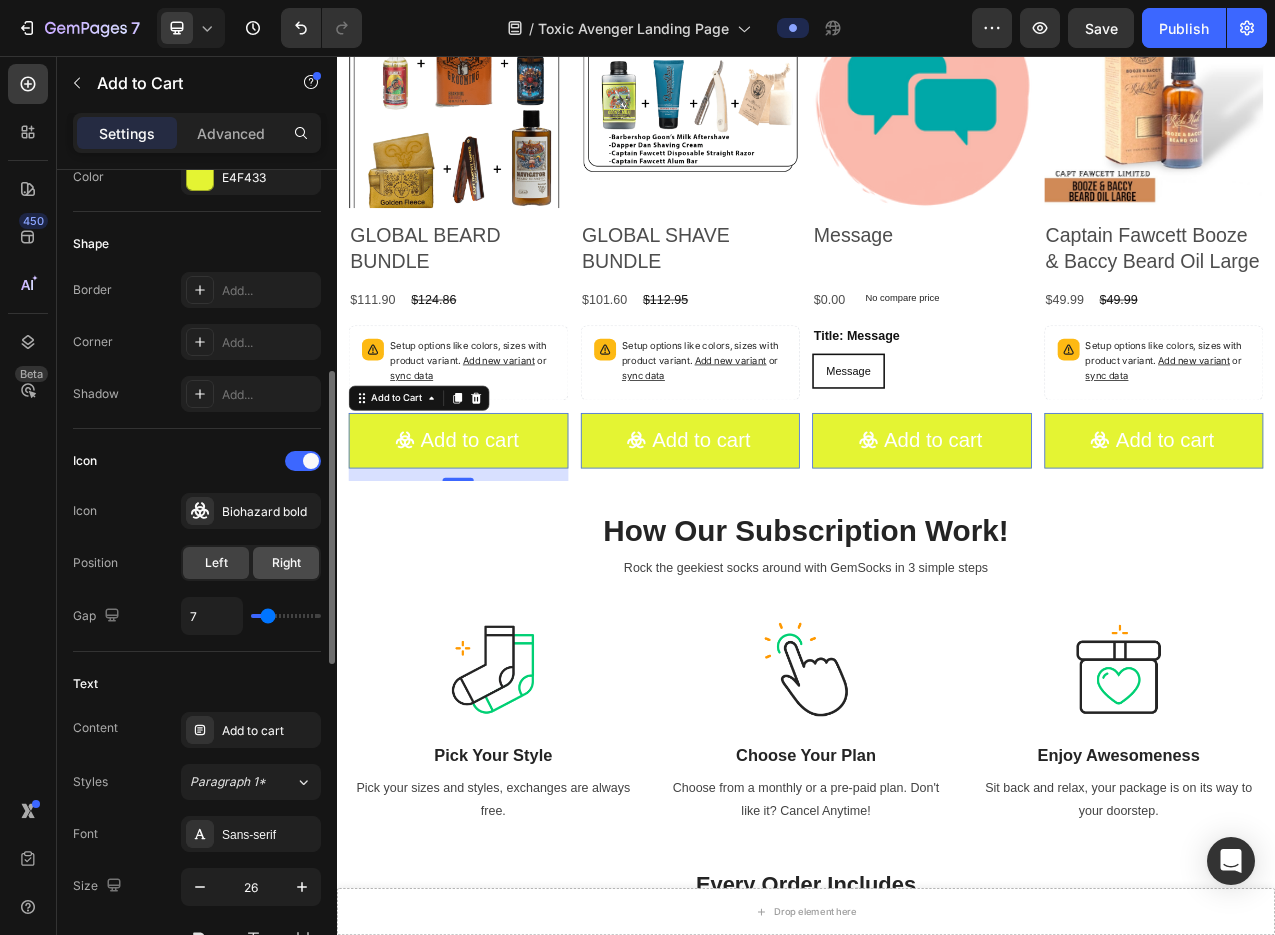 click on "Right" 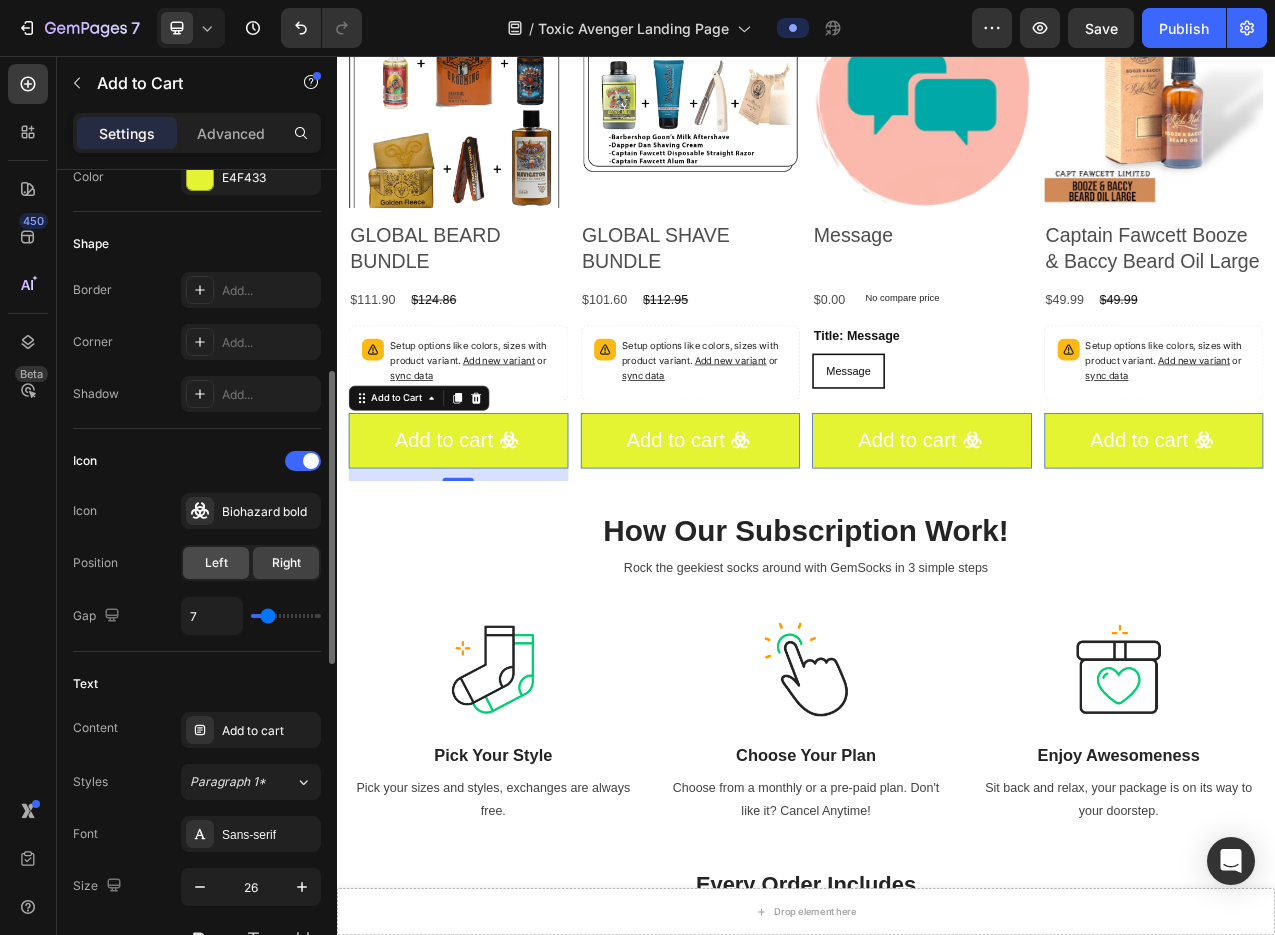 click on "Left" 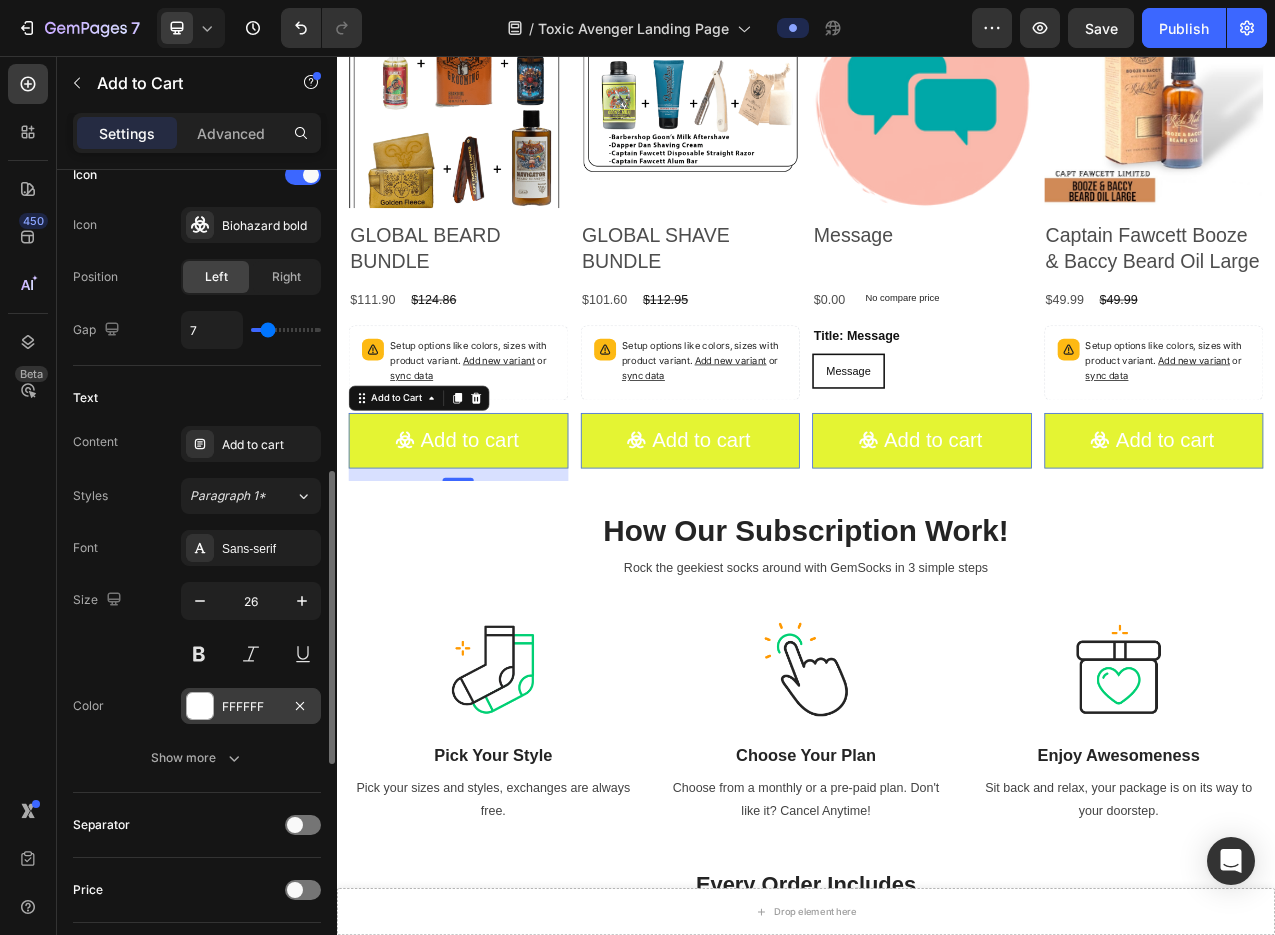 scroll, scrollTop: 849, scrollLeft: 0, axis: vertical 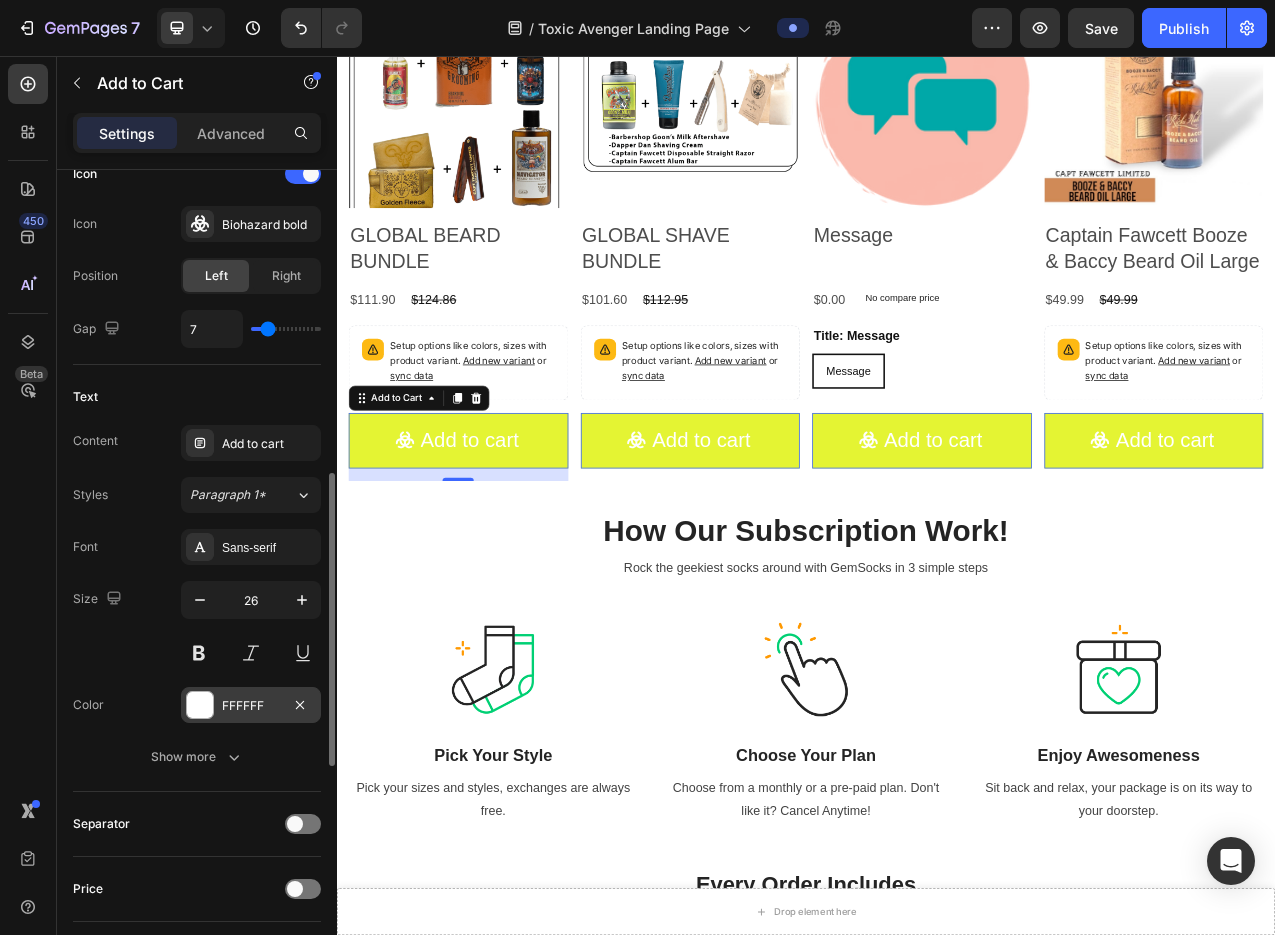 click on "FFFFFF" at bounding box center [251, 705] 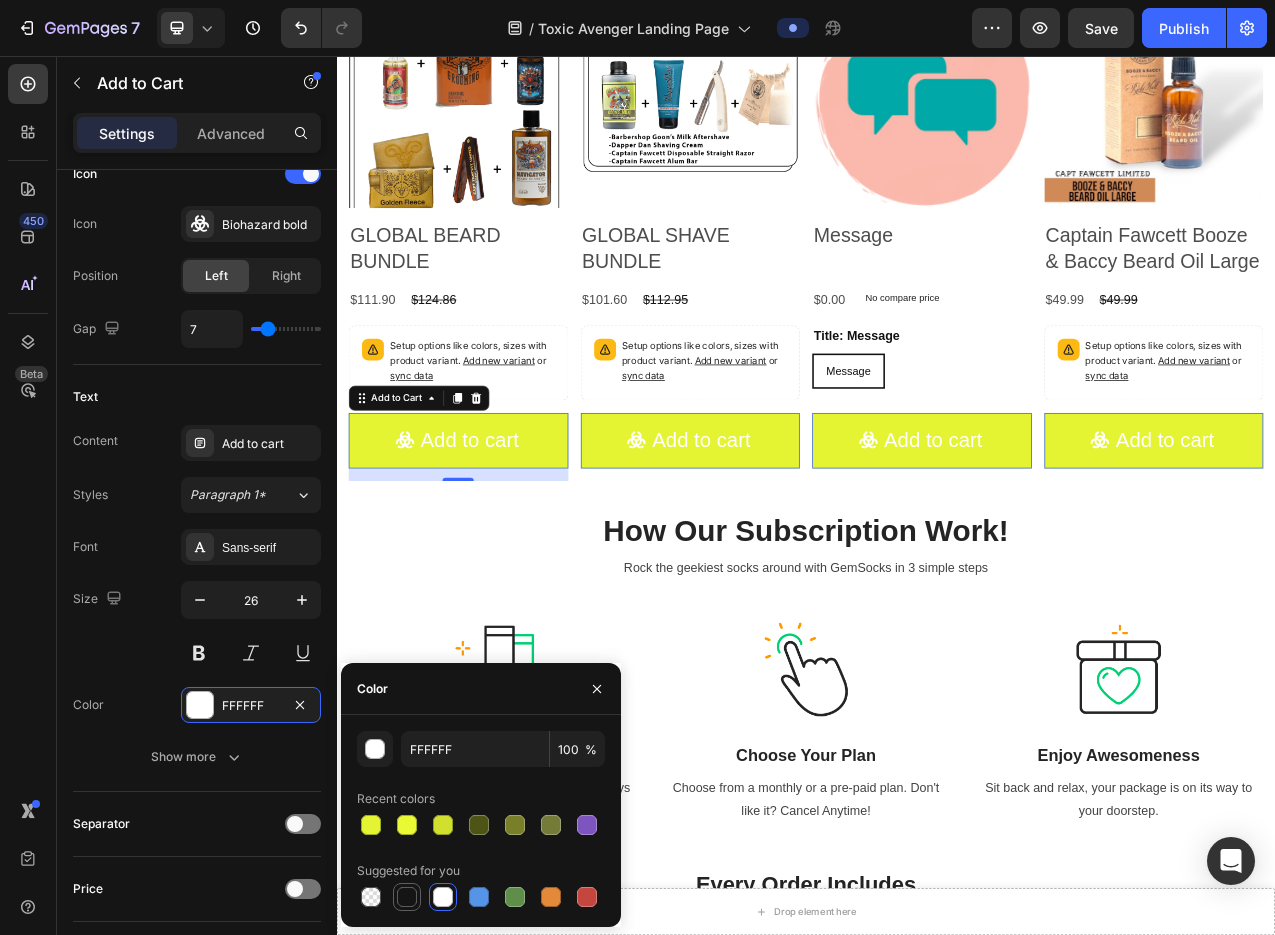 click at bounding box center [407, 897] 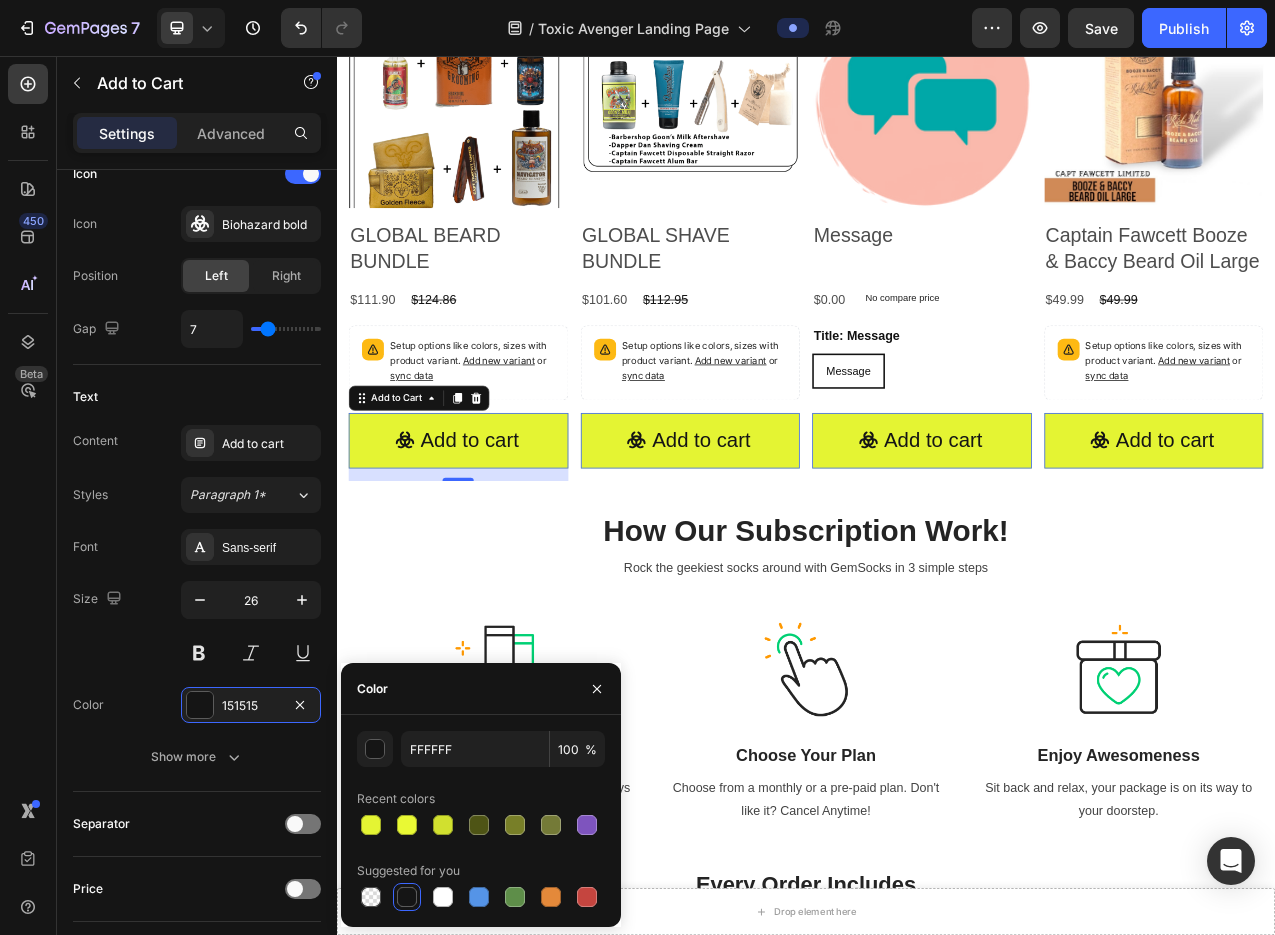 type on "151515" 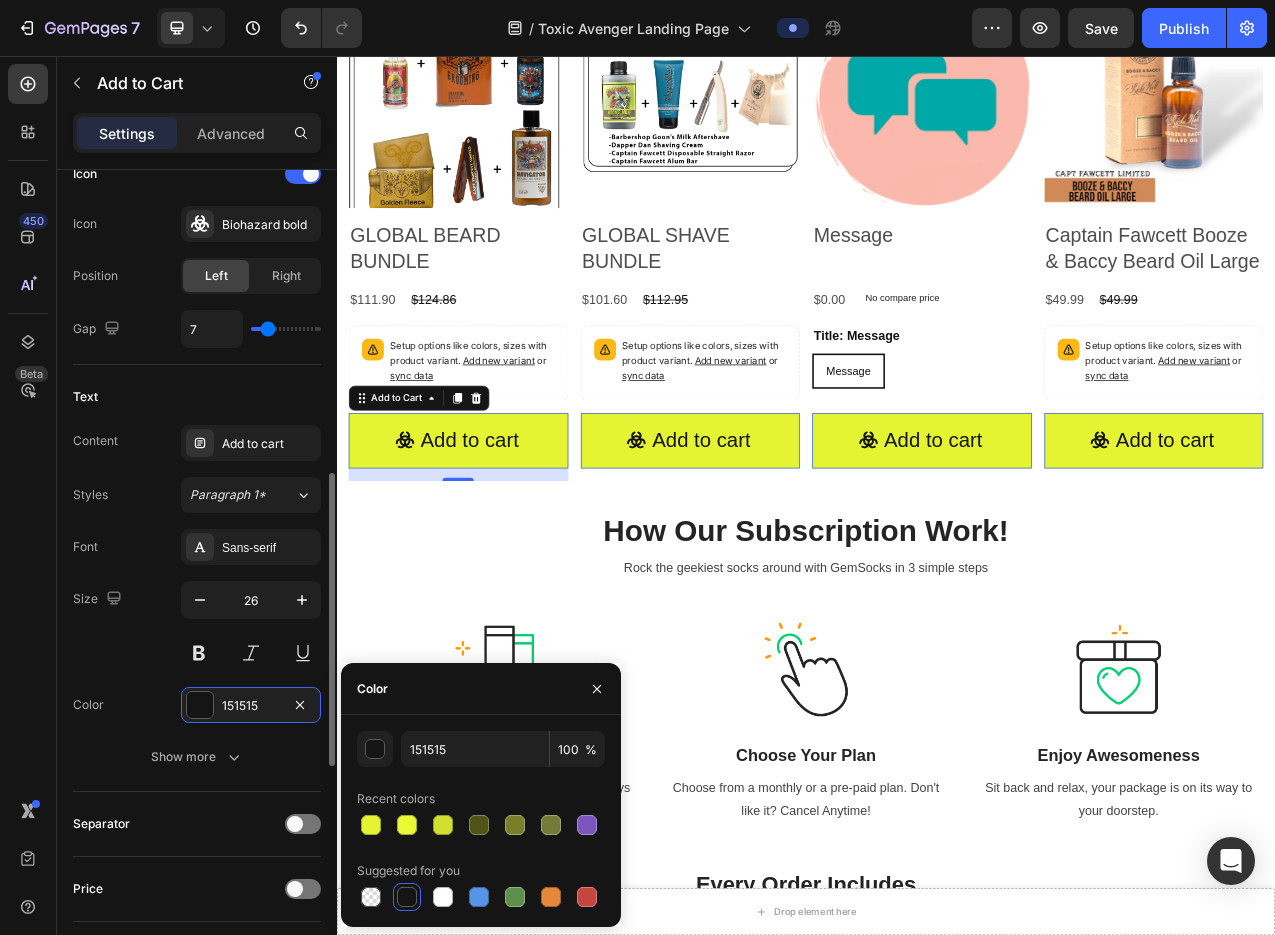click on "Size 26" at bounding box center (197, 626) 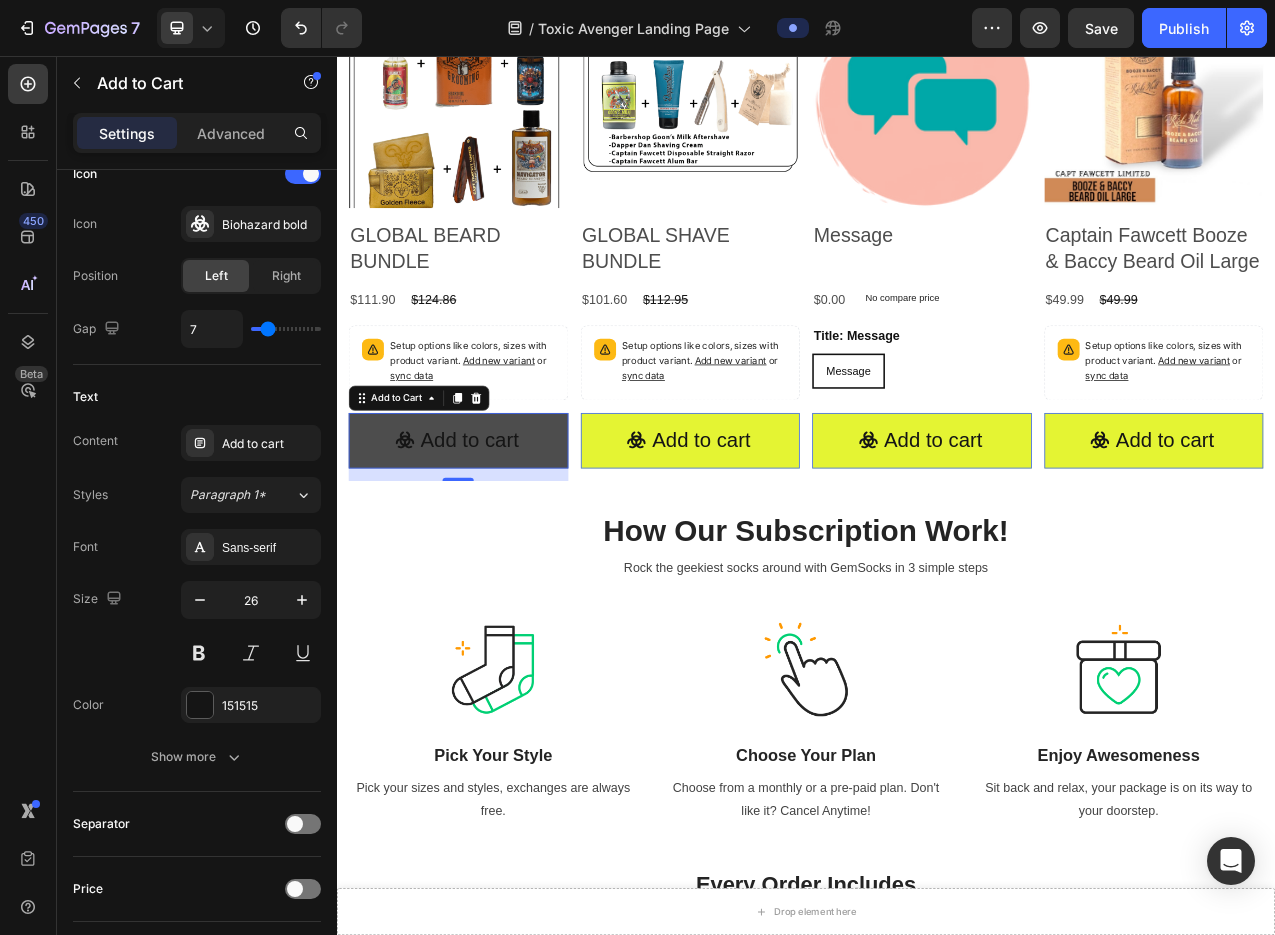 click on "Add to cart" at bounding box center [492, 548] 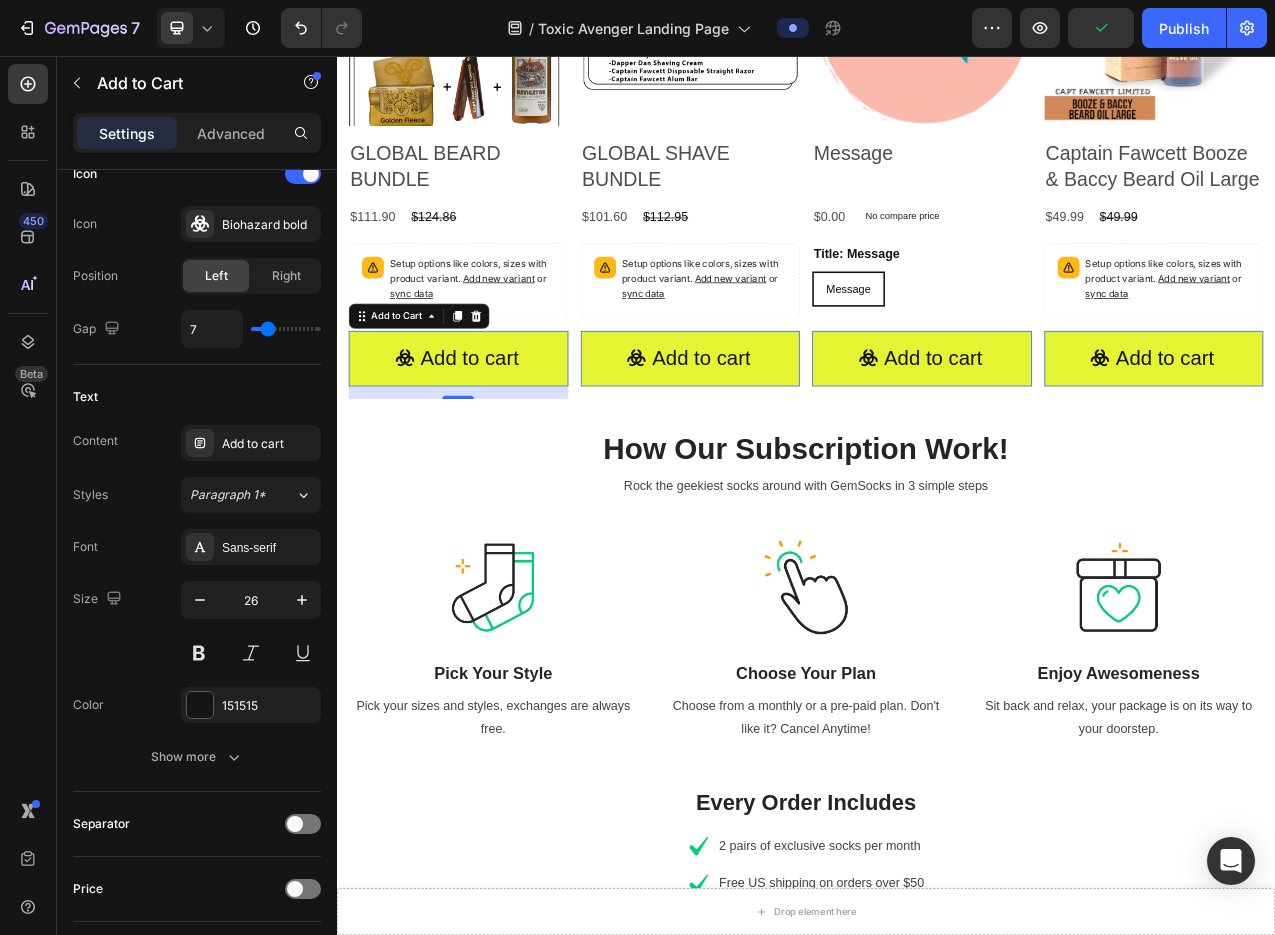scroll, scrollTop: 2241, scrollLeft: 0, axis: vertical 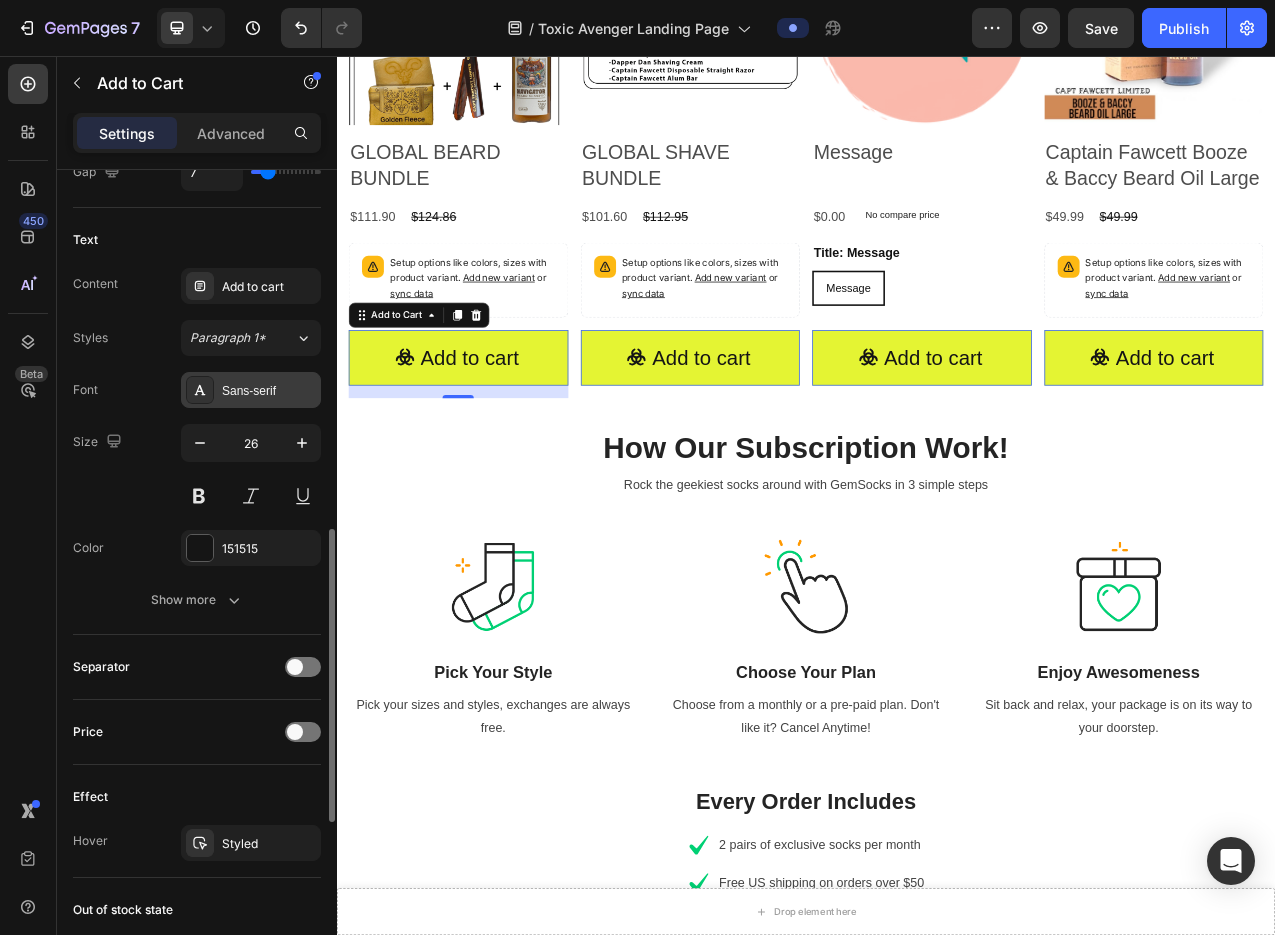 click on "Sans-serif" at bounding box center [269, 391] 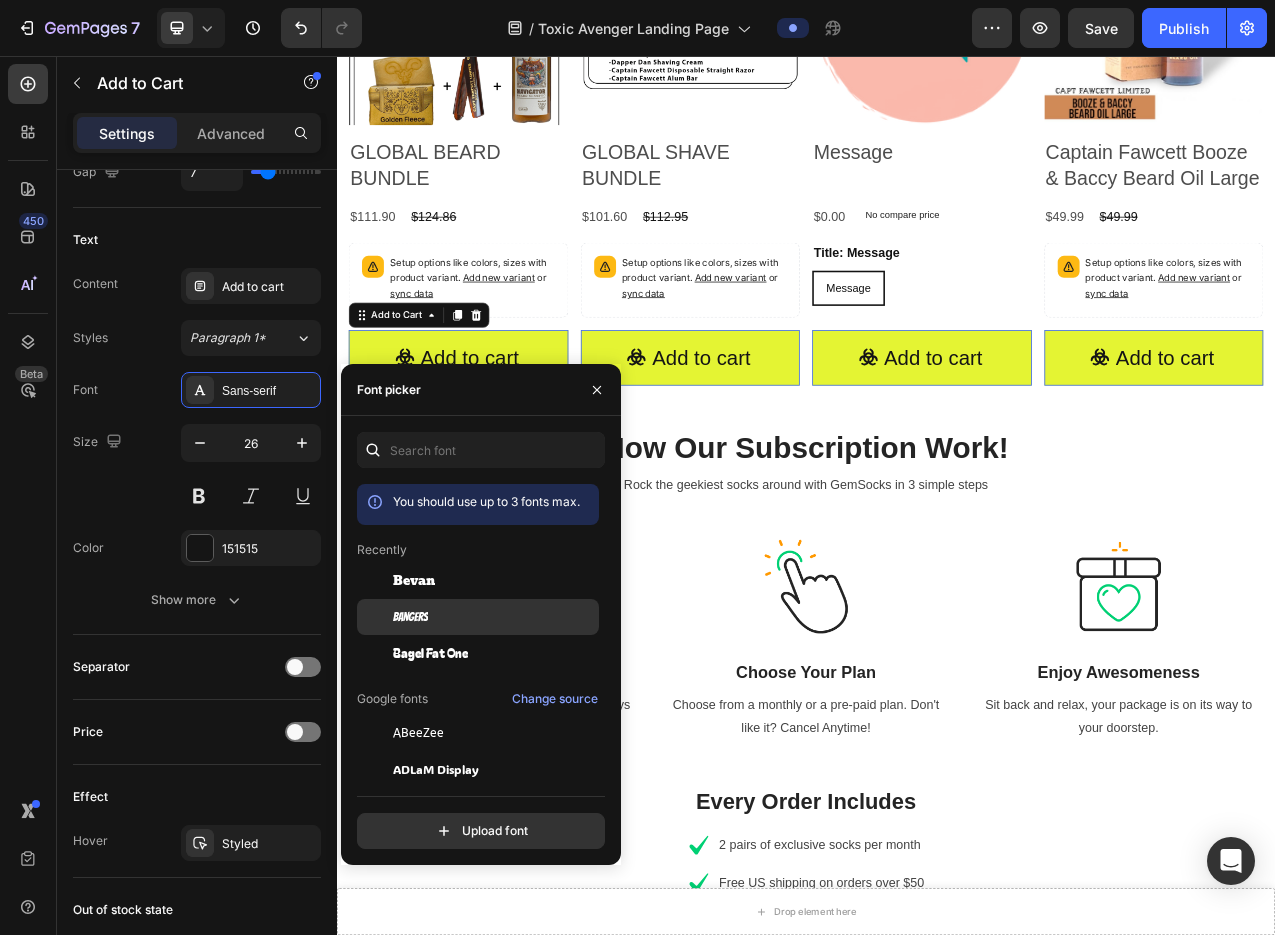 click on "Bangers" at bounding box center (494, 617) 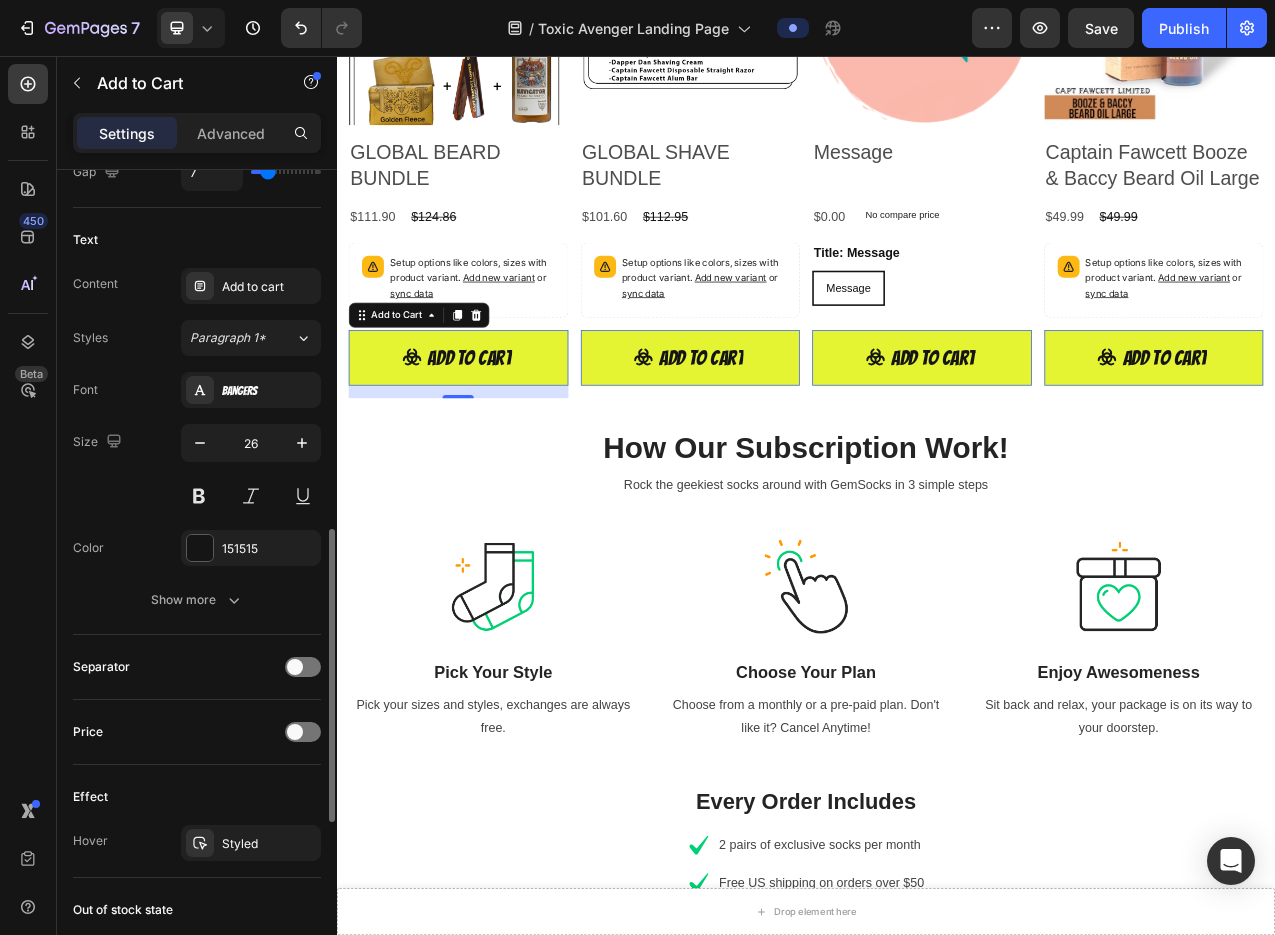 click on "Size 26" at bounding box center [197, 469] 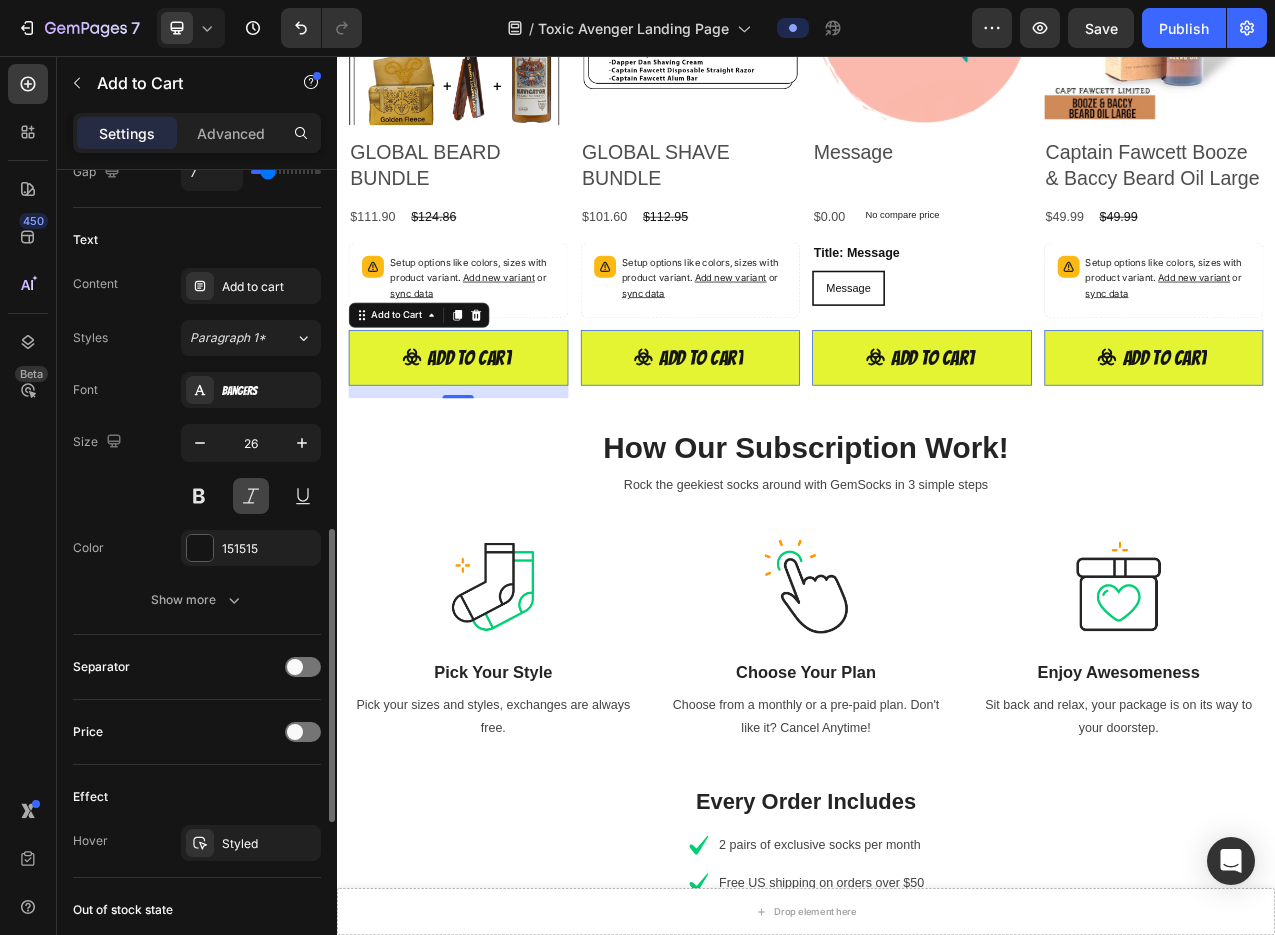 click at bounding box center [251, 496] 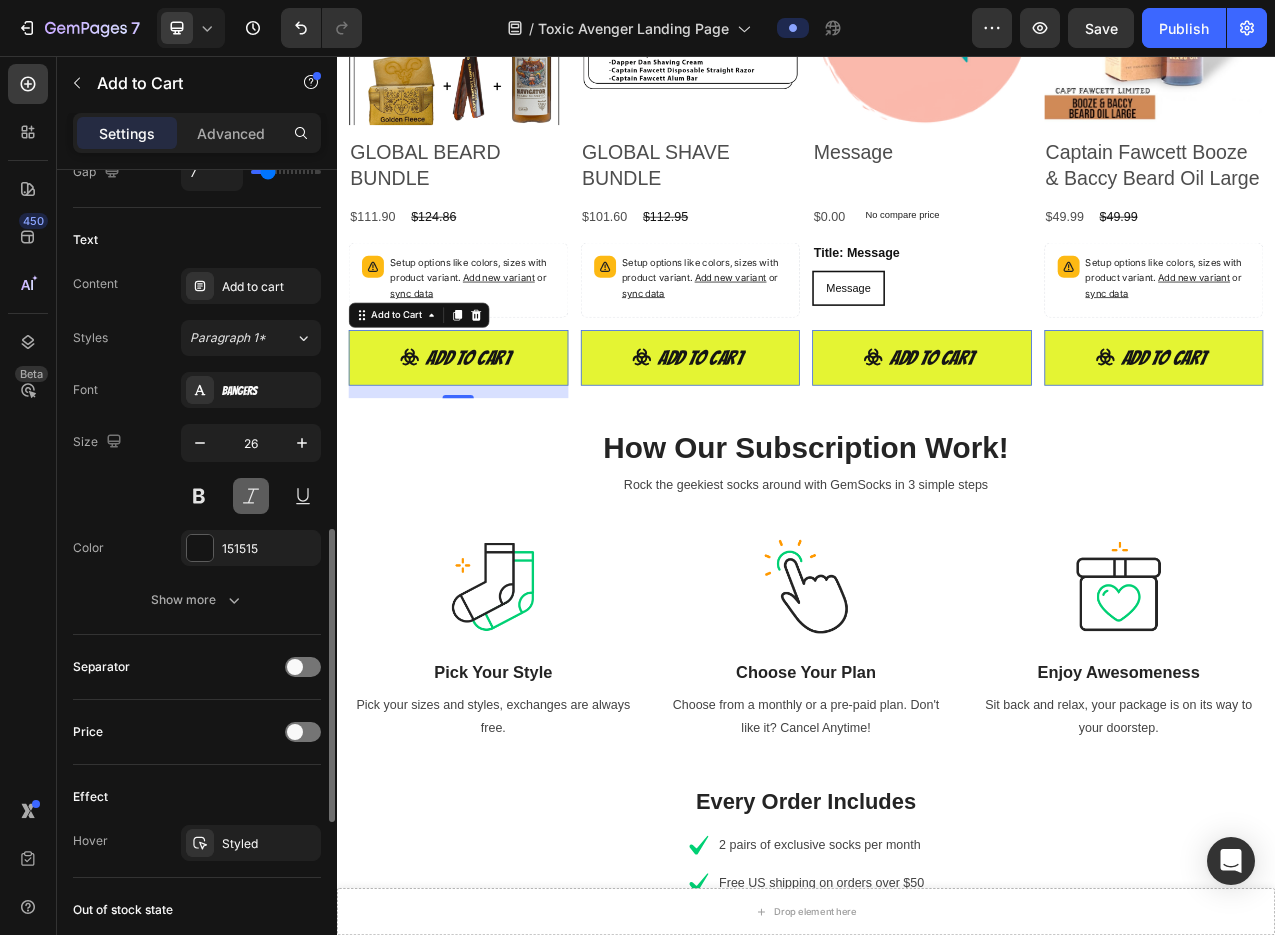 click at bounding box center (251, 496) 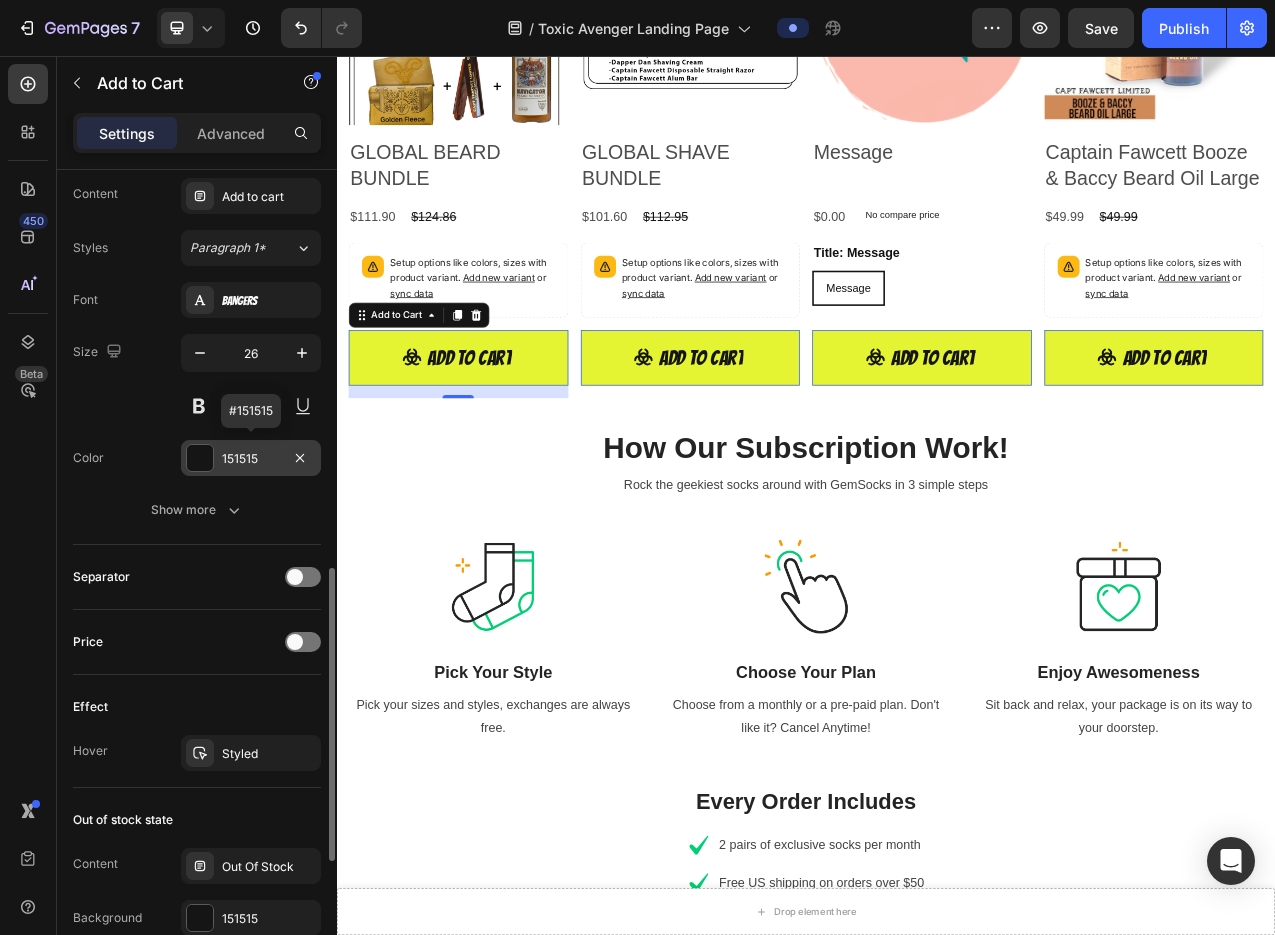 scroll, scrollTop: 1101, scrollLeft: 0, axis: vertical 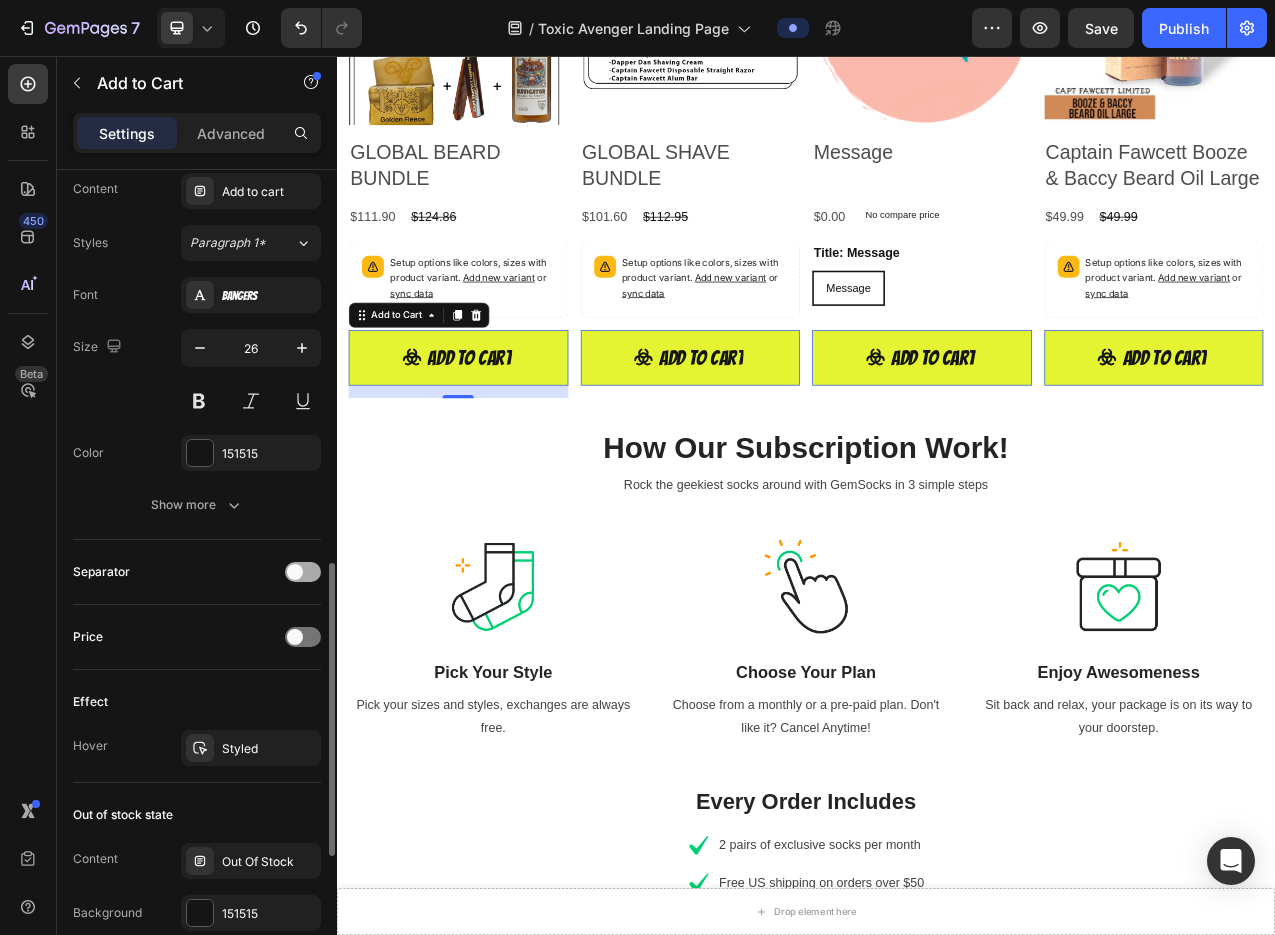 click at bounding box center [295, 572] 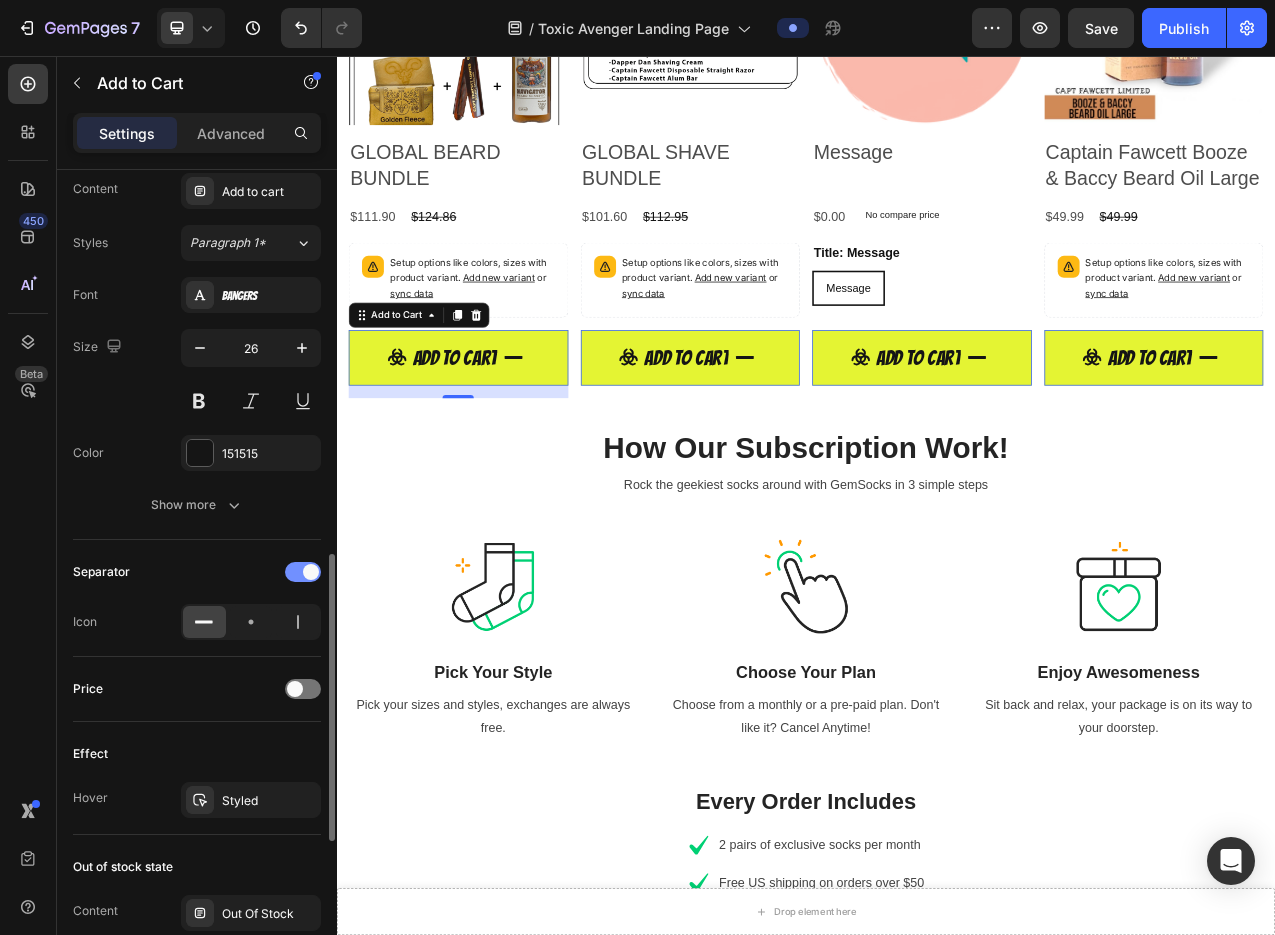 click at bounding box center [303, 572] 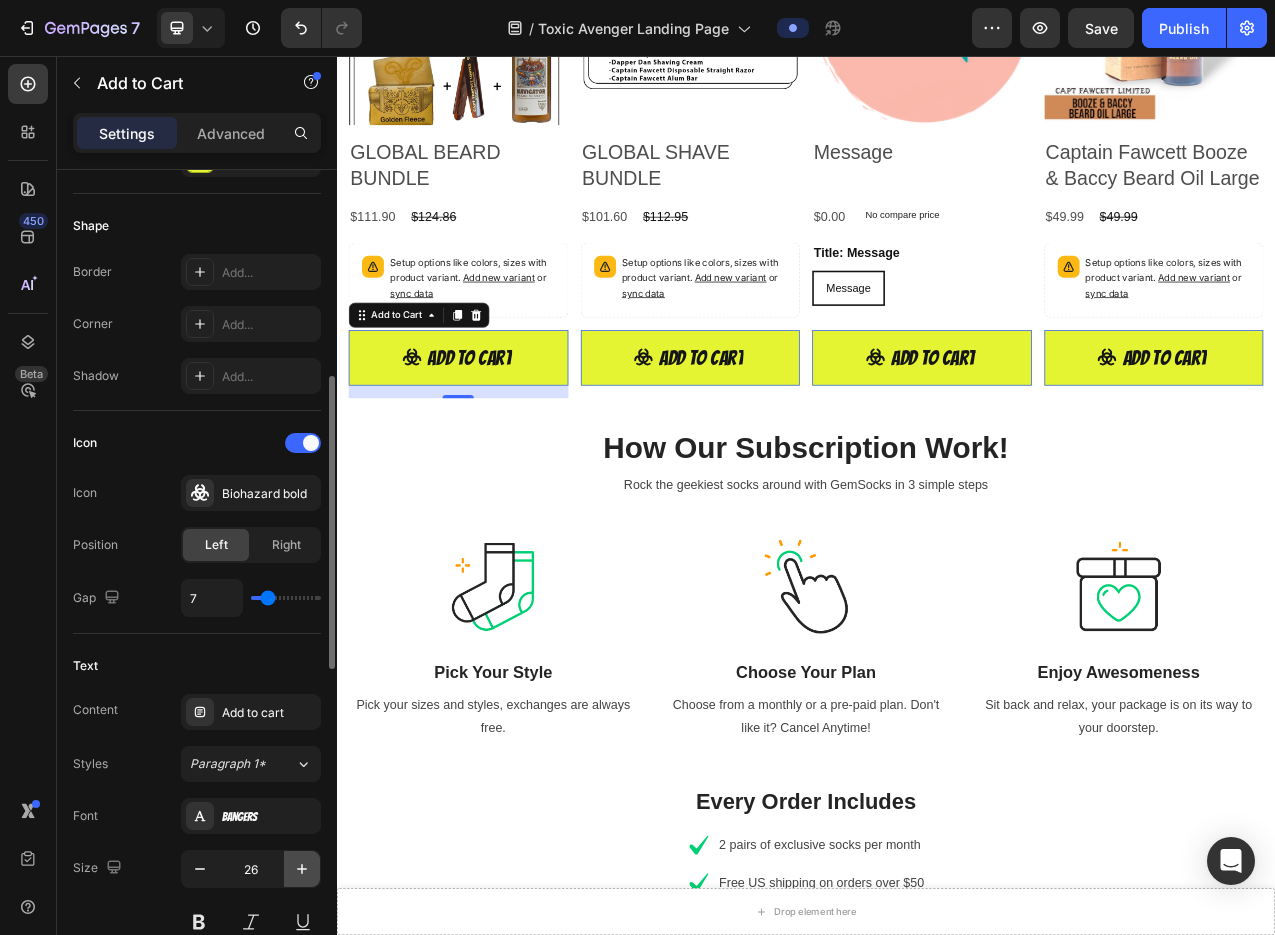 scroll, scrollTop: 579, scrollLeft: 0, axis: vertical 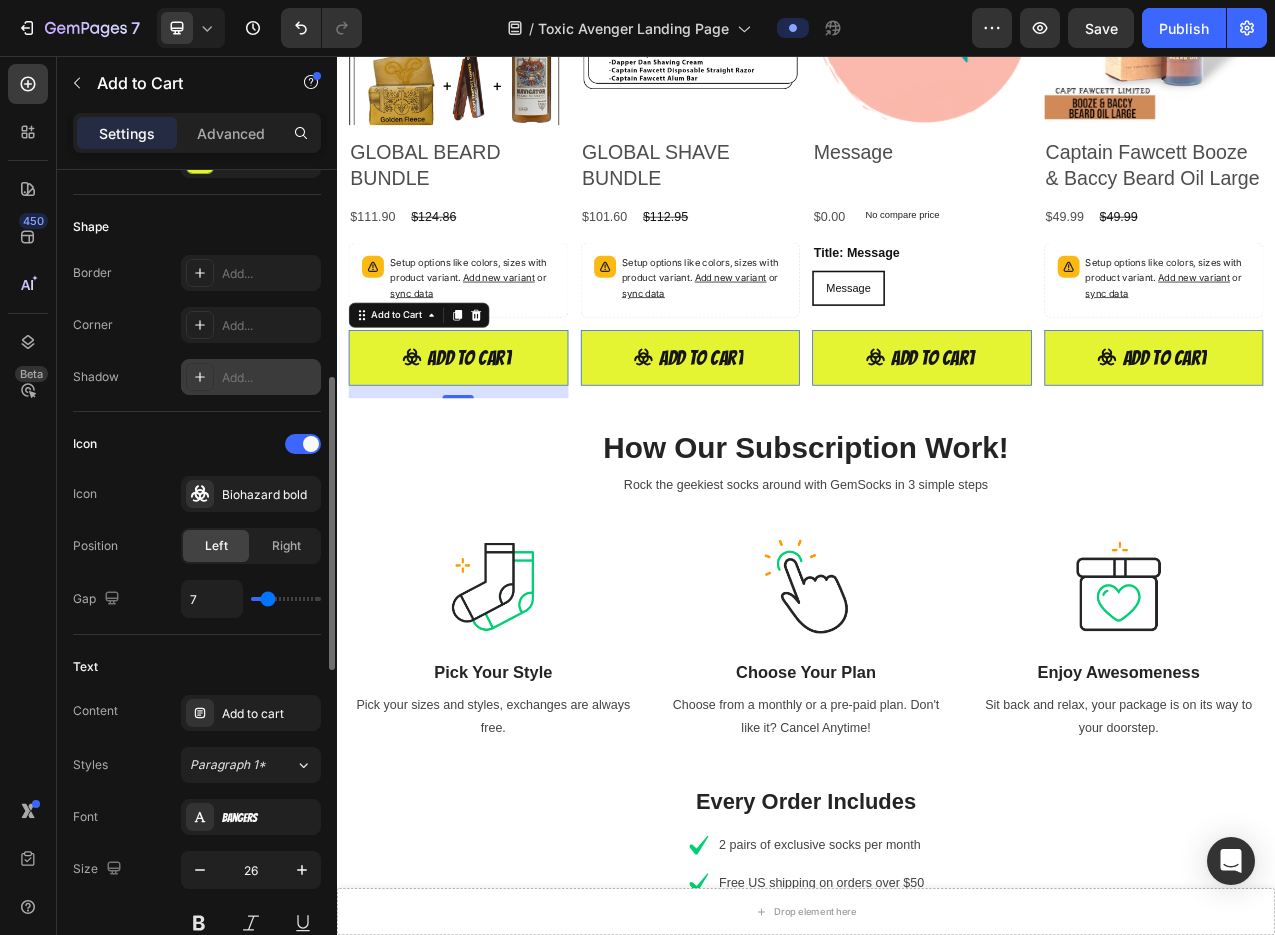 click 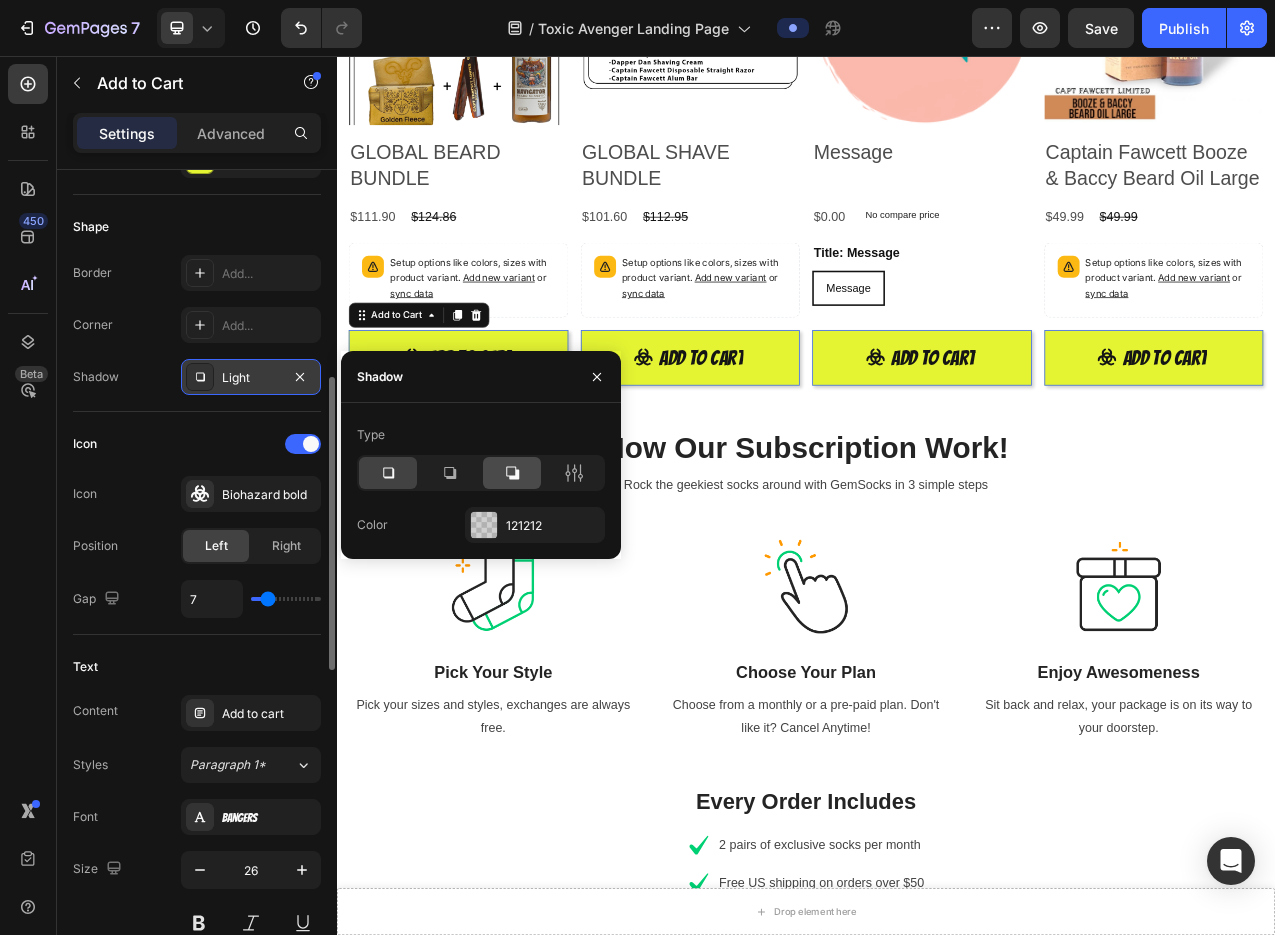 click 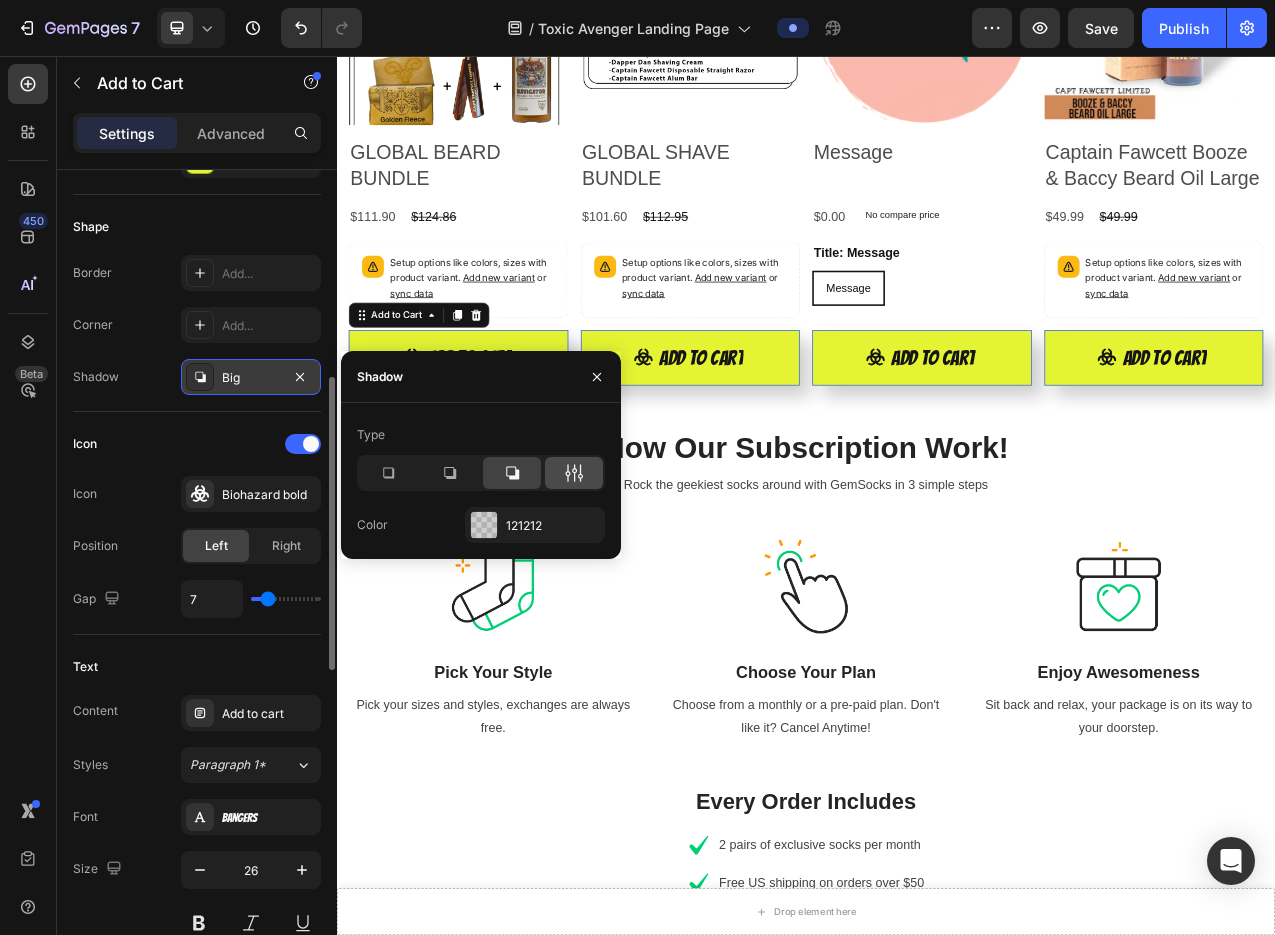 click 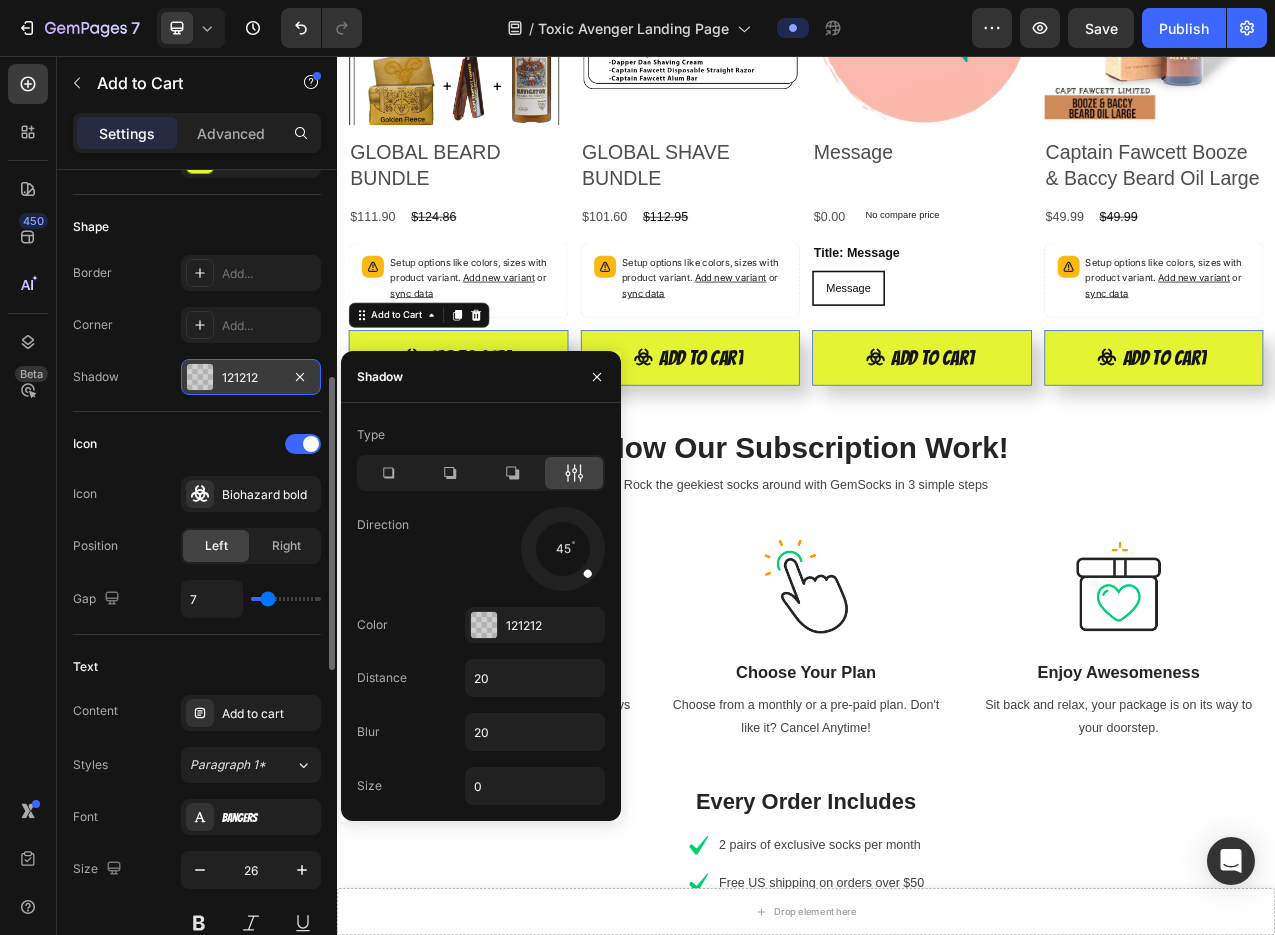 click 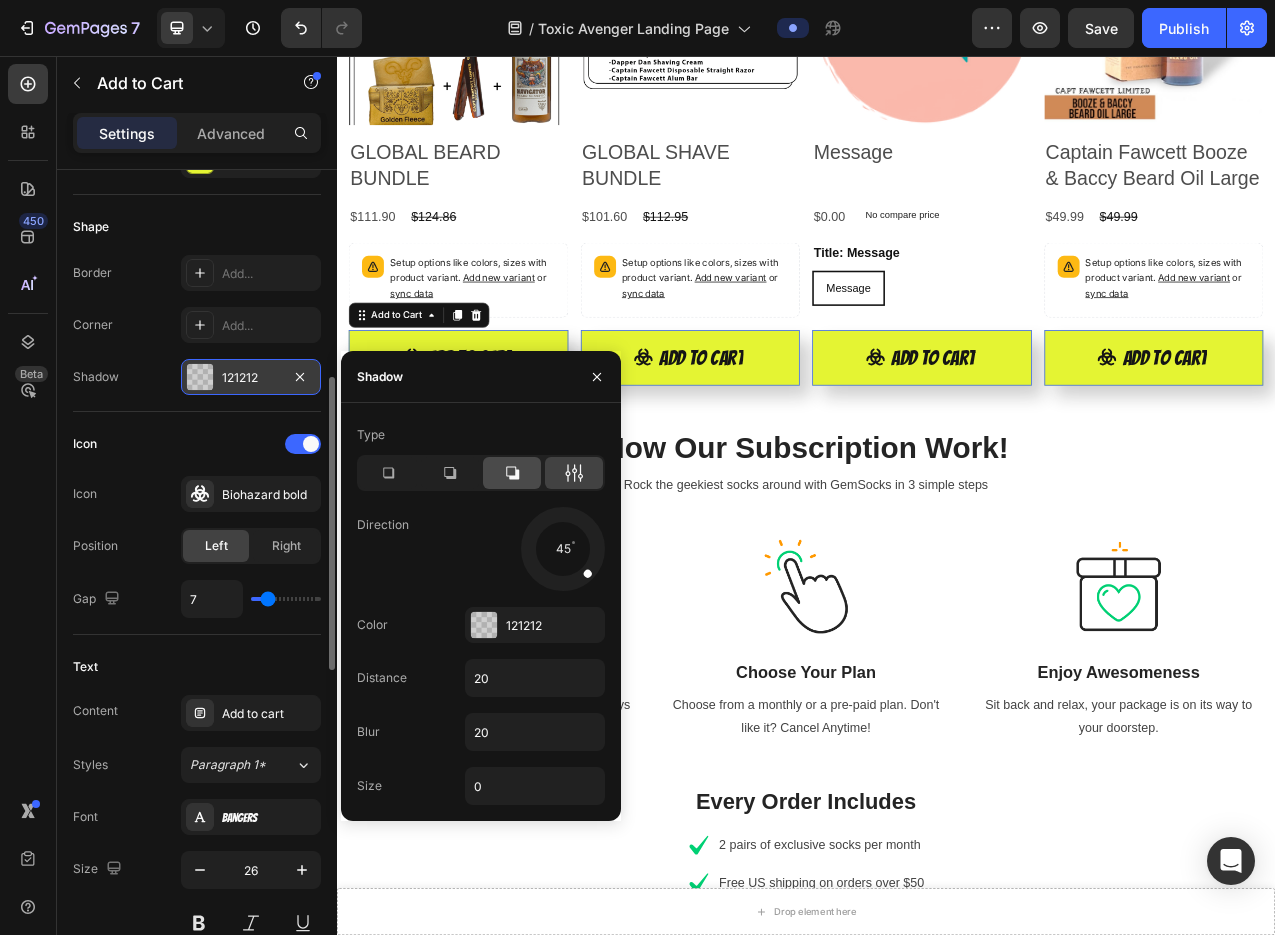 click 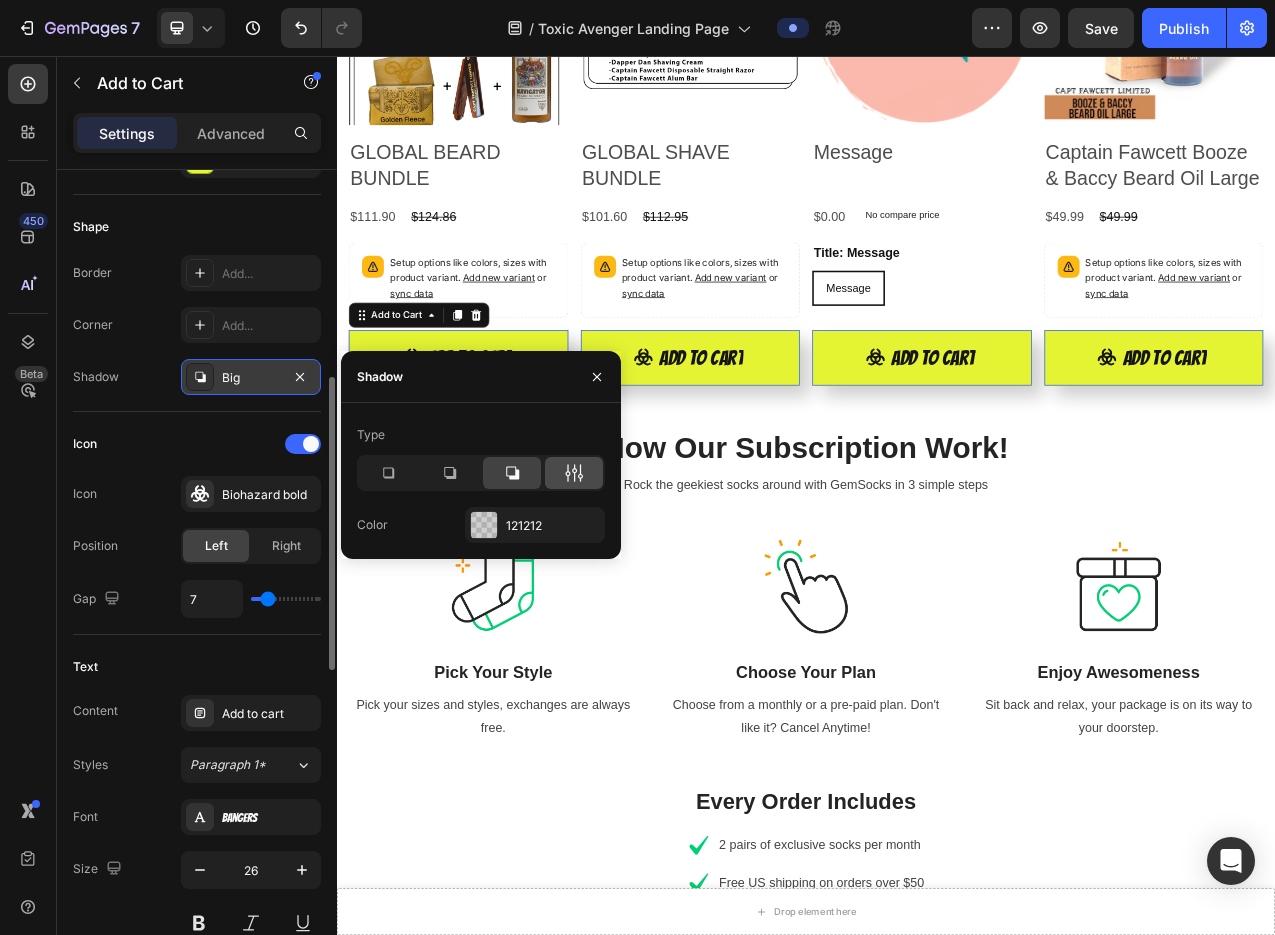 click 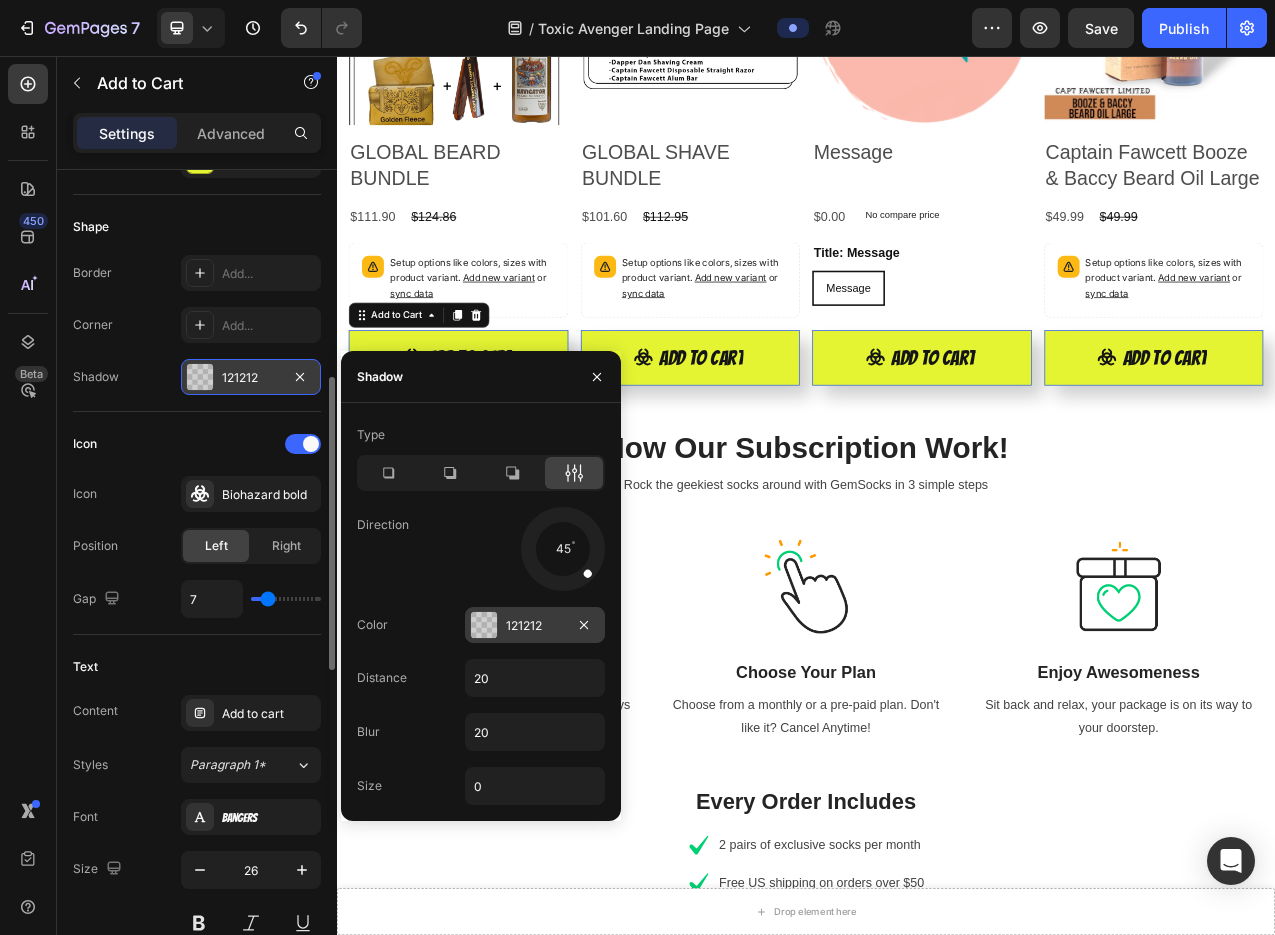 click at bounding box center [484, 625] 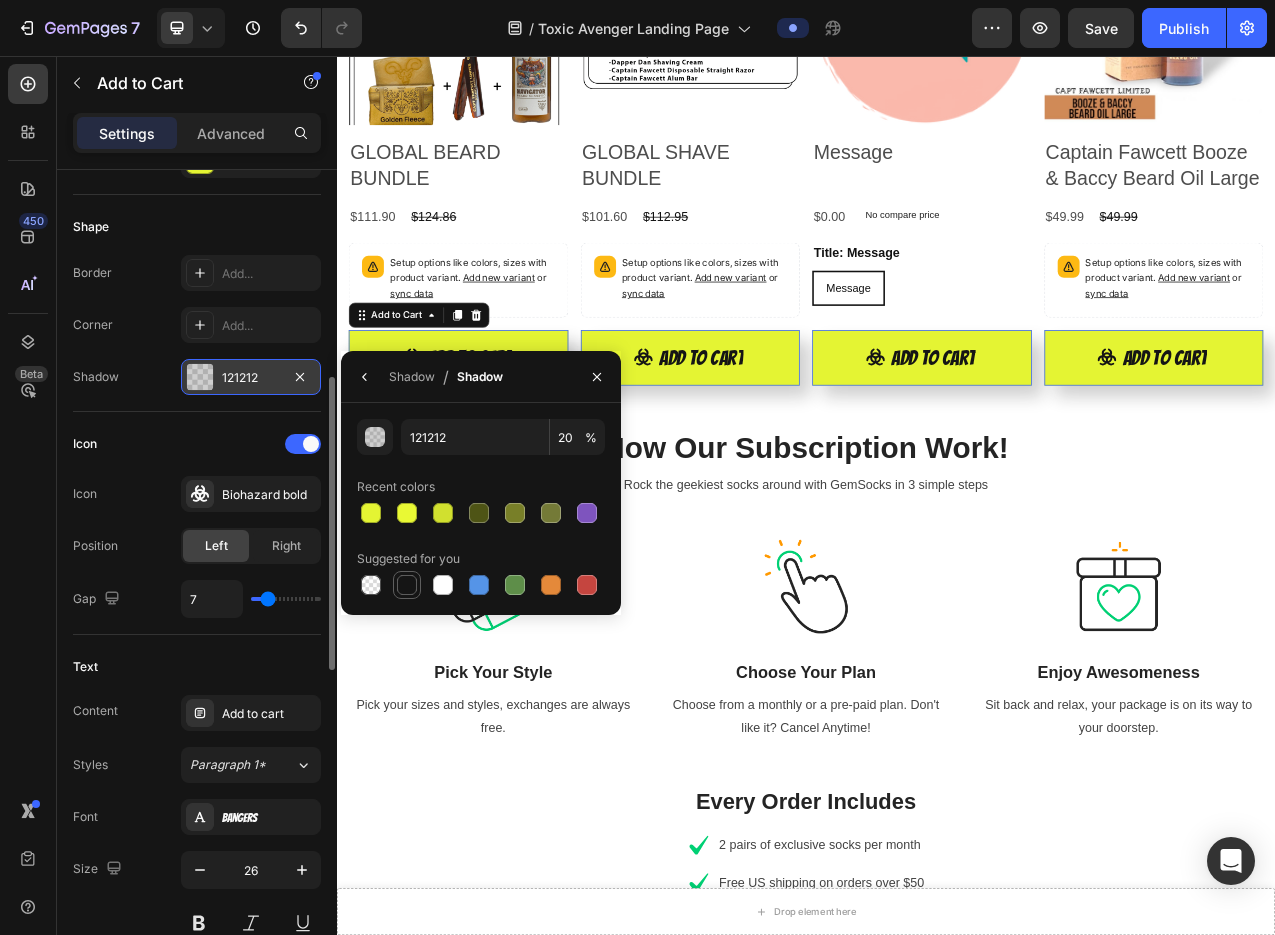 click at bounding box center [407, 585] 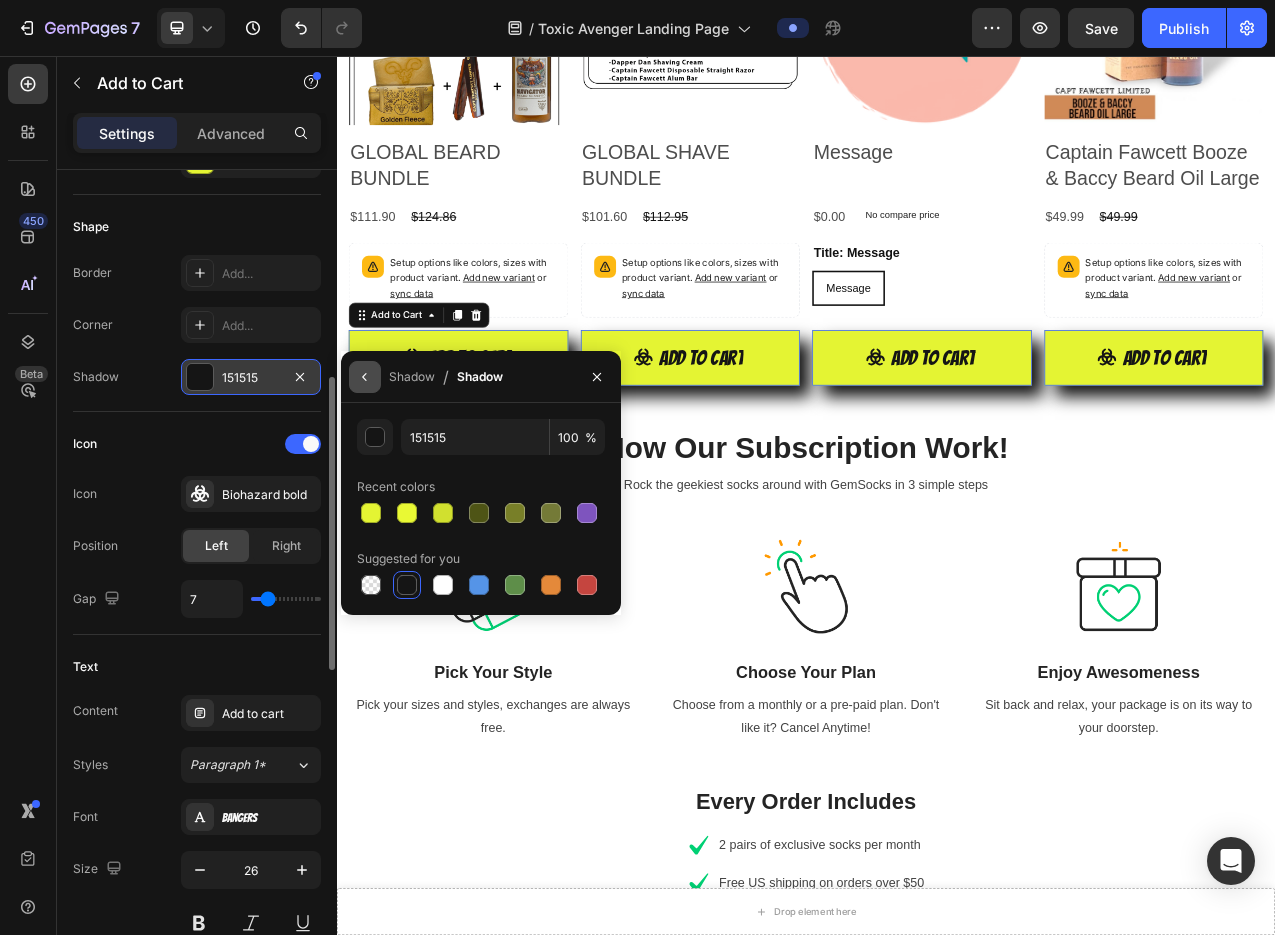 click 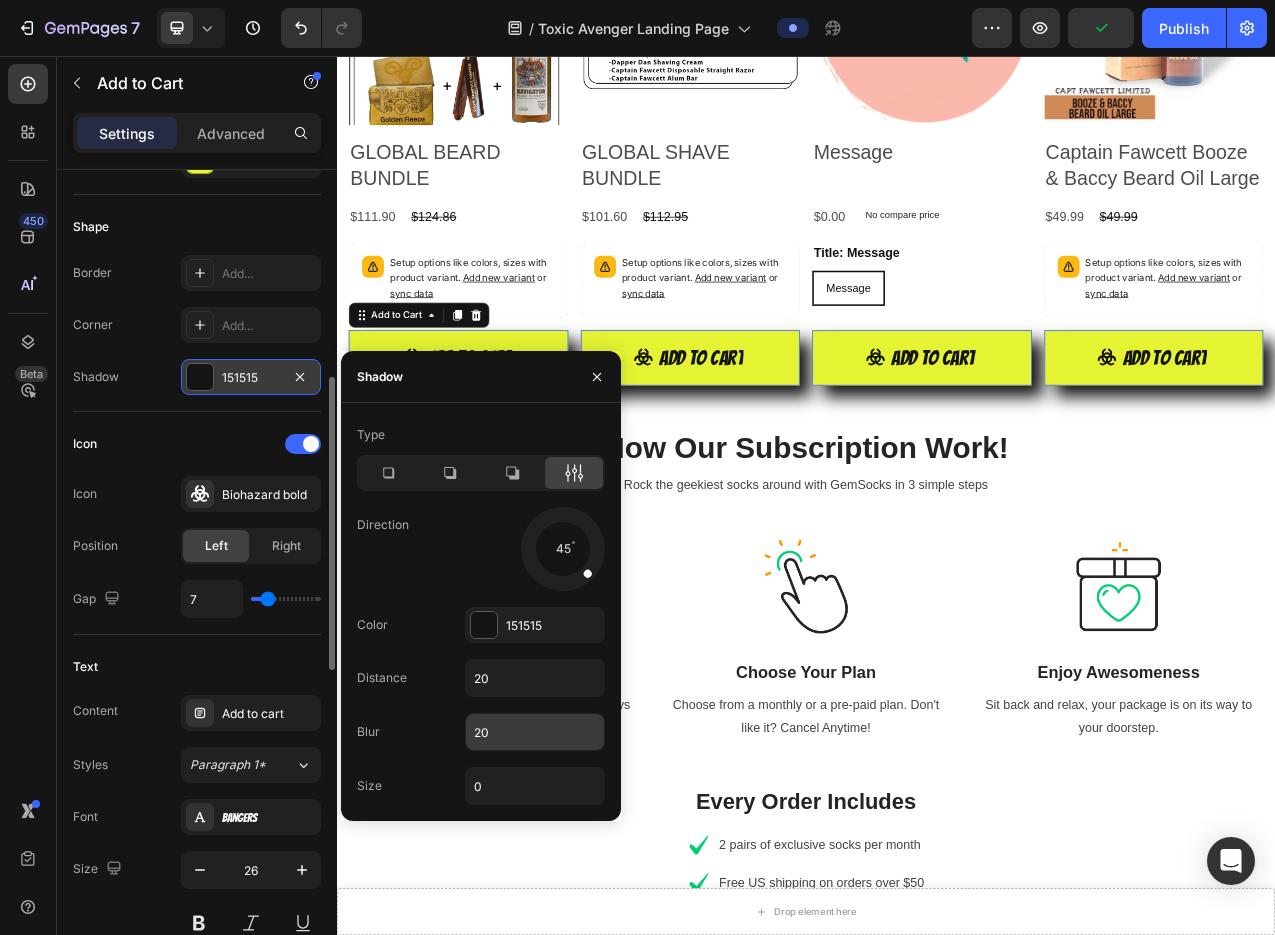 click on "20" at bounding box center (535, 732) 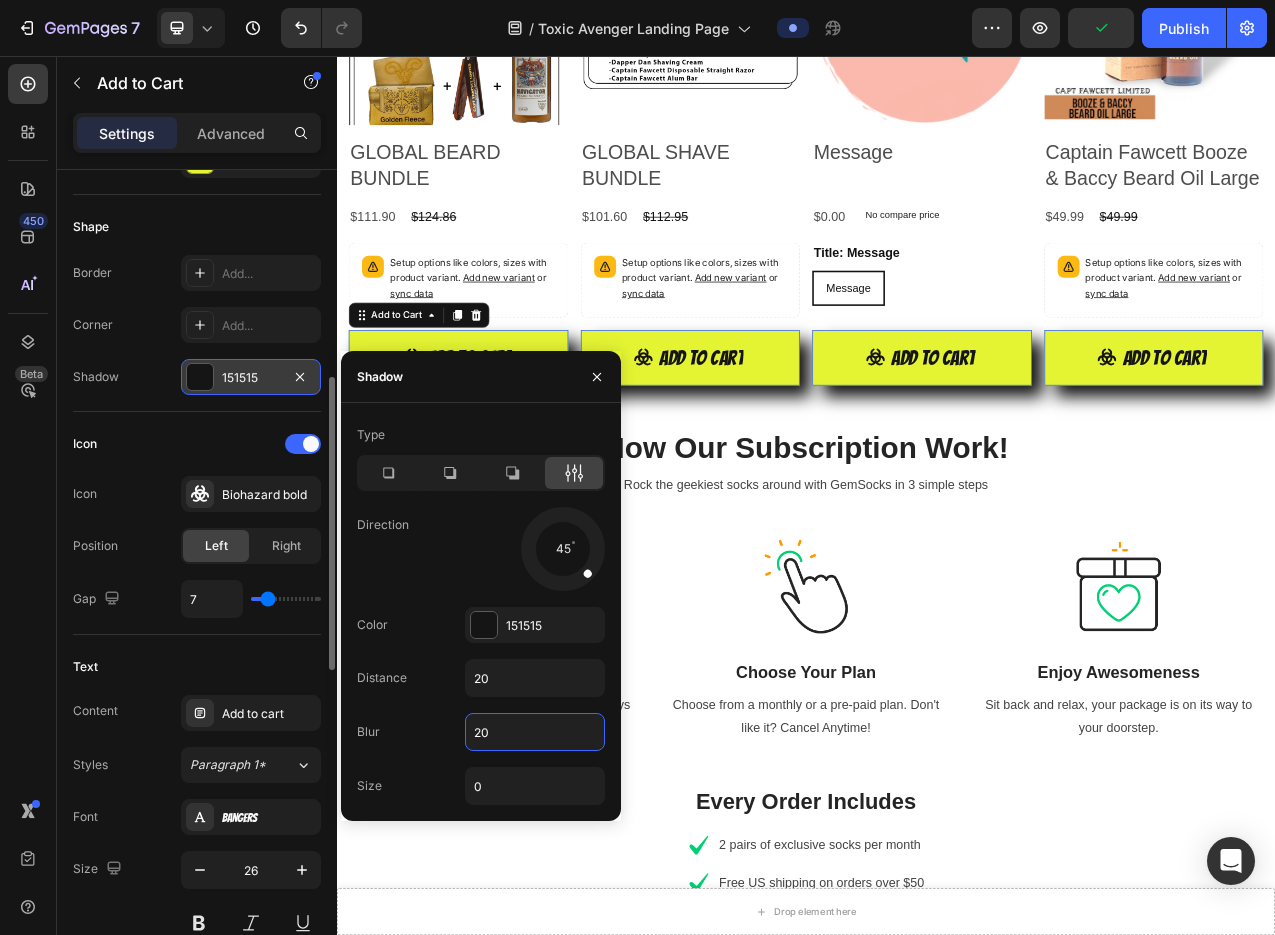 click on "20" at bounding box center [535, 732] 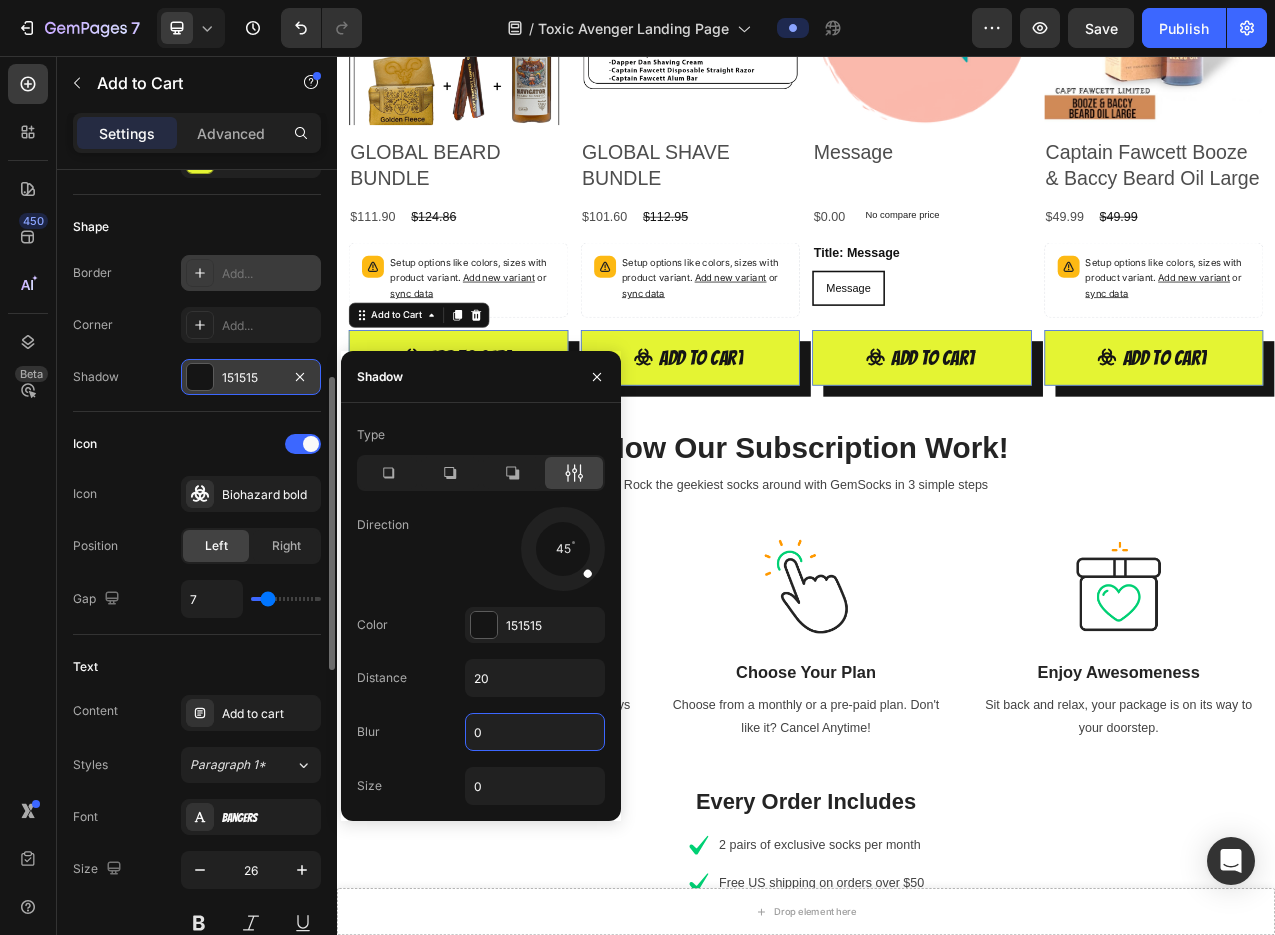 click 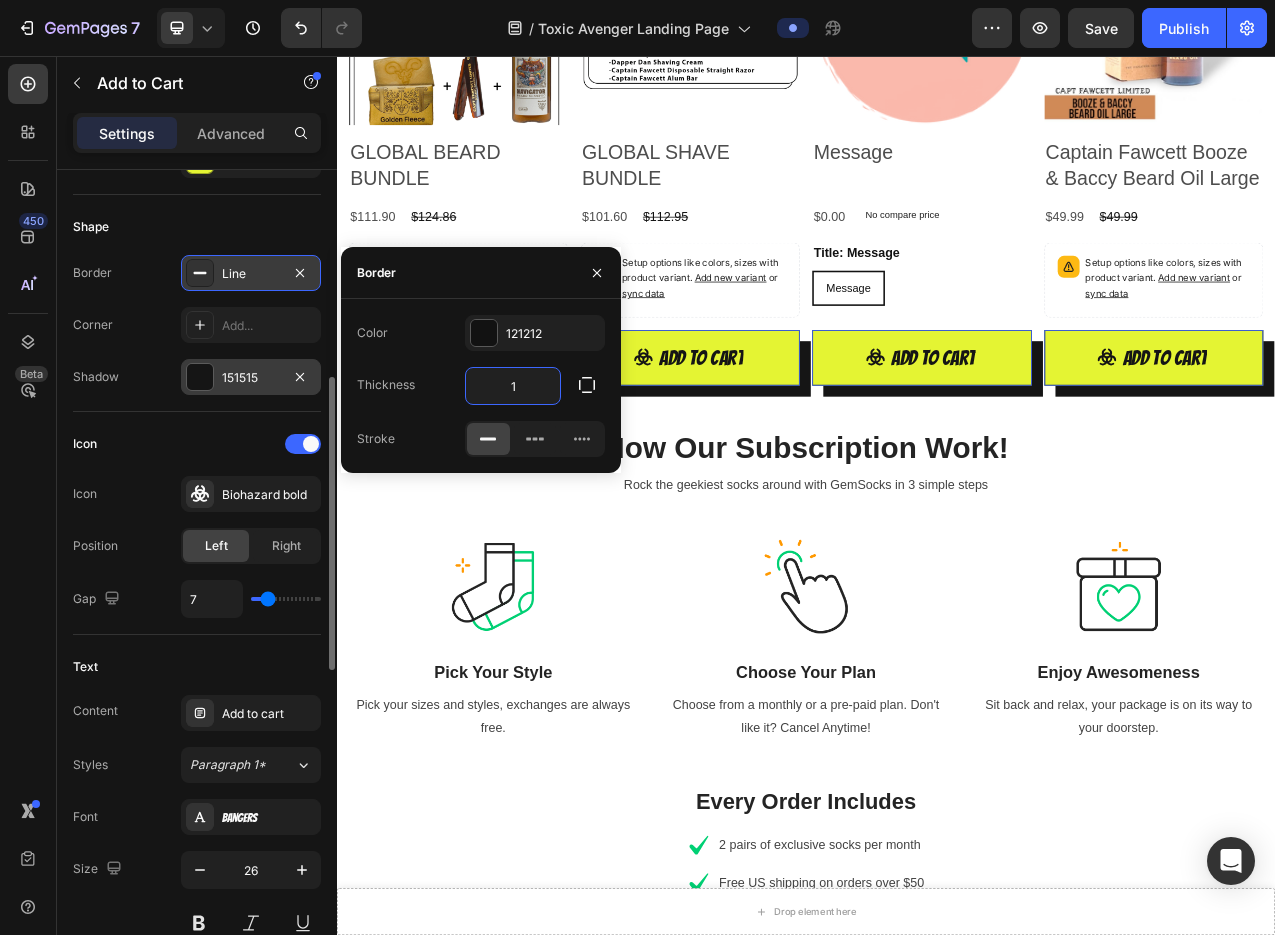 click on "1" at bounding box center [513, 386] 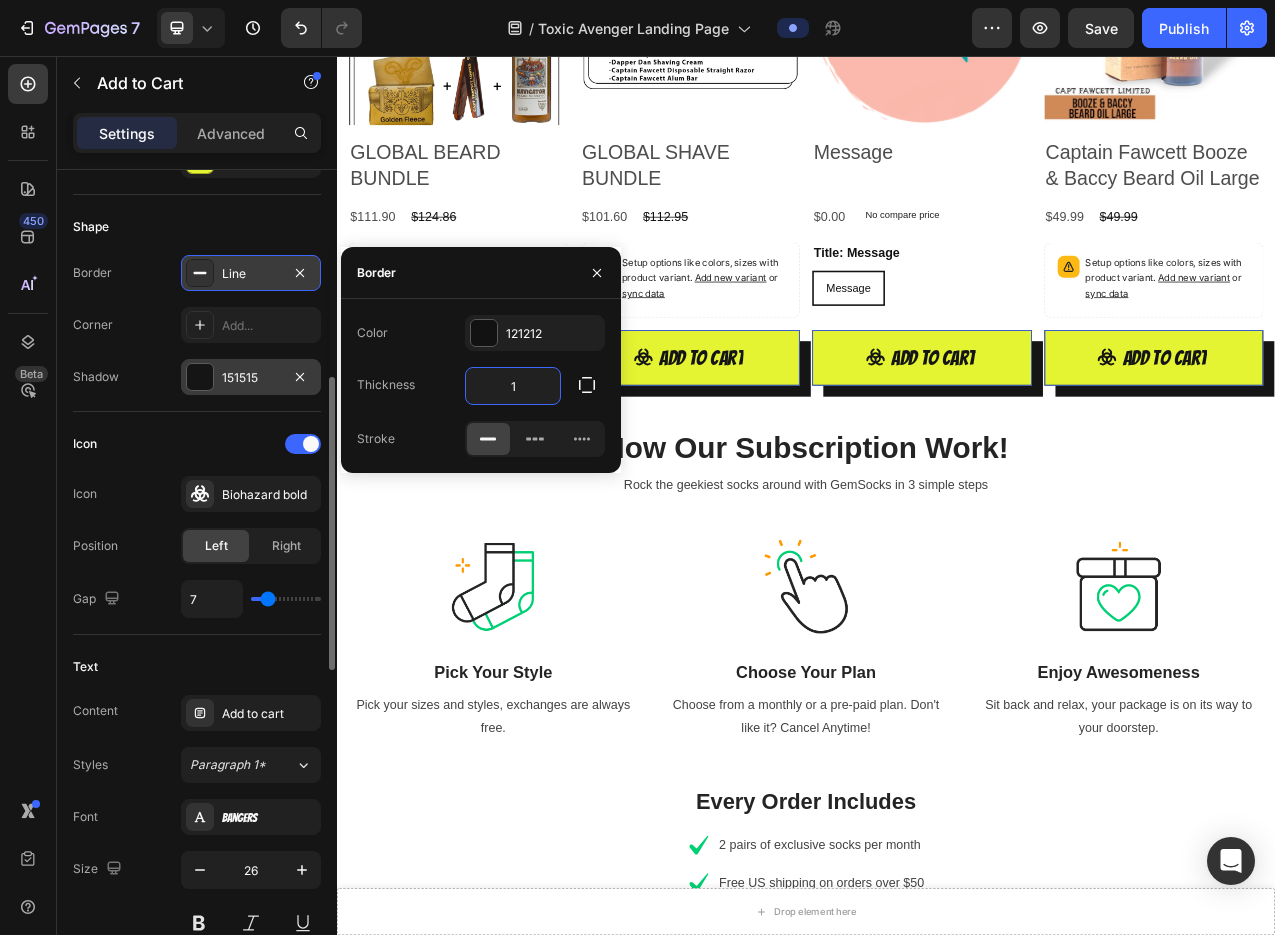 type on "5" 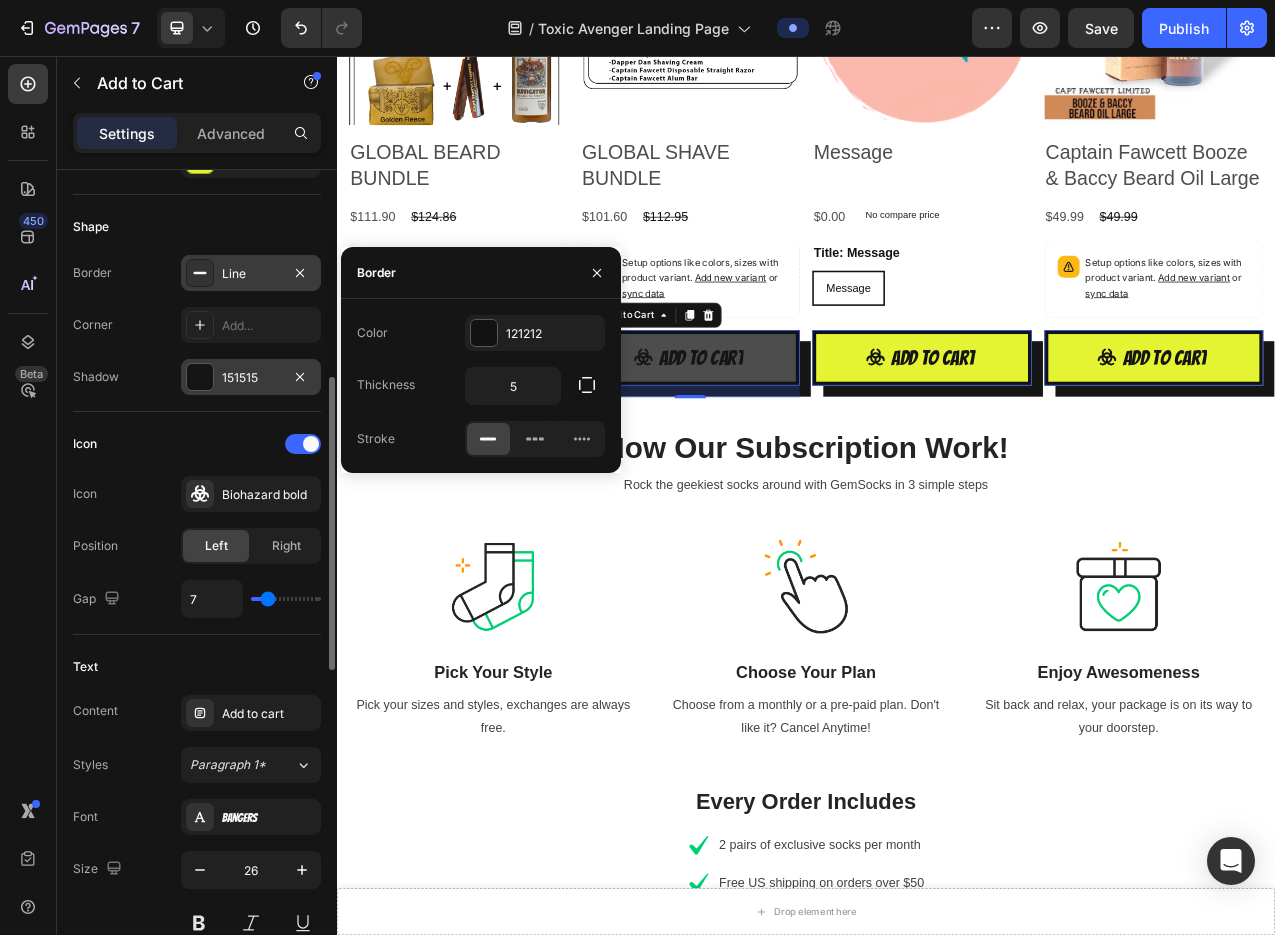 click on "Add to cart" at bounding box center (492, 442) 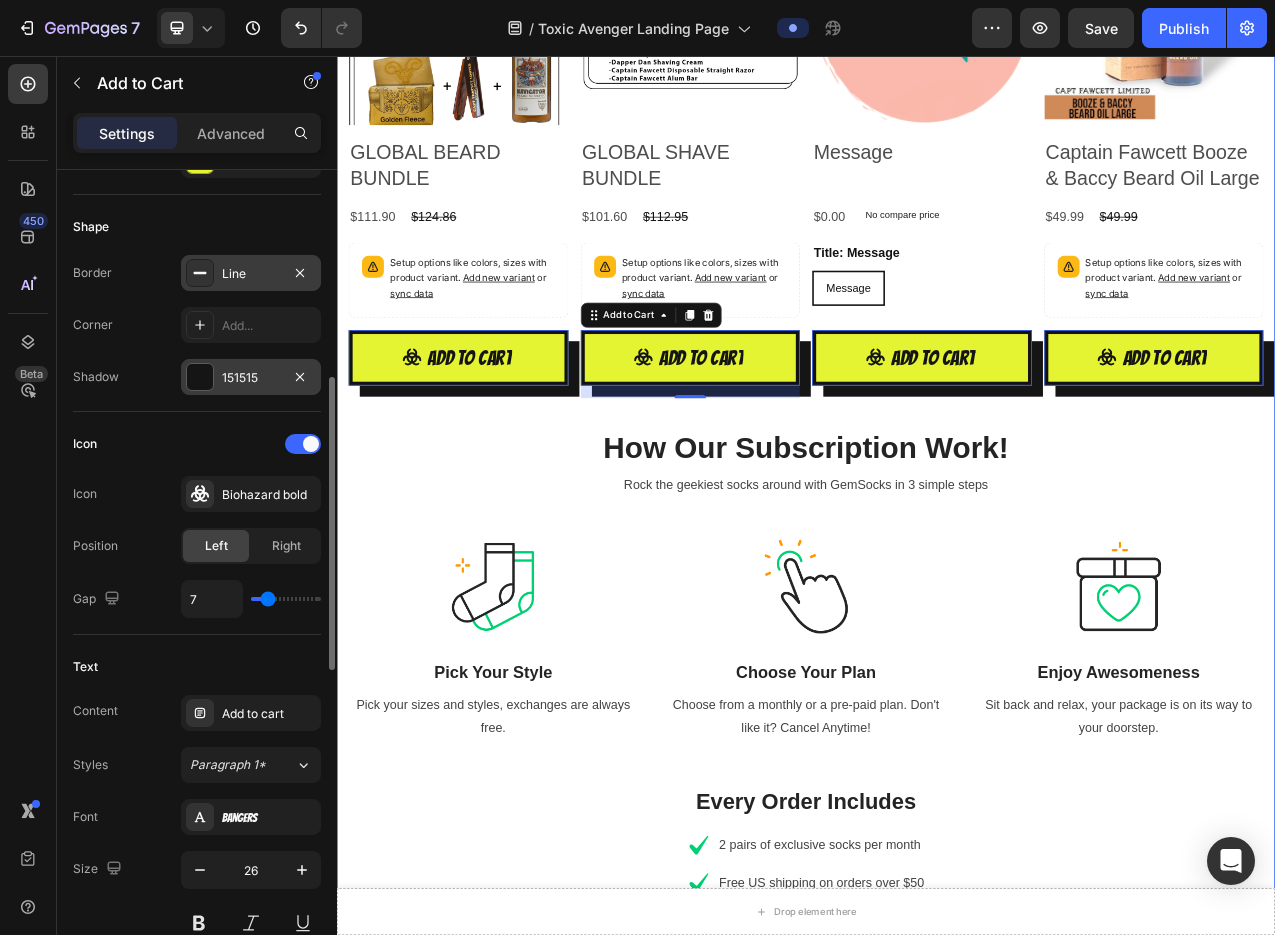 click on "Product Images GLOBAL BEARD BUNDLE Product Title $111.90 Product Price Product Price $124.86 Product Price Product Price Row Setup options like colors, sizes with product variant.       Add new variant   or   sync data Product Variants & Swatches
Add to cart Add to Cart   16 Row Product List Product Images GLOBAL SHAVE BUNDLE Product Title $101.60 Product Price Product Price $112.95 Product Price Product Price Row Setup options like colors, sizes with product variant.       Add new variant   or   sync data Product Variants & Swatches
Add to cart Add to Cart   0 Row Product List Product Images Message Product Title $0.00 Product Price Product Price No compare price Product Price Row Title: Message Message Message Message Product Variants & Swatches
Add to cart Add to Cart   0 Row Product List Product Images Captain Fawcett Booze & Baccy Beard Oil Large Product Title $49.99 Product Price Product Price $49.99 Product Price Product Price Row       Add new variant" at bounding box center (937, 574) 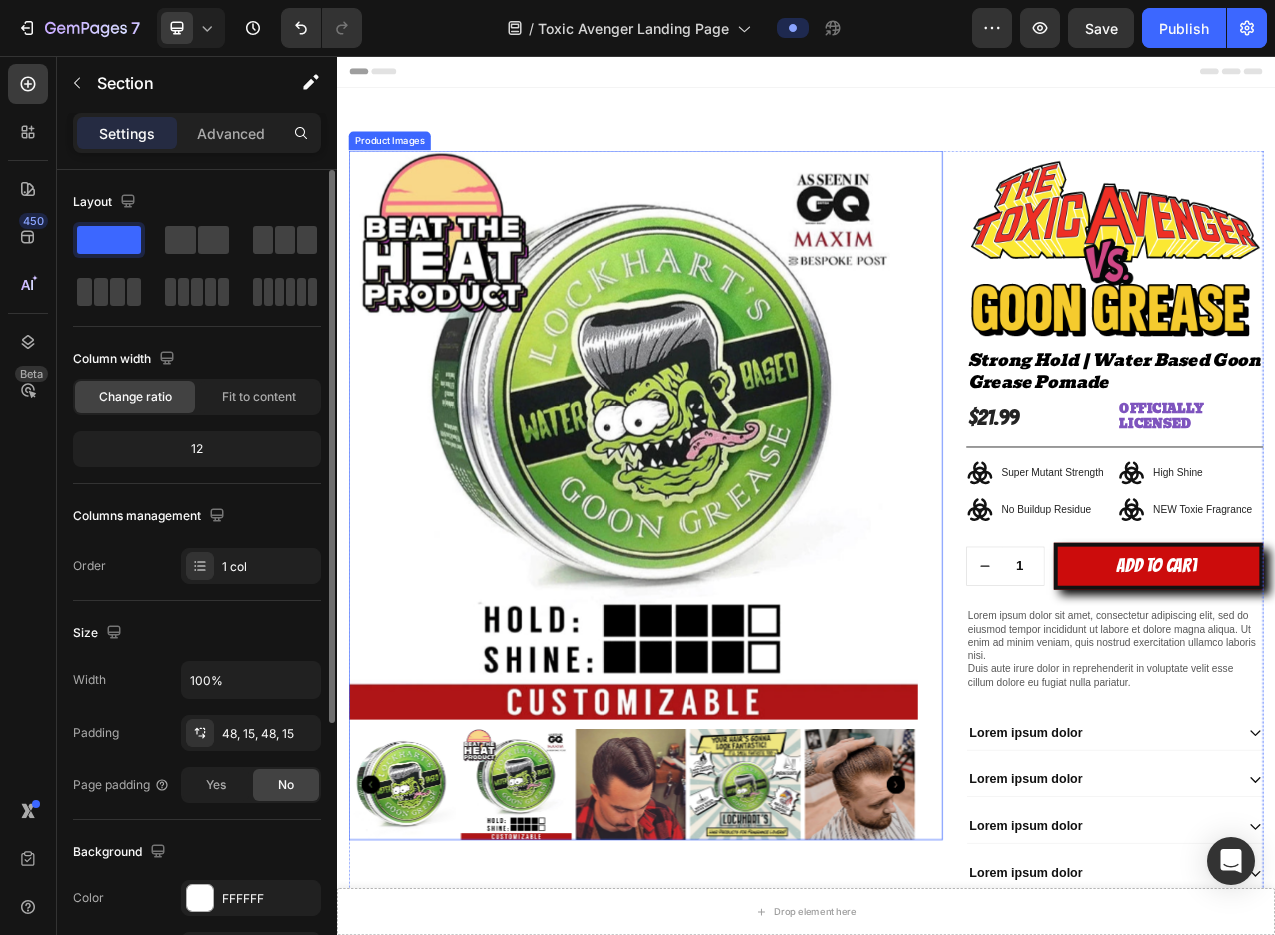 scroll, scrollTop: 0, scrollLeft: 0, axis: both 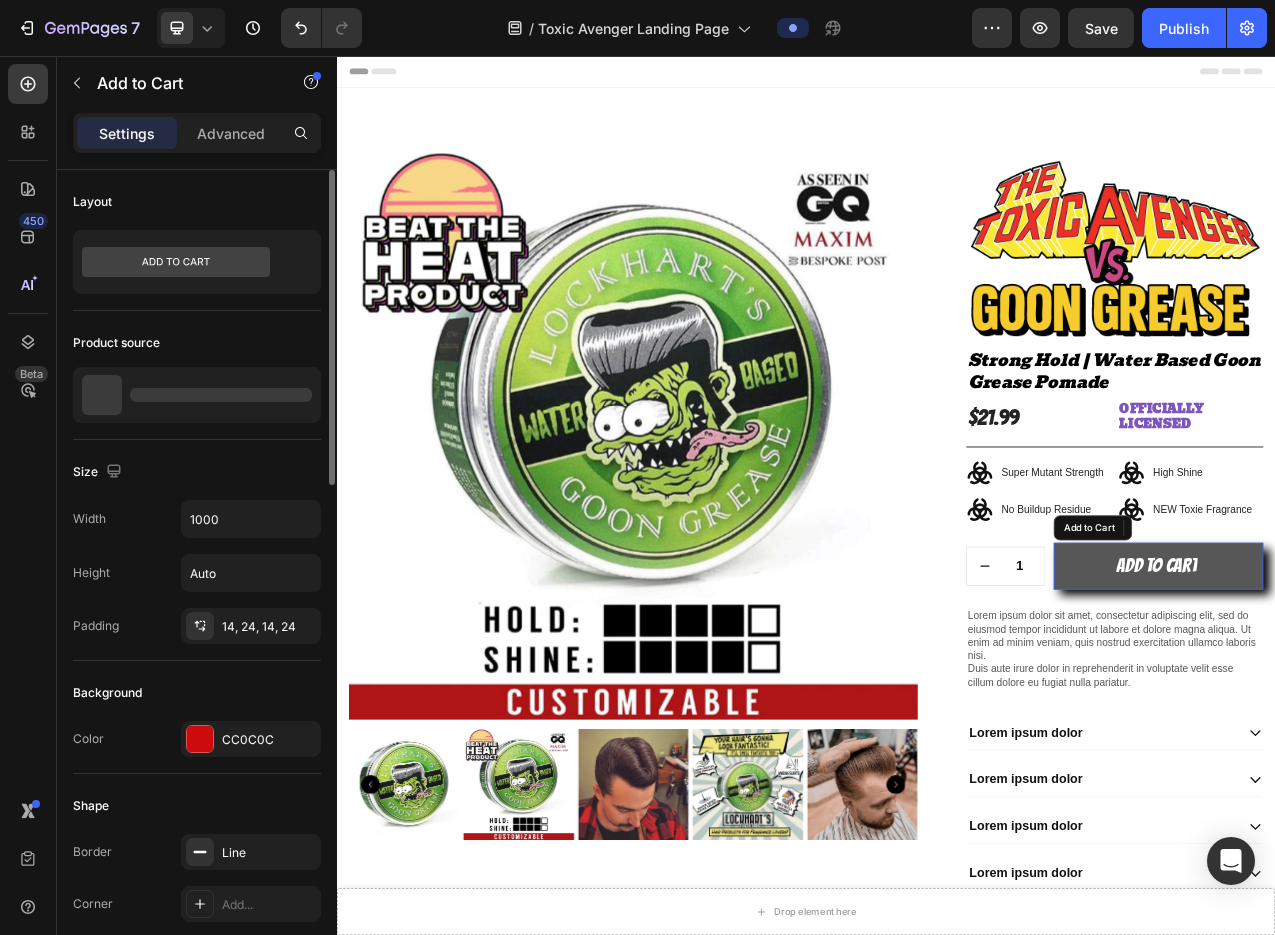 click on "Add to cart" at bounding box center (1388, 709) 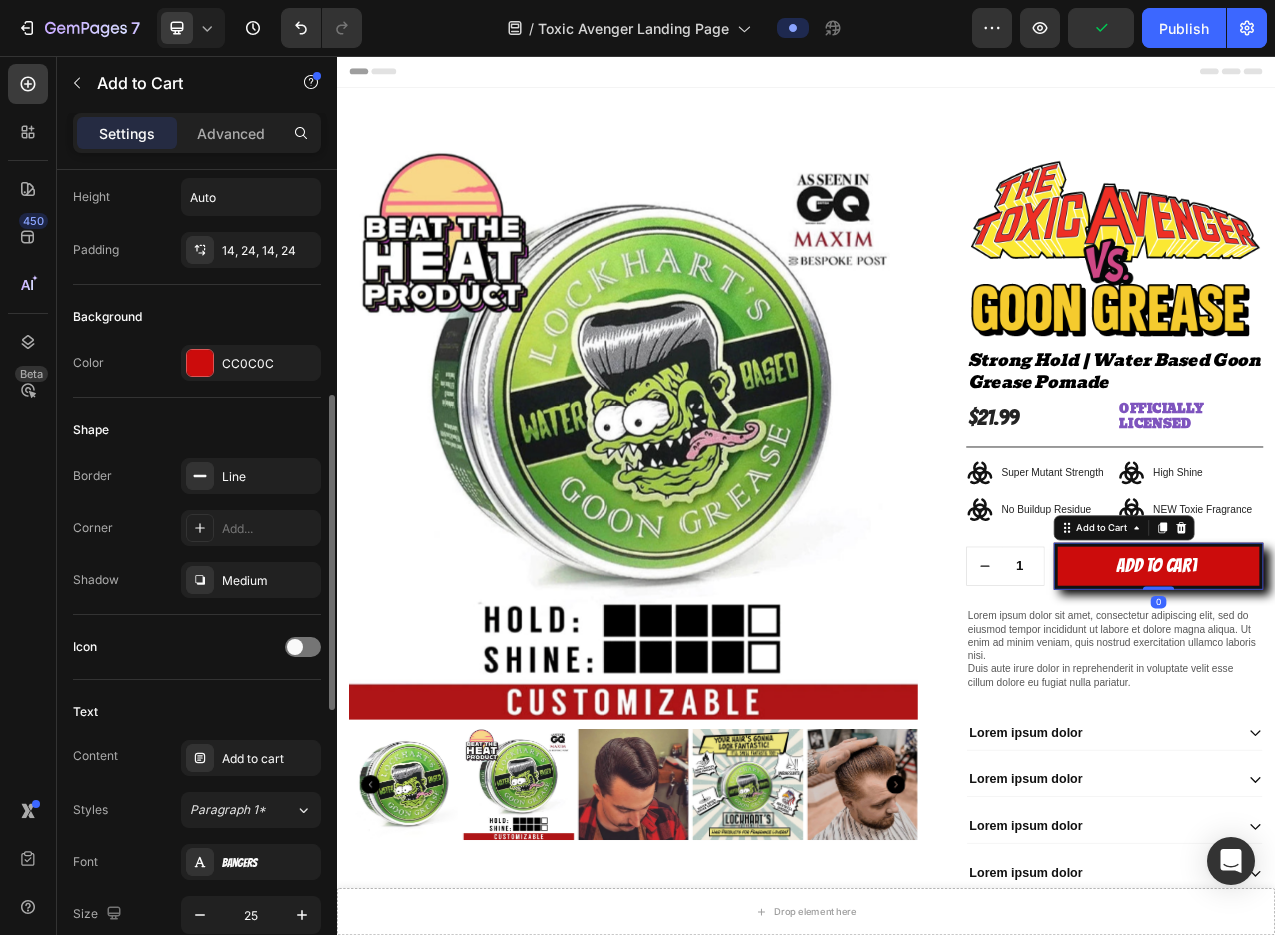 scroll, scrollTop: 449, scrollLeft: 0, axis: vertical 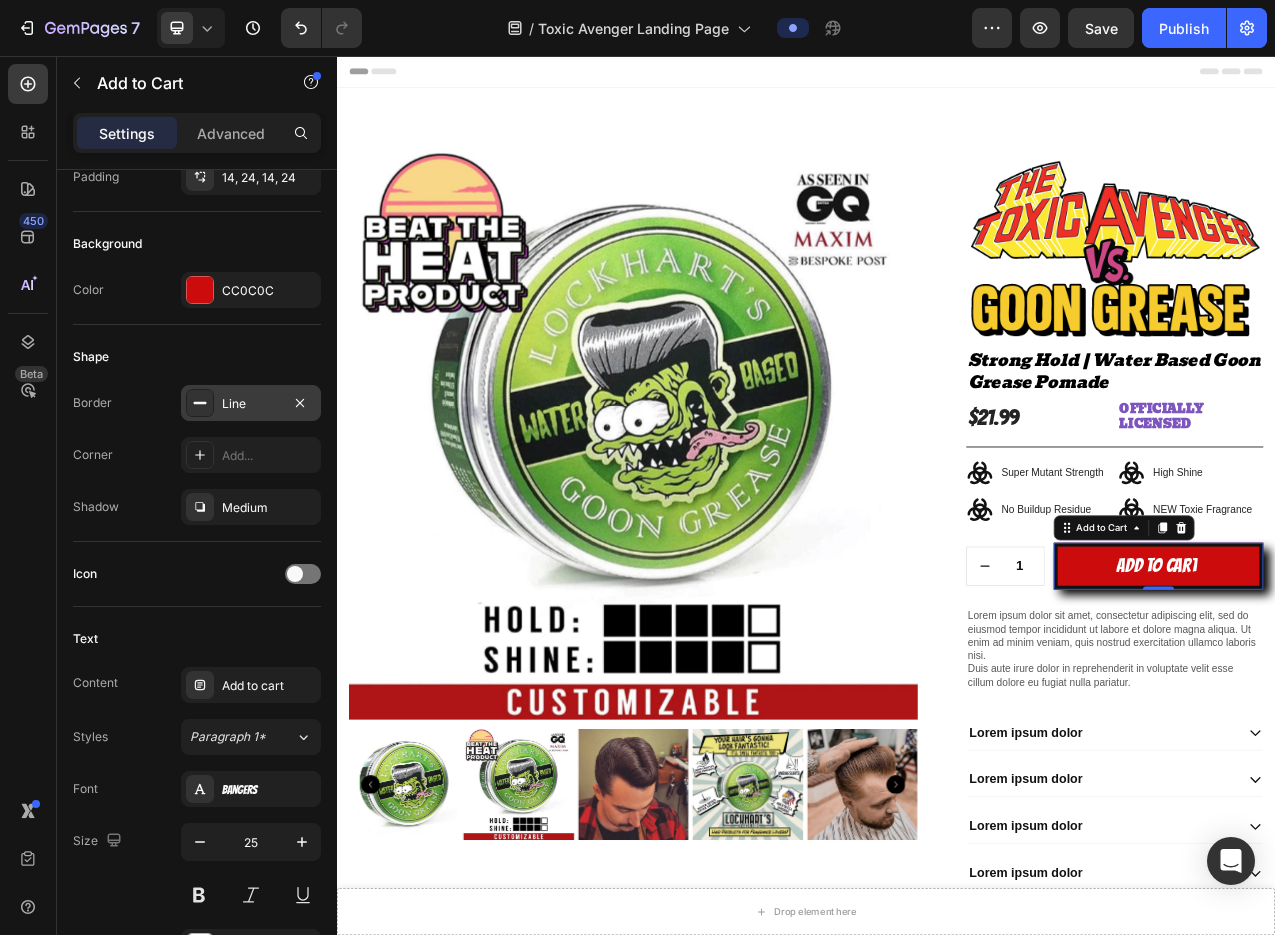 click 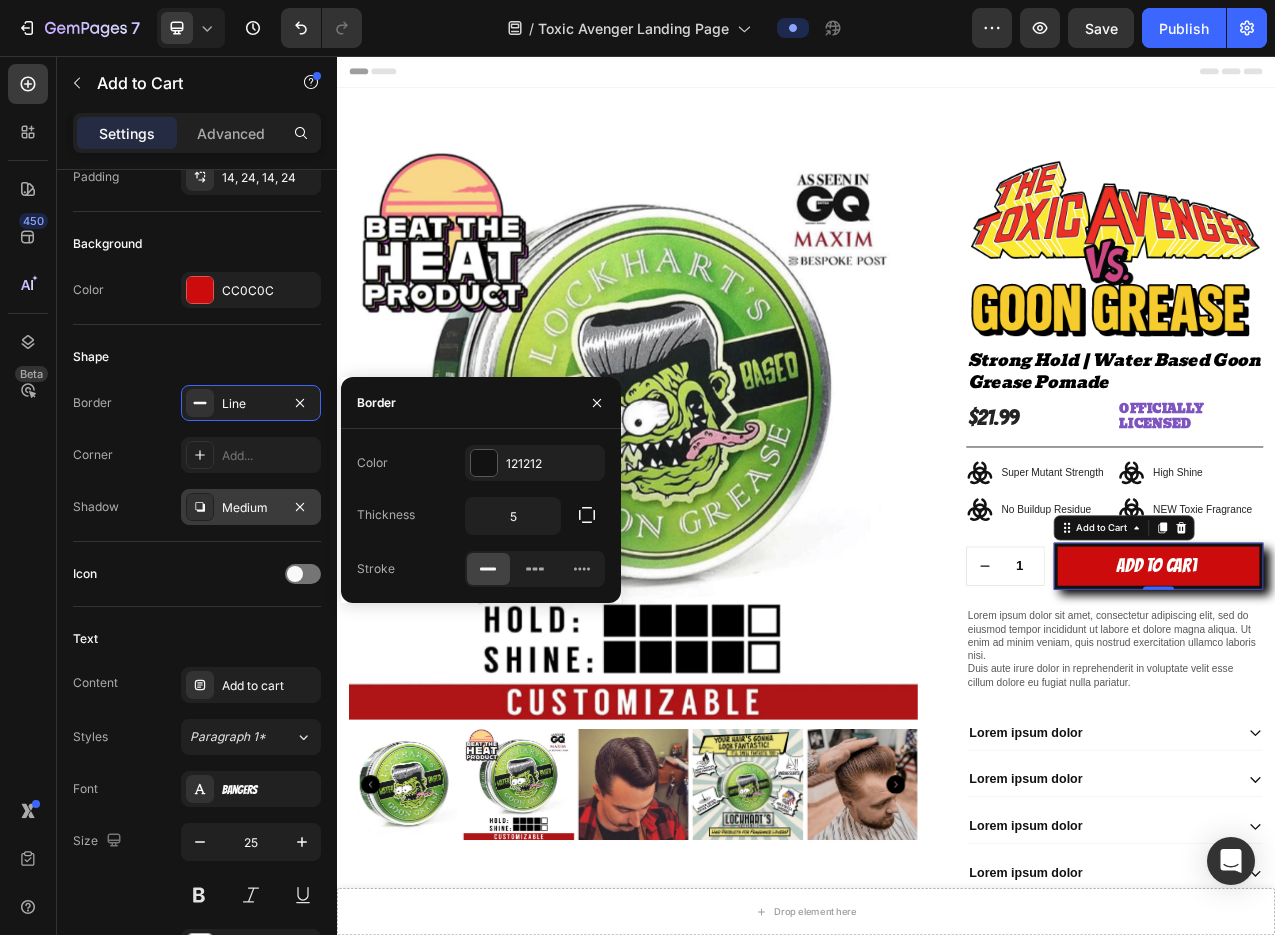 click at bounding box center [200, 507] 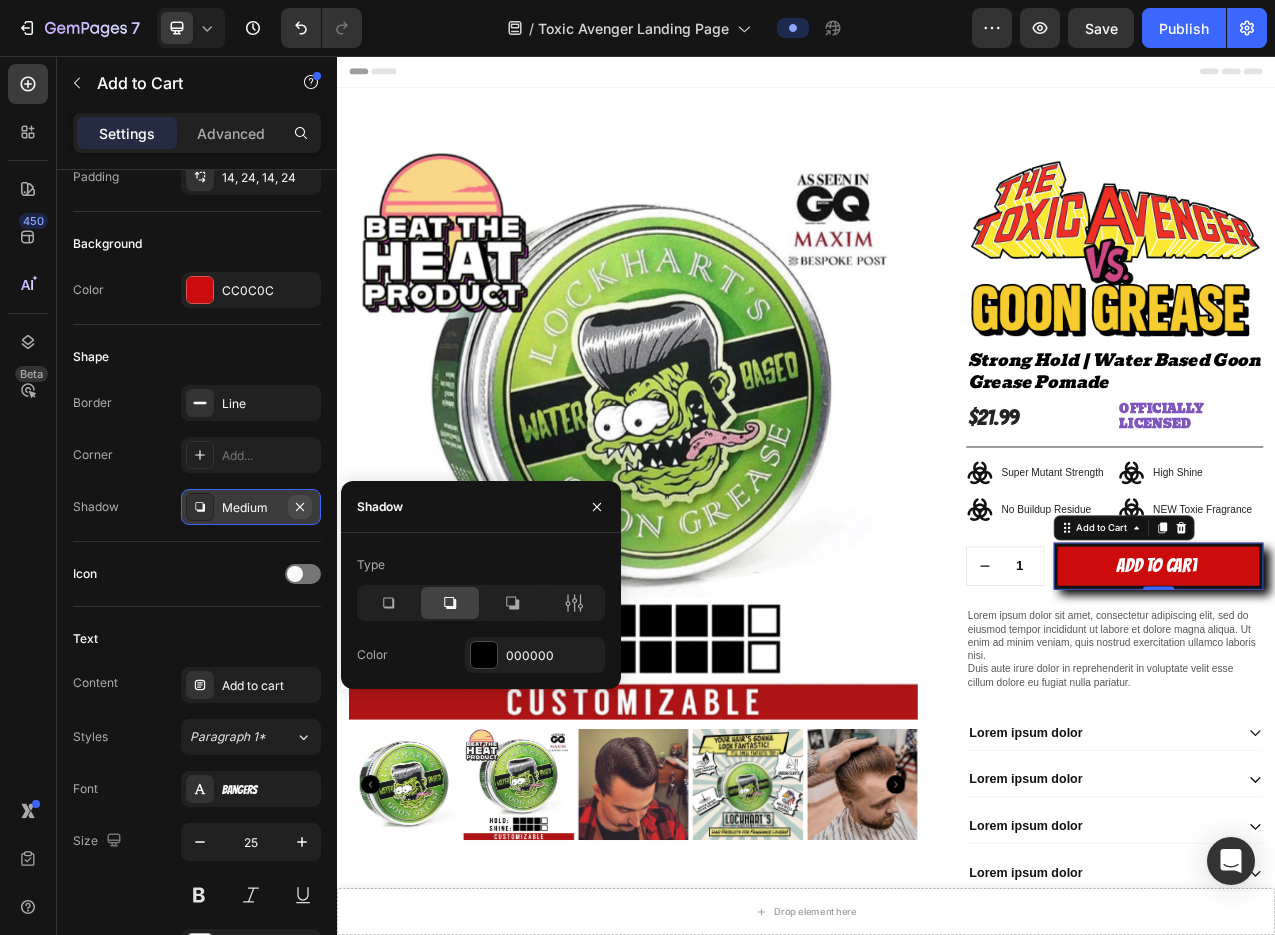 click 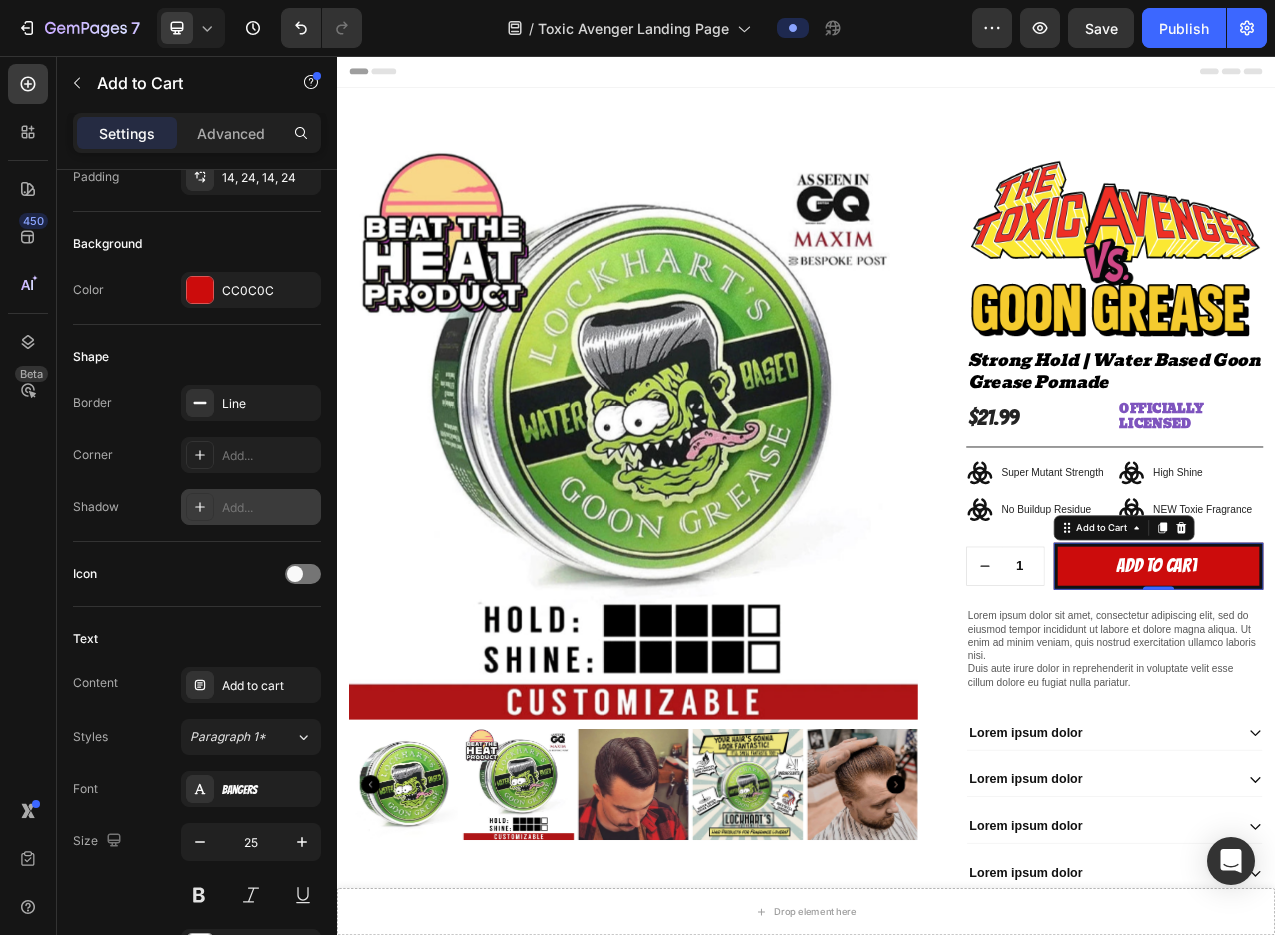 click 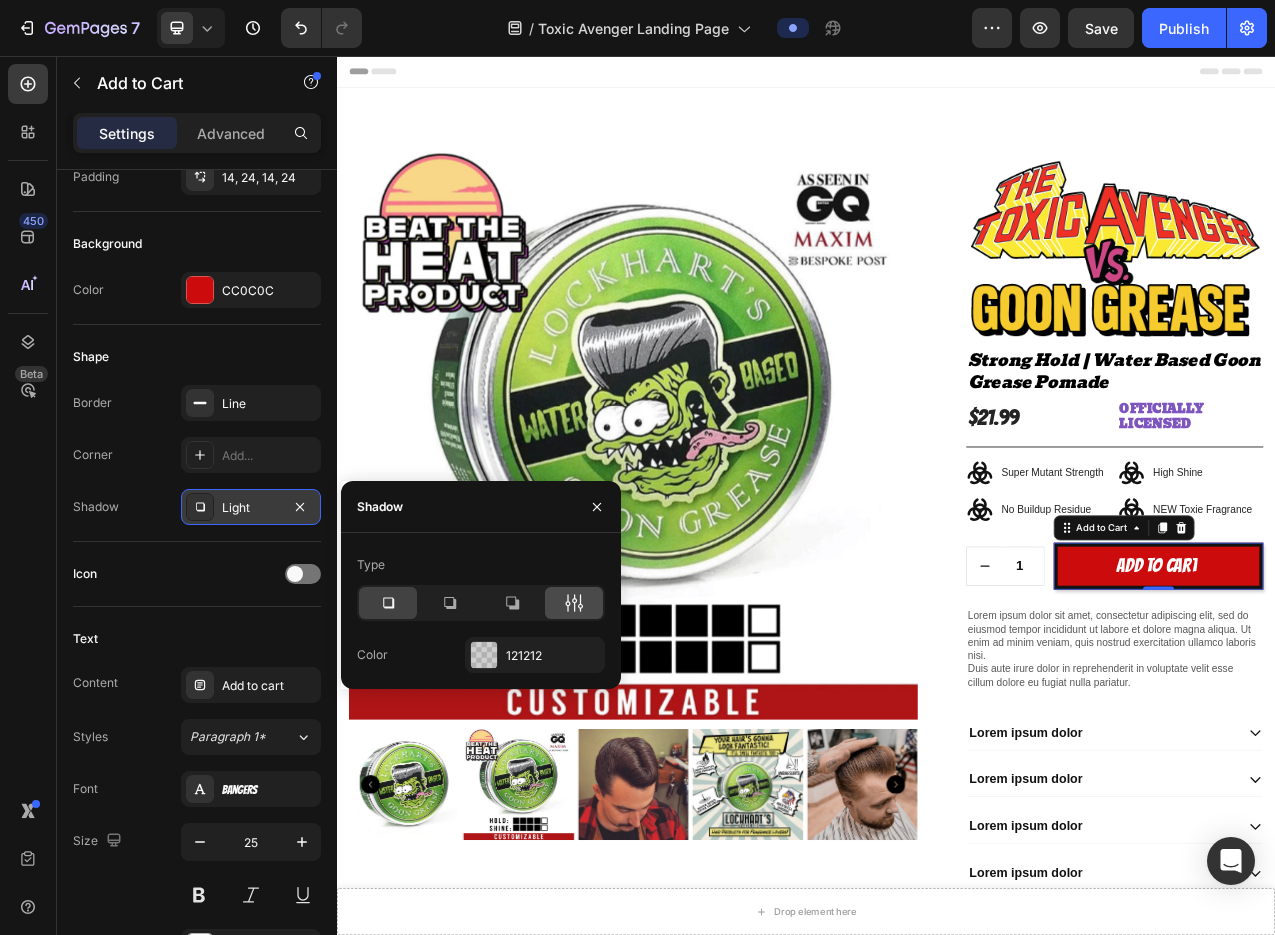 click 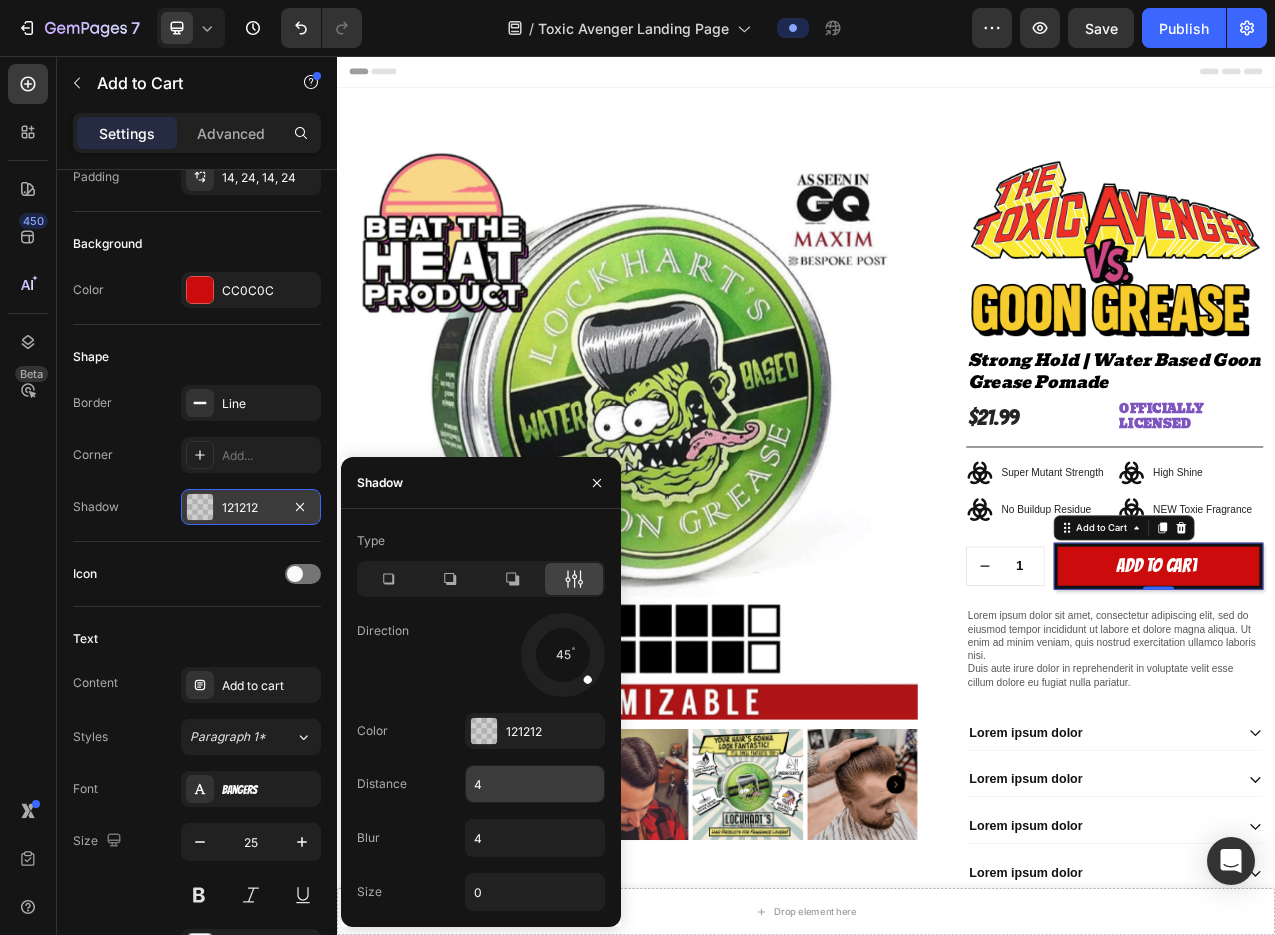 click on "4" at bounding box center [535, 784] 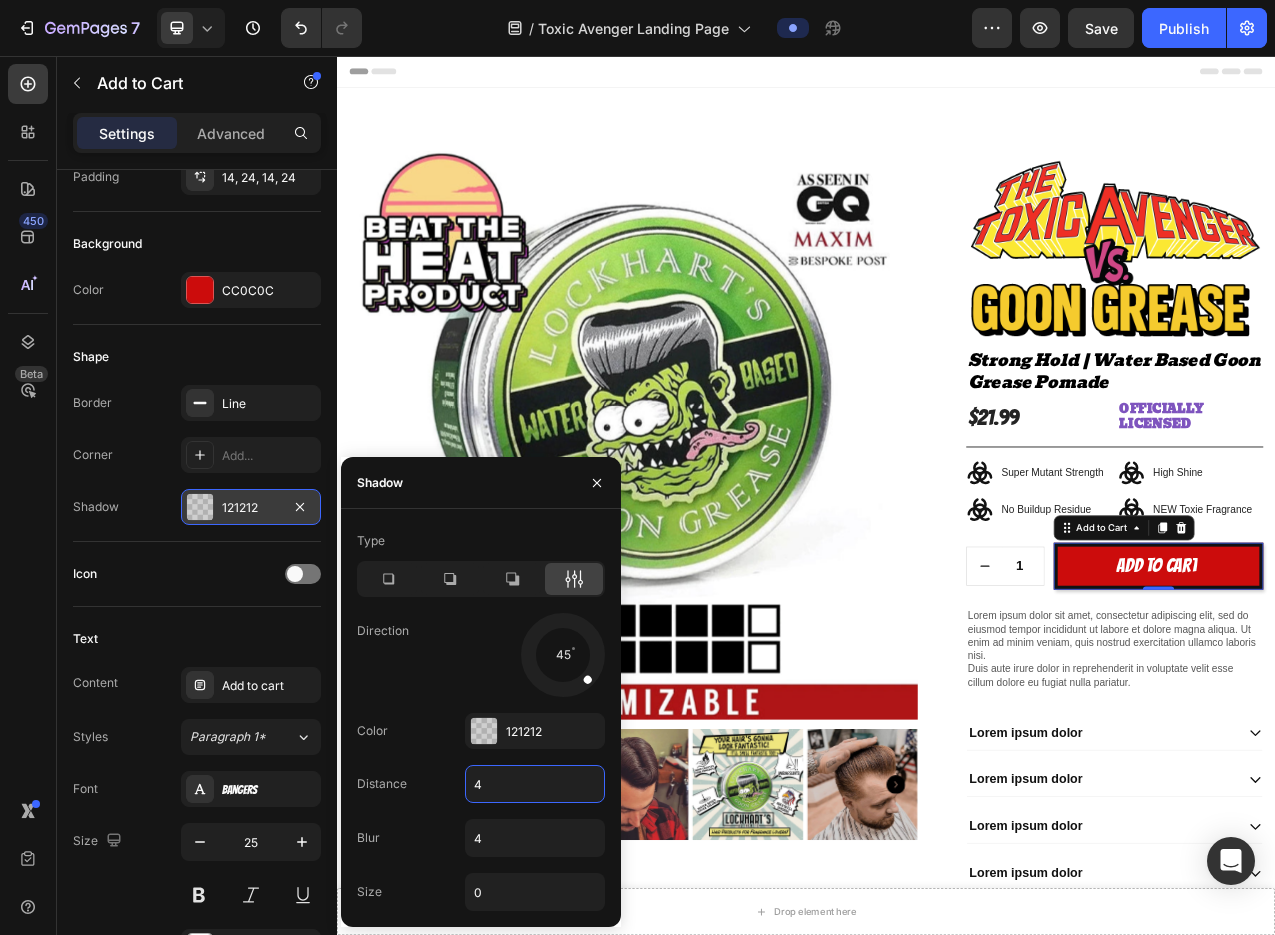 click on "4" at bounding box center (535, 784) 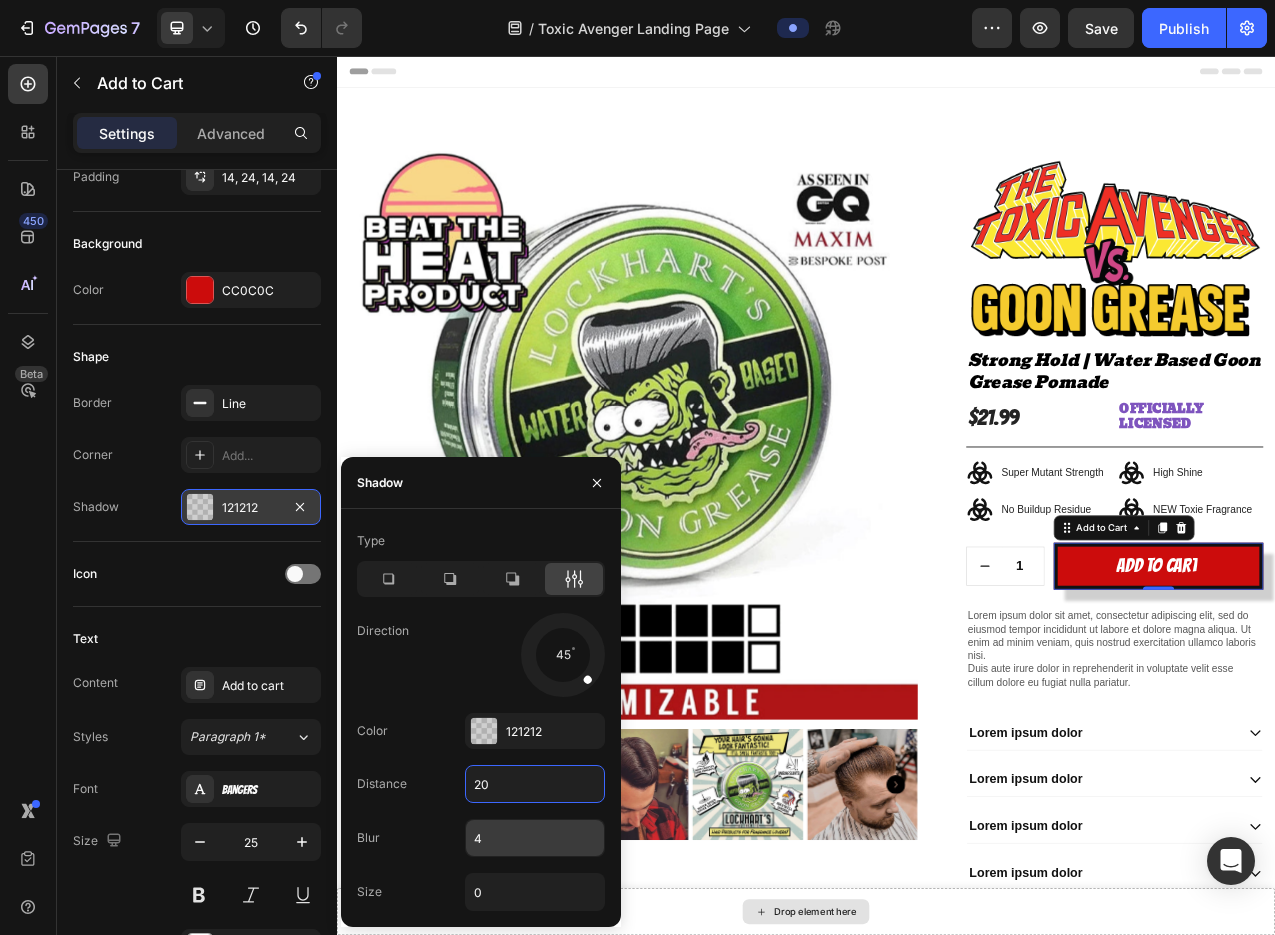 type on "20" 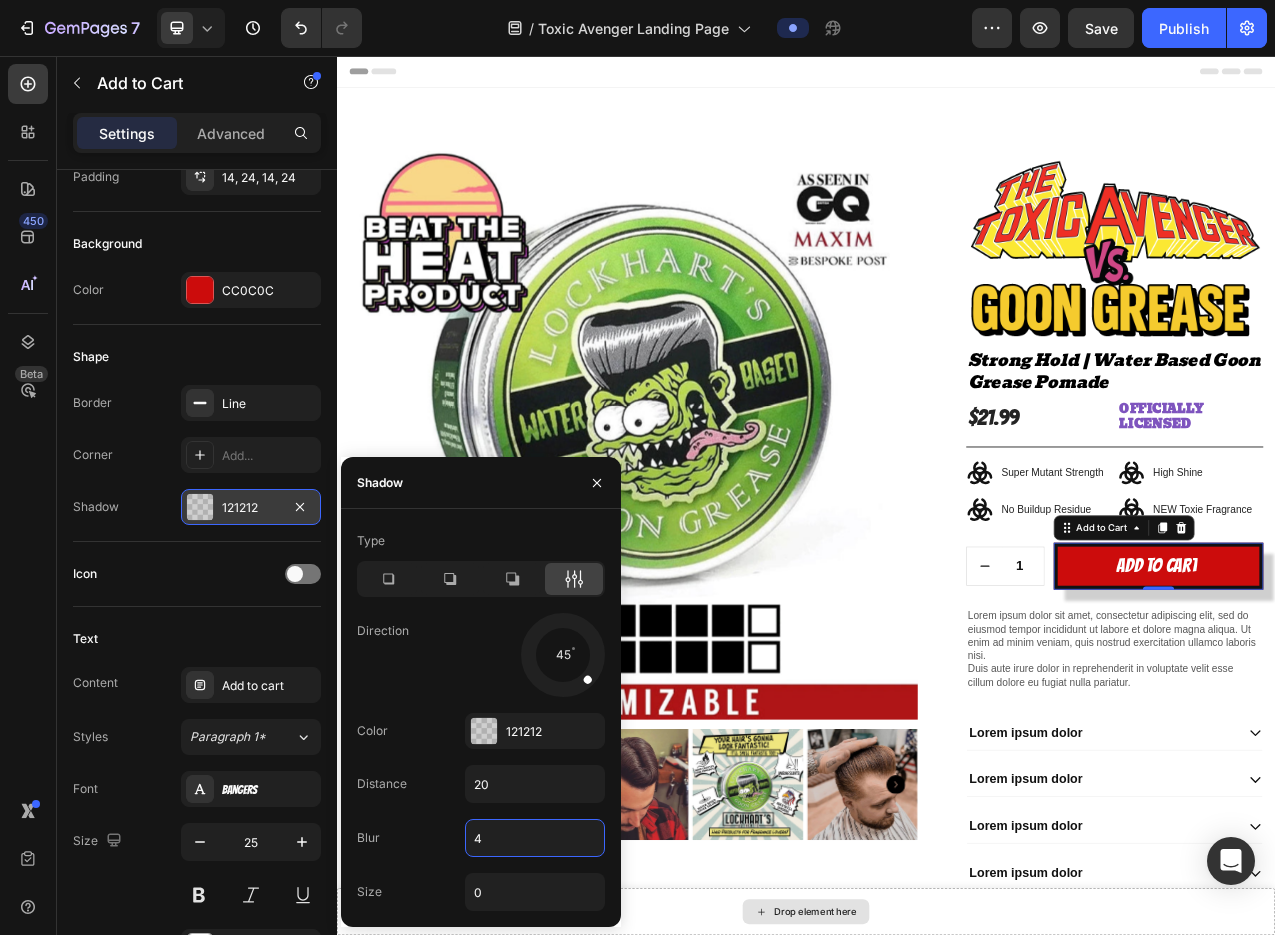 click on "4" at bounding box center (535, 838) 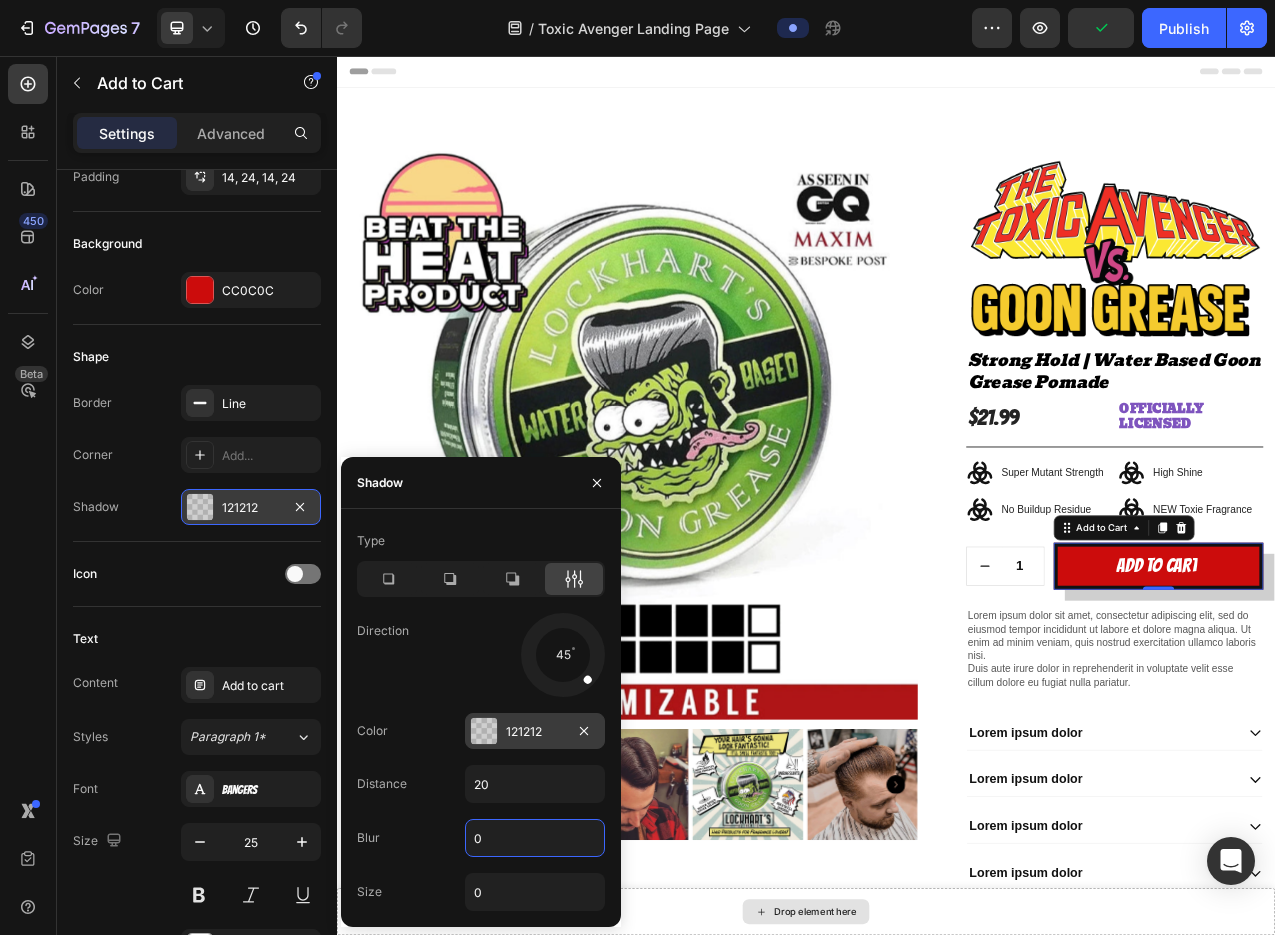 click at bounding box center [484, 731] 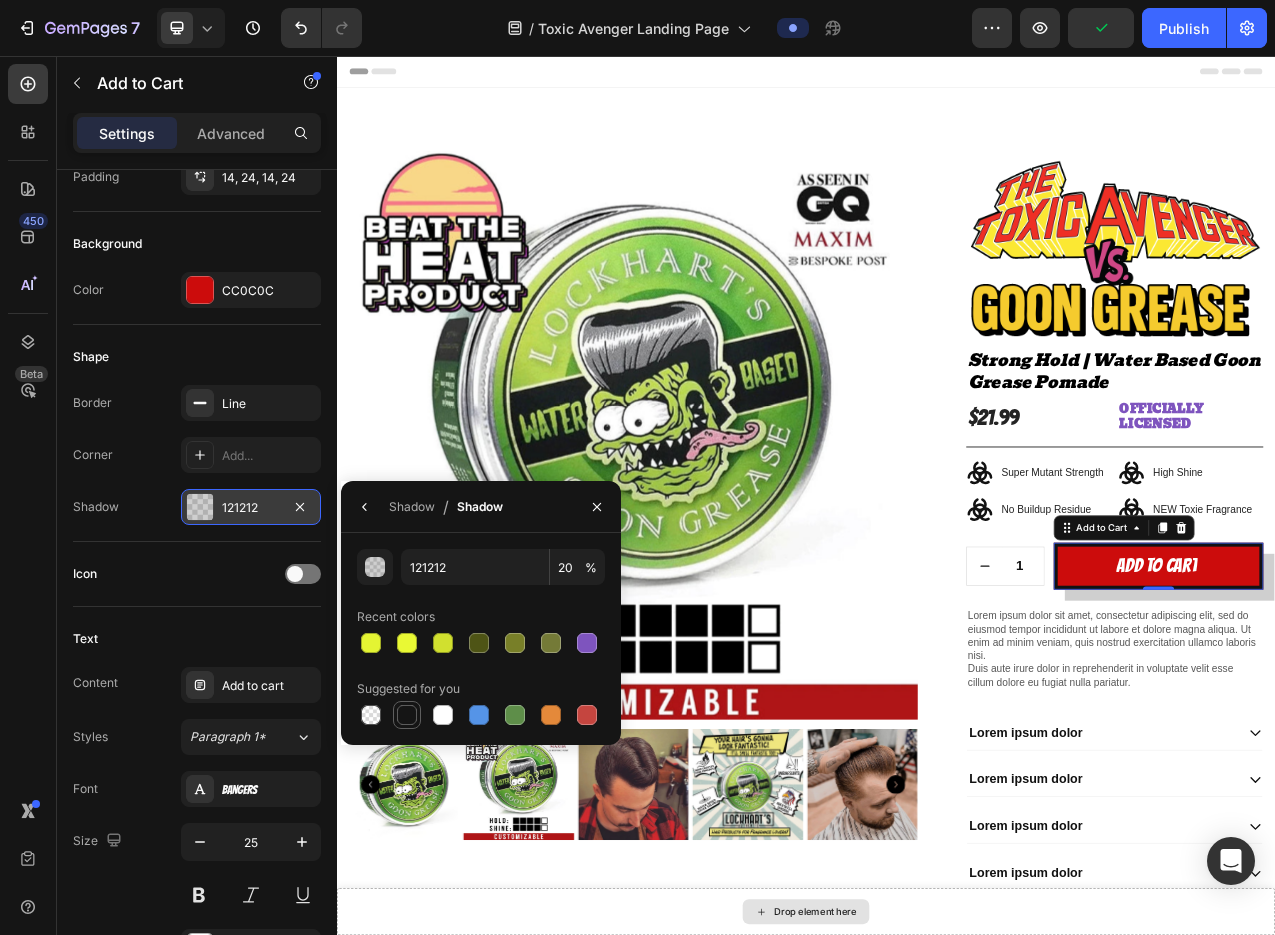 click at bounding box center [407, 715] 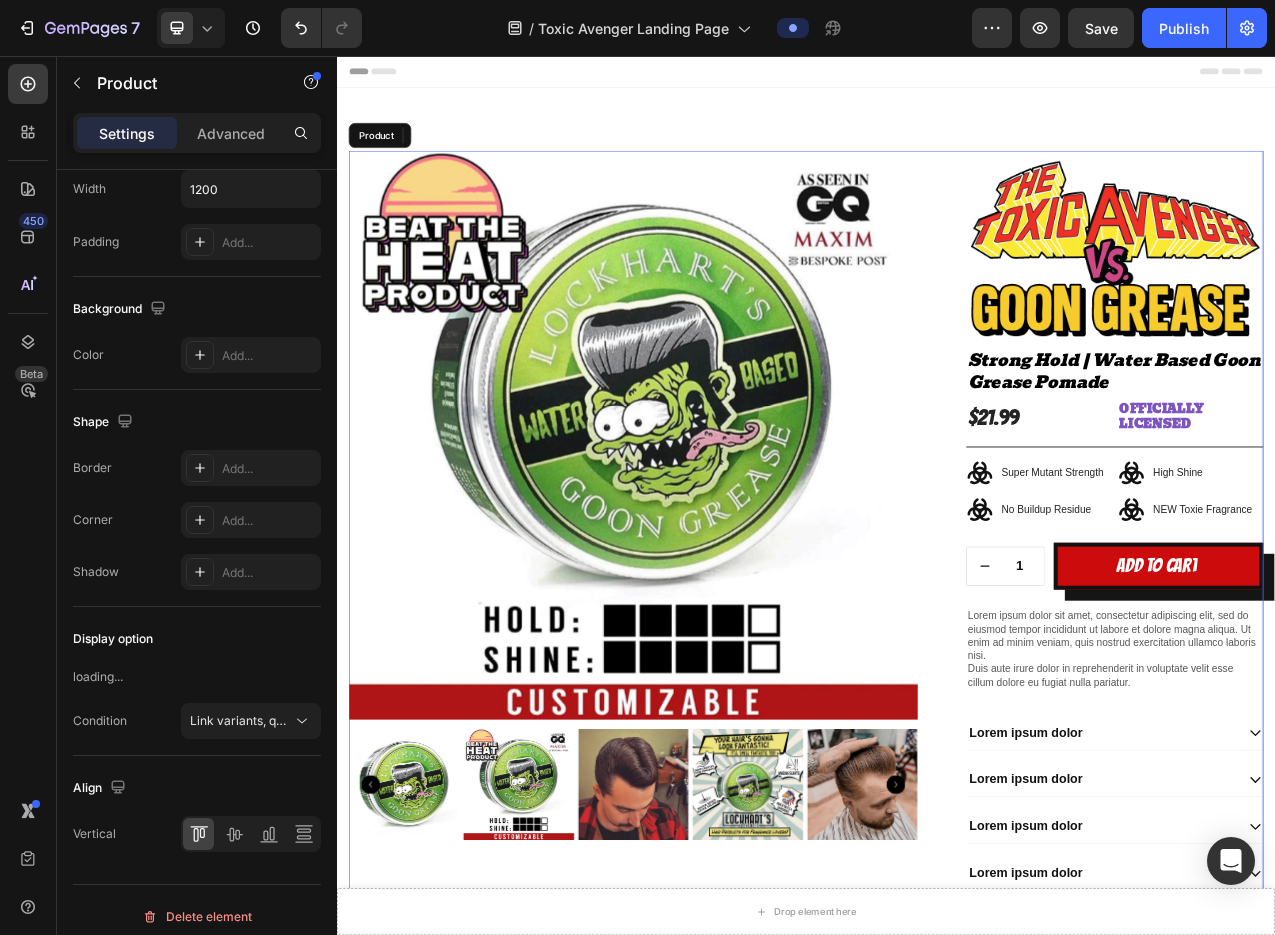 click on "Product Images Image Strong Hold | Water Based Goon Grease Pomade Product Title $21.99 Product Price Product Price OFFICIALLY LICENSED Text Block Row
Icon Super Mutant Strength Text Block Row
Icon High Shine Text Block Row Row
Icon No Buildup Residue Text Block Row
Icon NEW Toxie Fragrance Text Block Row Row Row
1
Product Quantity Row Add to cart Add to Cart   0 Row
Icon Super Mutant Strength Text Block Row
Icon High Shine Text Block Row Row
Icon No Buildup Residue Text Block Row
Icon TOXIE Fragrance Text Block Row Row Row Lorem ipsum dolor sit amet, consectetur adipiscing elit, sed do eiusmod tempor incididunt ut labore et dolore magna aliqua. Ut enim ad minim veniam, quis nostrud exercitation ullamco laboris nisi. Duis aute irure dolor in reprehenderit in voluptate velit esse cillum dolore eu fugiat nulla pariatur. Text Block" at bounding box center [937, 658] 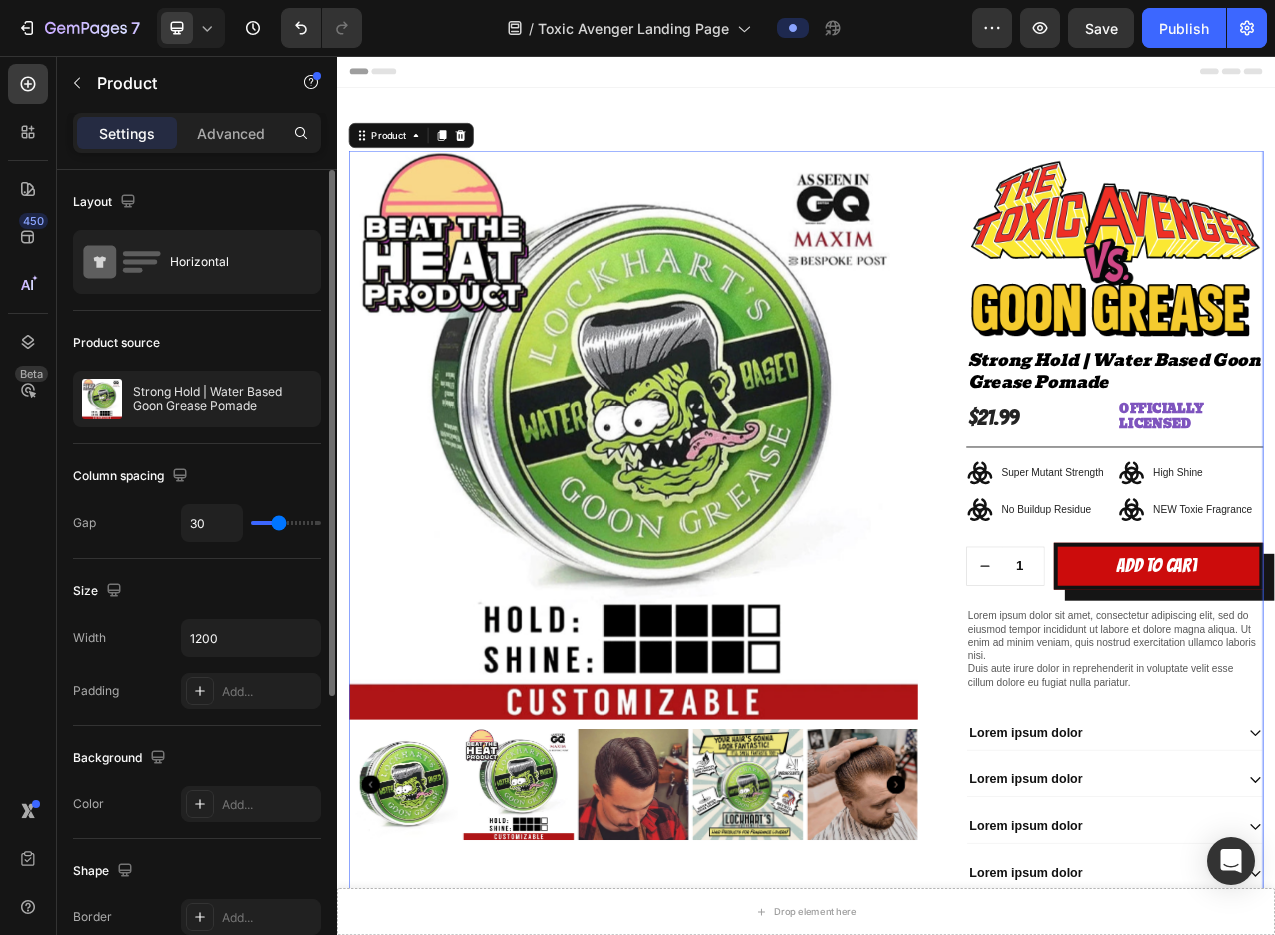 scroll, scrollTop: 13, scrollLeft: 0, axis: vertical 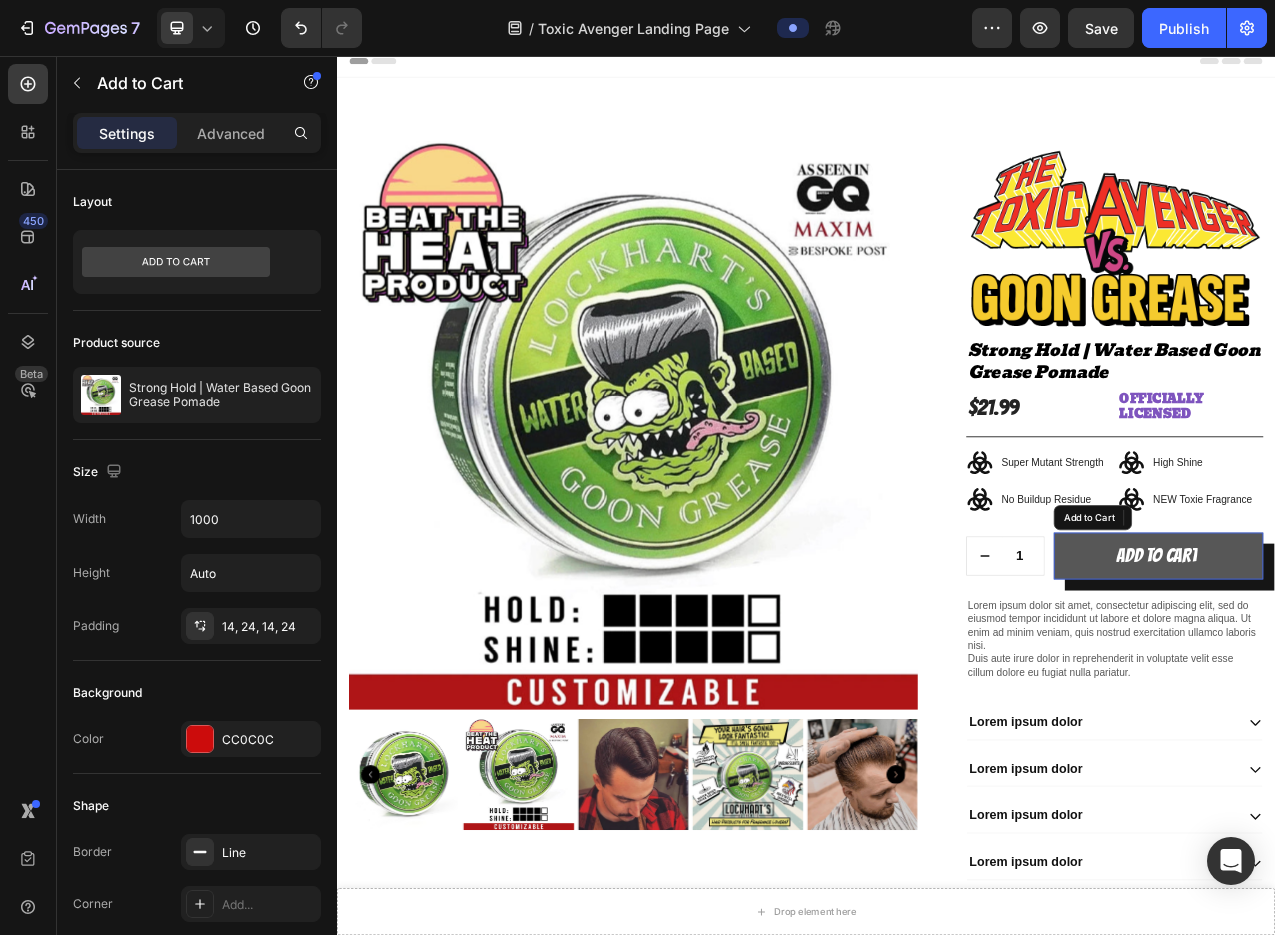 click on "Add to cart" at bounding box center [1388, 696] 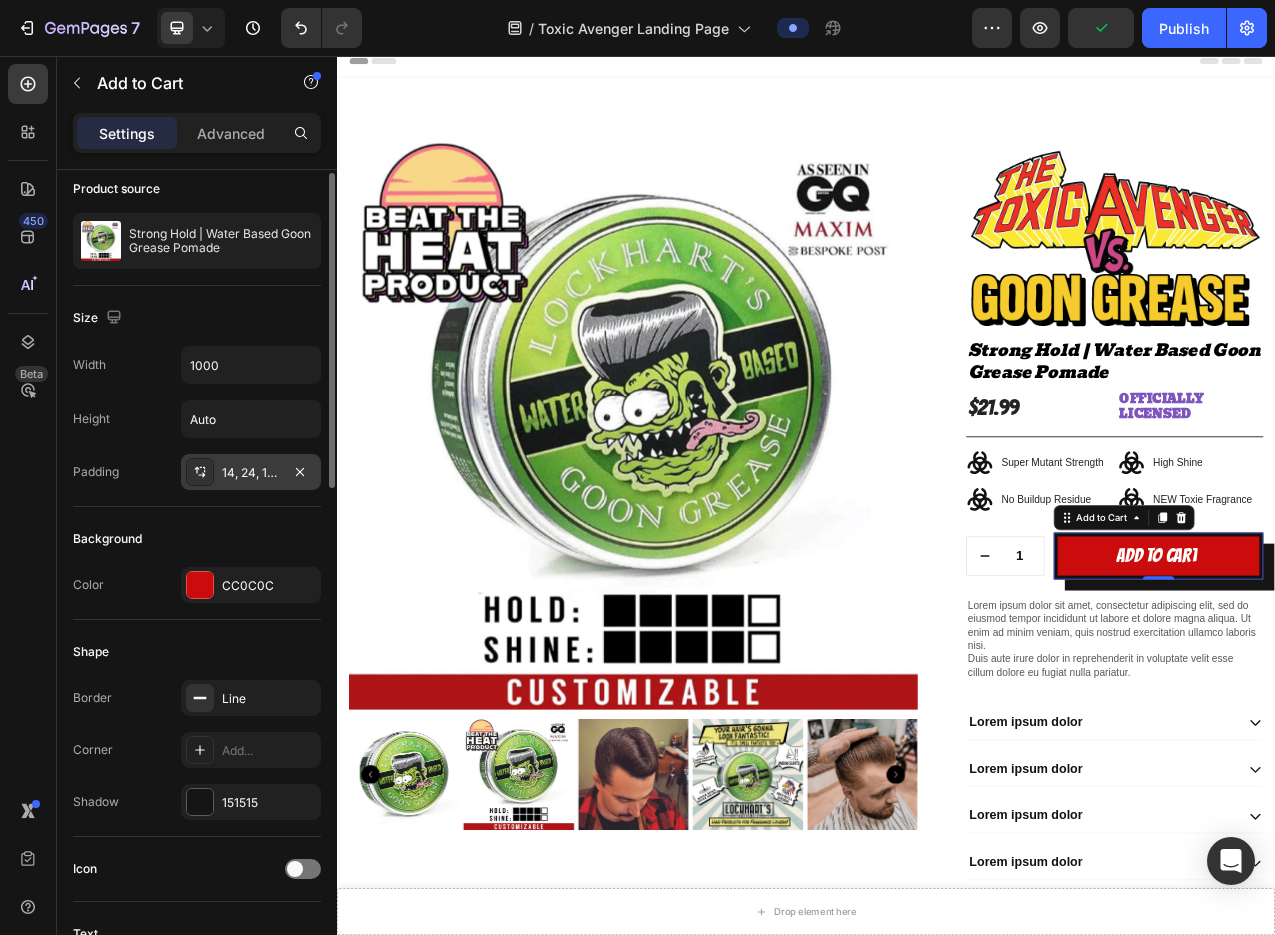 scroll, scrollTop: 182, scrollLeft: 0, axis: vertical 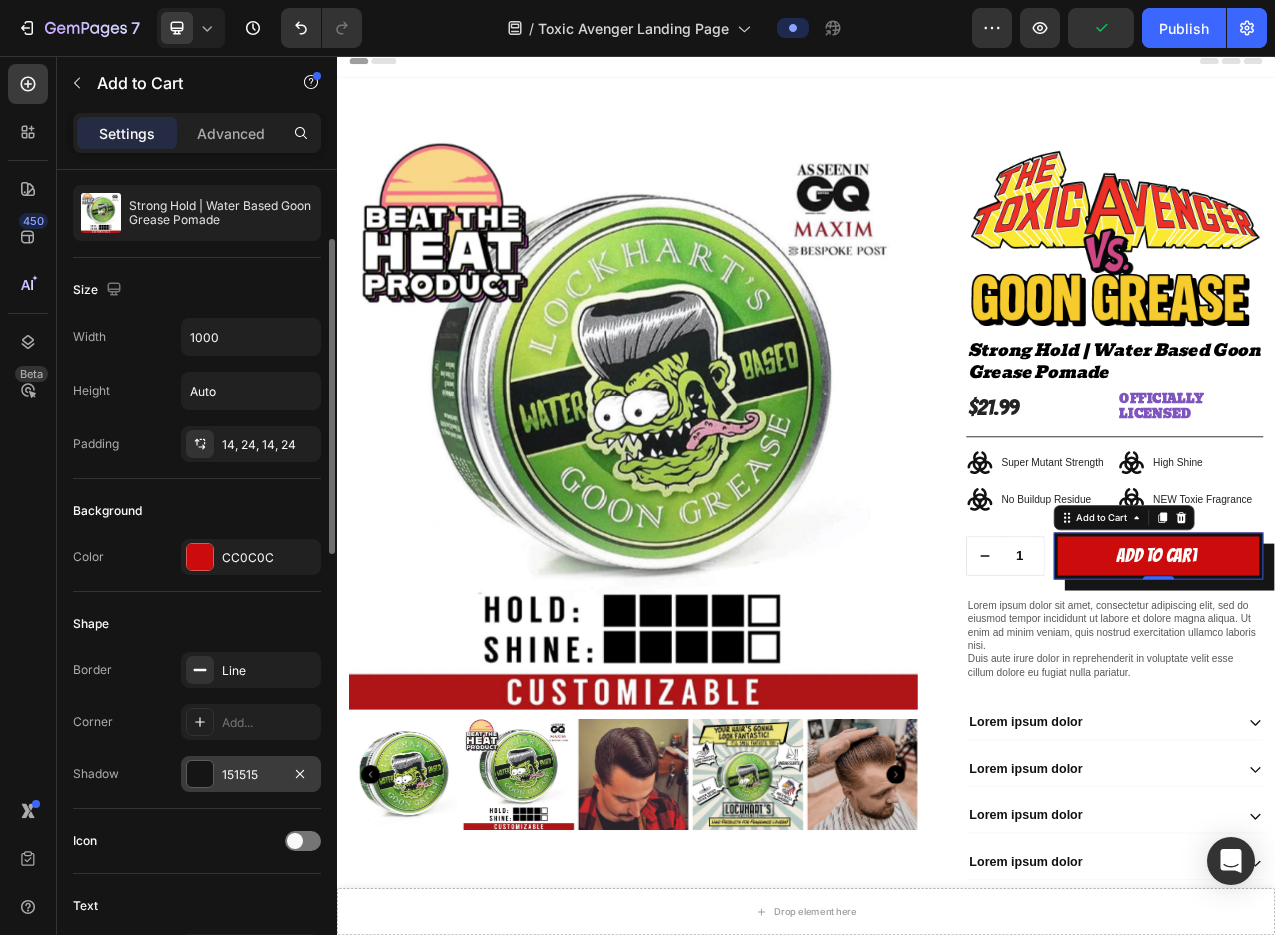 click at bounding box center [200, 774] 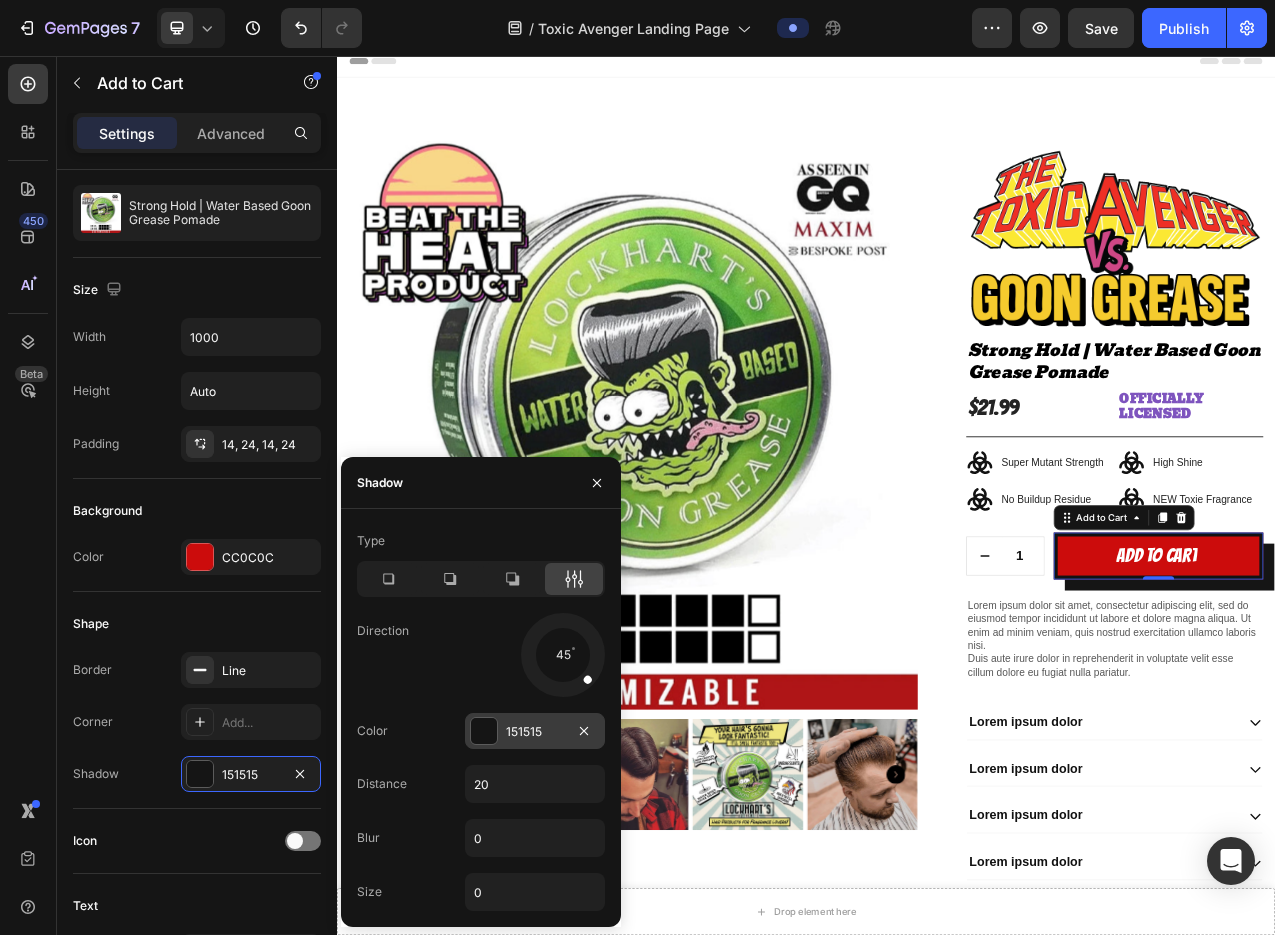 click at bounding box center [484, 731] 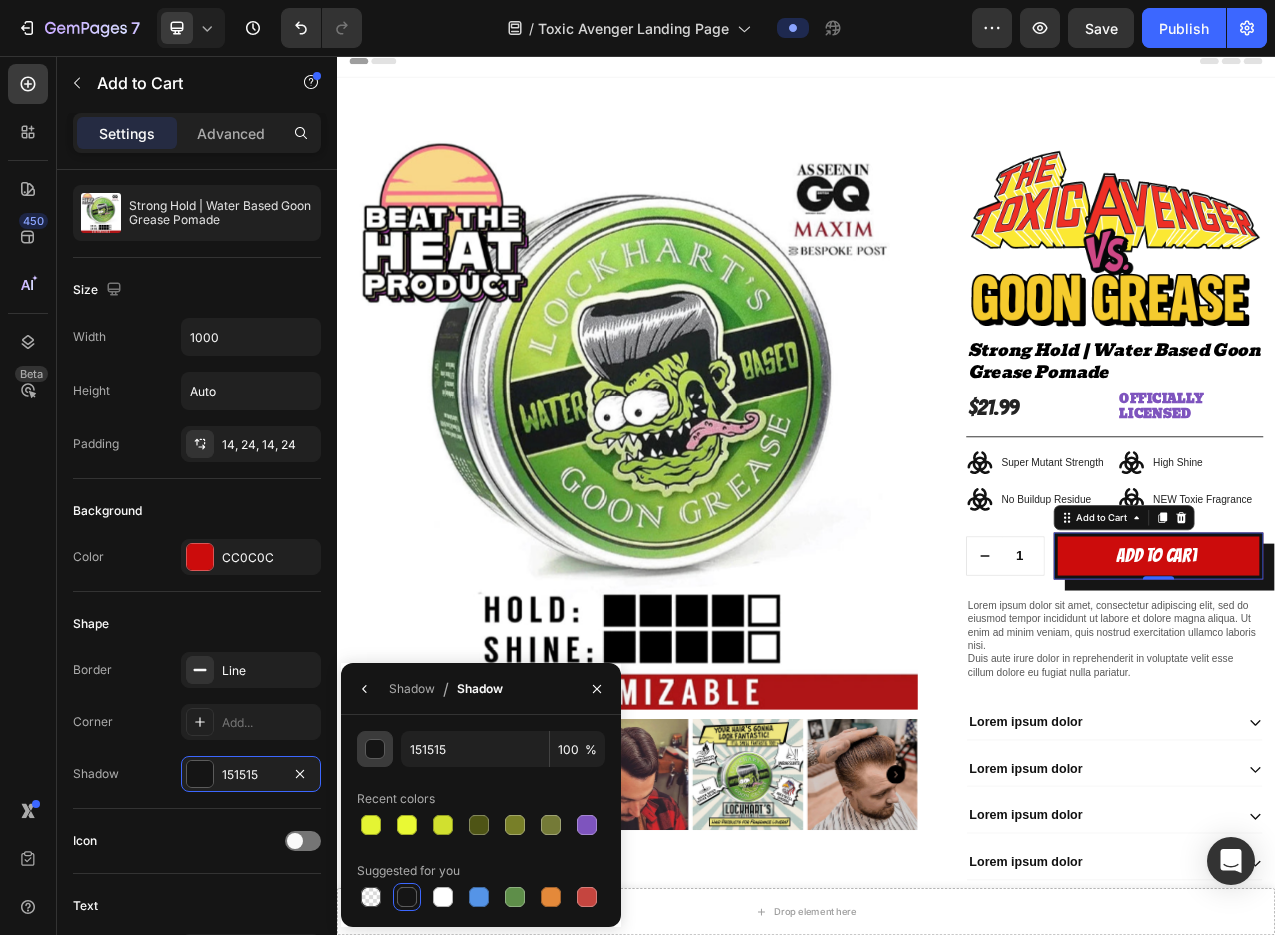 click at bounding box center (376, 750) 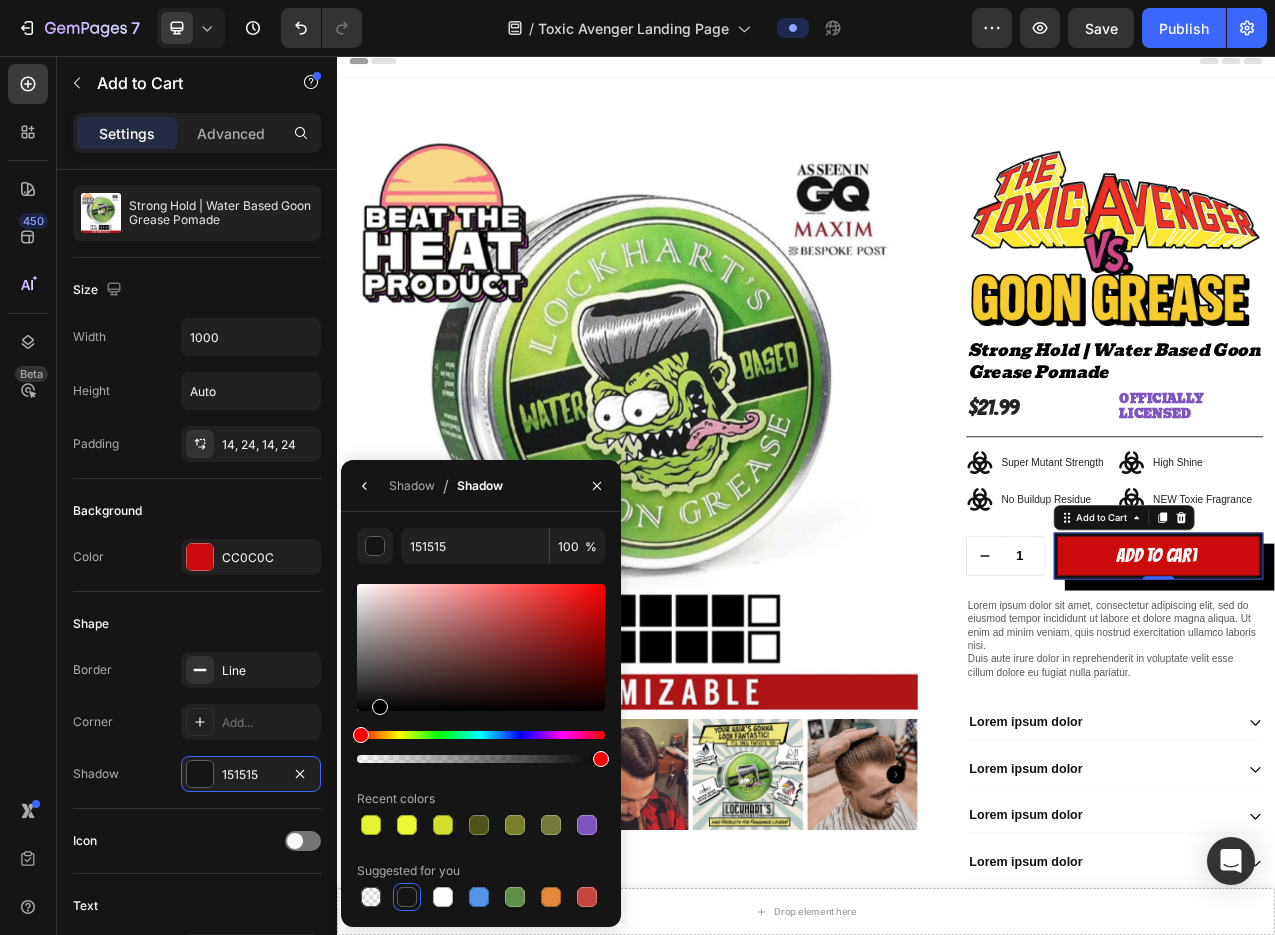 drag, startPoint x: 412, startPoint y: 670, endPoint x: 375, endPoint y: 757, distance: 94.54099 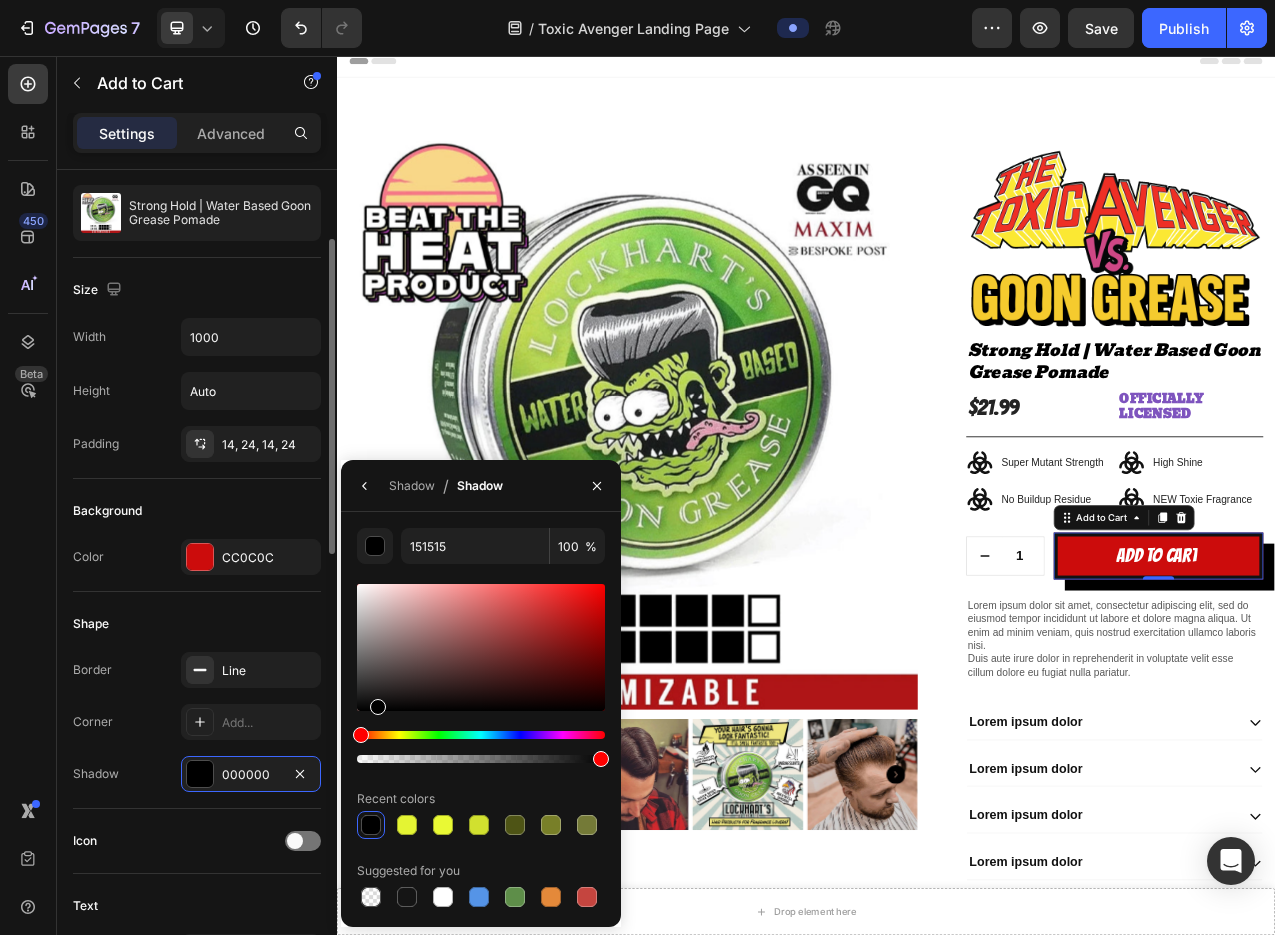 type on "000000" 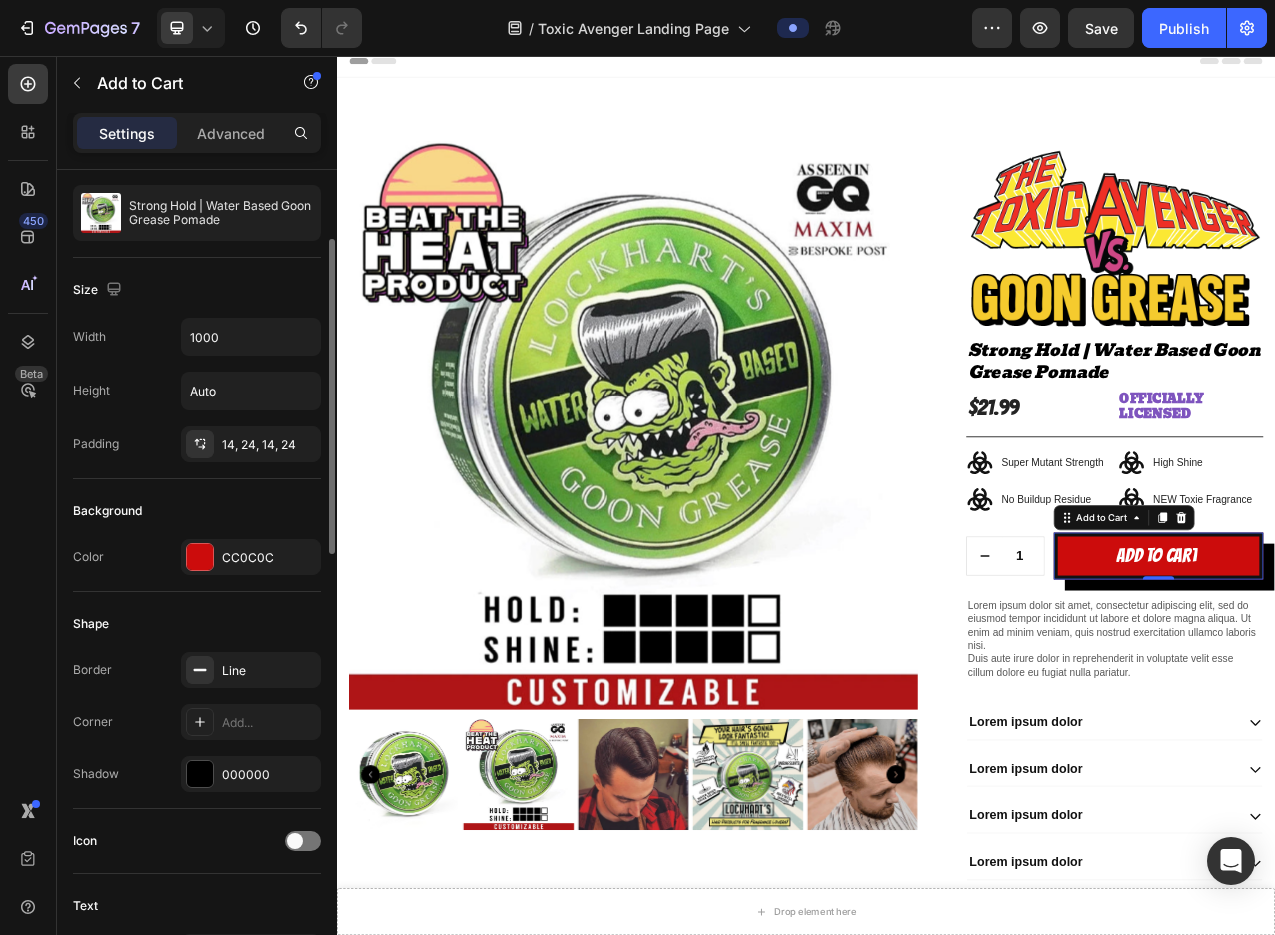 click on "Icon" 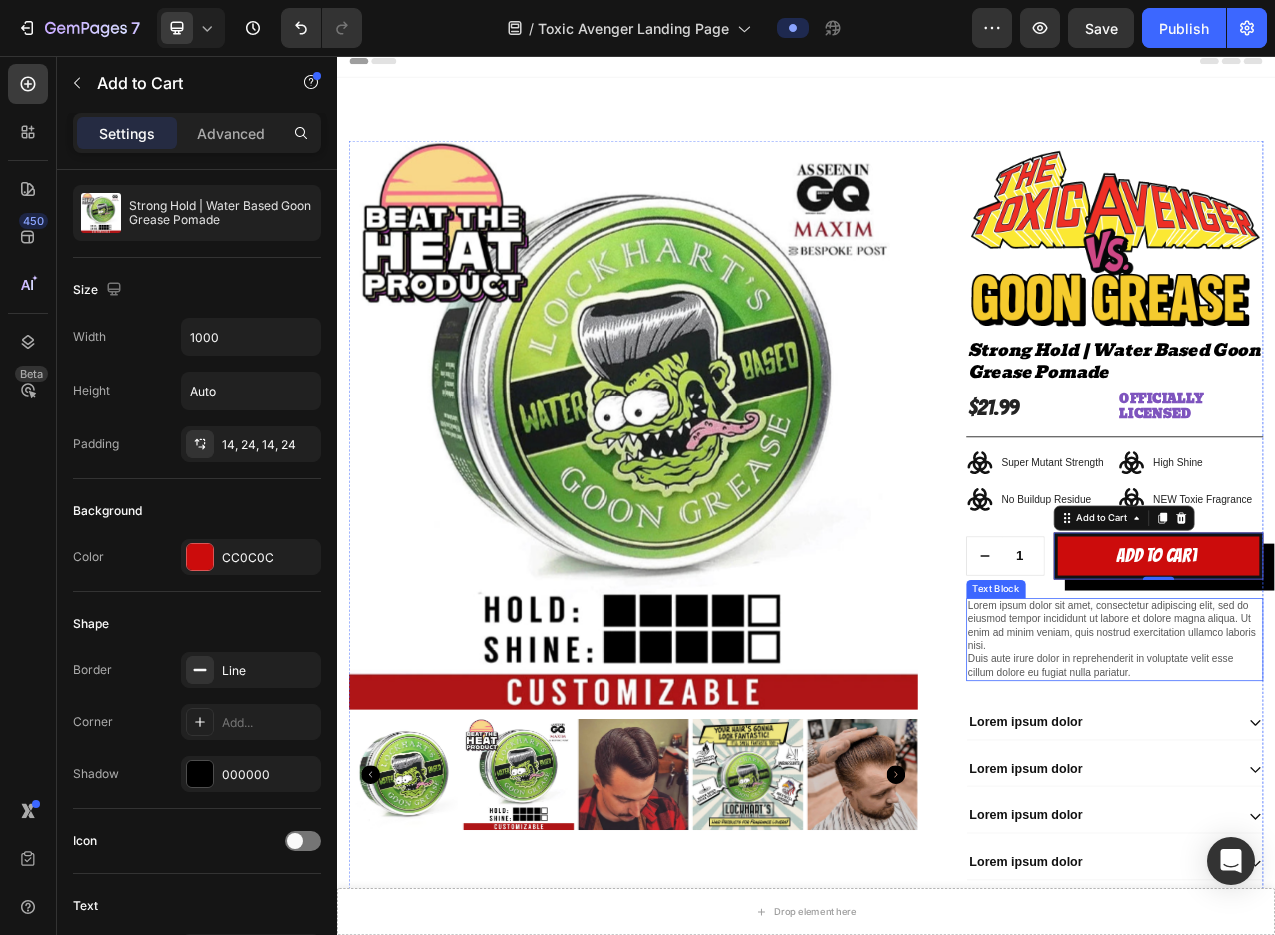 click on "Lorem ipsum dolor sit amet, consectetur adipiscing elit, sed do eiusmod tempor incididunt ut labore et dolore magna aliqua. Ut enim ad minim veniam, quis nostrud exercitation ullamco laboris nisi. Duis aute irure dolor in reprehenderit in voluptate velit esse cillum dolore eu fugiat nulla pariatur." at bounding box center (1332, 802) 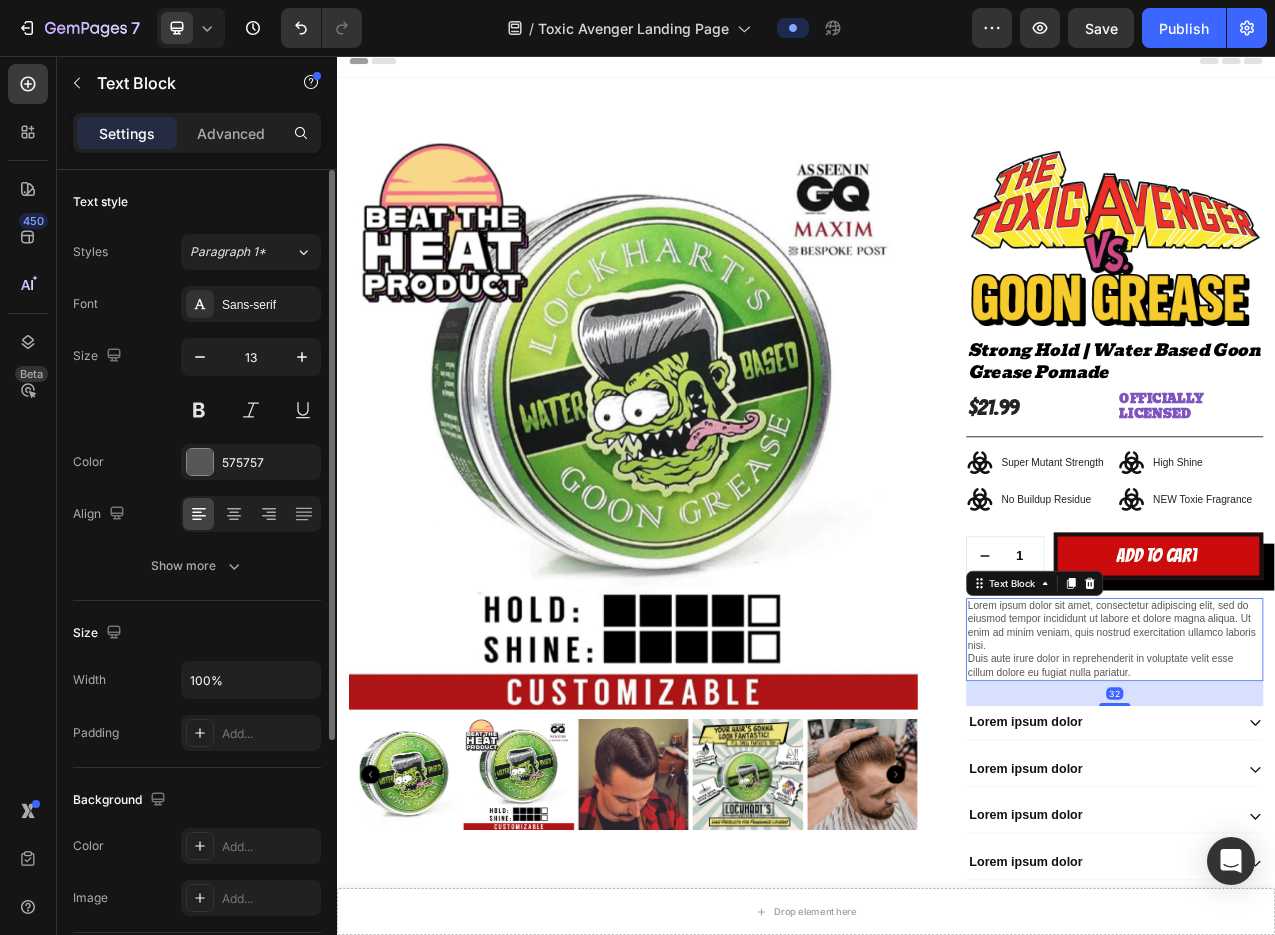 click on "Lorem ipsum dolor sit amet, consectetur adipiscing elit, sed do eiusmod tempor incididunt ut labore et dolore magna aliqua. Ut enim ad minim veniam, quis nostrud exercitation ullamco laboris nisi. Duis aute irure dolor in reprehenderit in voluptate velit esse cillum dolore eu fugiat nulla pariatur." at bounding box center (1332, 802) 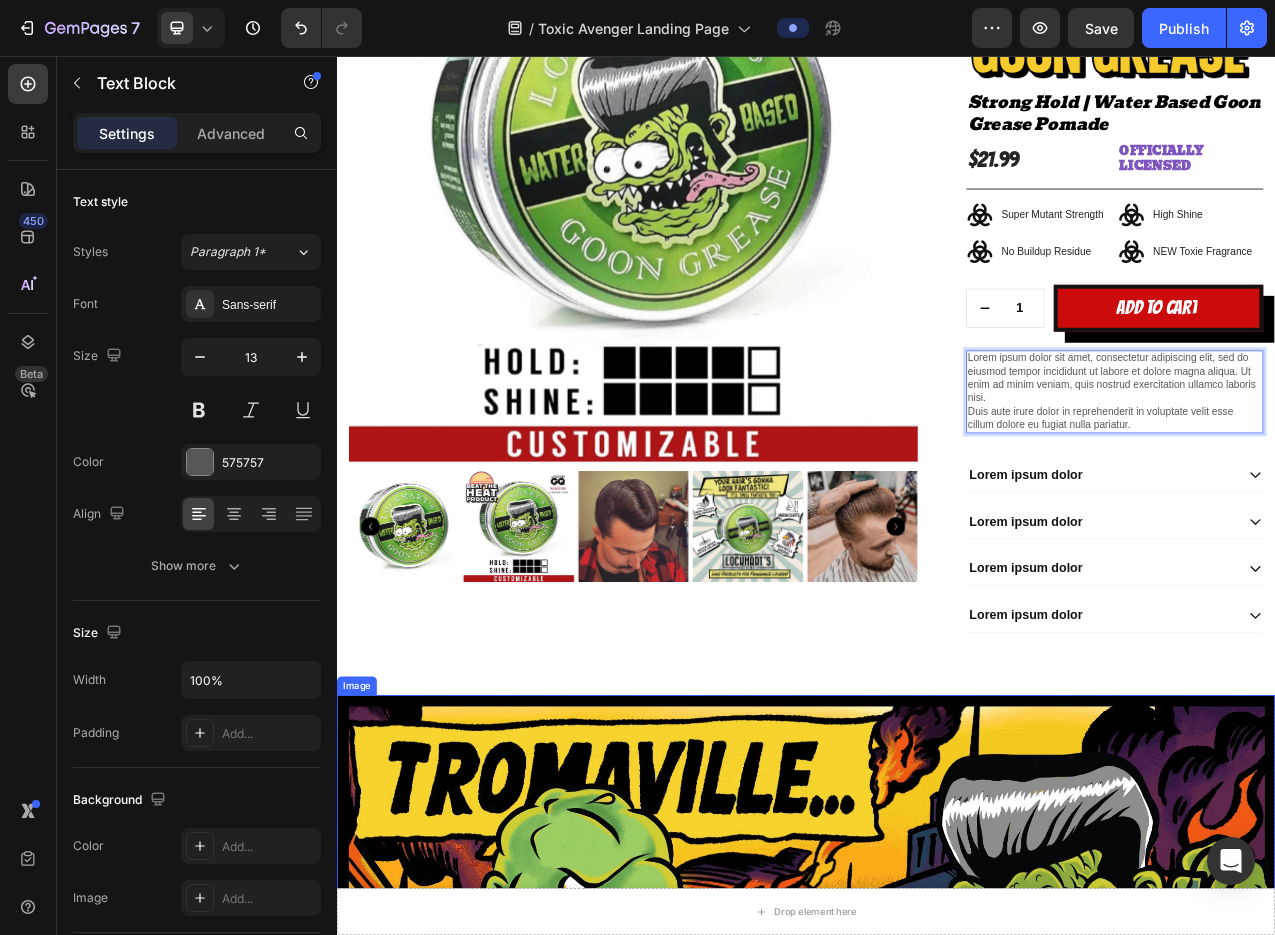 scroll, scrollTop: 311, scrollLeft: 0, axis: vertical 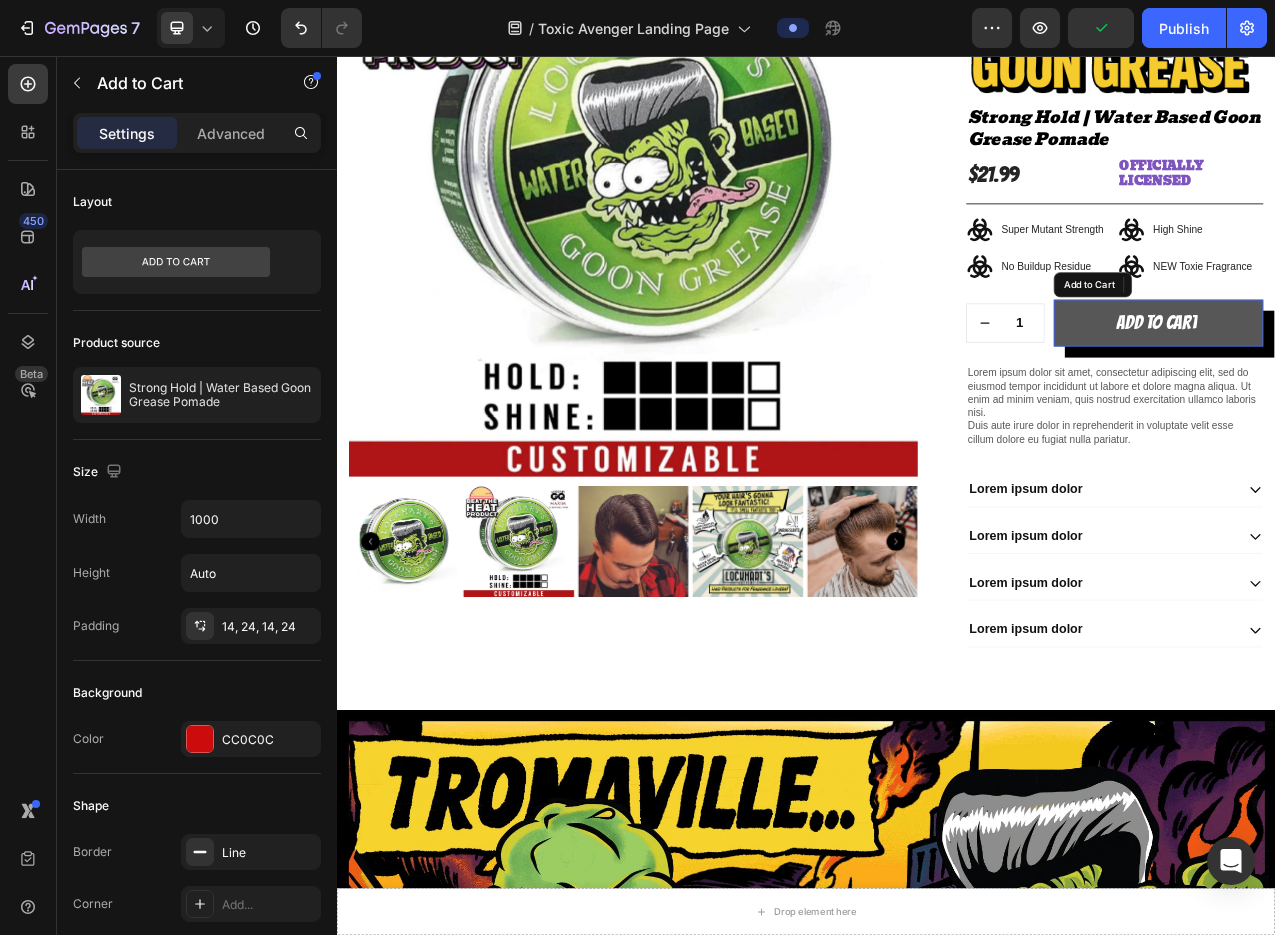 click on "Add to cart" at bounding box center [1388, 398] 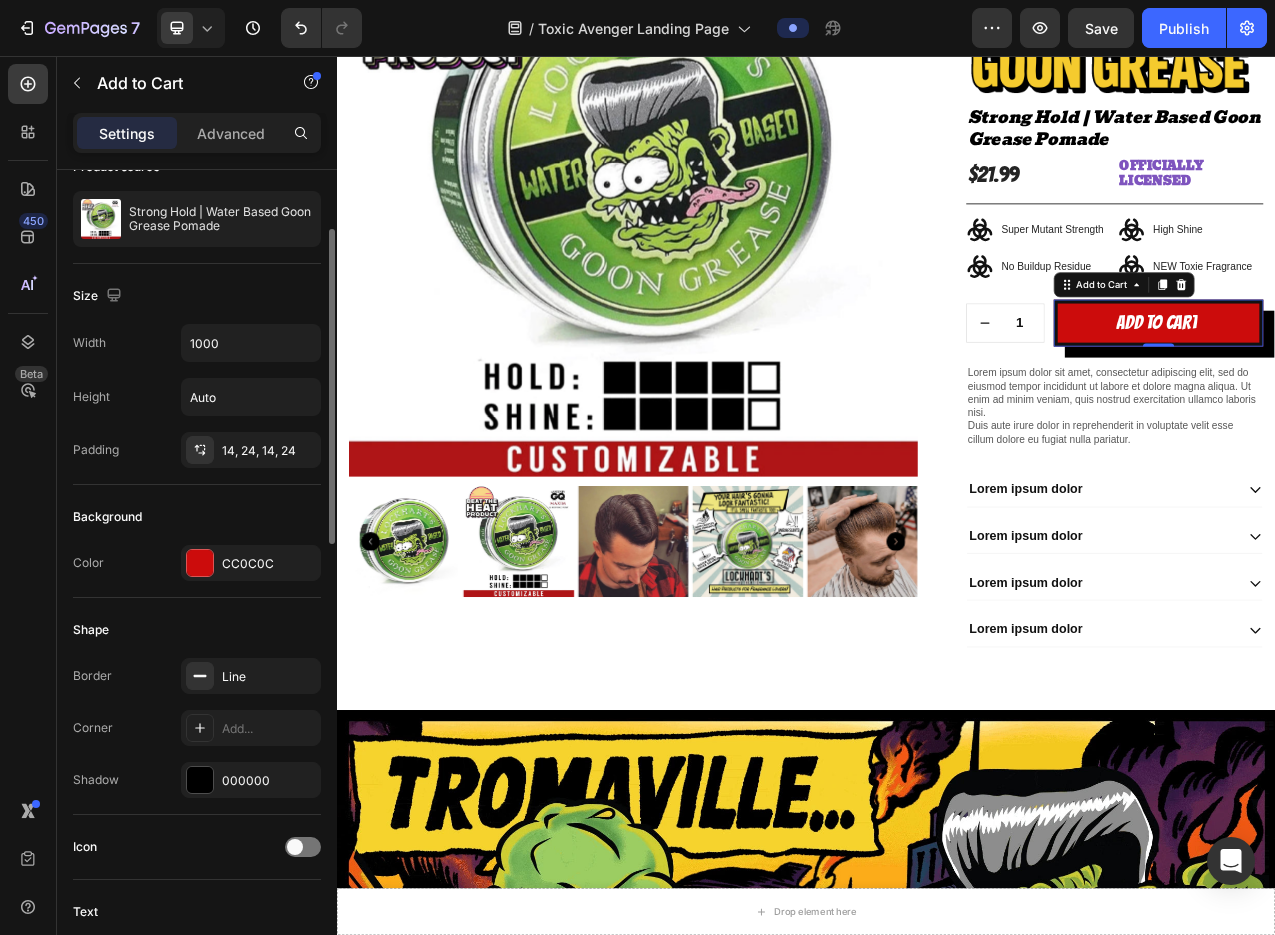 scroll, scrollTop: 210, scrollLeft: 0, axis: vertical 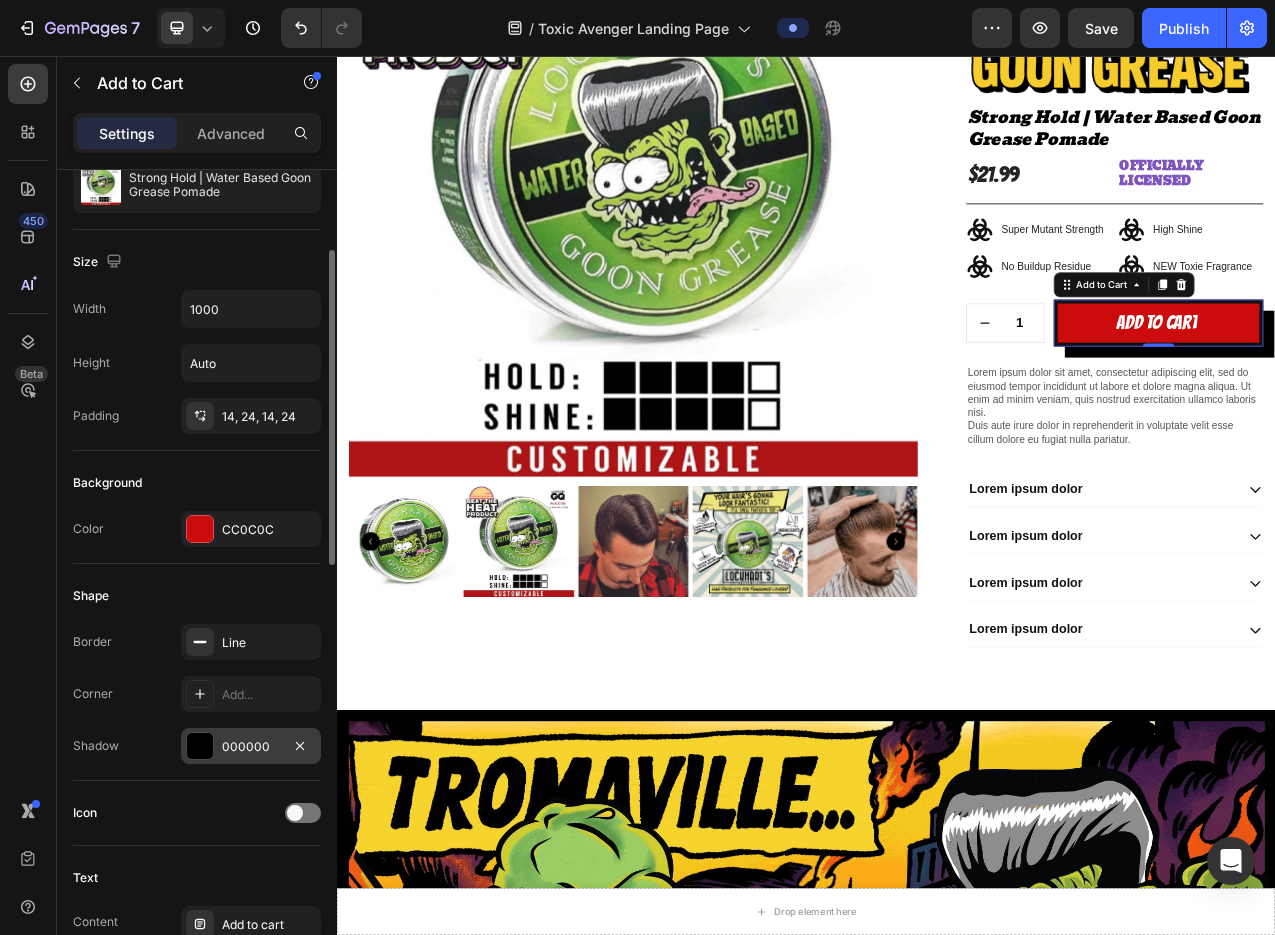 click at bounding box center (200, 746) 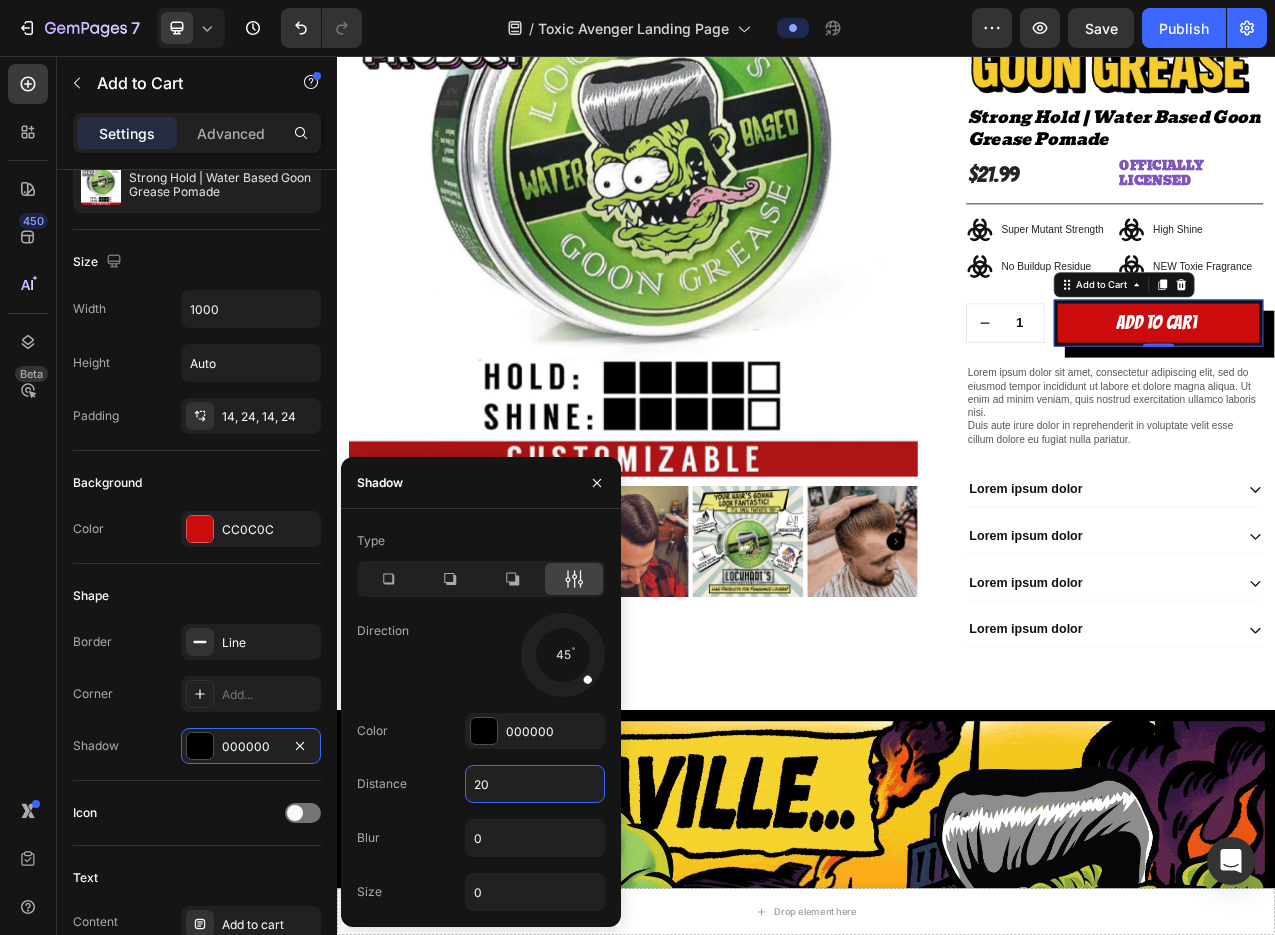 click on "20" at bounding box center (535, 784) 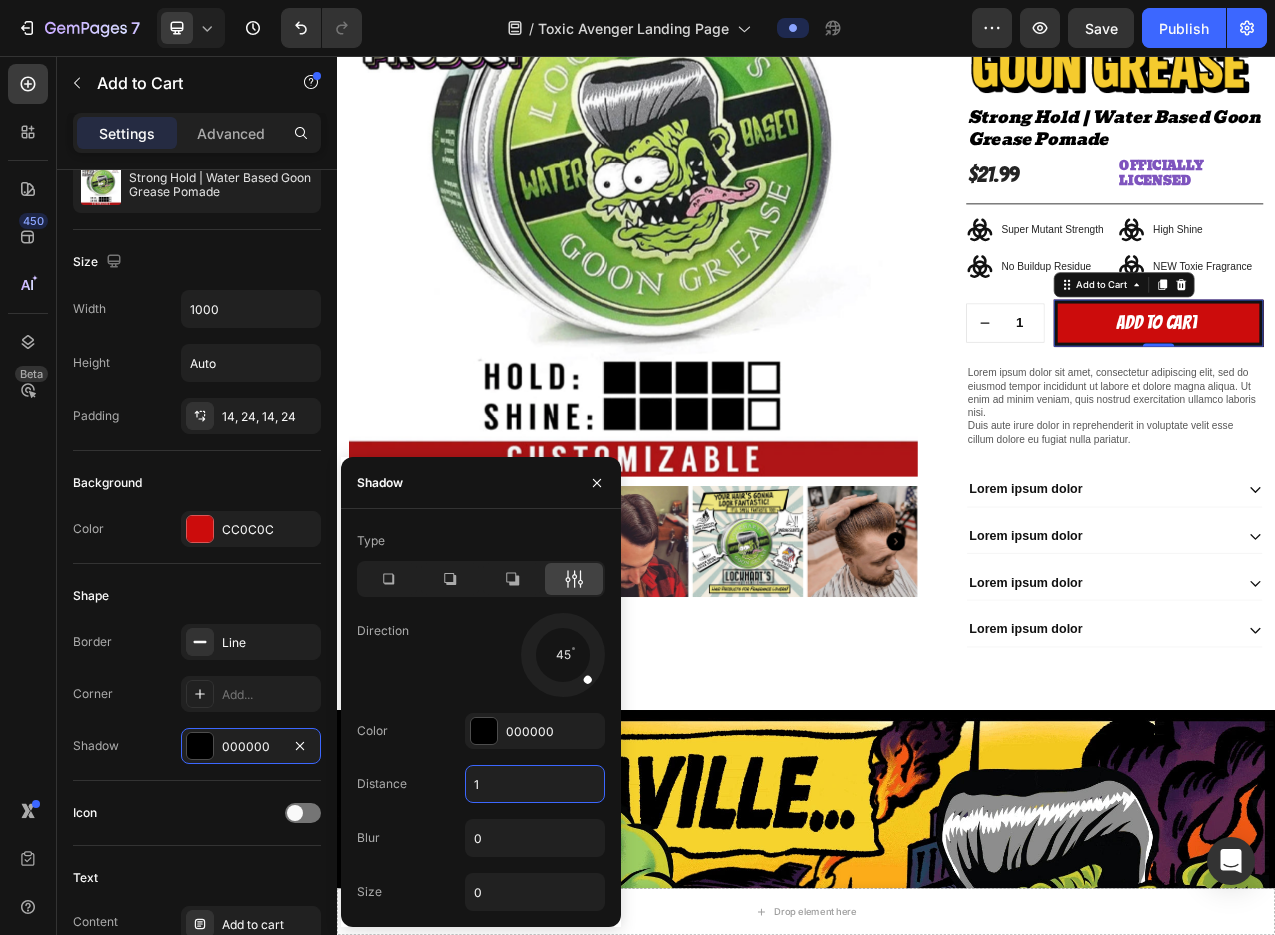 type on "10" 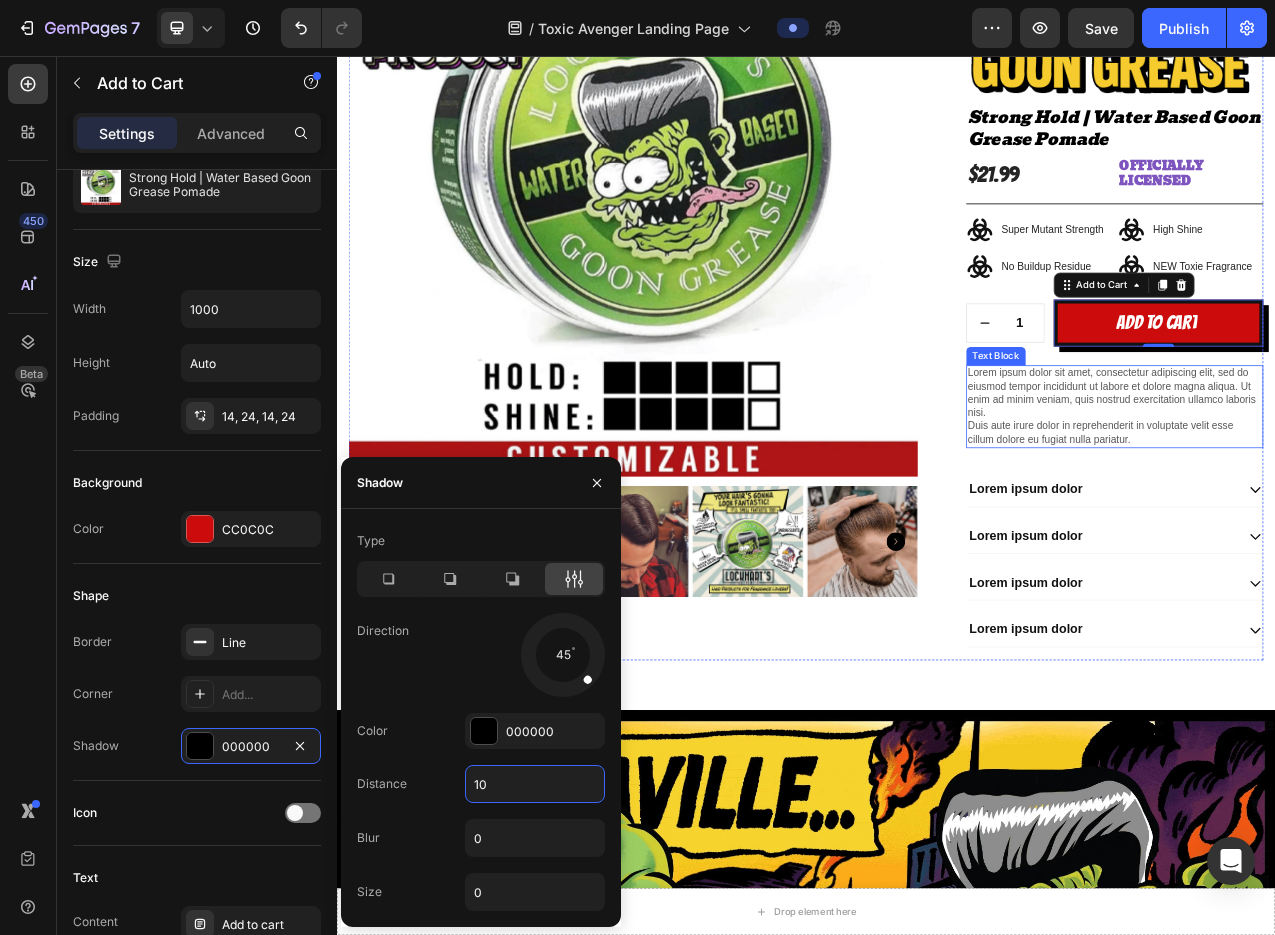 click on "Lorem ipsum dolor sit amet, consectetur adipiscing elit, sed do eiusmod tempor incididunt ut labore et dolore magna aliqua. Ut enim ad minim veniam, quis nostrud exercitation ullamco laboris nisi. Duis aute irure dolor in reprehenderit in voluptate velit esse cillum dolore eu fugiat nulla pariatur." at bounding box center [1332, 504] 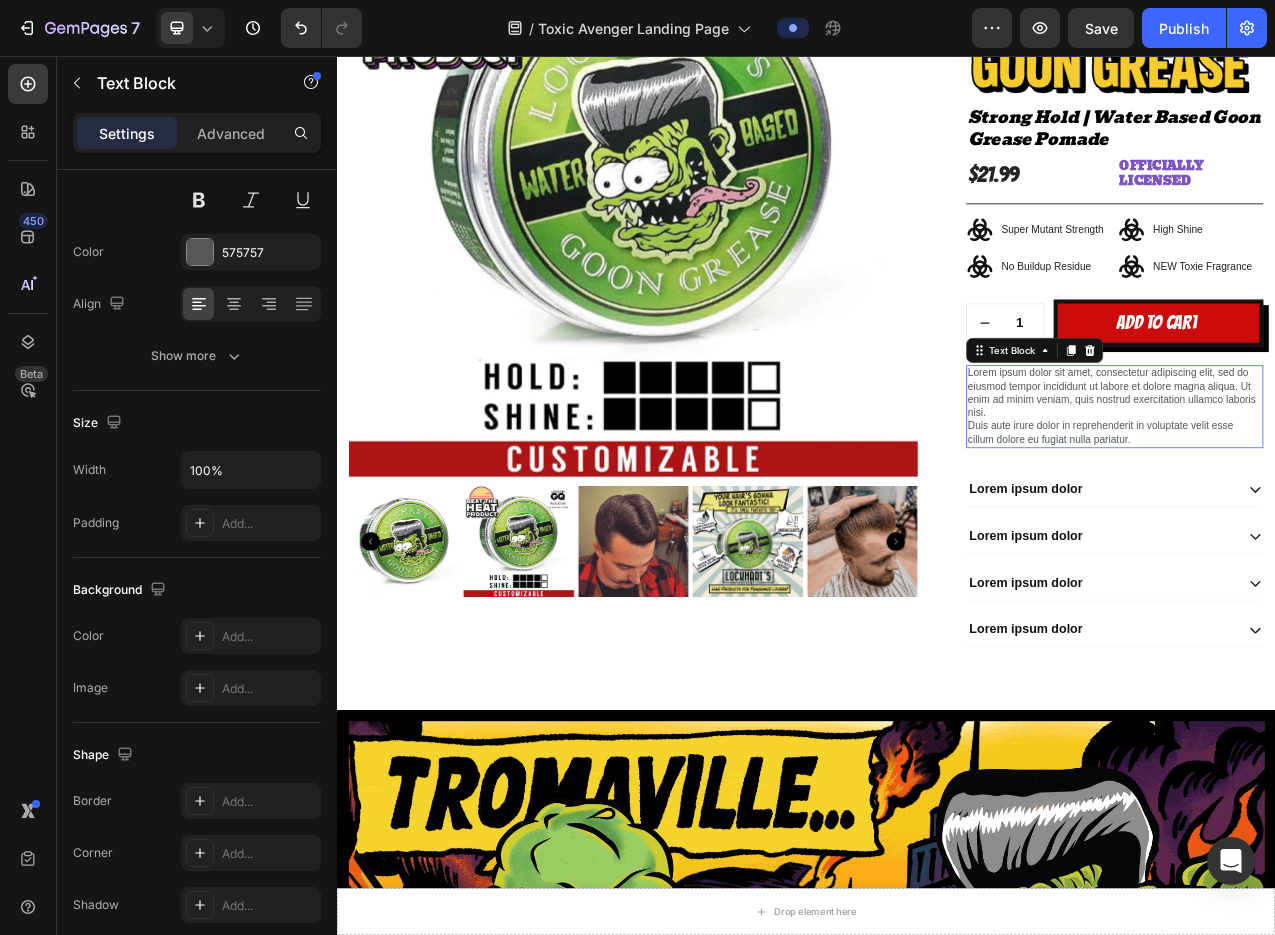 scroll, scrollTop: 0, scrollLeft: 0, axis: both 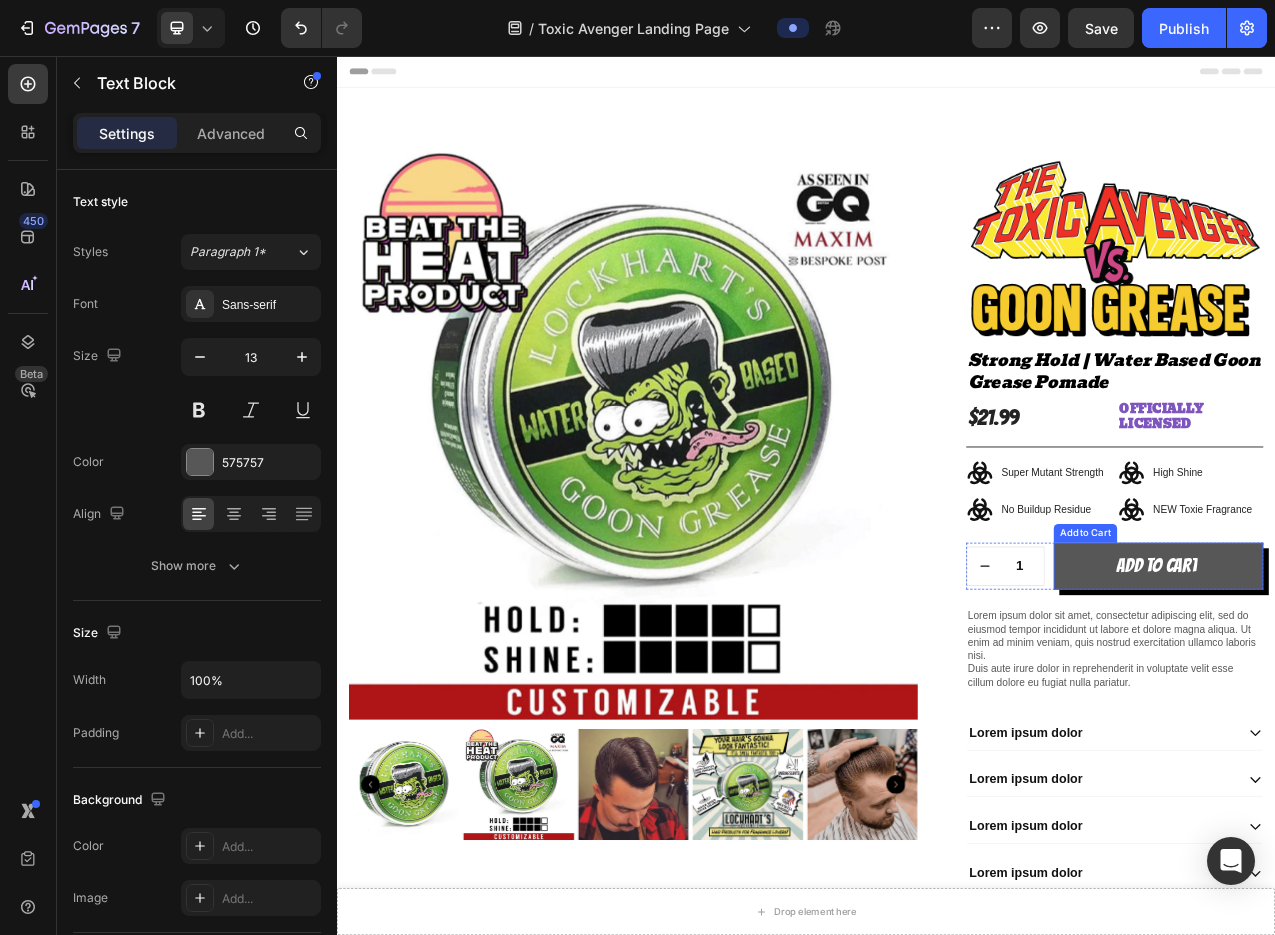 click on "Add to cart" at bounding box center (1388, 709) 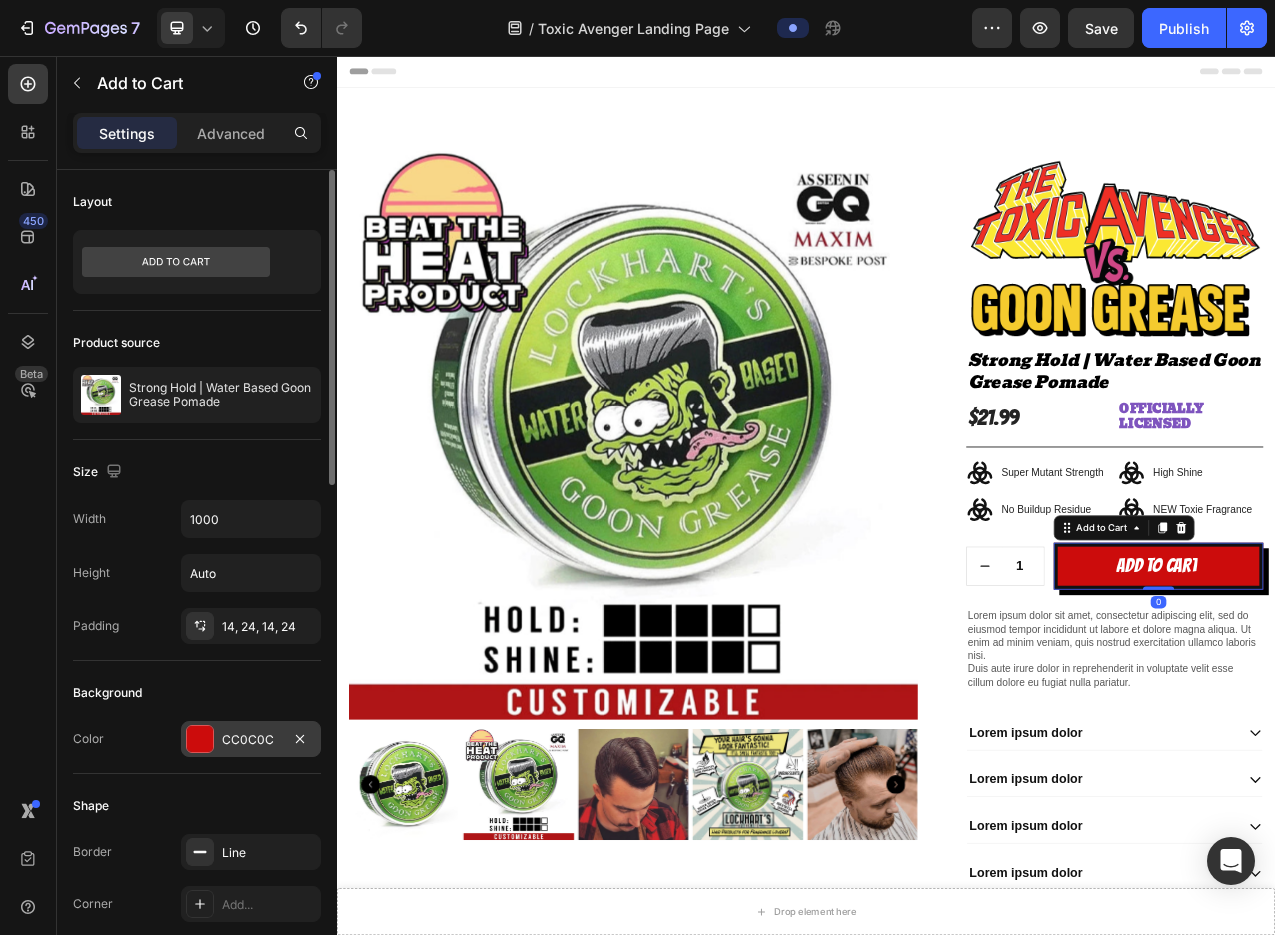 click at bounding box center (200, 739) 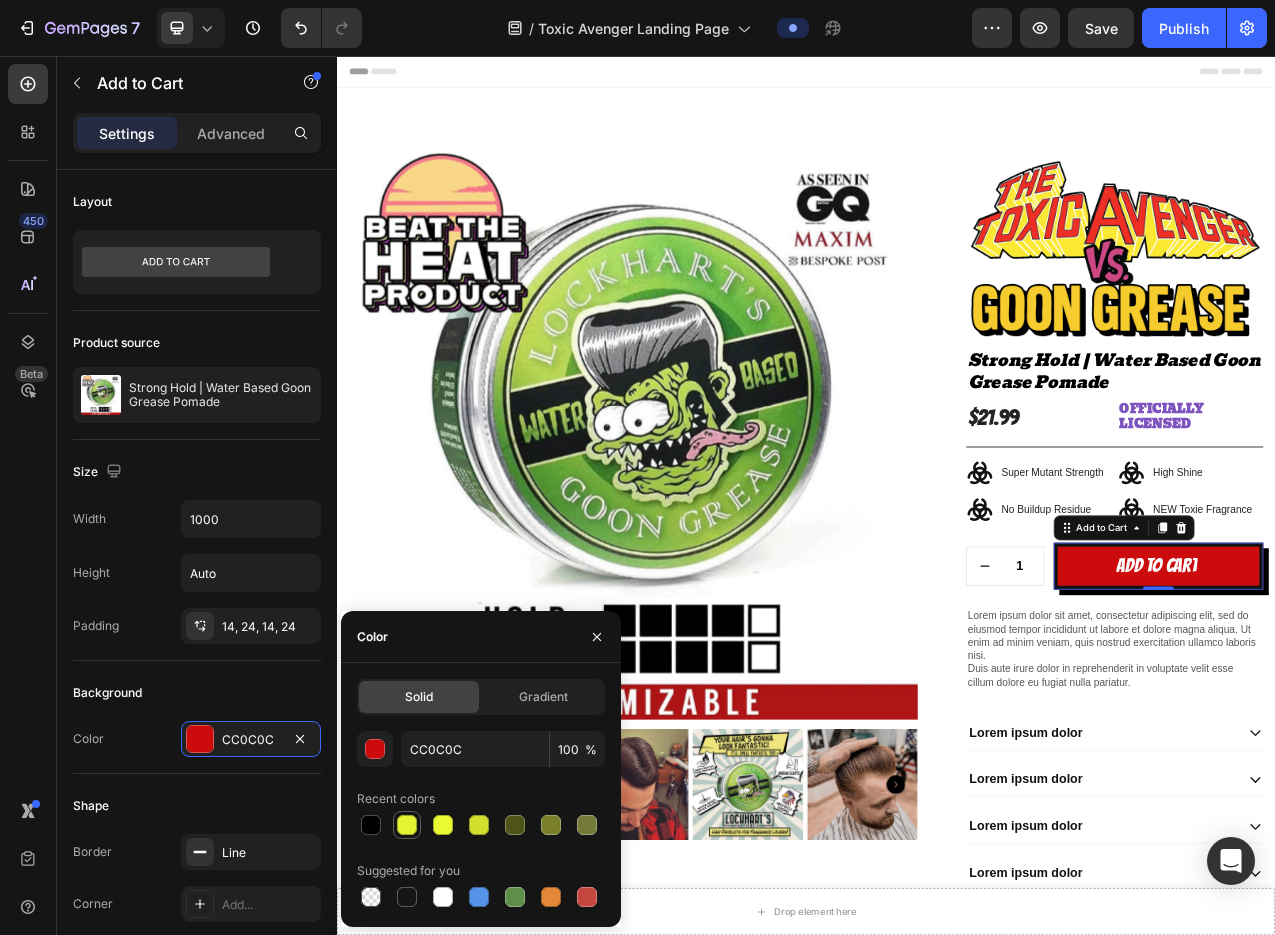 click at bounding box center (407, 825) 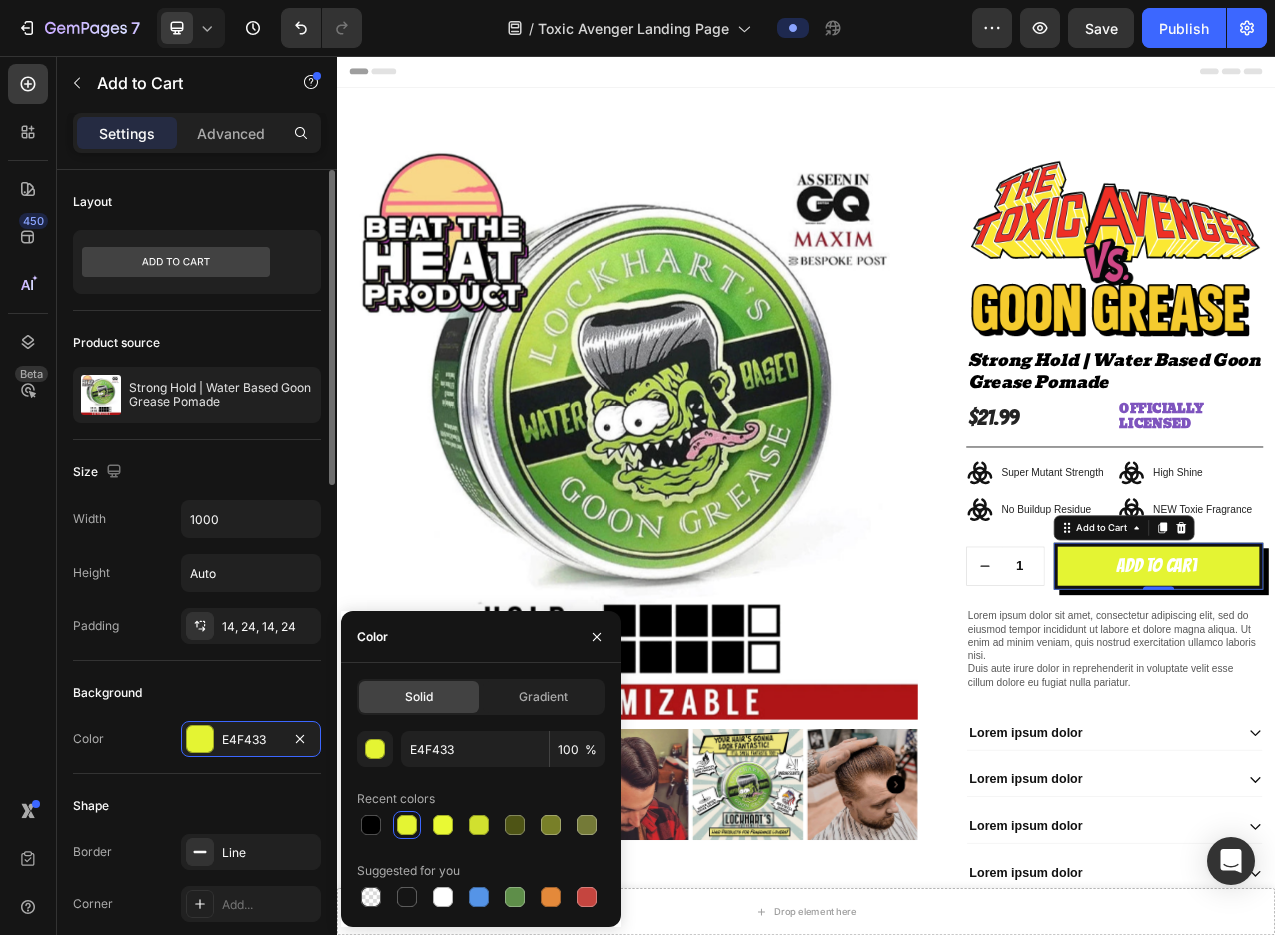 click on "Shape" at bounding box center [197, 806] 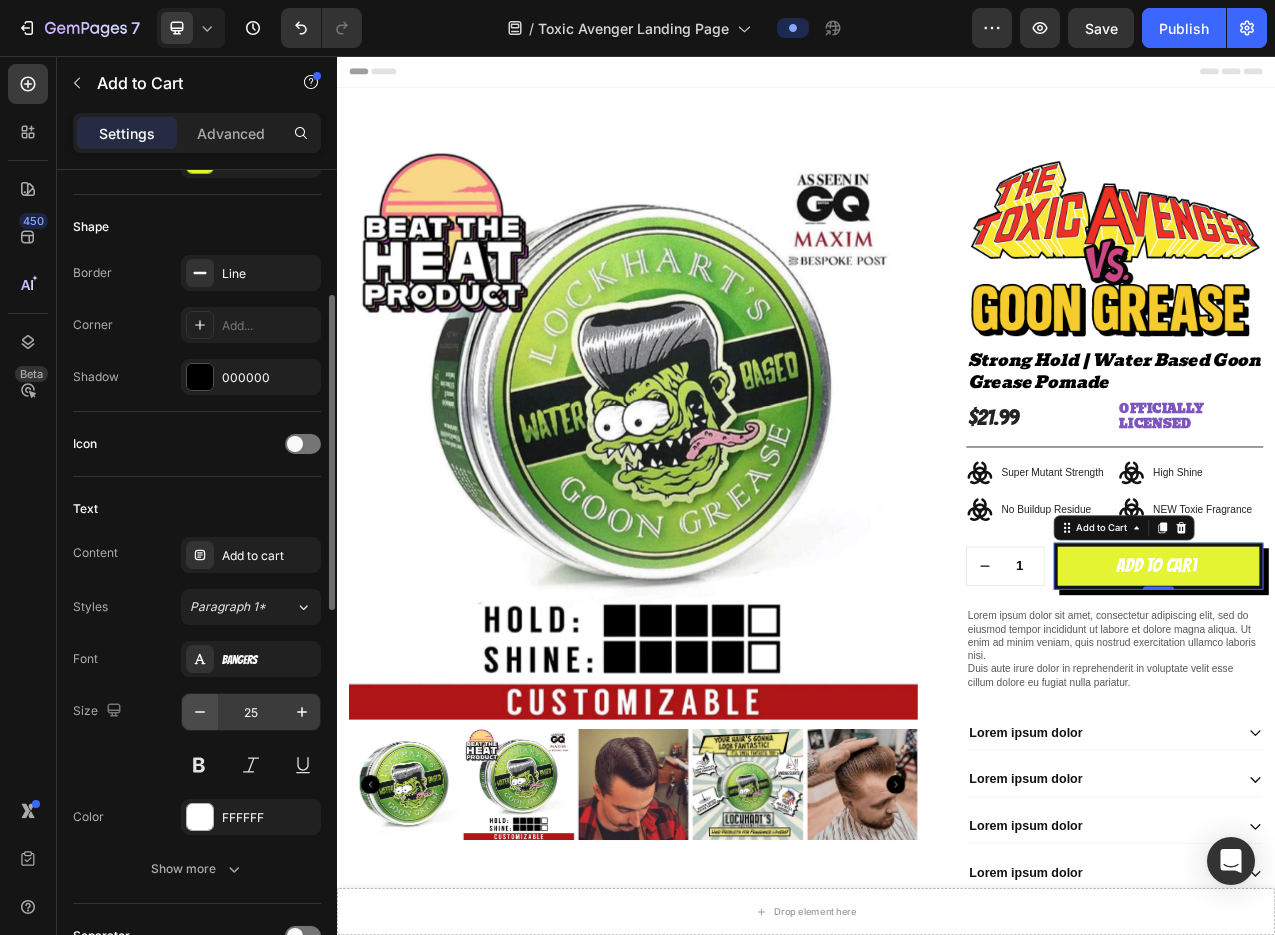 scroll, scrollTop: 580, scrollLeft: 0, axis: vertical 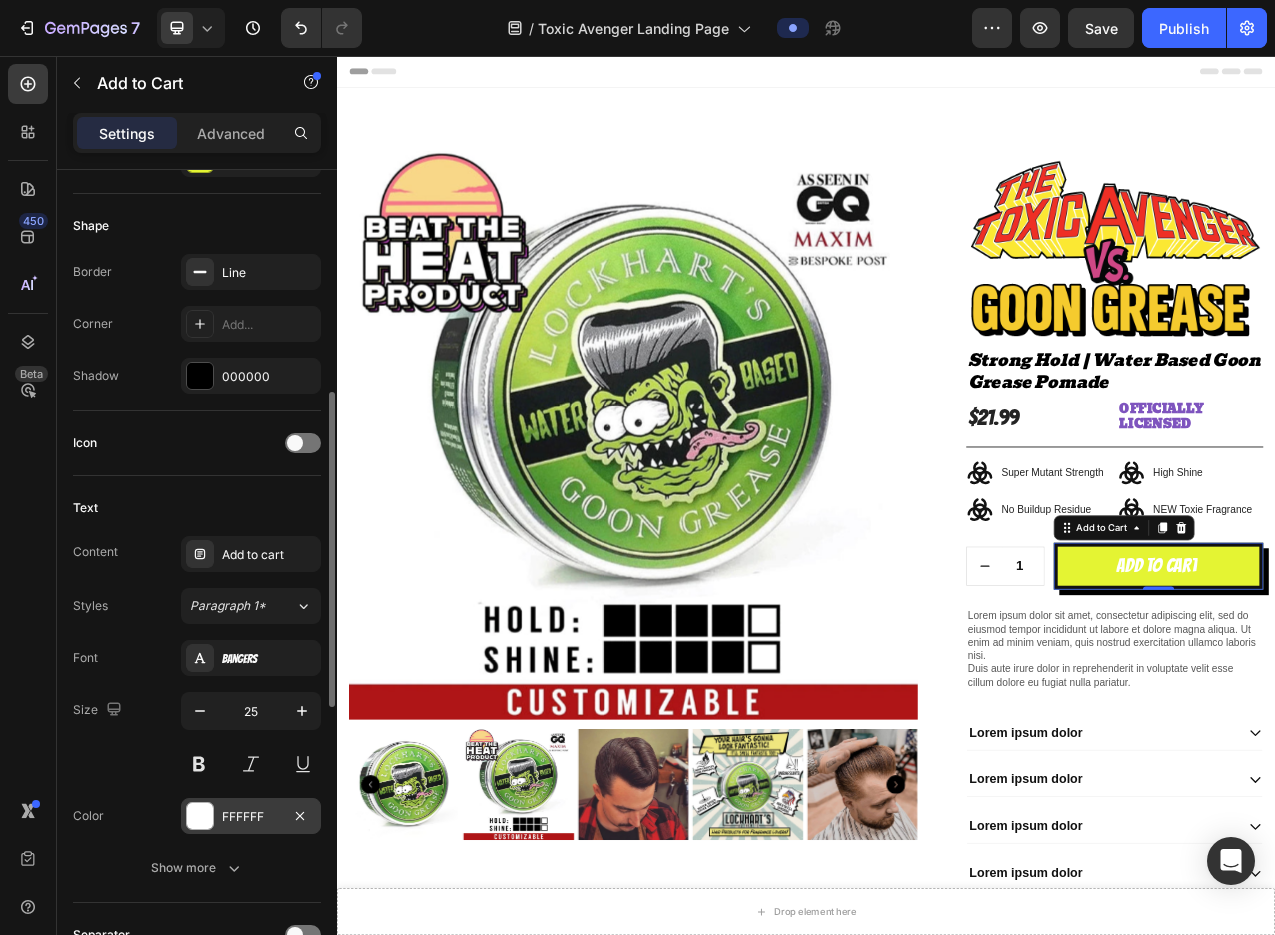 click at bounding box center (200, 816) 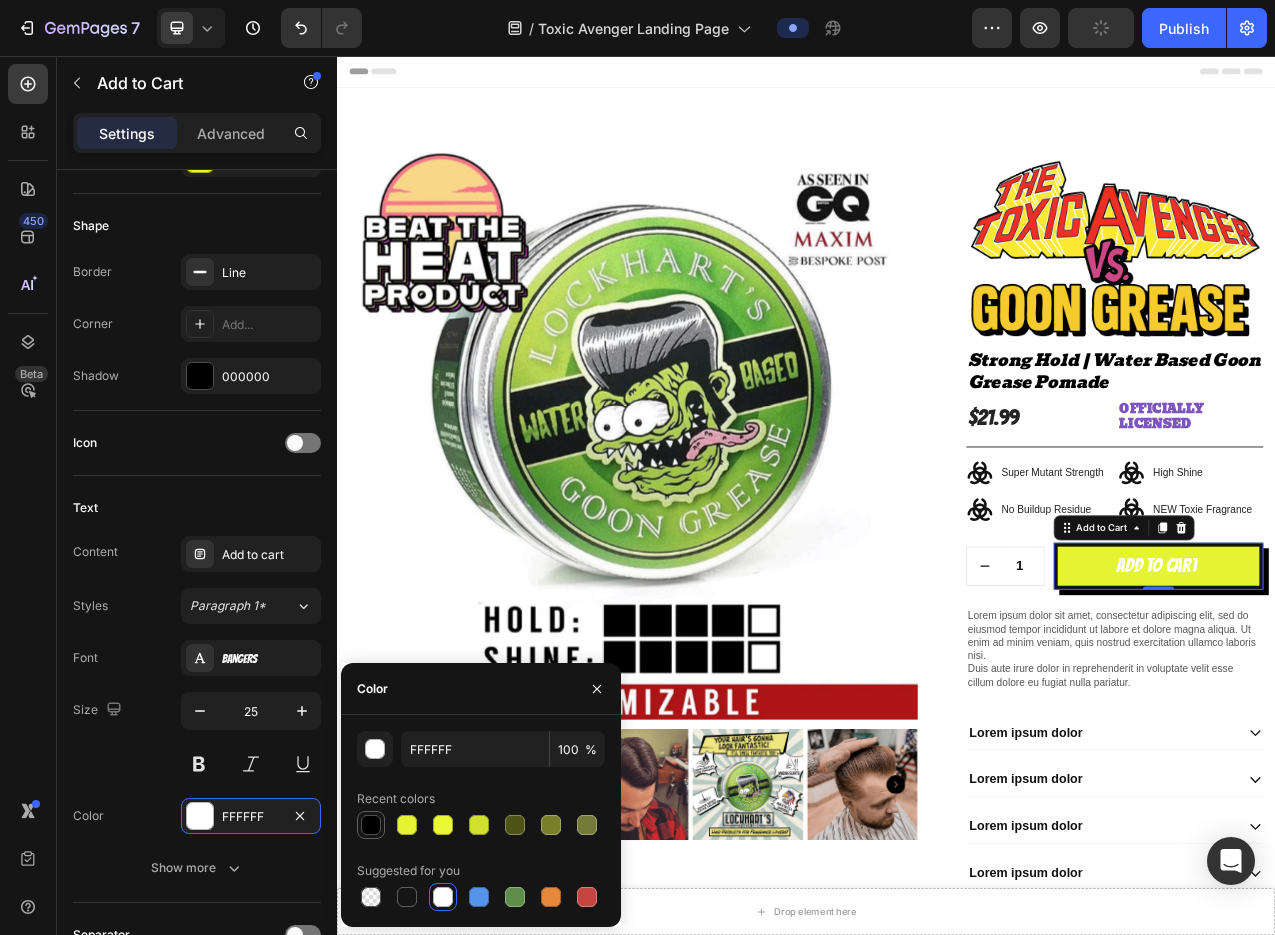 click at bounding box center [371, 825] 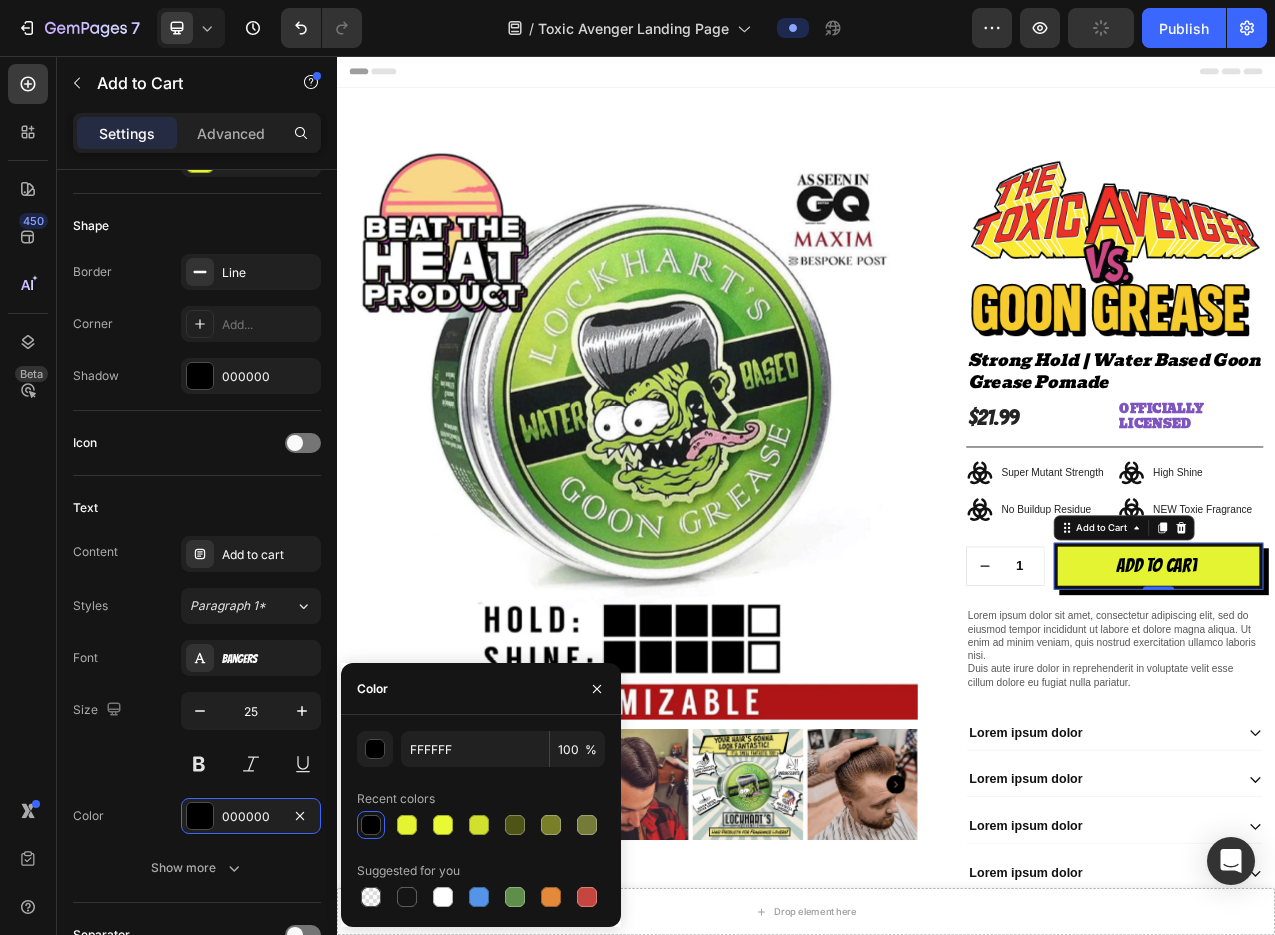 type on "000000" 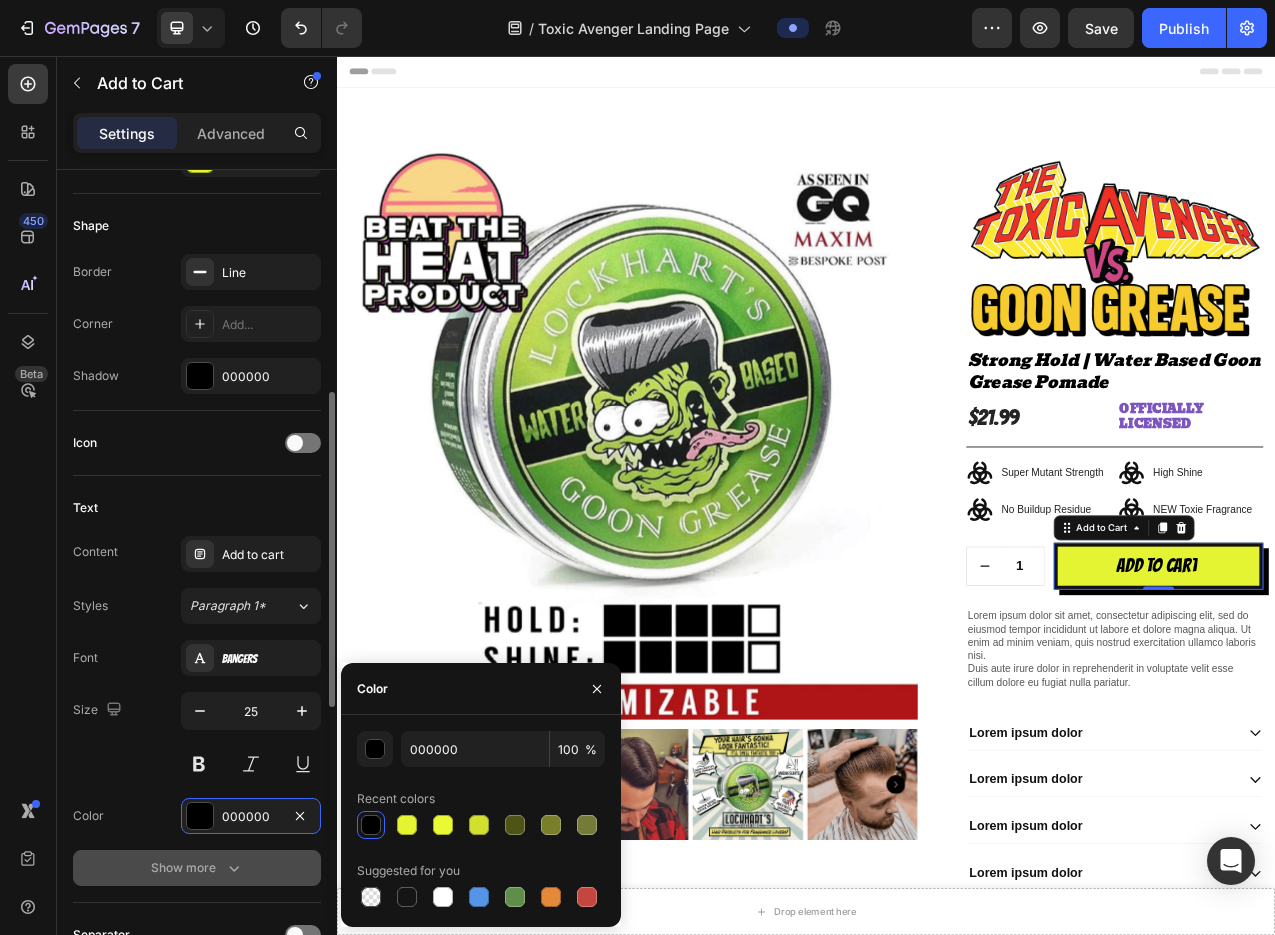 click on "Show more" at bounding box center (197, 868) 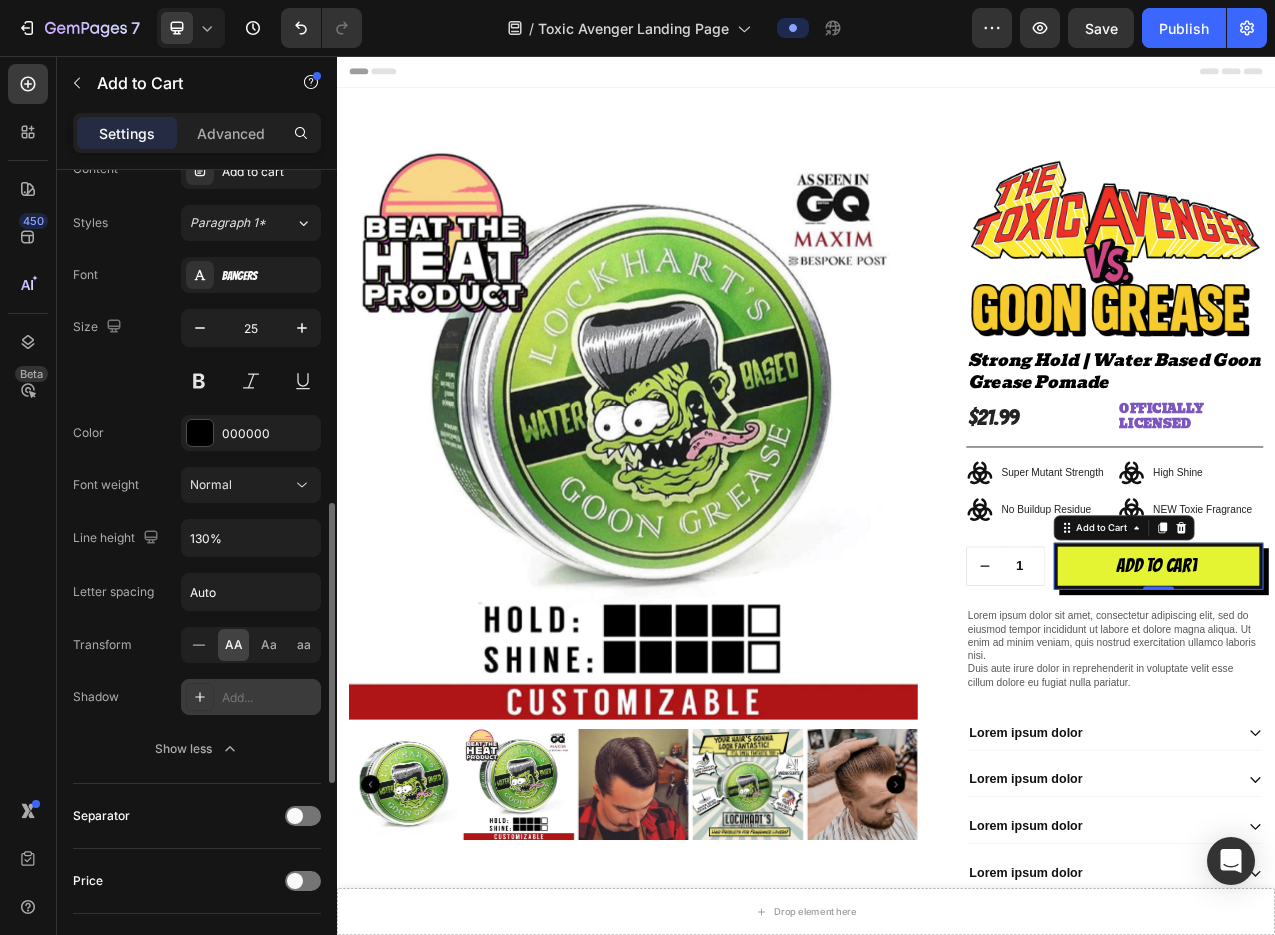 scroll, scrollTop: 966, scrollLeft: 0, axis: vertical 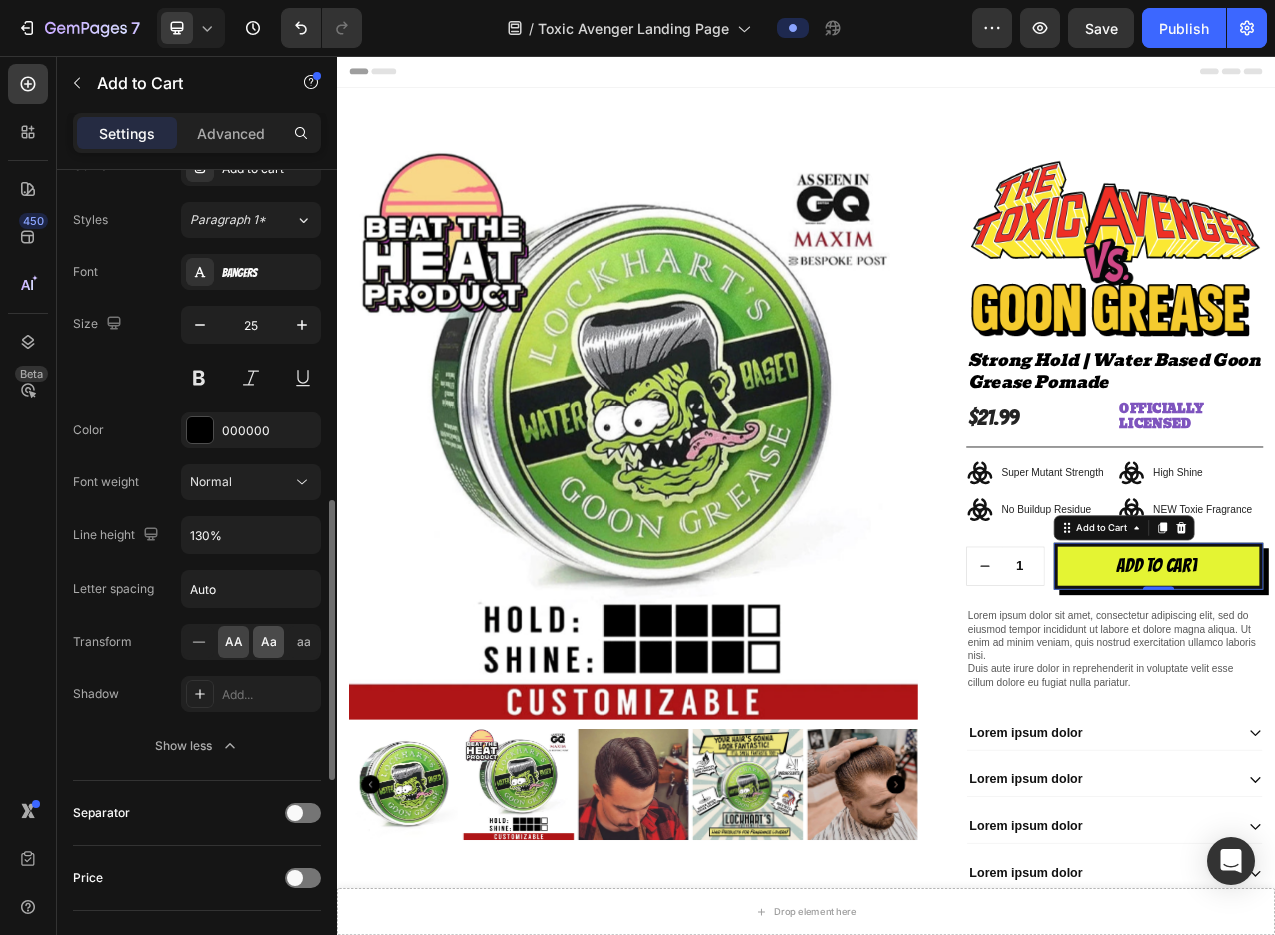 click on "Aa" 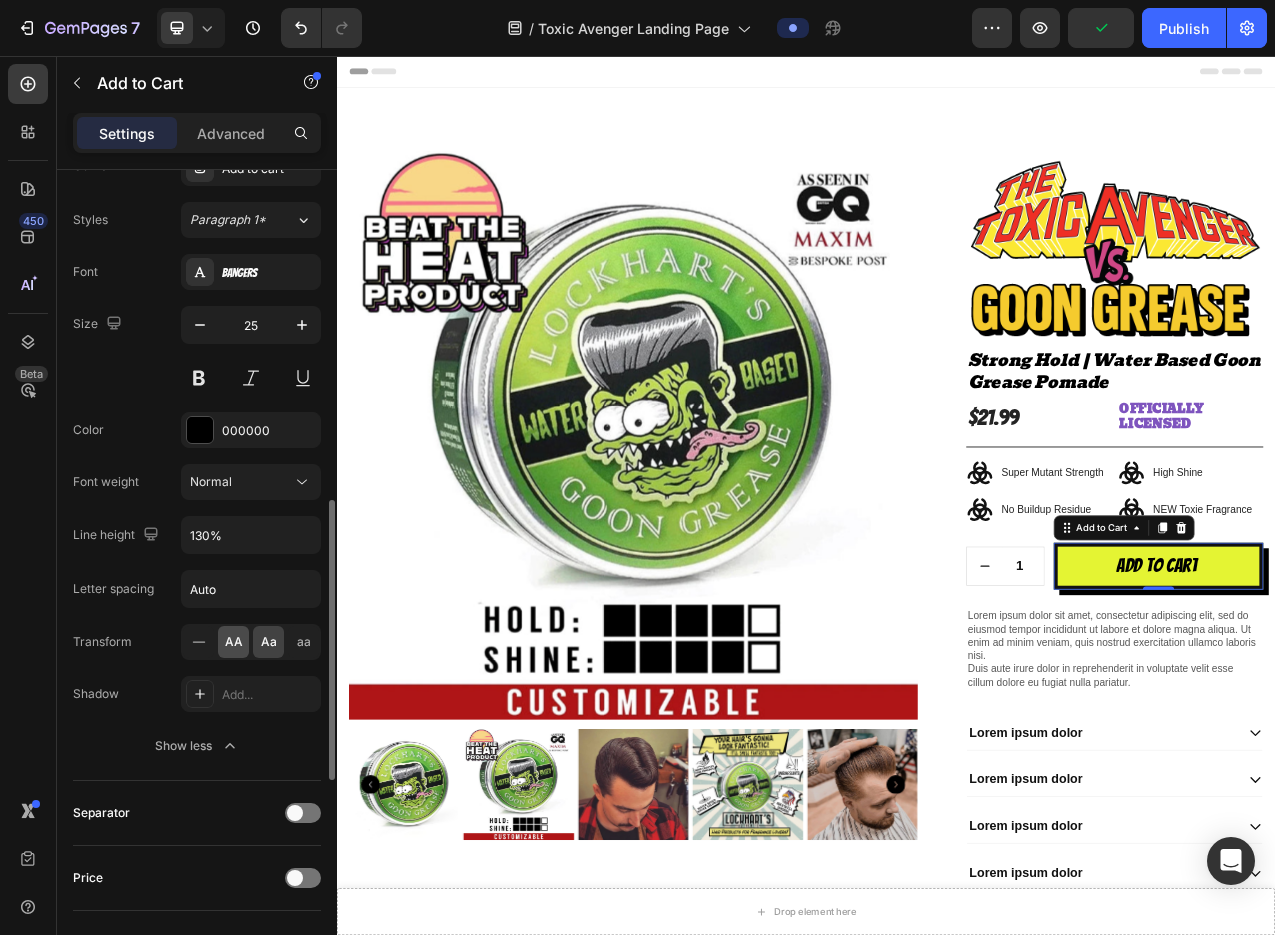 click on "AA" 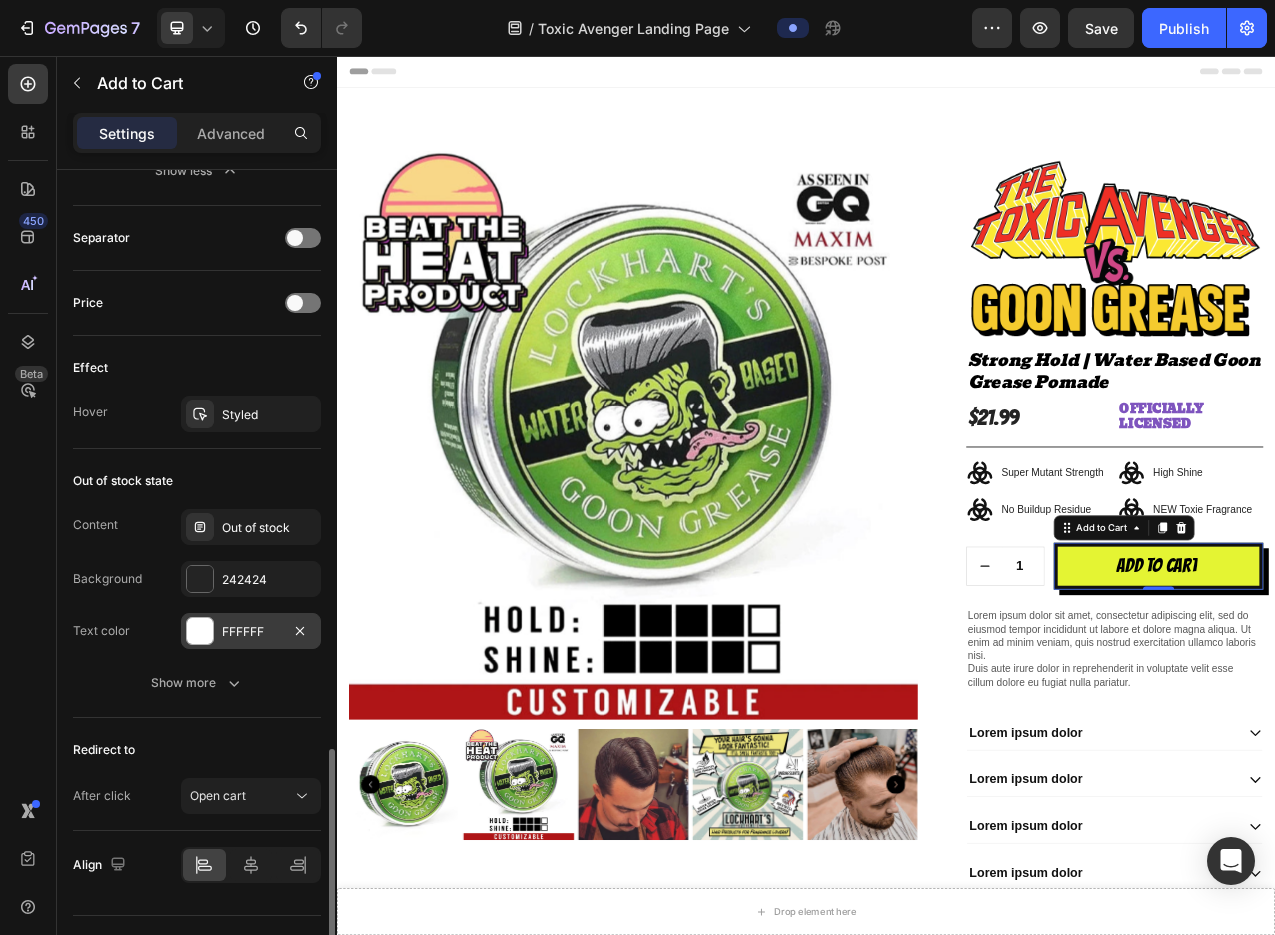 scroll, scrollTop: 1585, scrollLeft: 0, axis: vertical 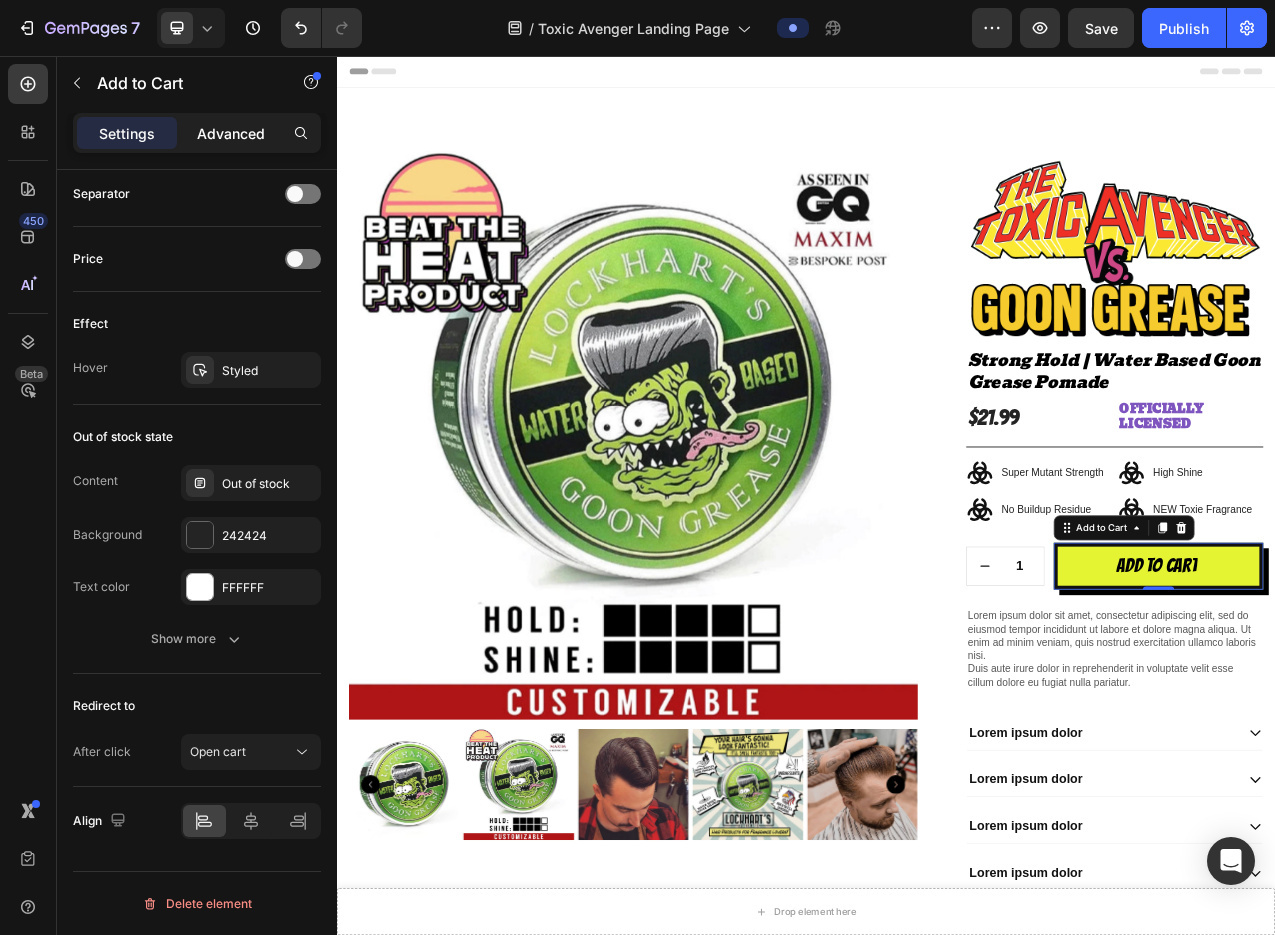 click on "Advanced" at bounding box center (231, 133) 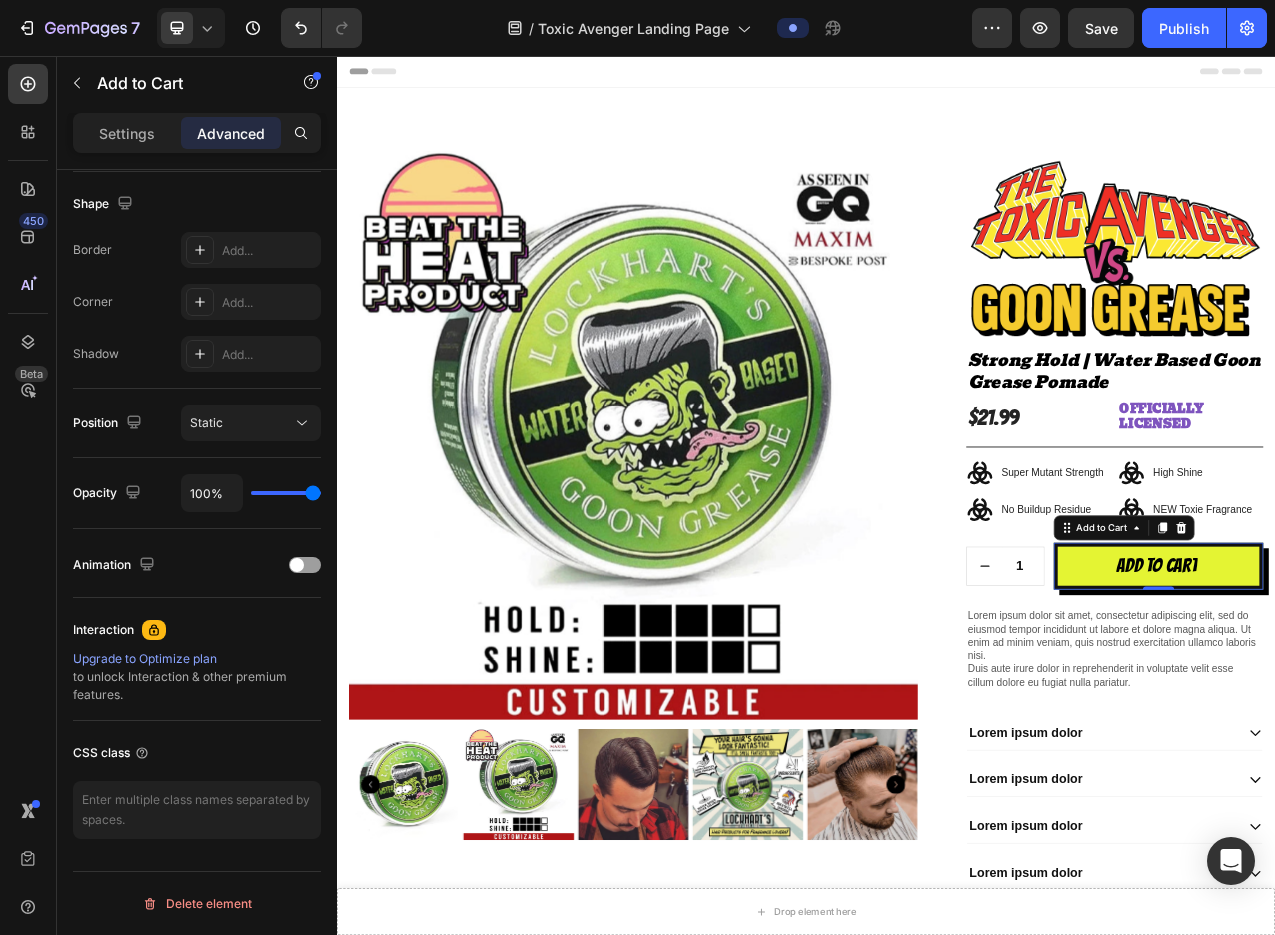 scroll, scrollTop: 512, scrollLeft: 0, axis: vertical 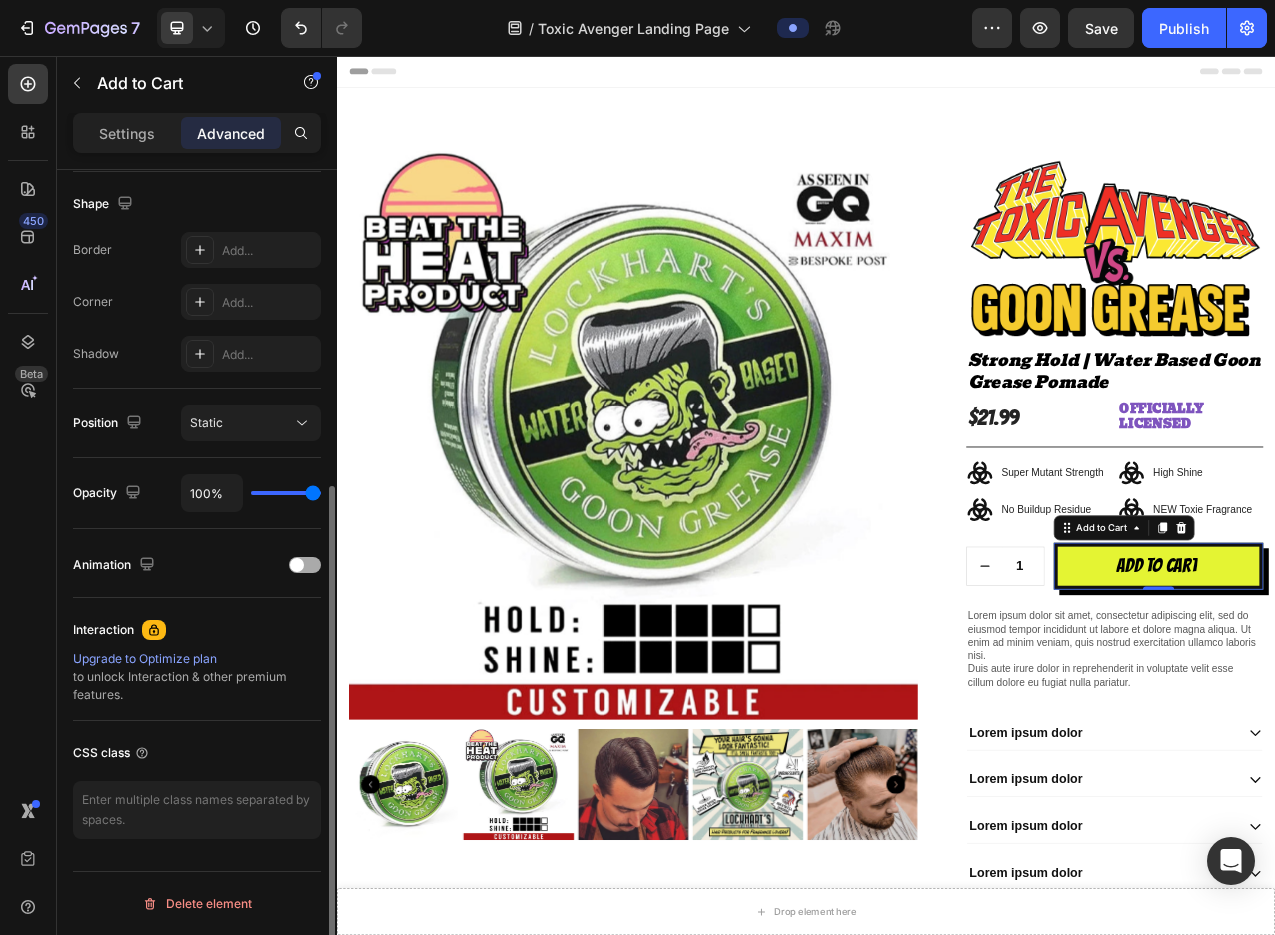 click at bounding box center [297, 565] 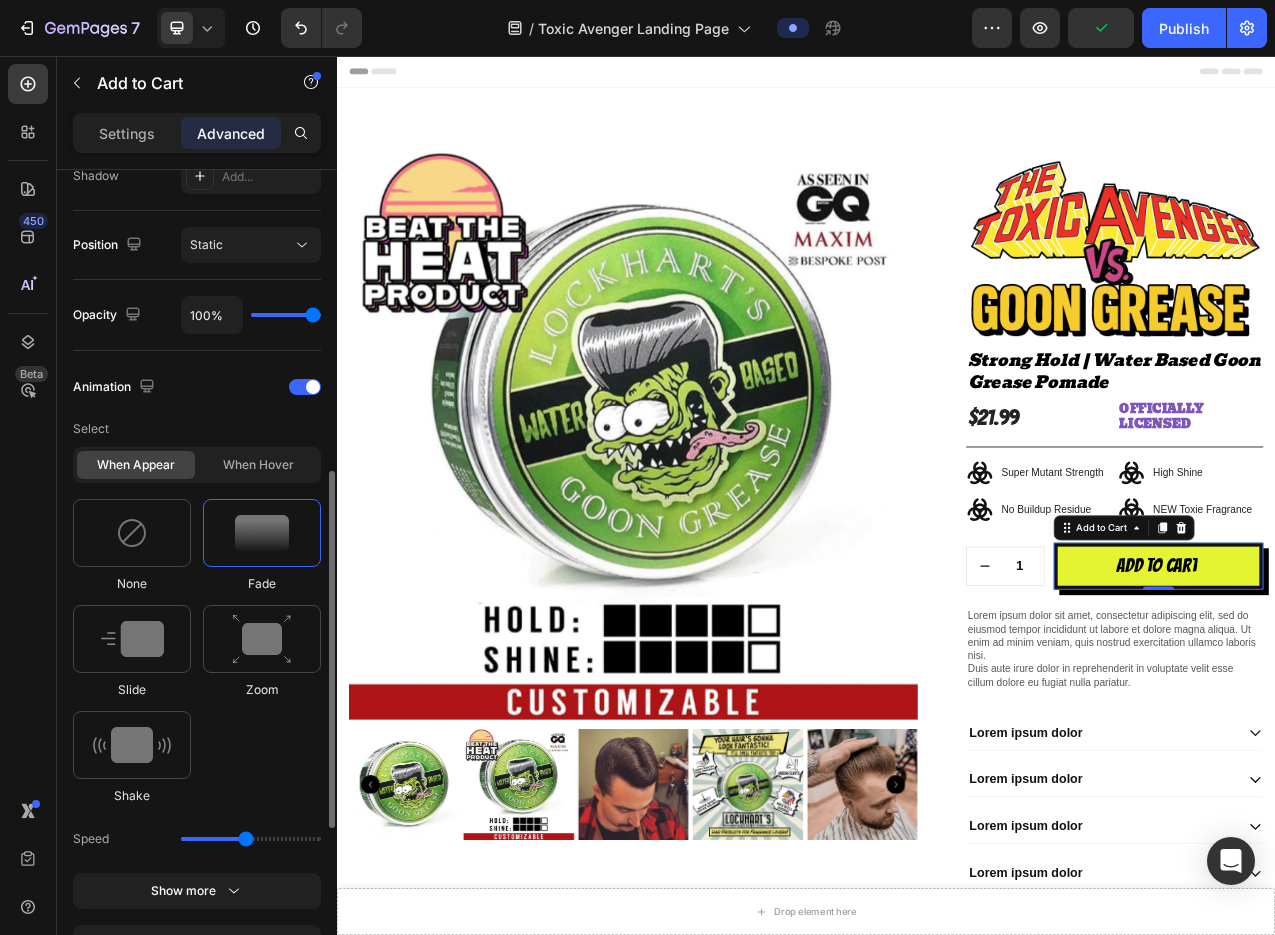 scroll, scrollTop: 691, scrollLeft: 0, axis: vertical 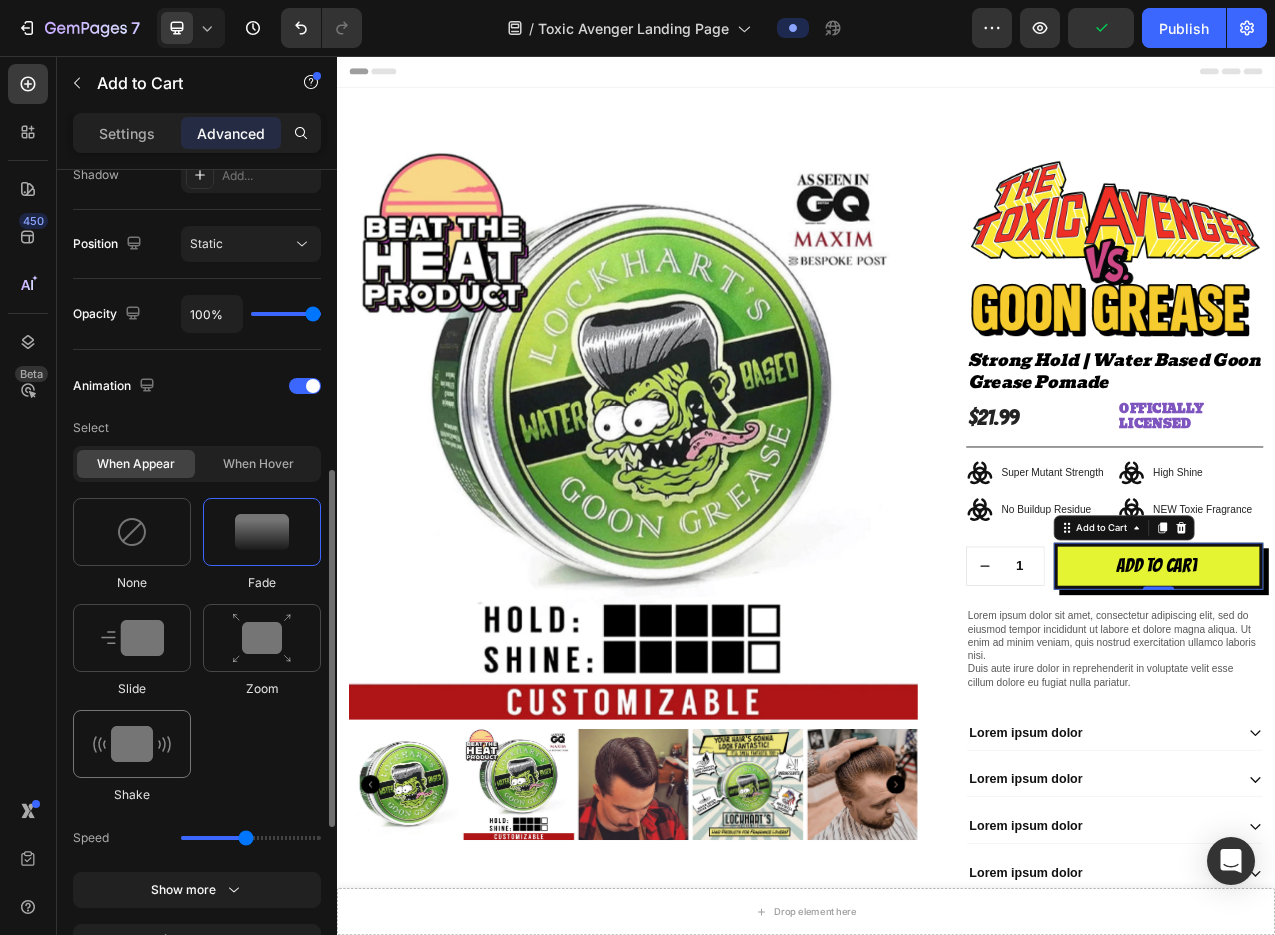 click at bounding box center [132, 744] 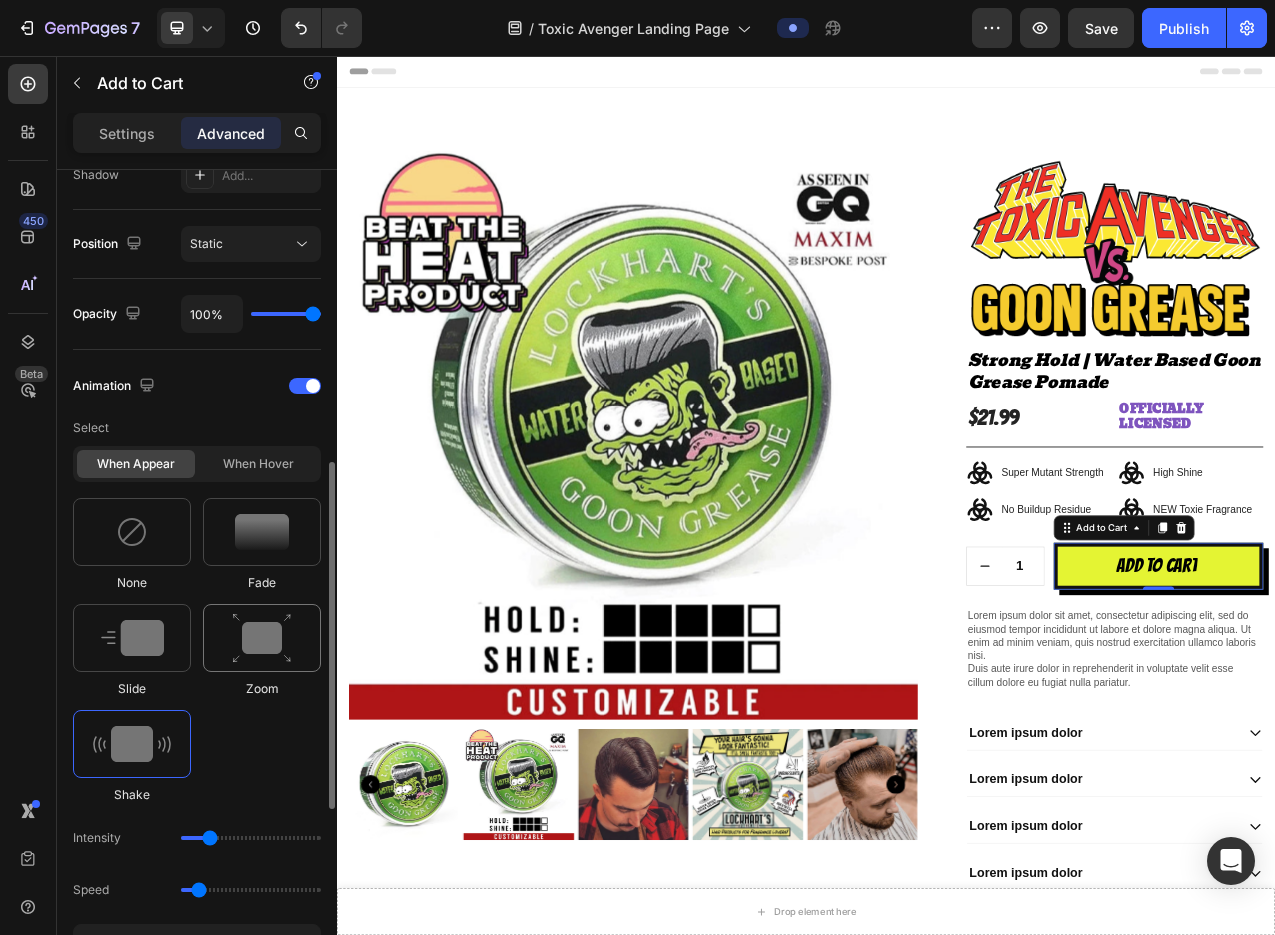 click at bounding box center [262, 638] 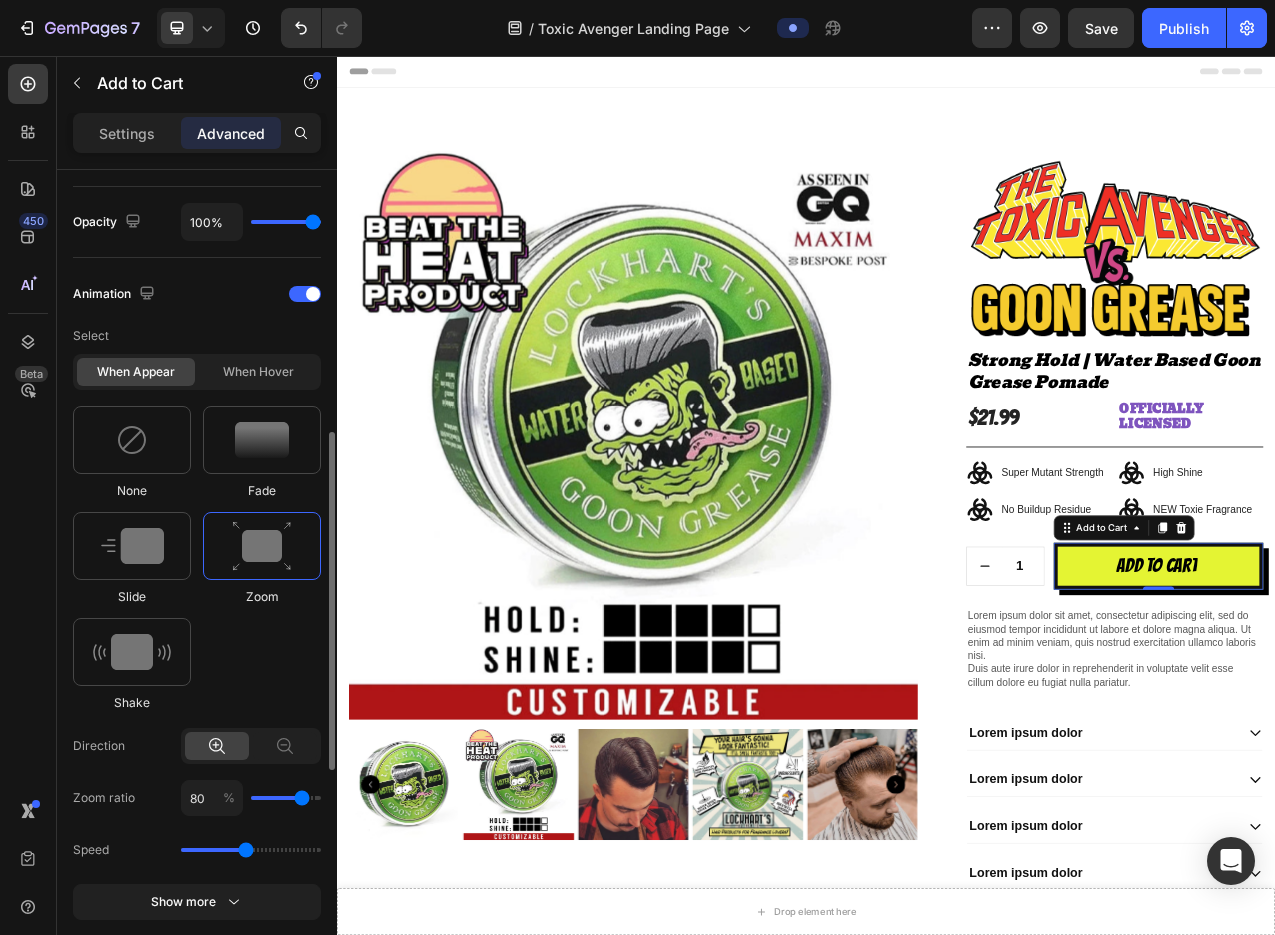 scroll, scrollTop: 786, scrollLeft: 0, axis: vertical 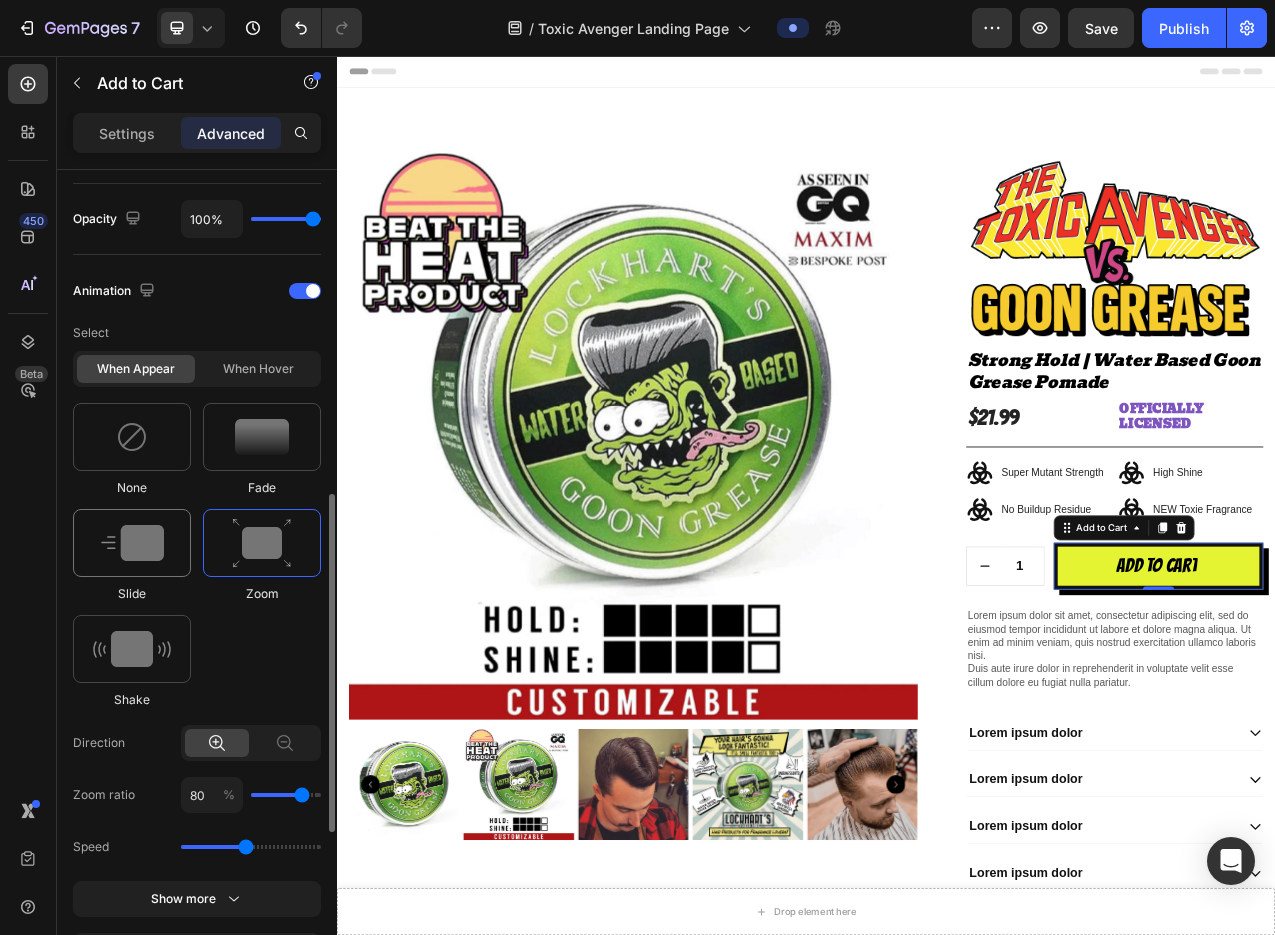 click at bounding box center [132, 543] 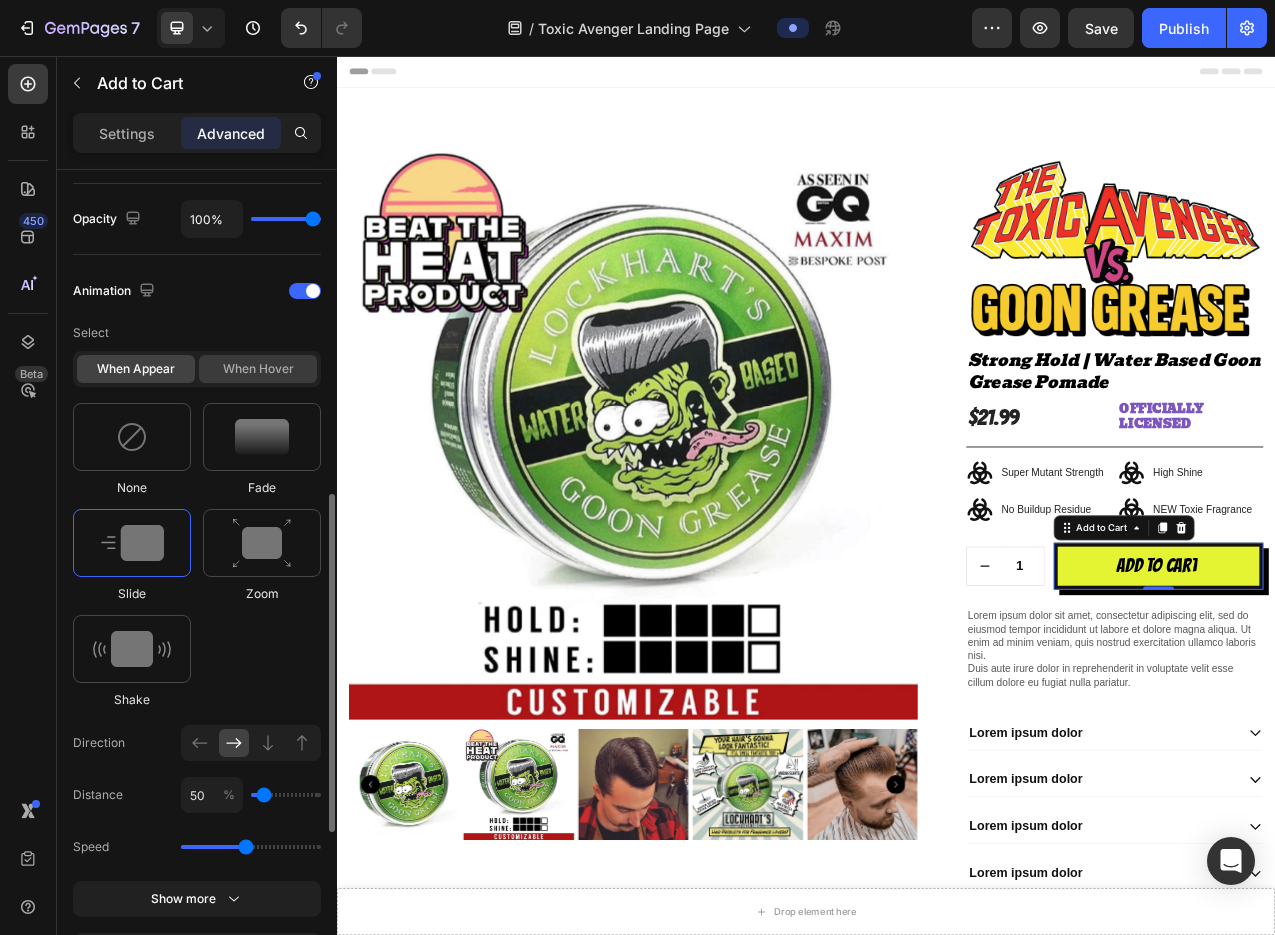 click on "When hover" 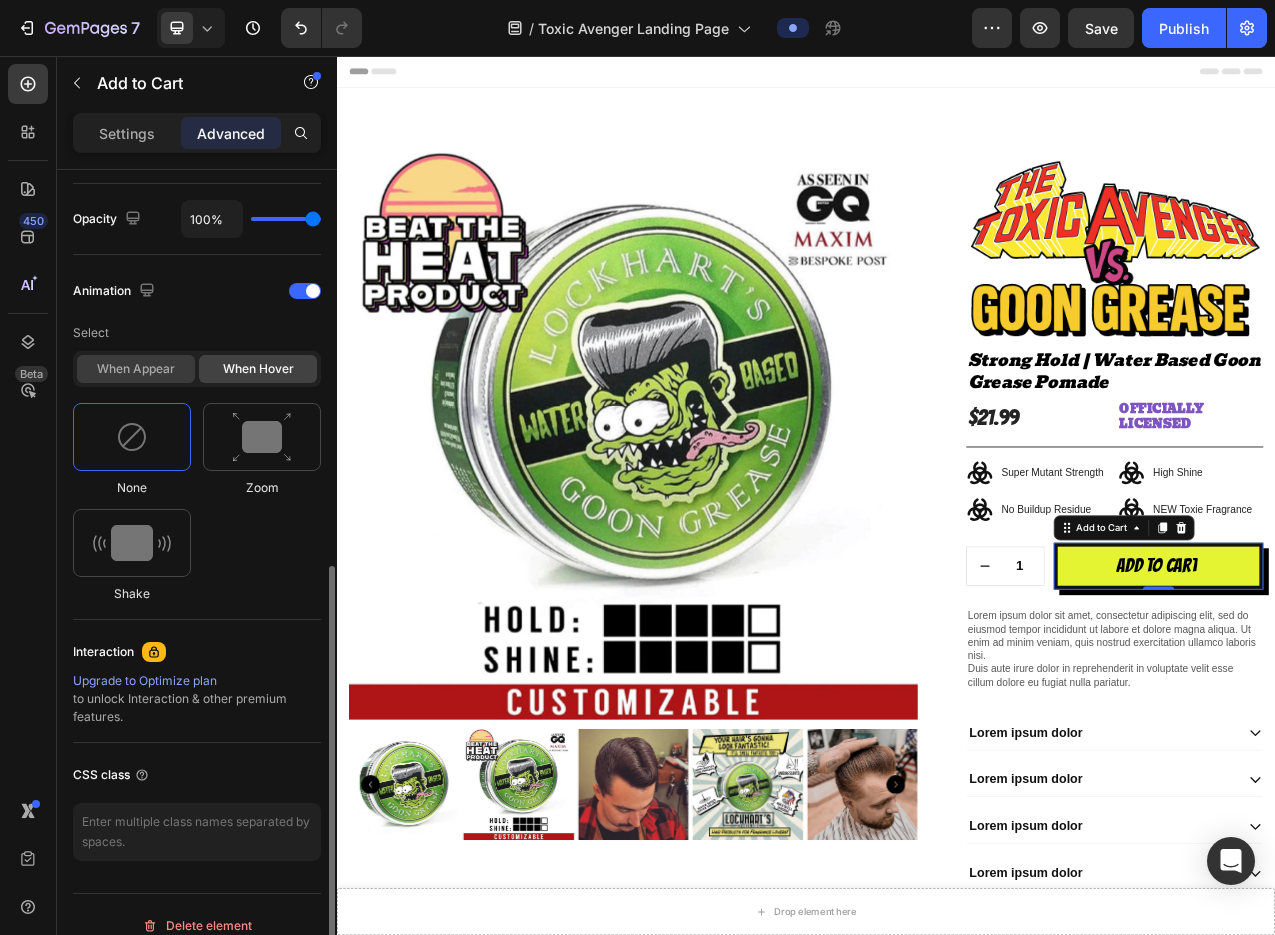 click on "When appear" 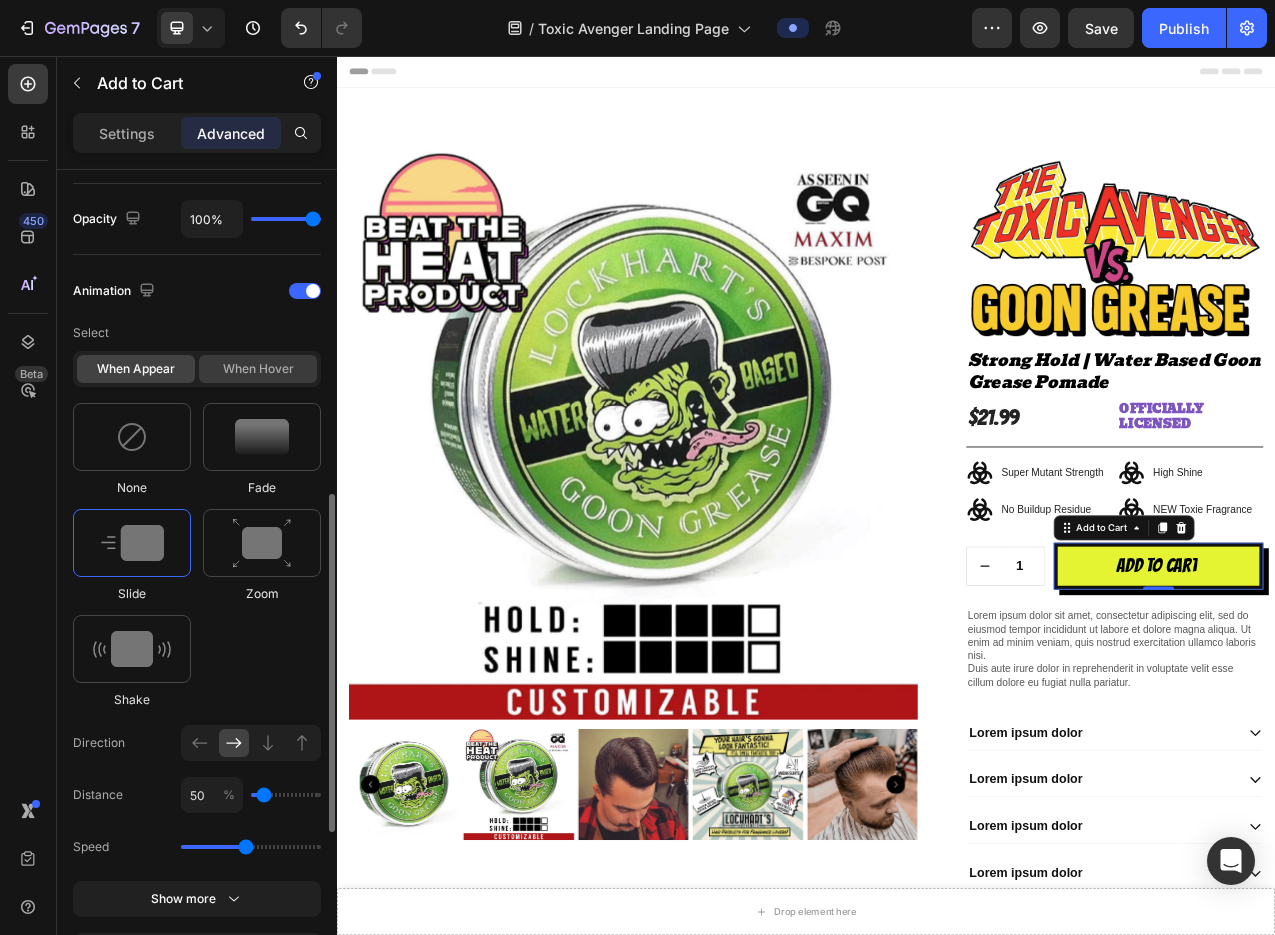 click on "When hover" 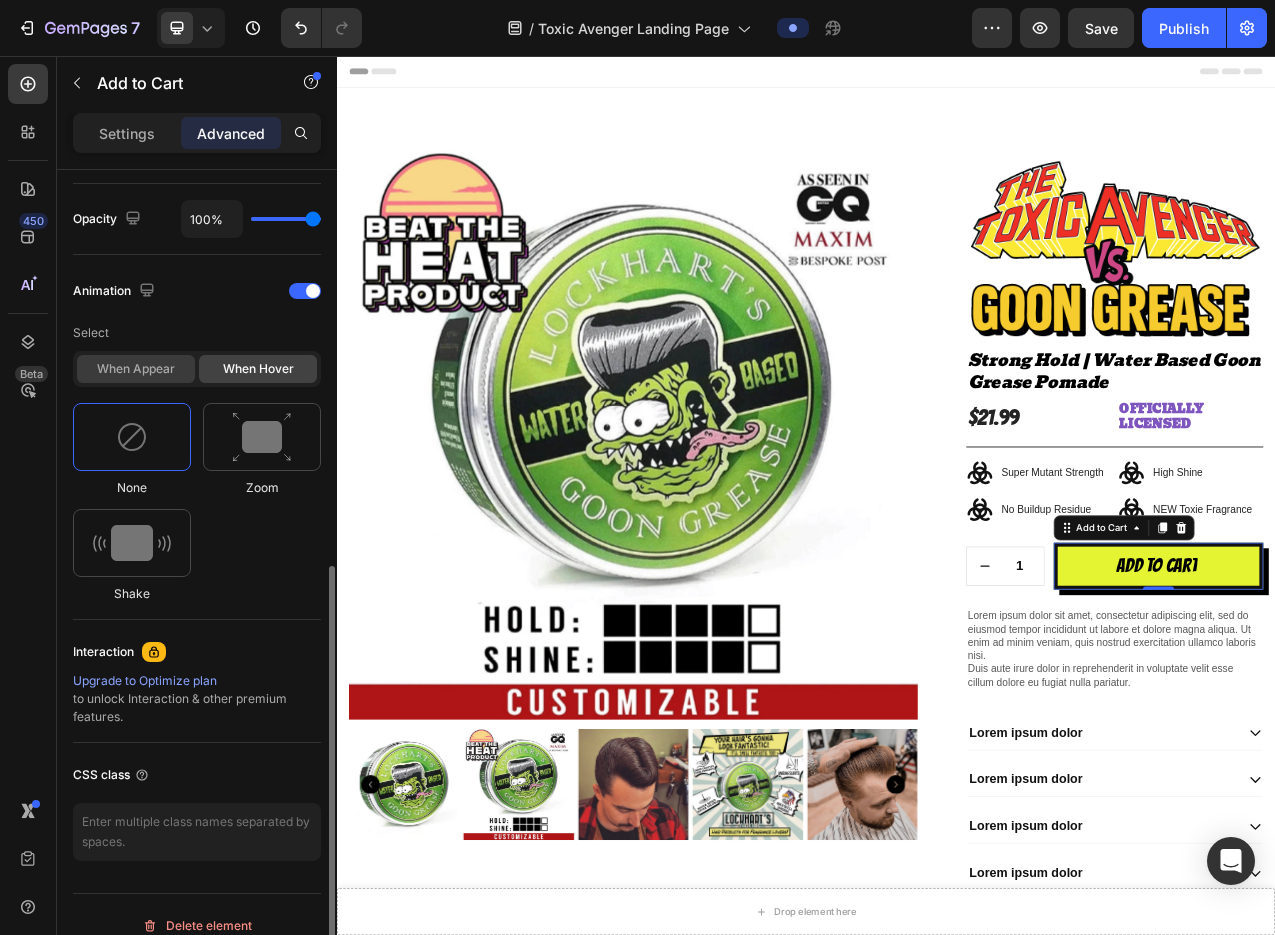 click on "When appear" 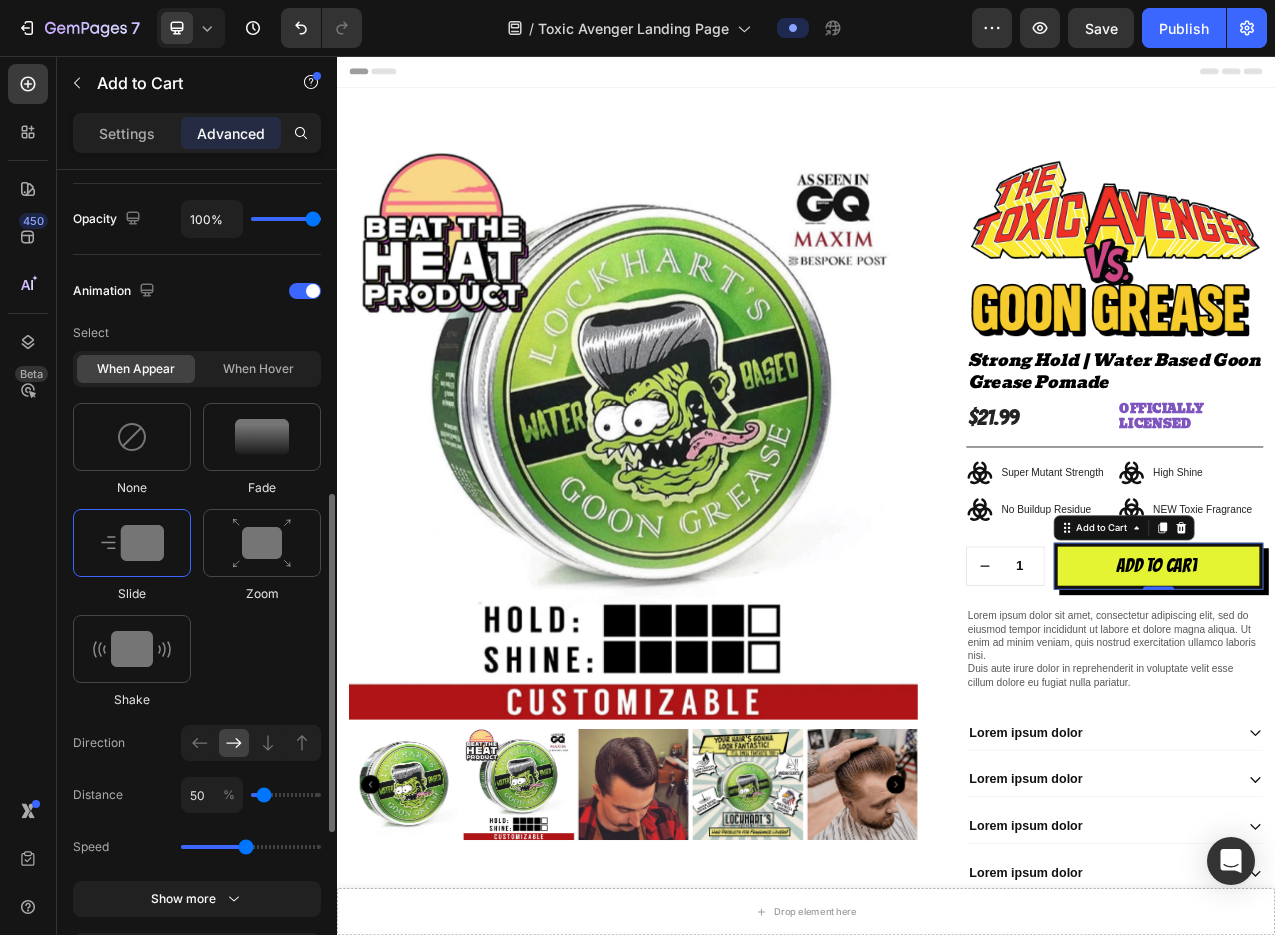 click on "None Fade Slide Zoom Shake" at bounding box center [197, 556] 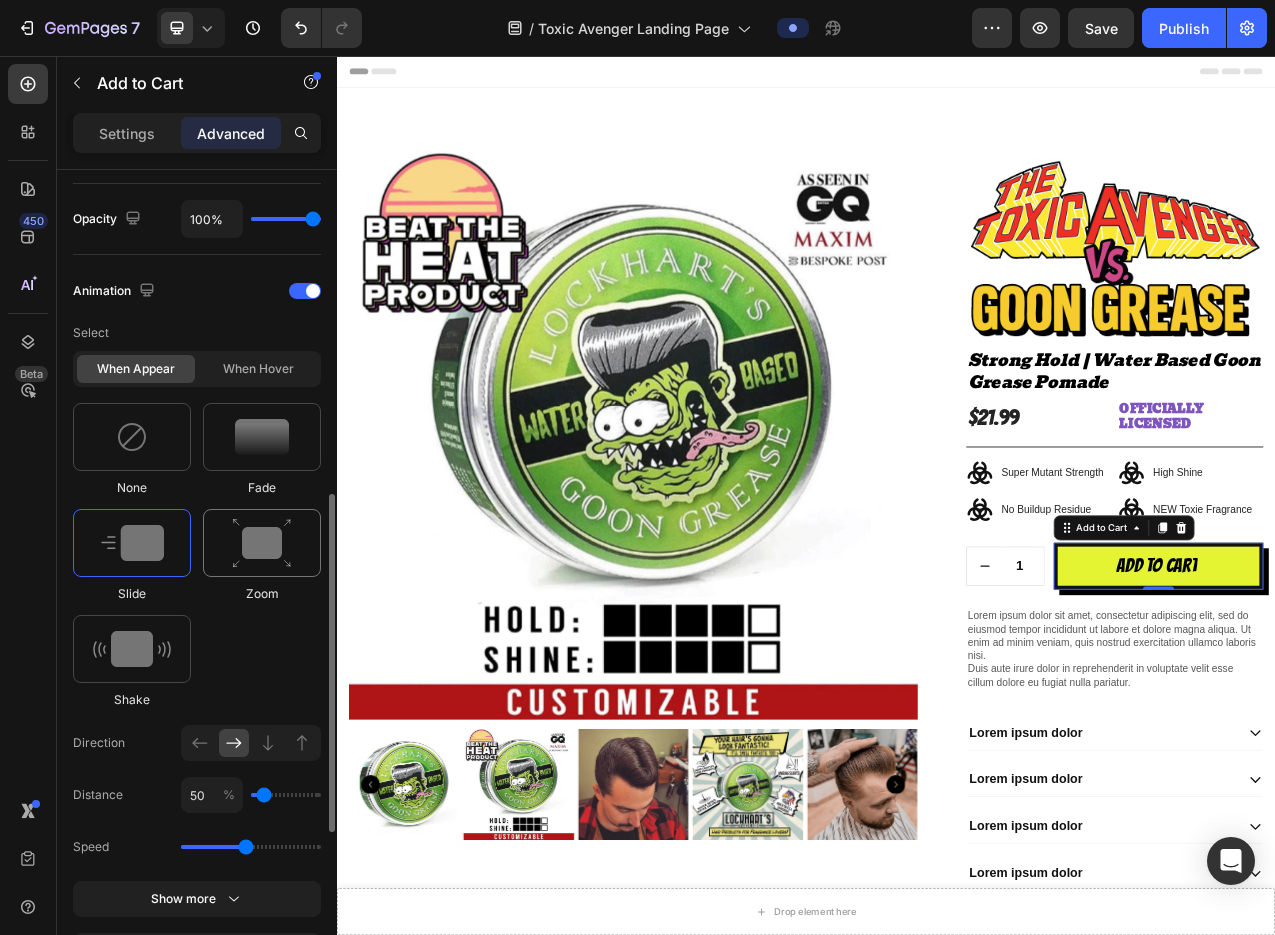 click at bounding box center (262, 543) 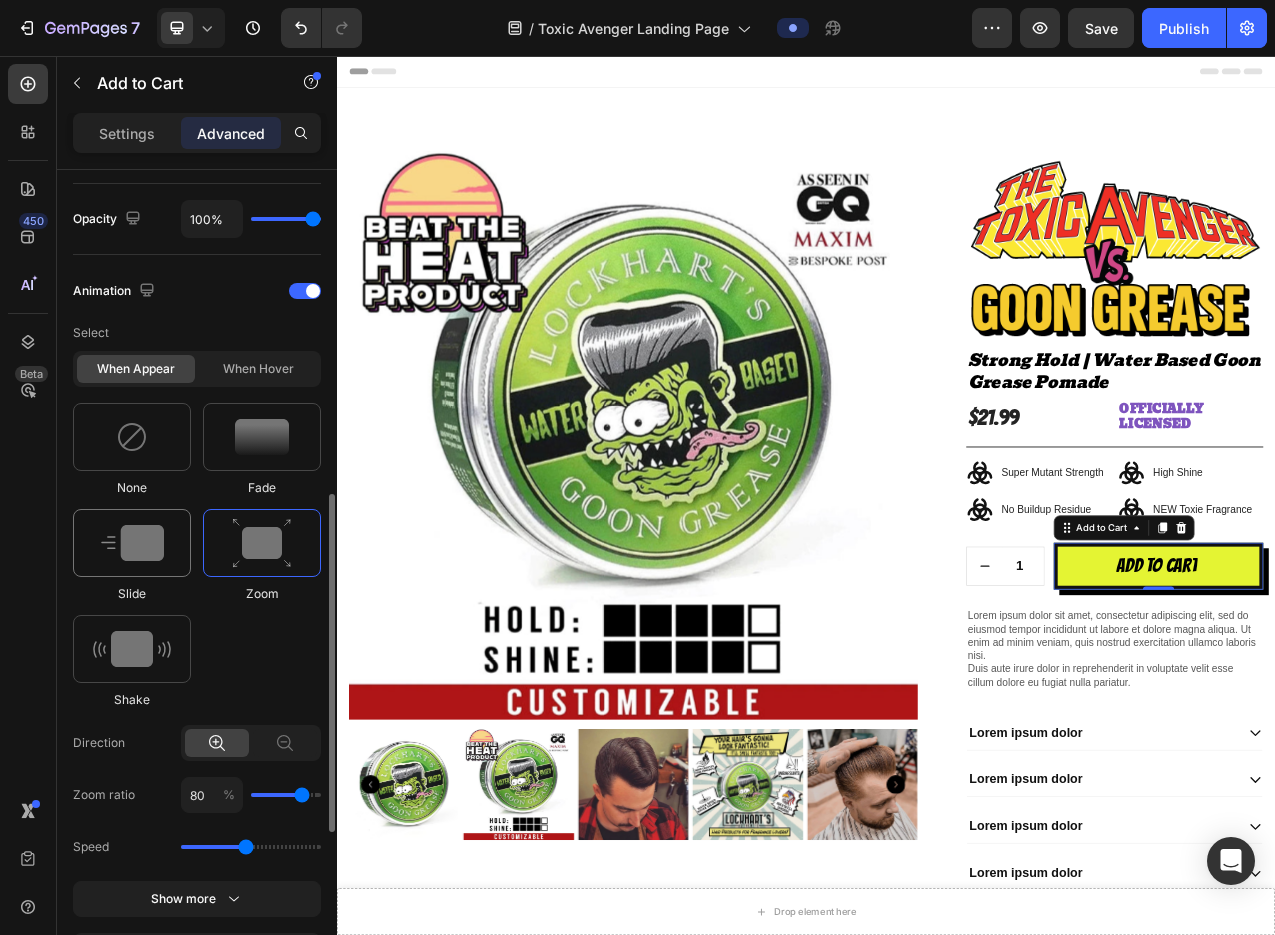 click at bounding box center [132, 543] 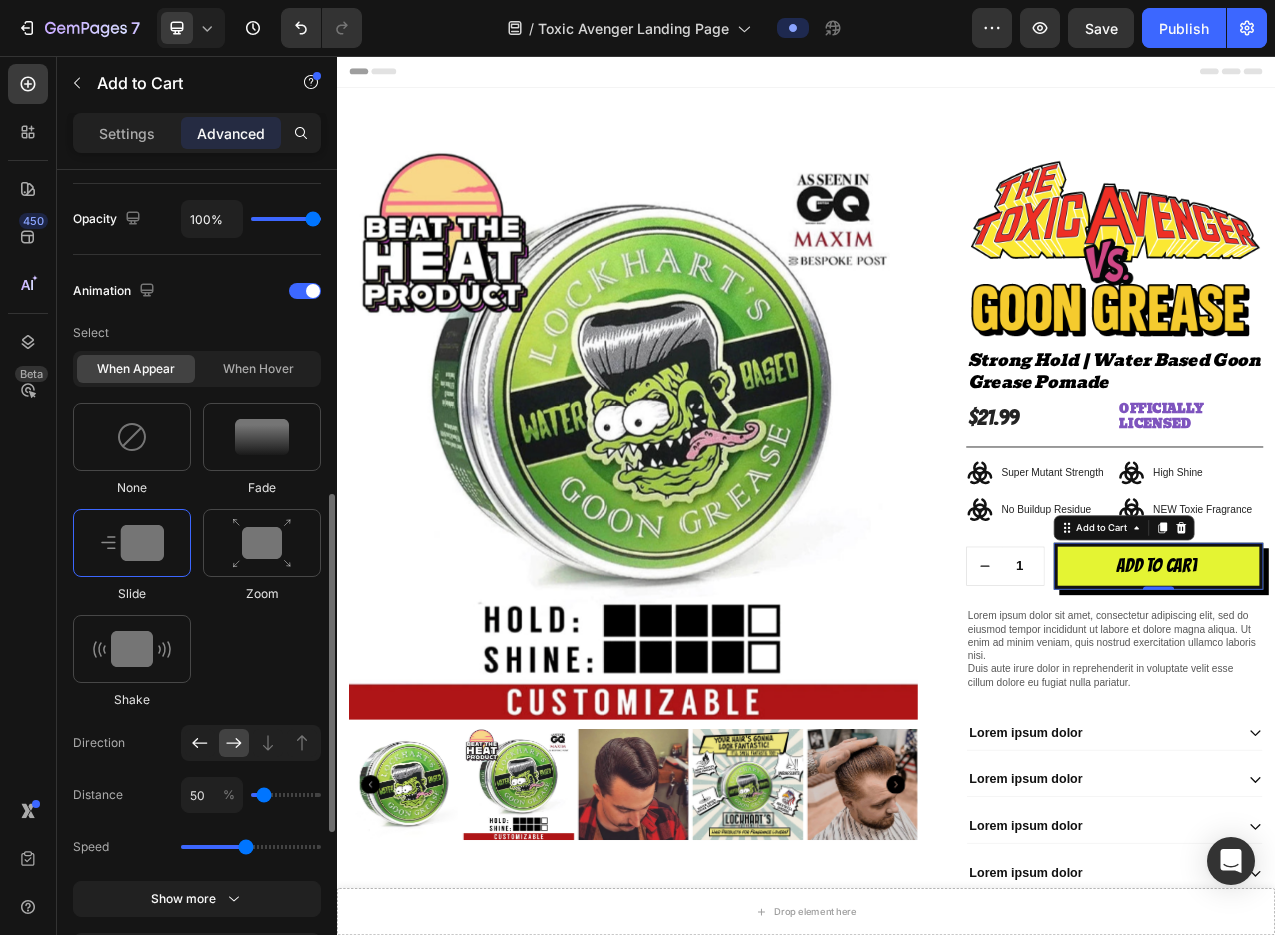click 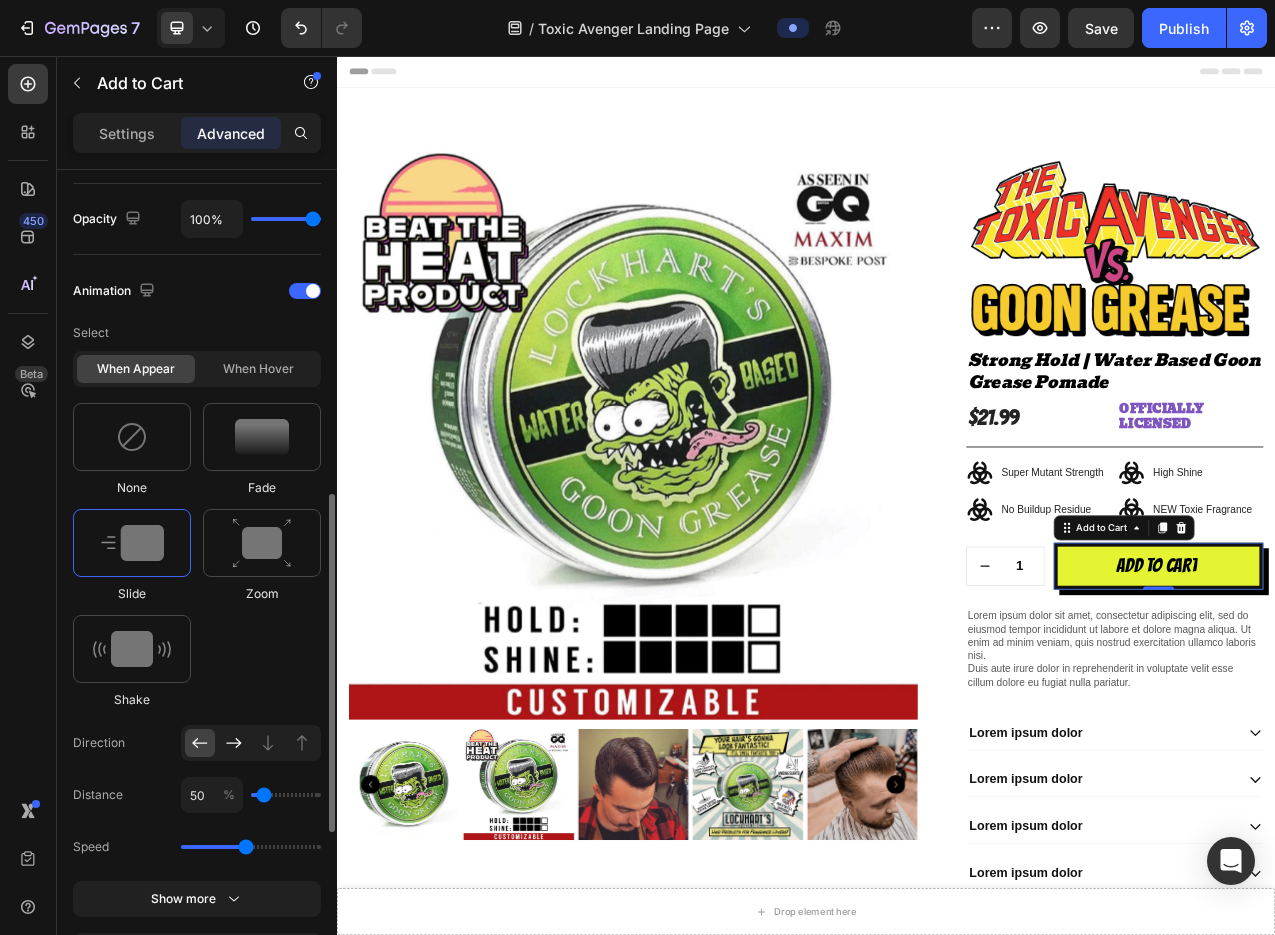 click 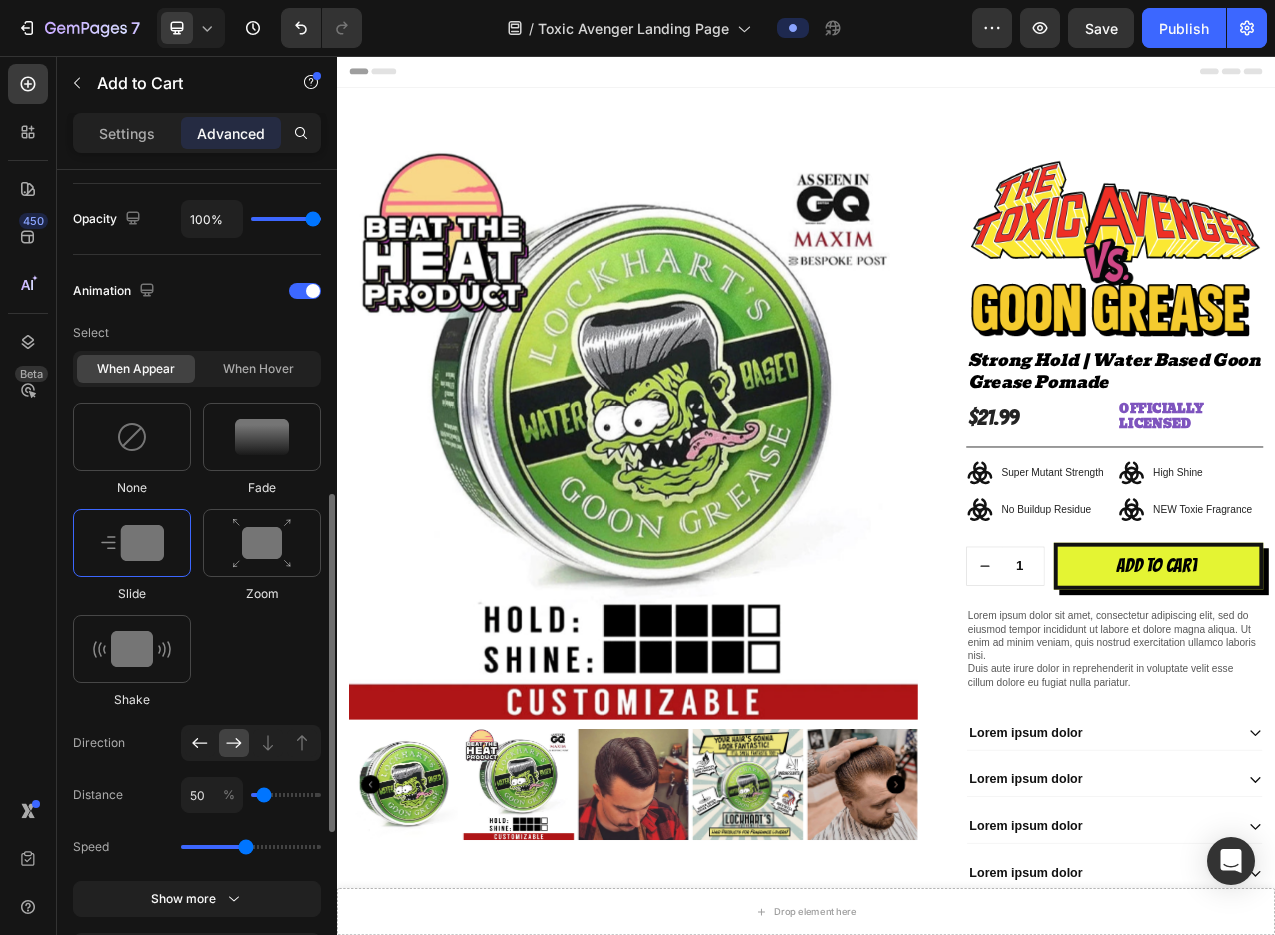 click 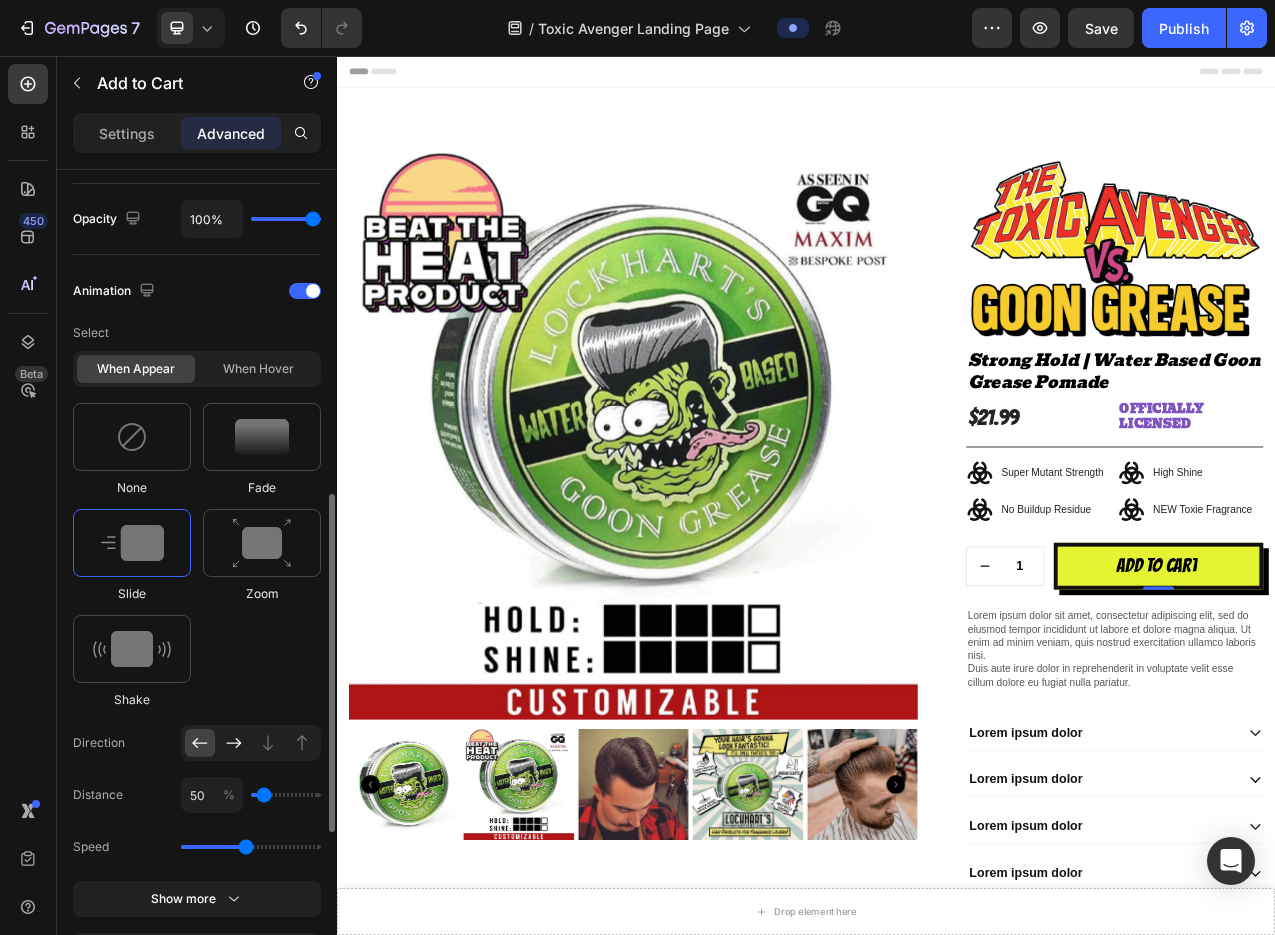 click 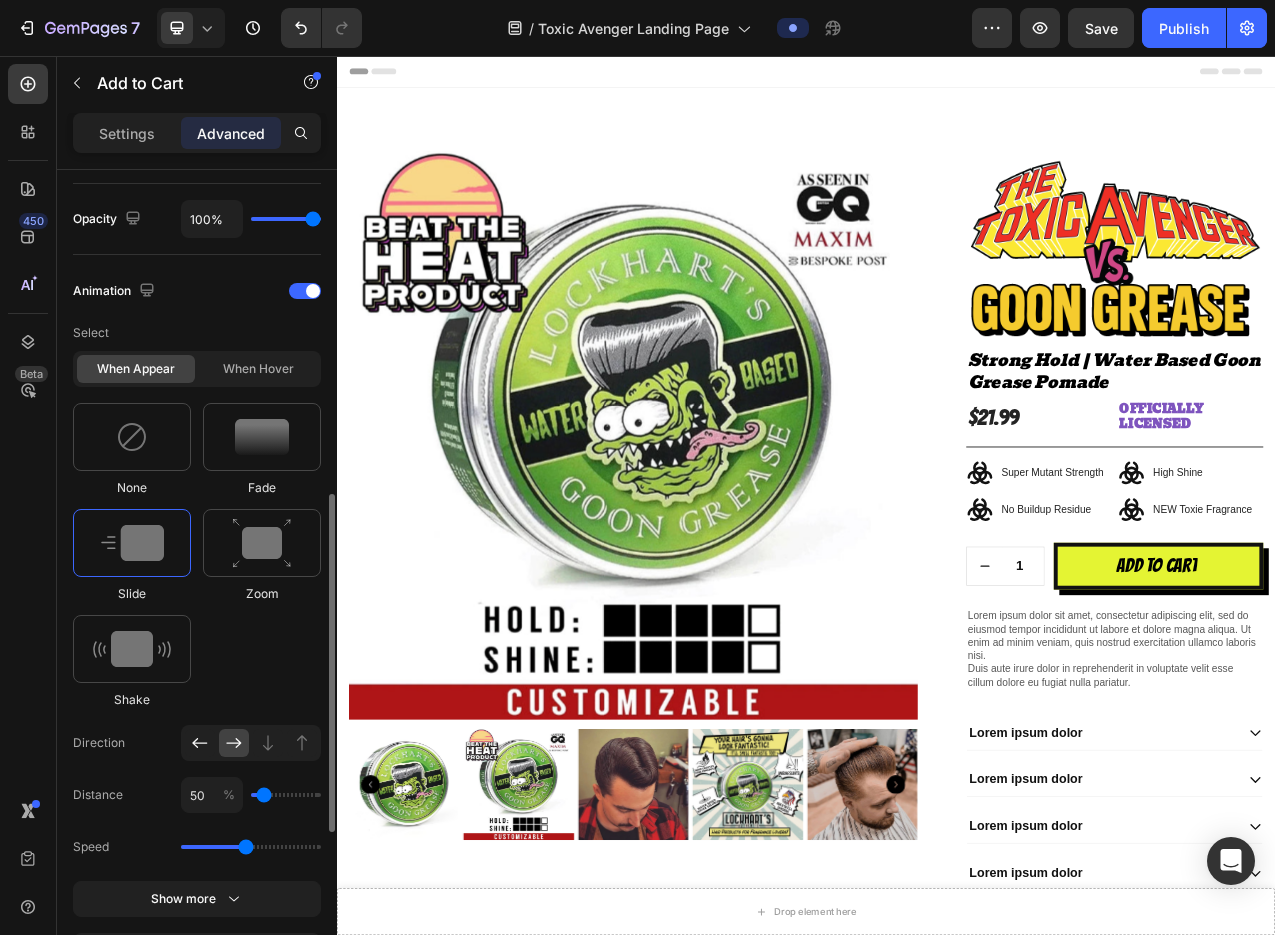 click 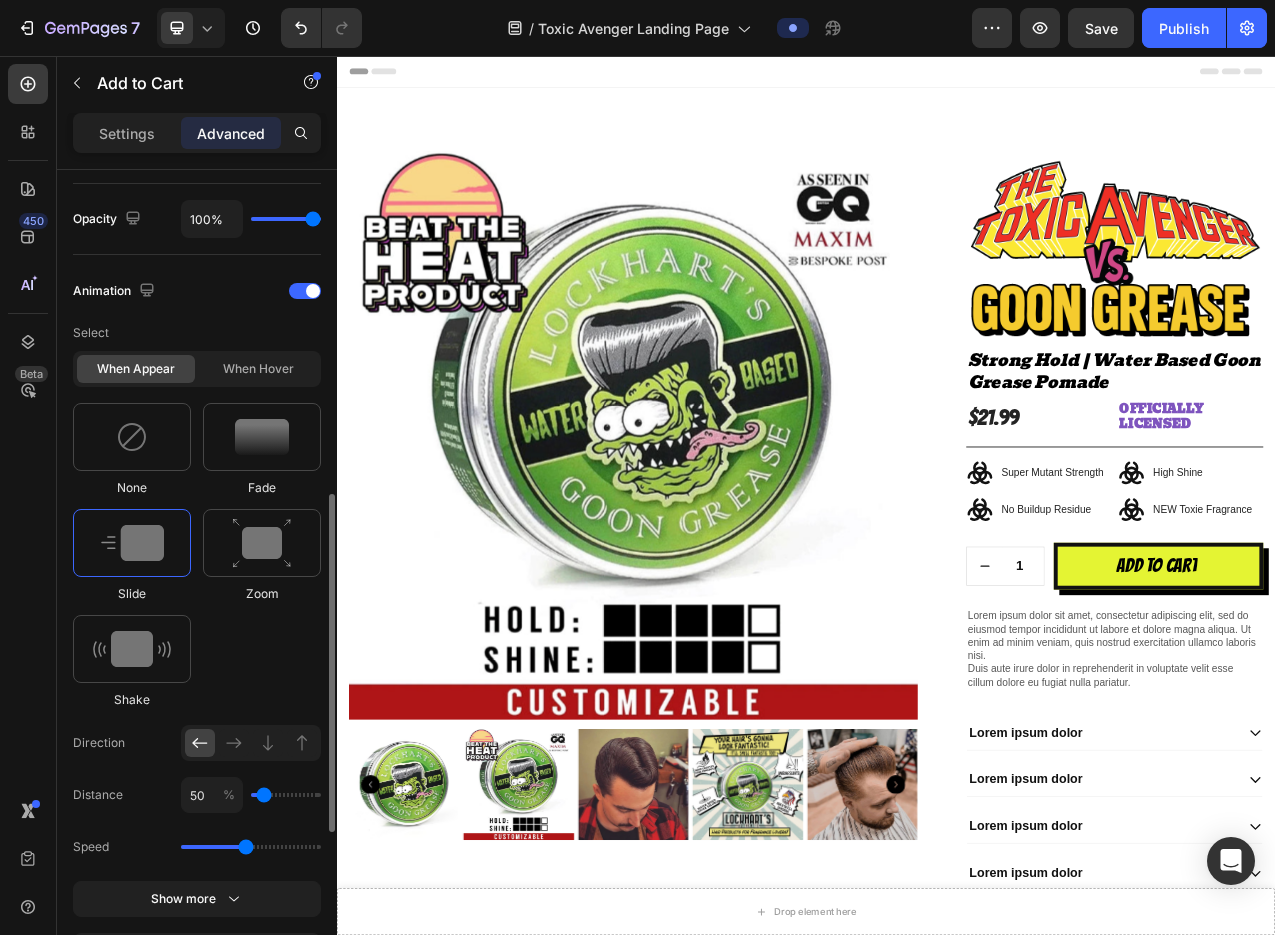 click on "None Fade Slide Zoom Shake" at bounding box center [197, 556] 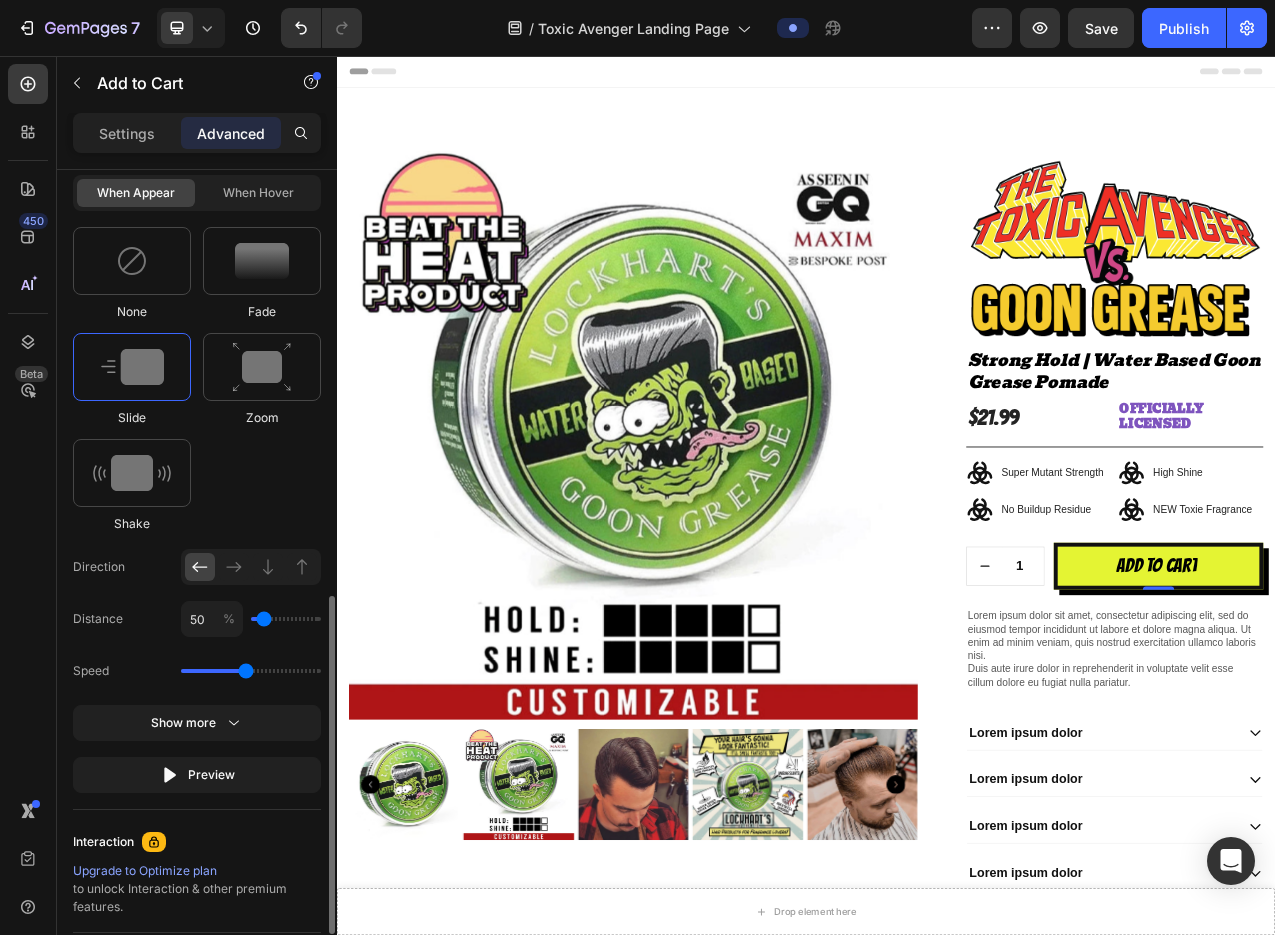 scroll, scrollTop: 991, scrollLeft: 0, axis: vertical 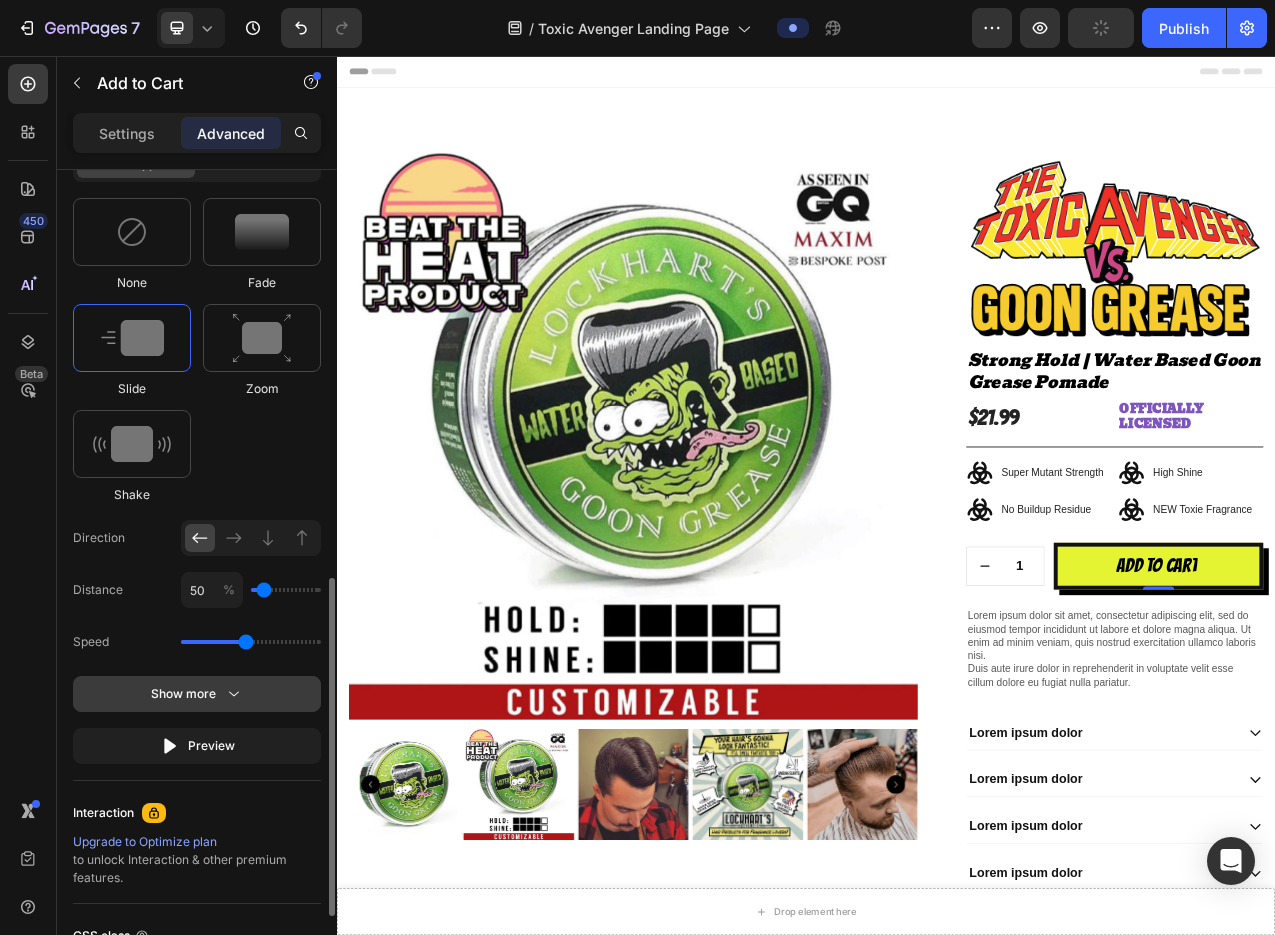 click on "Show more" 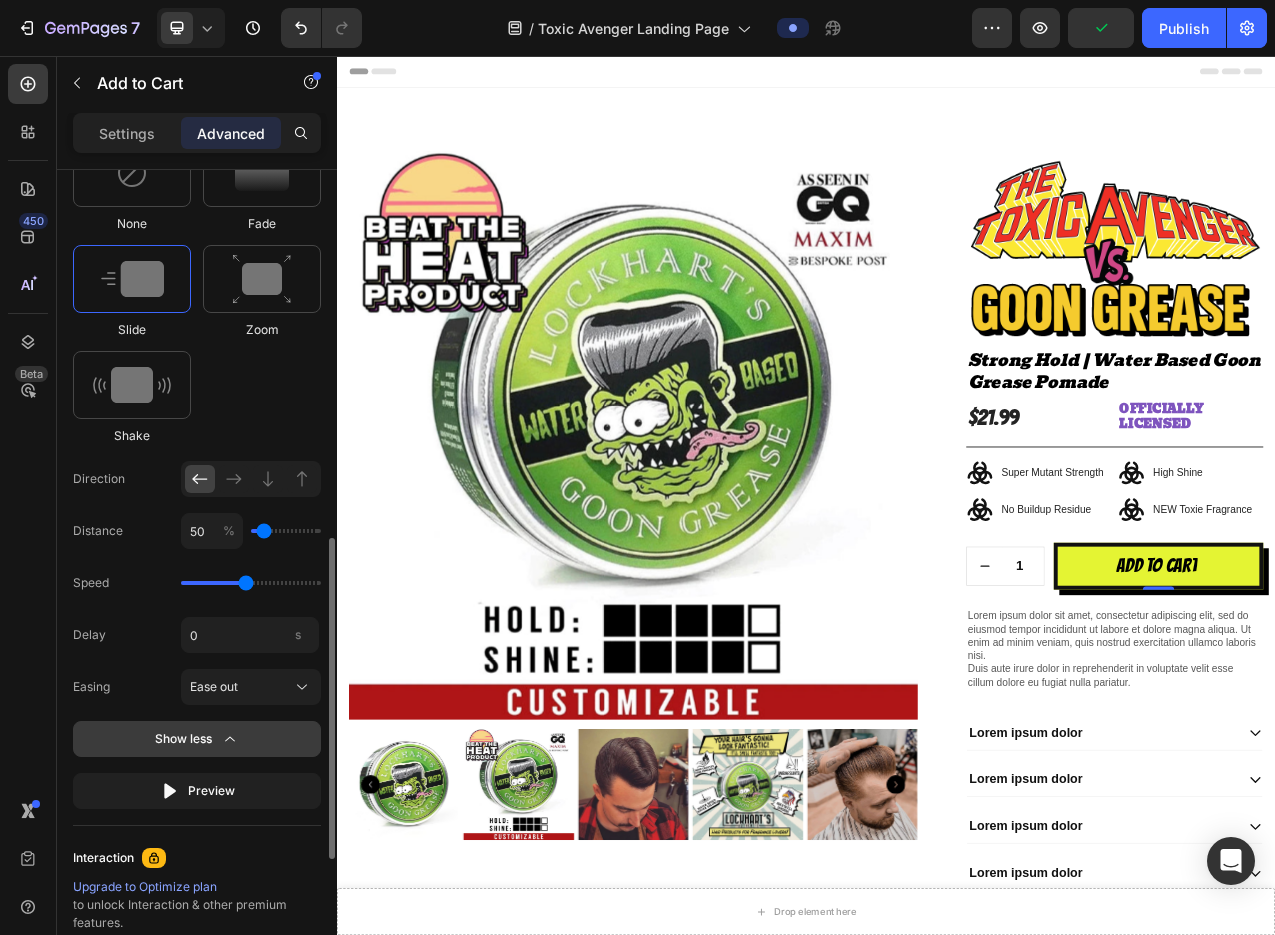 scroll, scrollTop: 1051, scrollLeft: 0, axis: vertical 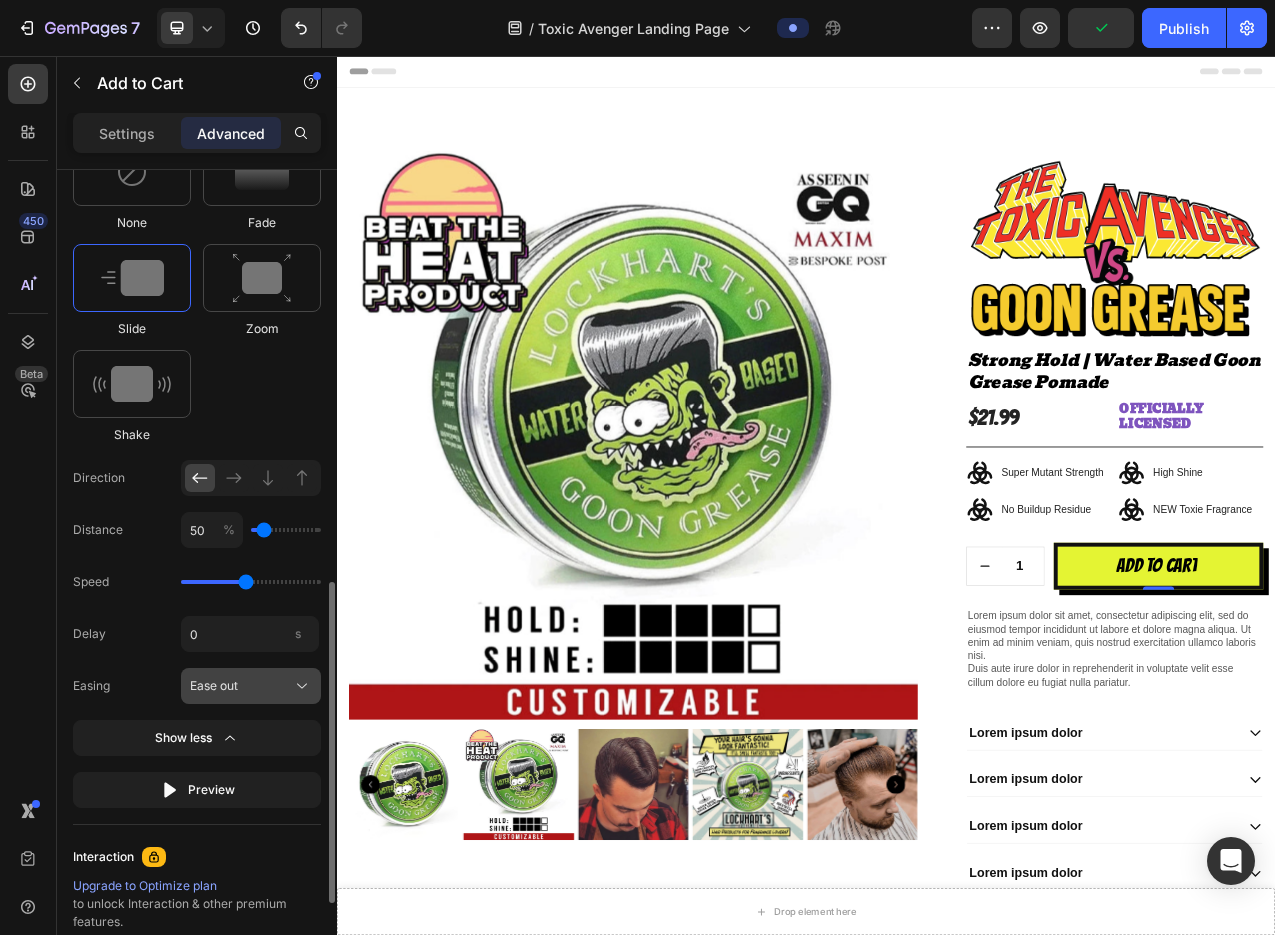 click on "Ease out" 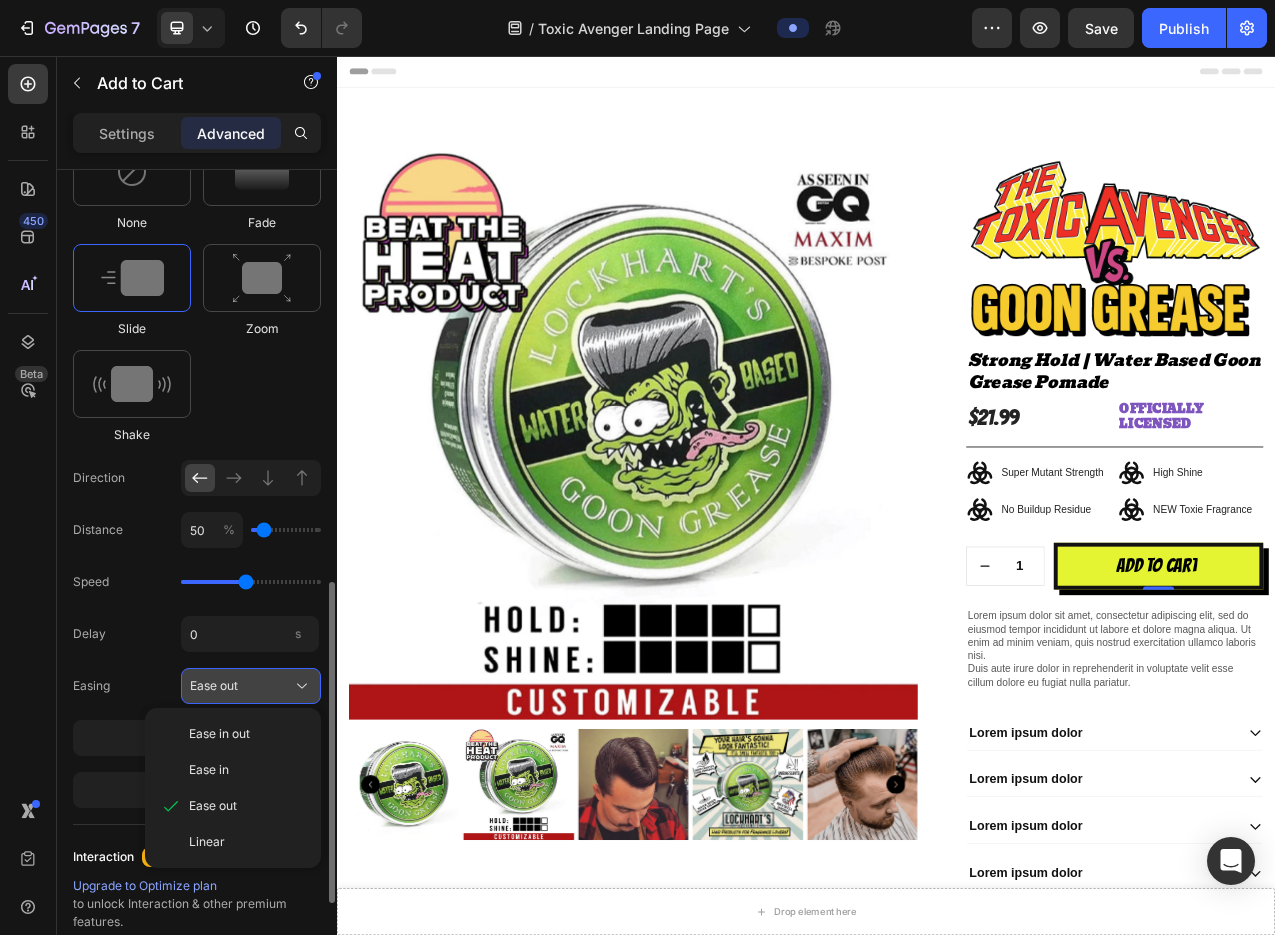 click 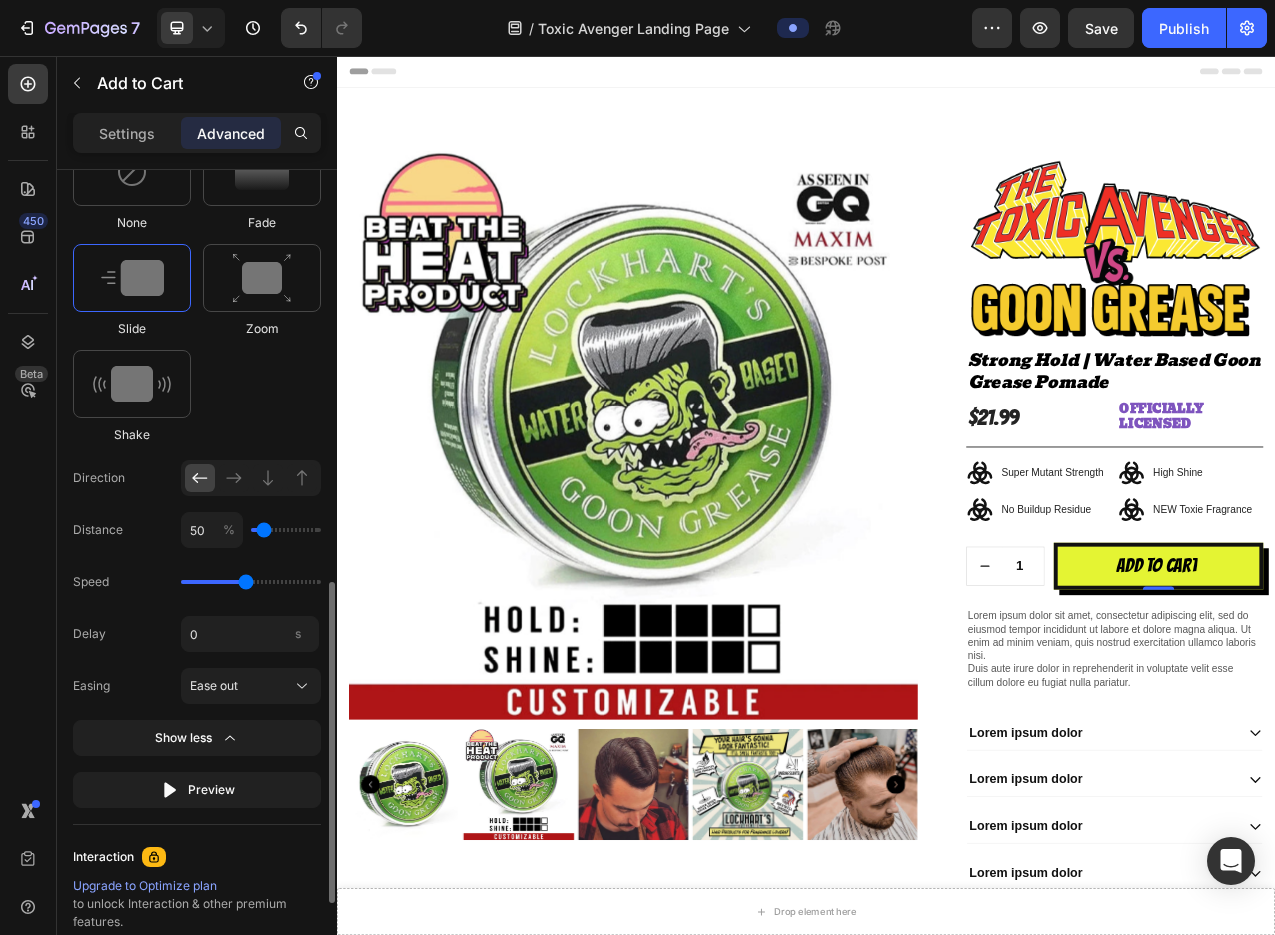 click on "Easing  Ease out" at bounding box center (197, 686) 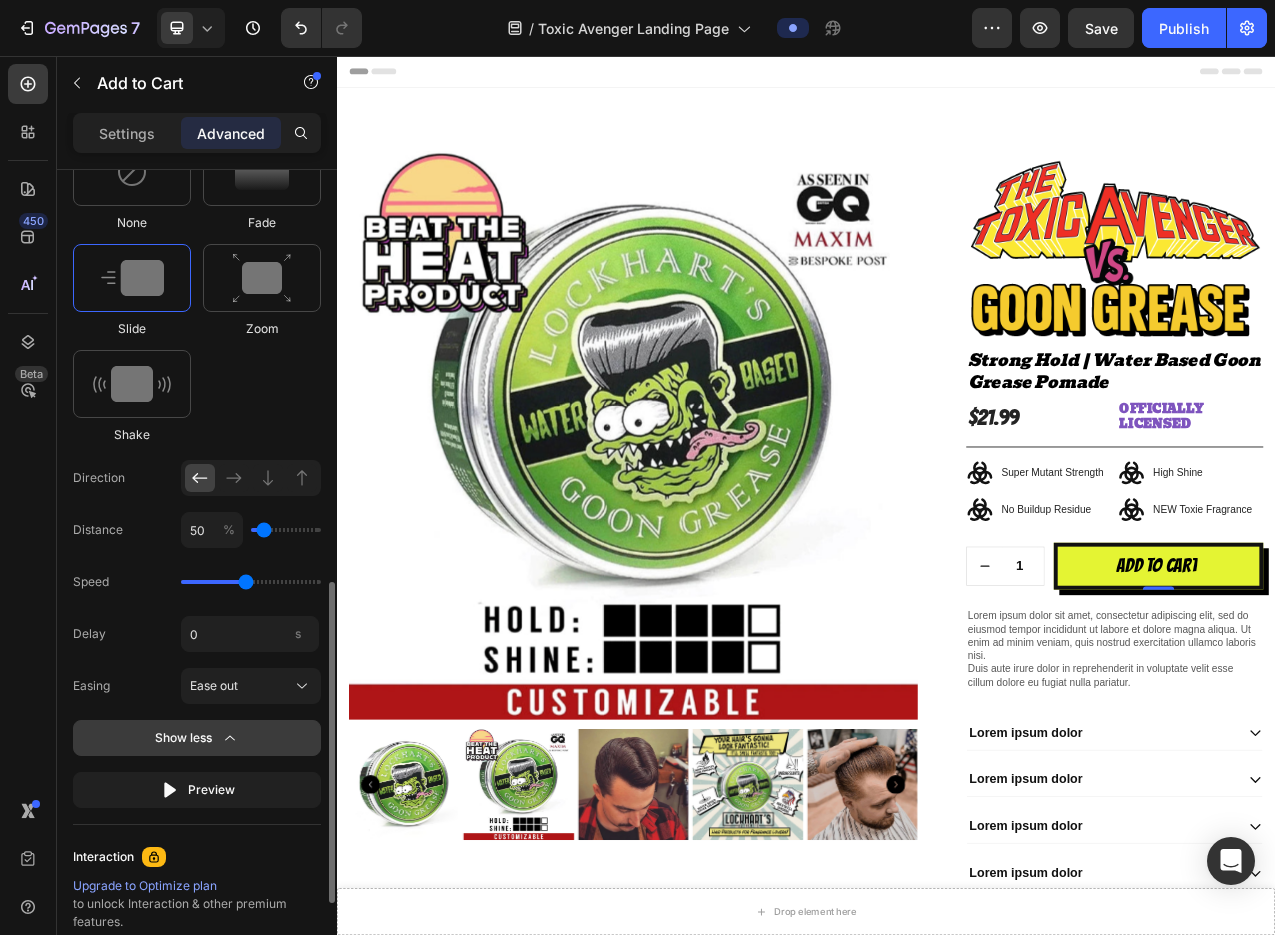 scroll, scrollTop: 1053, scrollLeft: 0, axis: vertical 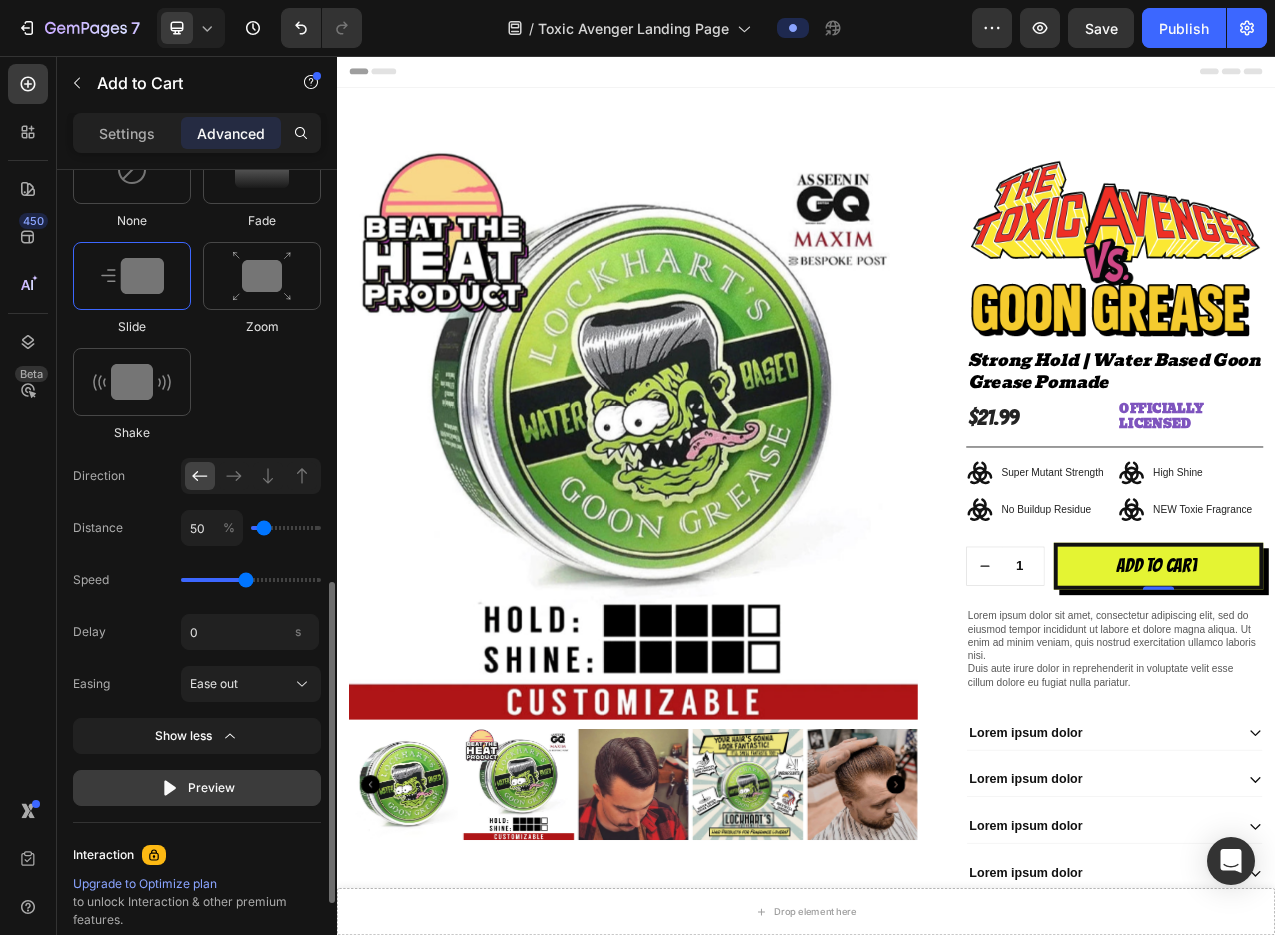 click 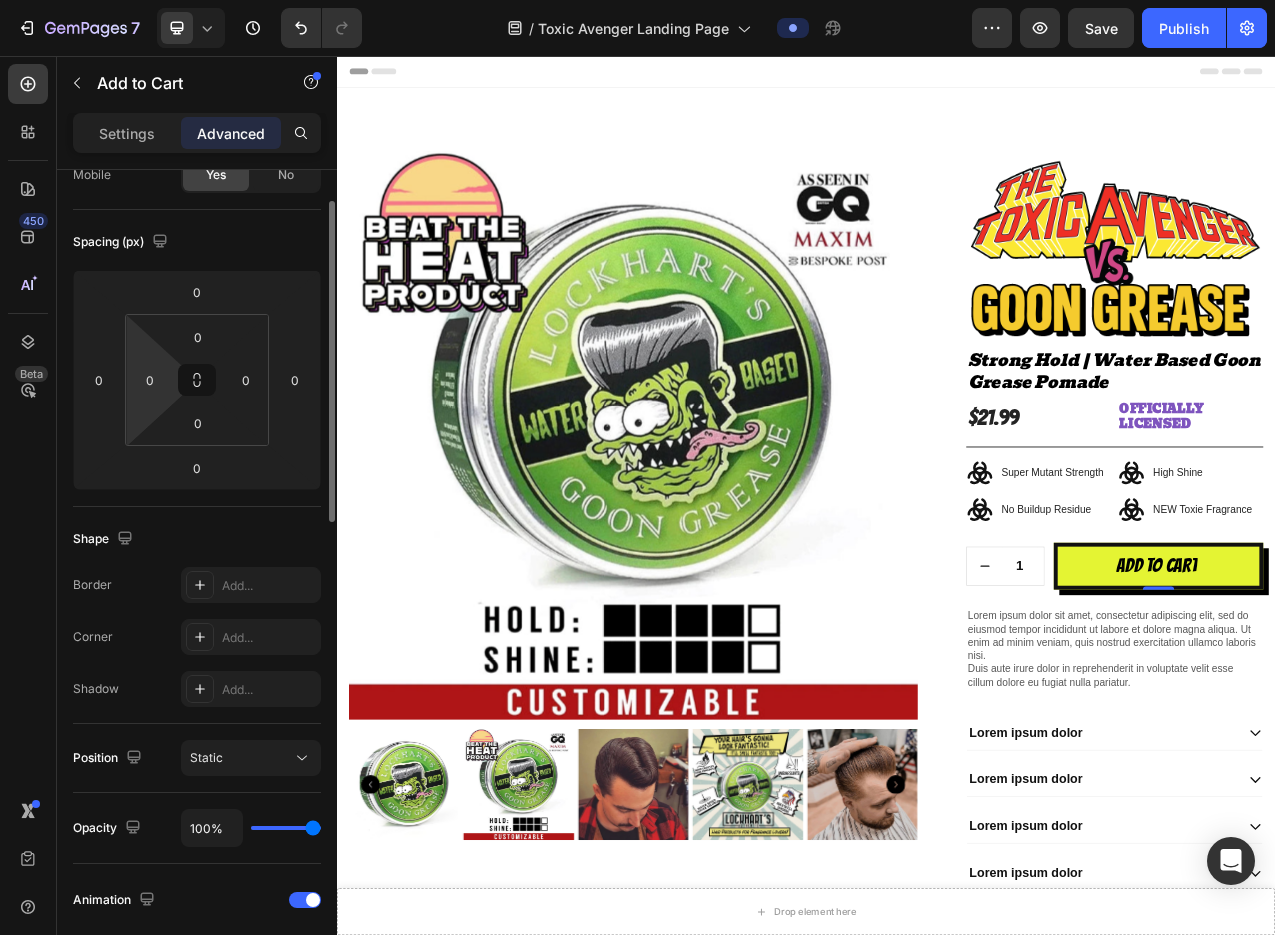 scroll, scrollTop: 150, scrollLeft: 0, axis: vertical 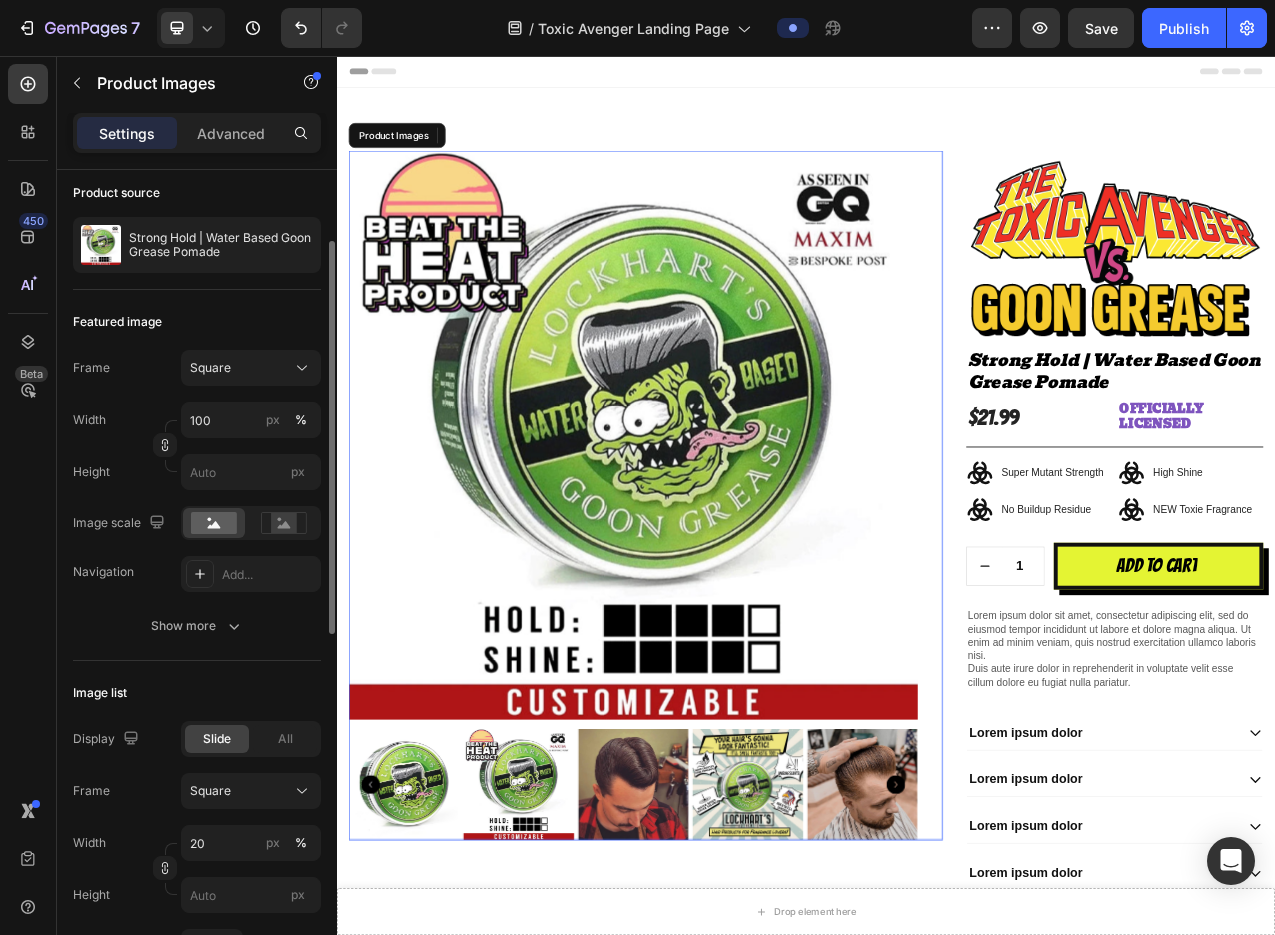 click at bounding box center [716, 541] 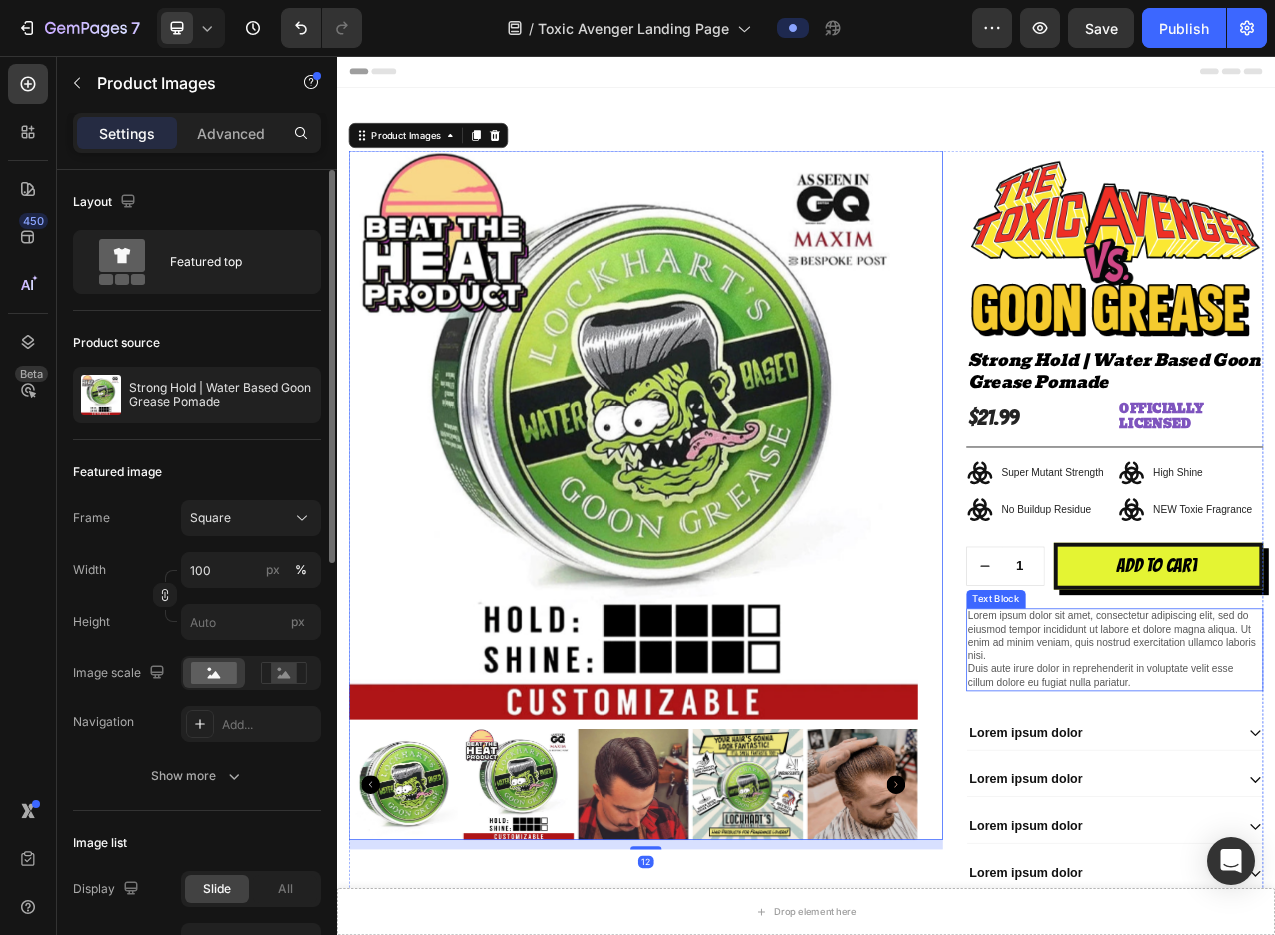 click on "Lorem ipsum dolor sit amet, consectetur adipiscing elit, sed do eiusmod tempor incididunt ut labore et dolore magna aliqua. Ut enim ad minim veniam, quis nostrud exercitation ullamco laboris nisi. Duis aute irure dolor in reprehenderit in voluptate velit esse cillum dolore eu fugiat nulla pariatur." at bounding box center [1332, 815] 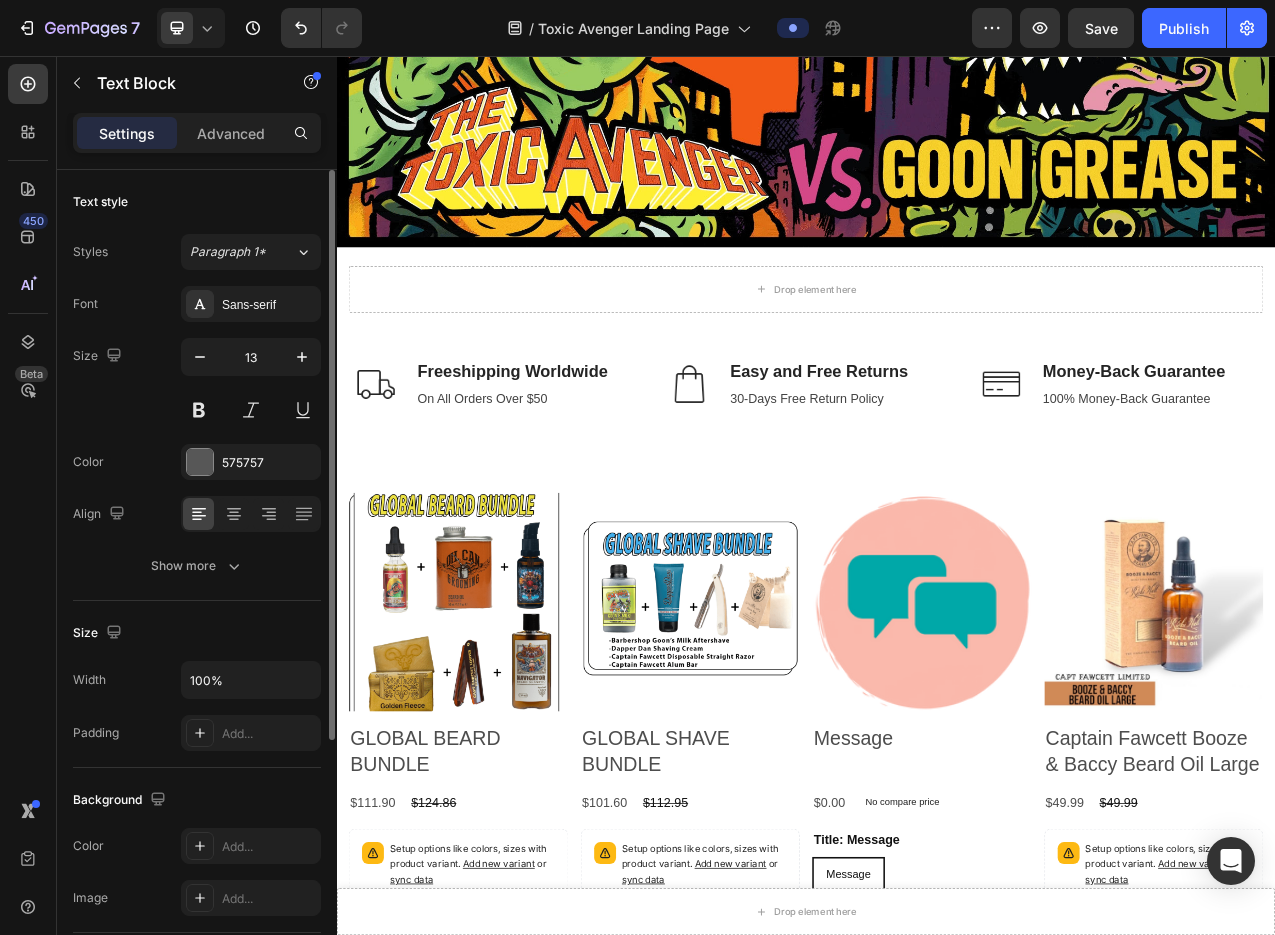 scroll, scrollTop: 1517, scrollLeft: 0, axis: vertical 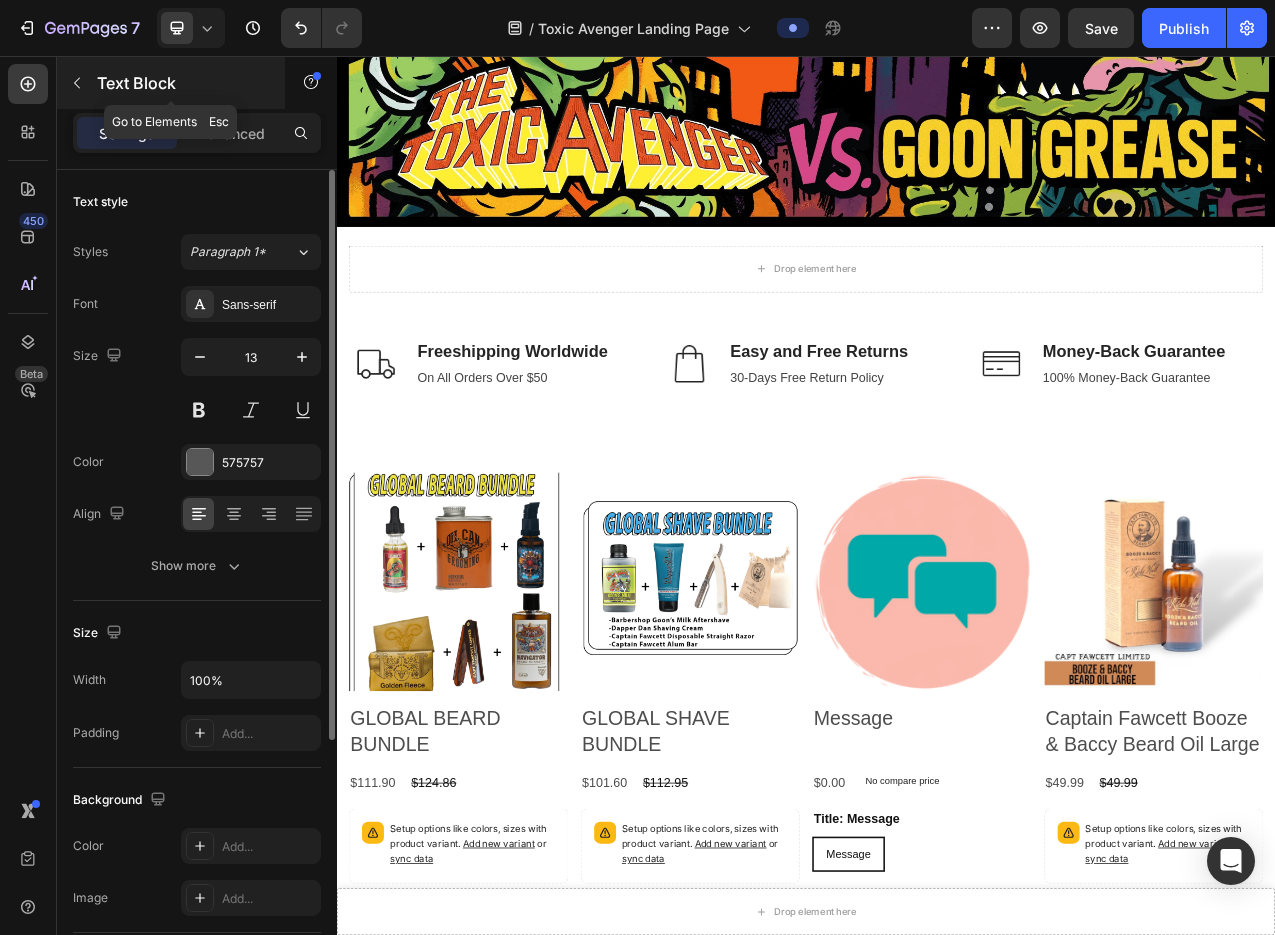 click 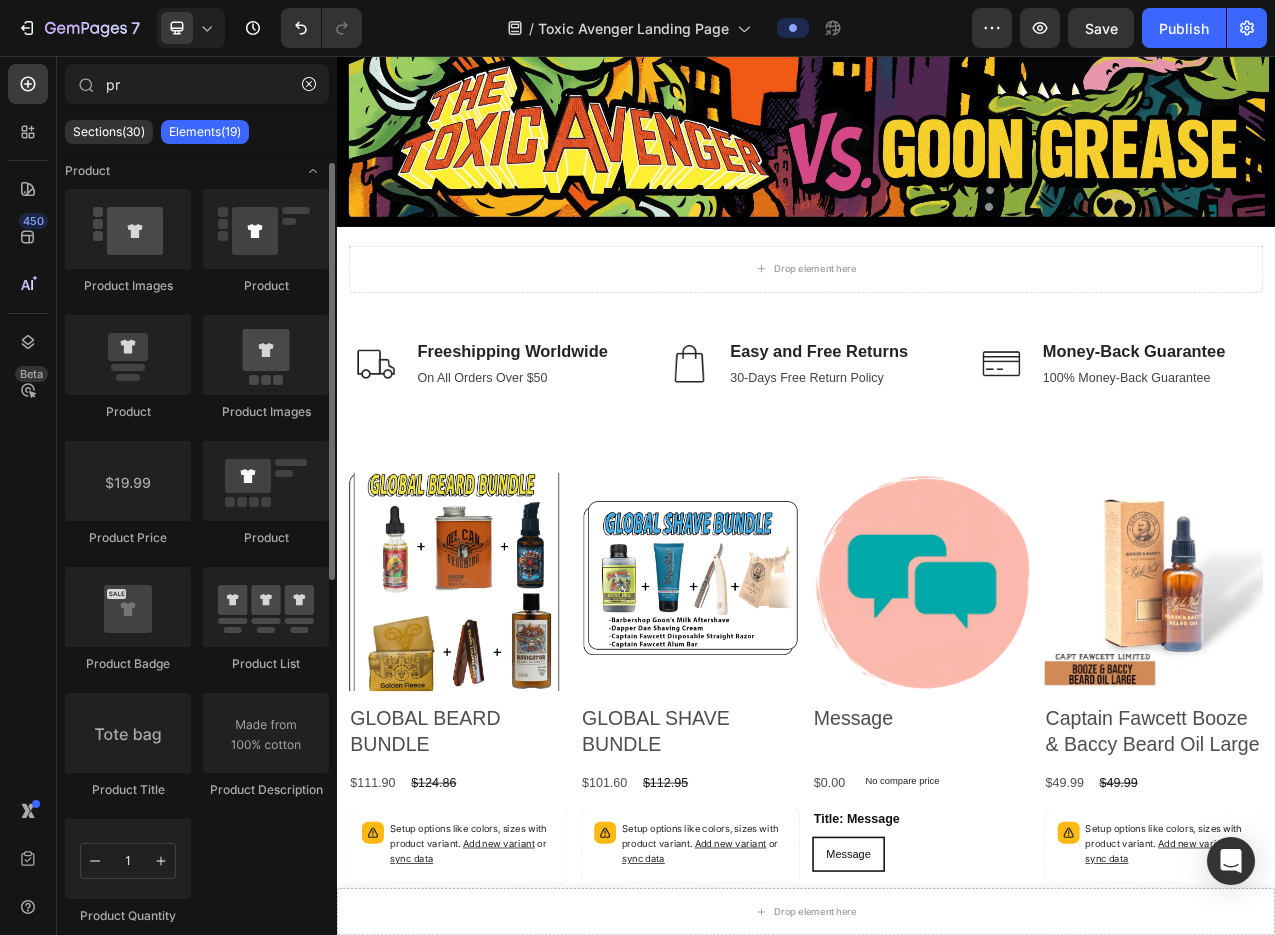 scroll, scrollTop: 17, scrollLeft: 0, axis: vertical 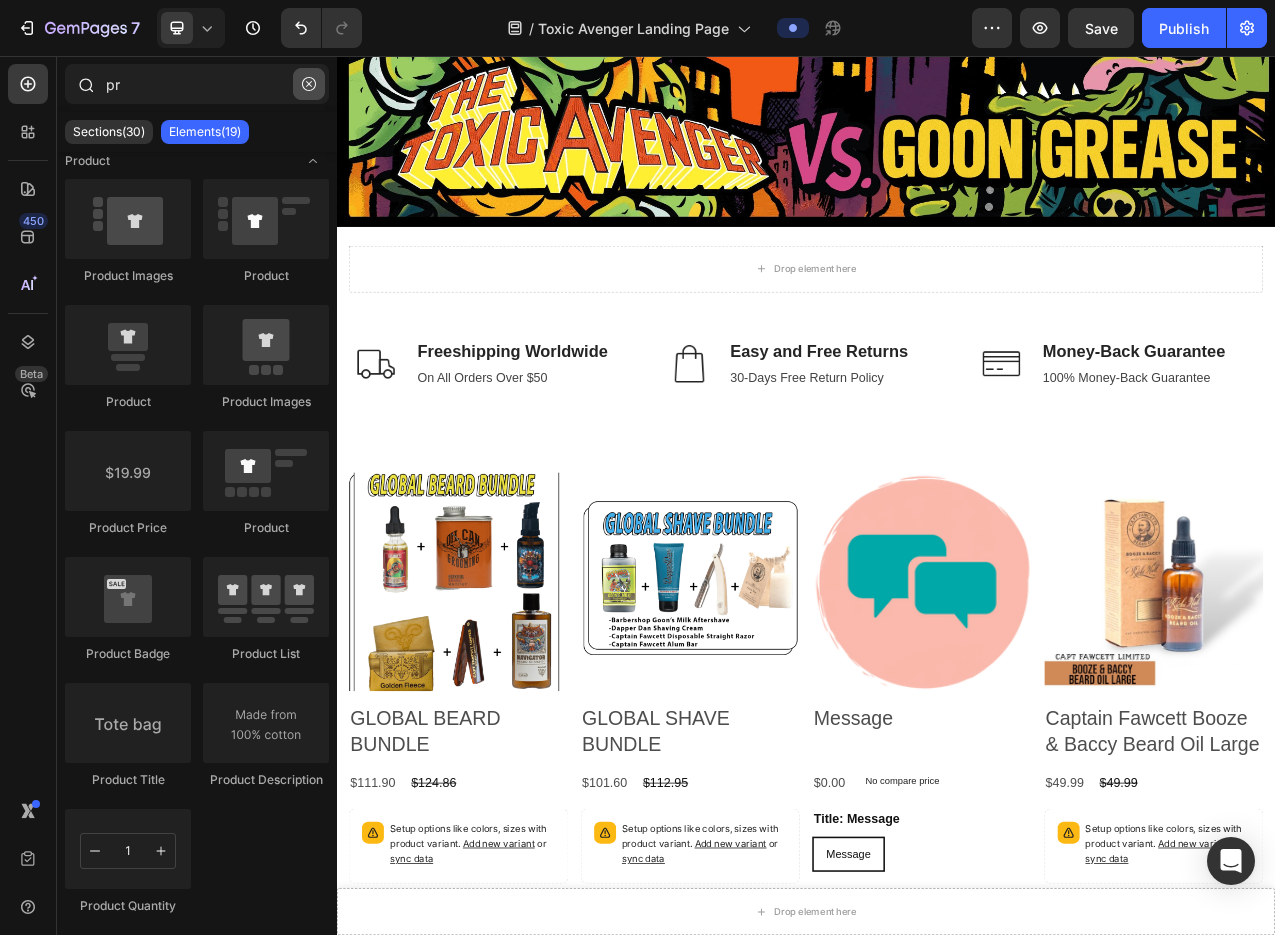 click 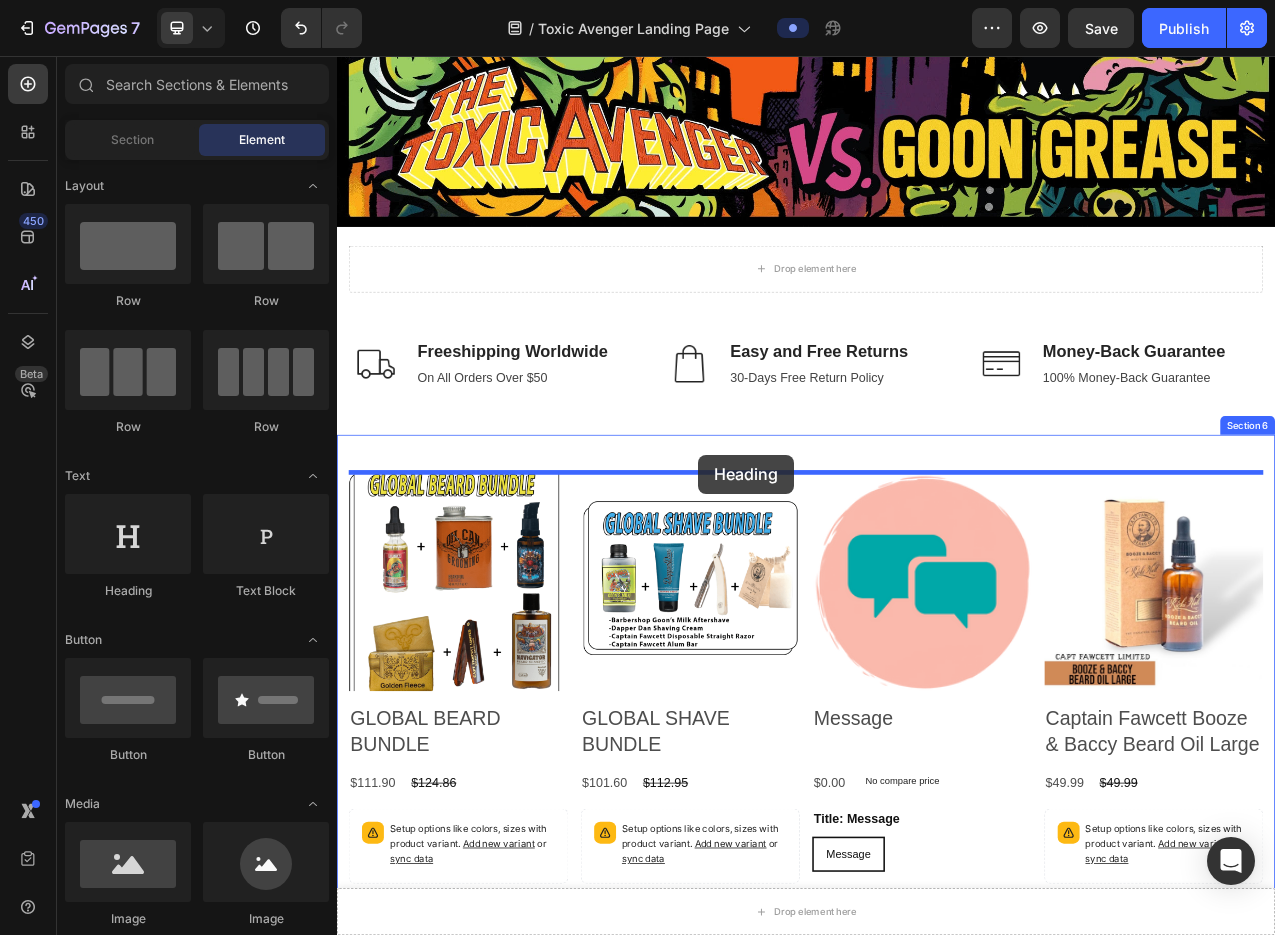 drag, startPoint x: 472, startPoint y: 607, endPoint x: 799, endPoint y: 566, distance: 329.5603 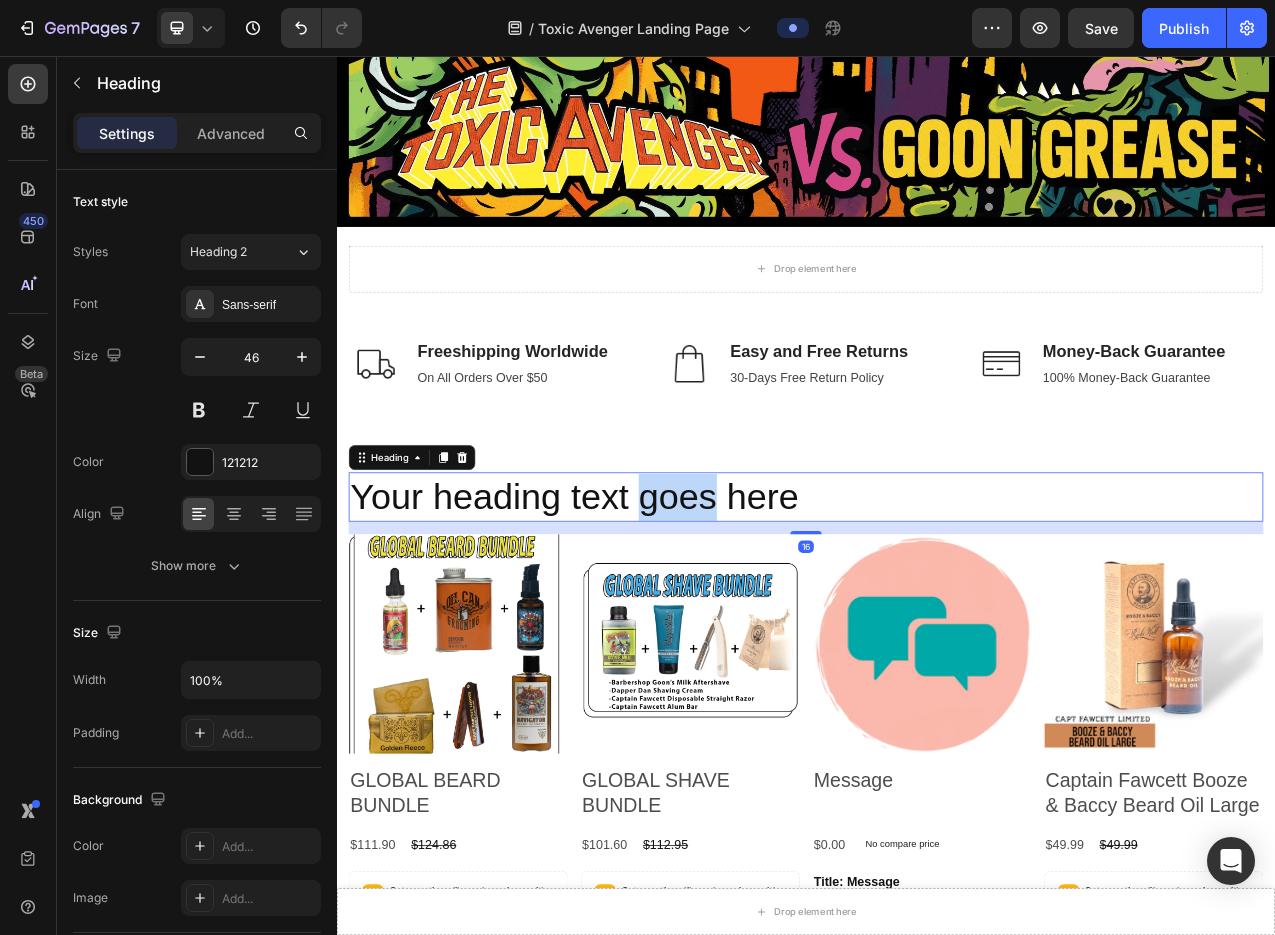 click on "Your heading text goes here" at bounding box center [937, 621] 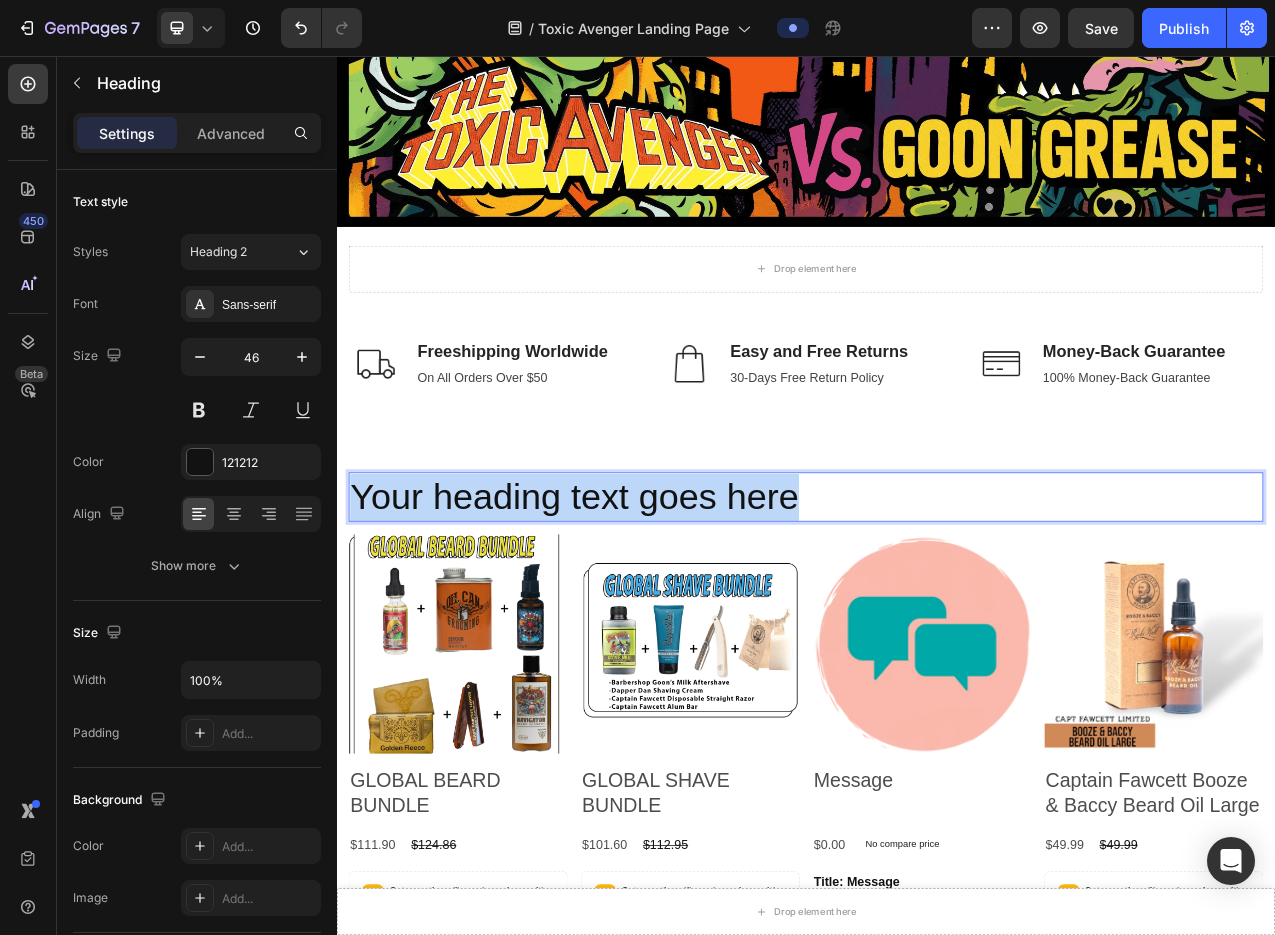 click on "Your heading text goes here" at bounding box center [937, 621] 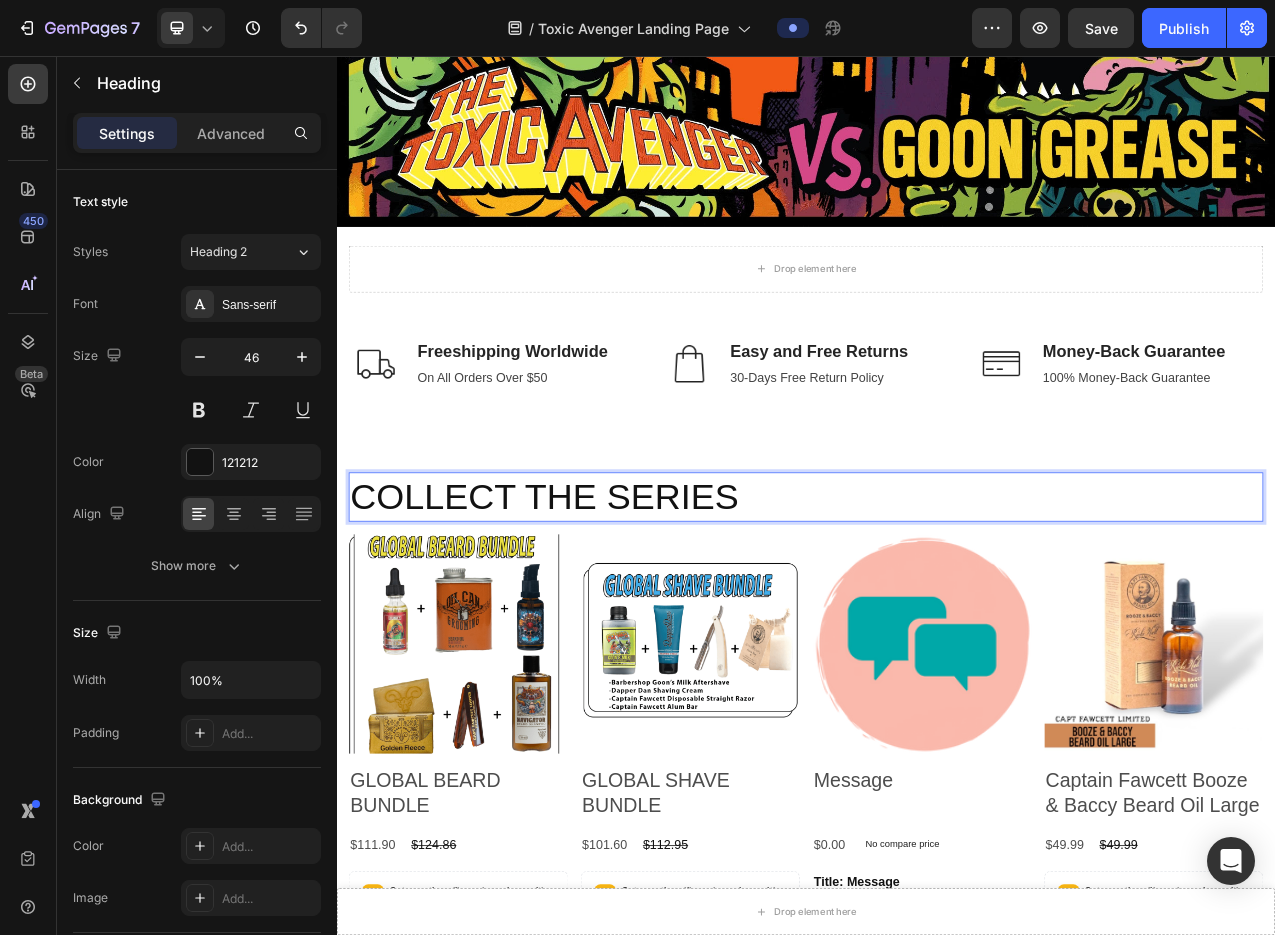 click on "COLLECT THE SERIES" at bounding box center (937, 621) 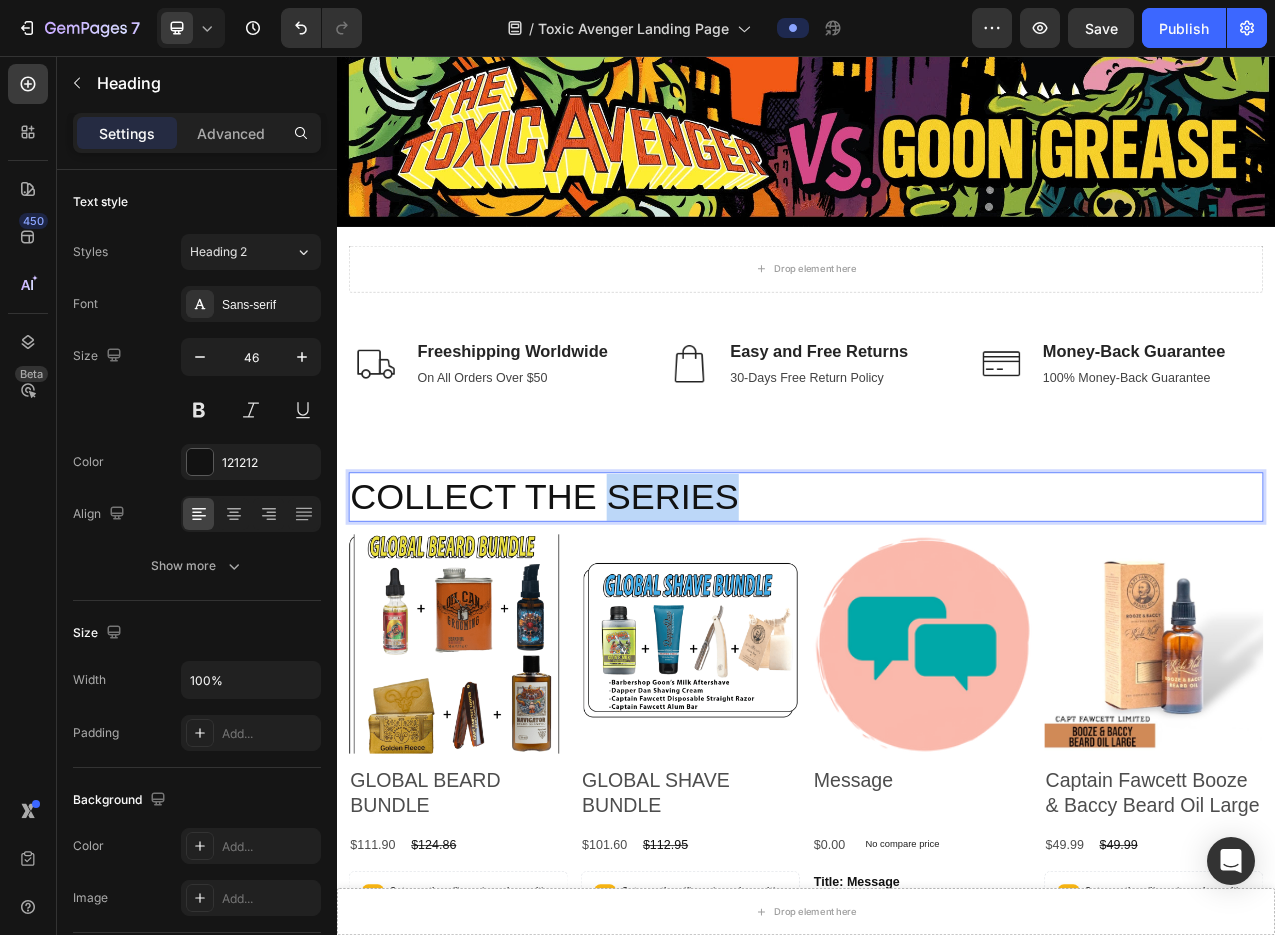 click on "COLLECT THE SERIES" at bounding box center [937, 621] 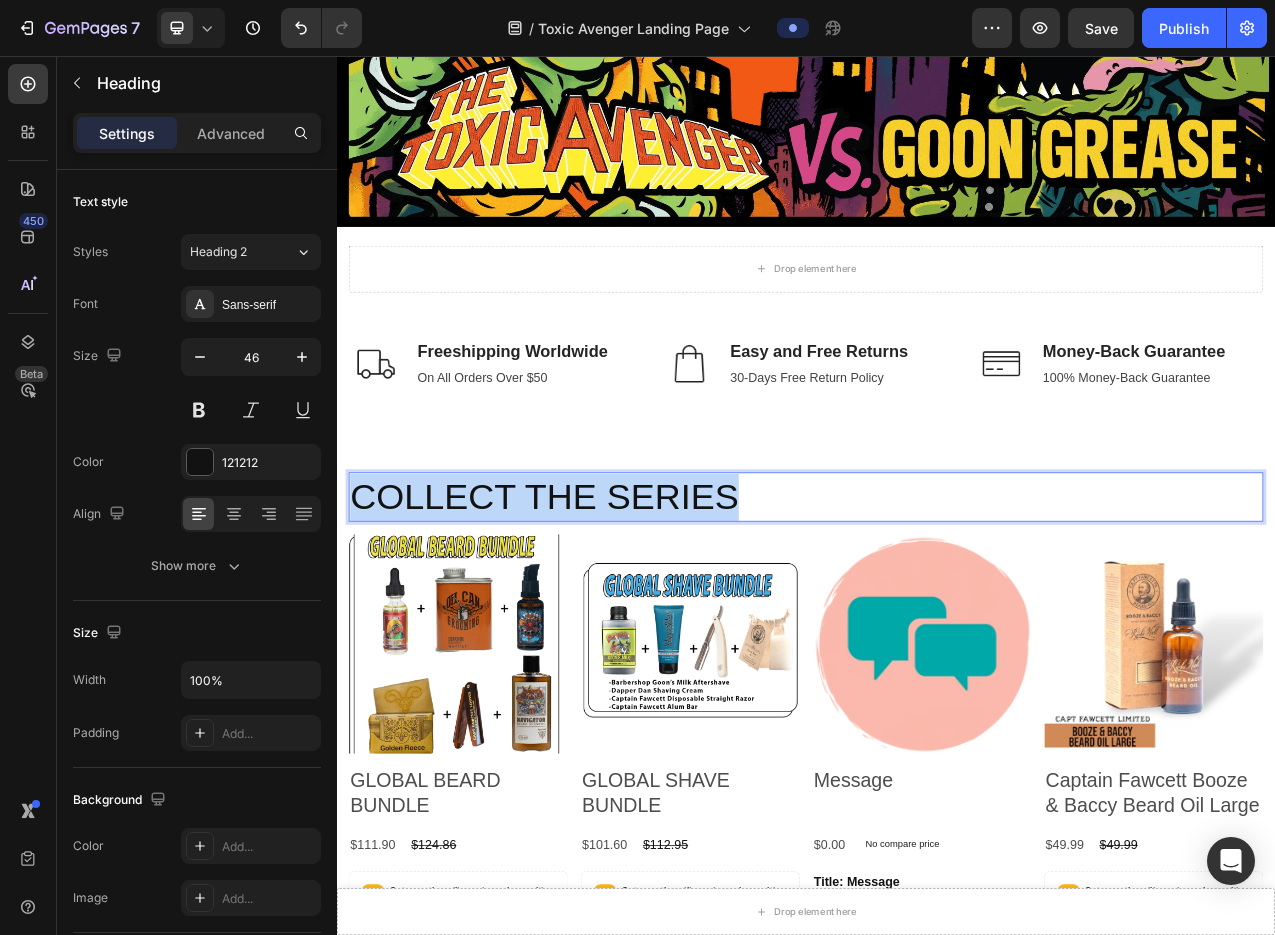 click on "COLLECT THE SERIES" at bounding box center [937, 621] 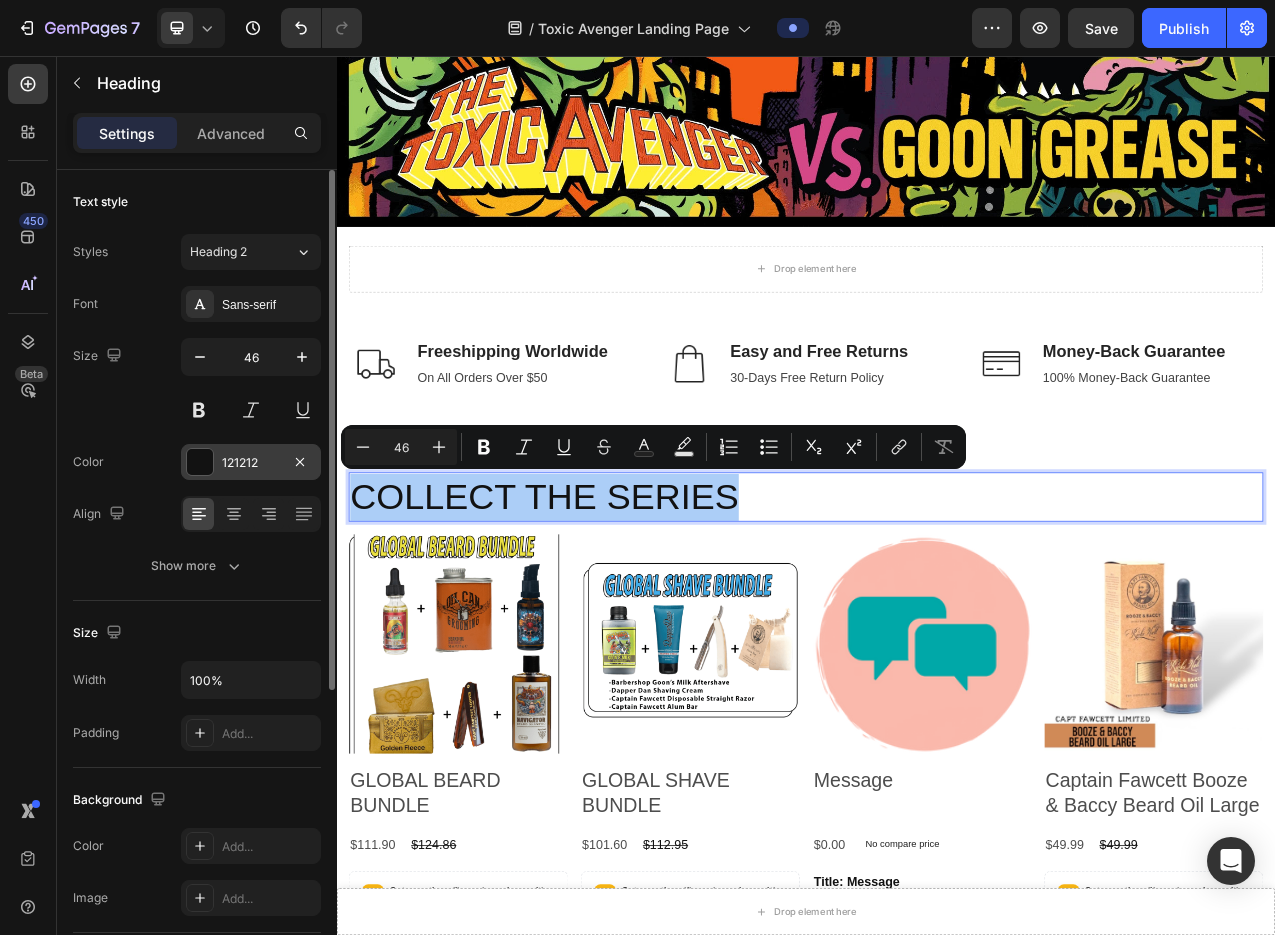 click at bounding box center [200, 462] 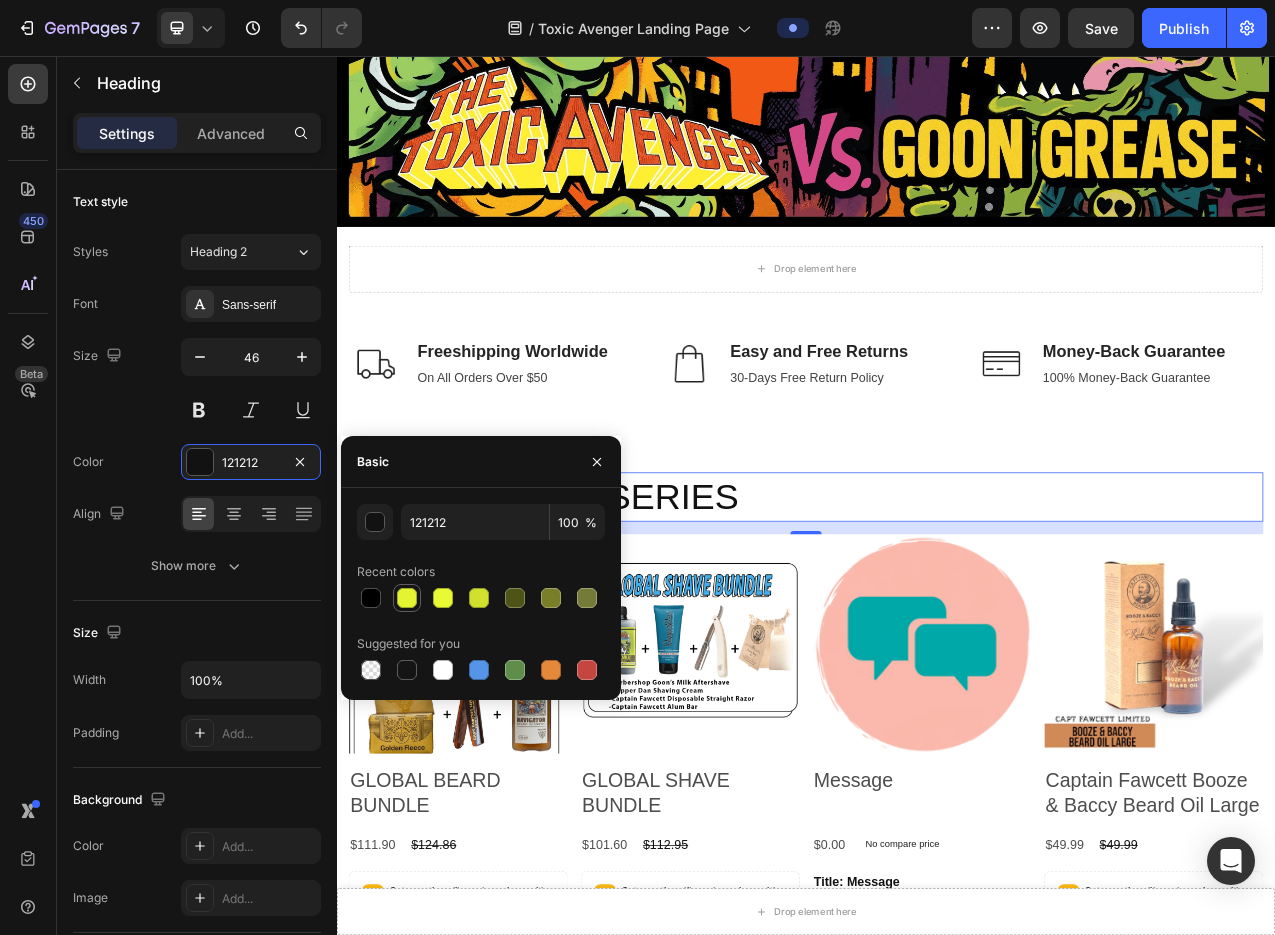 click at bounding box center [407, 598] 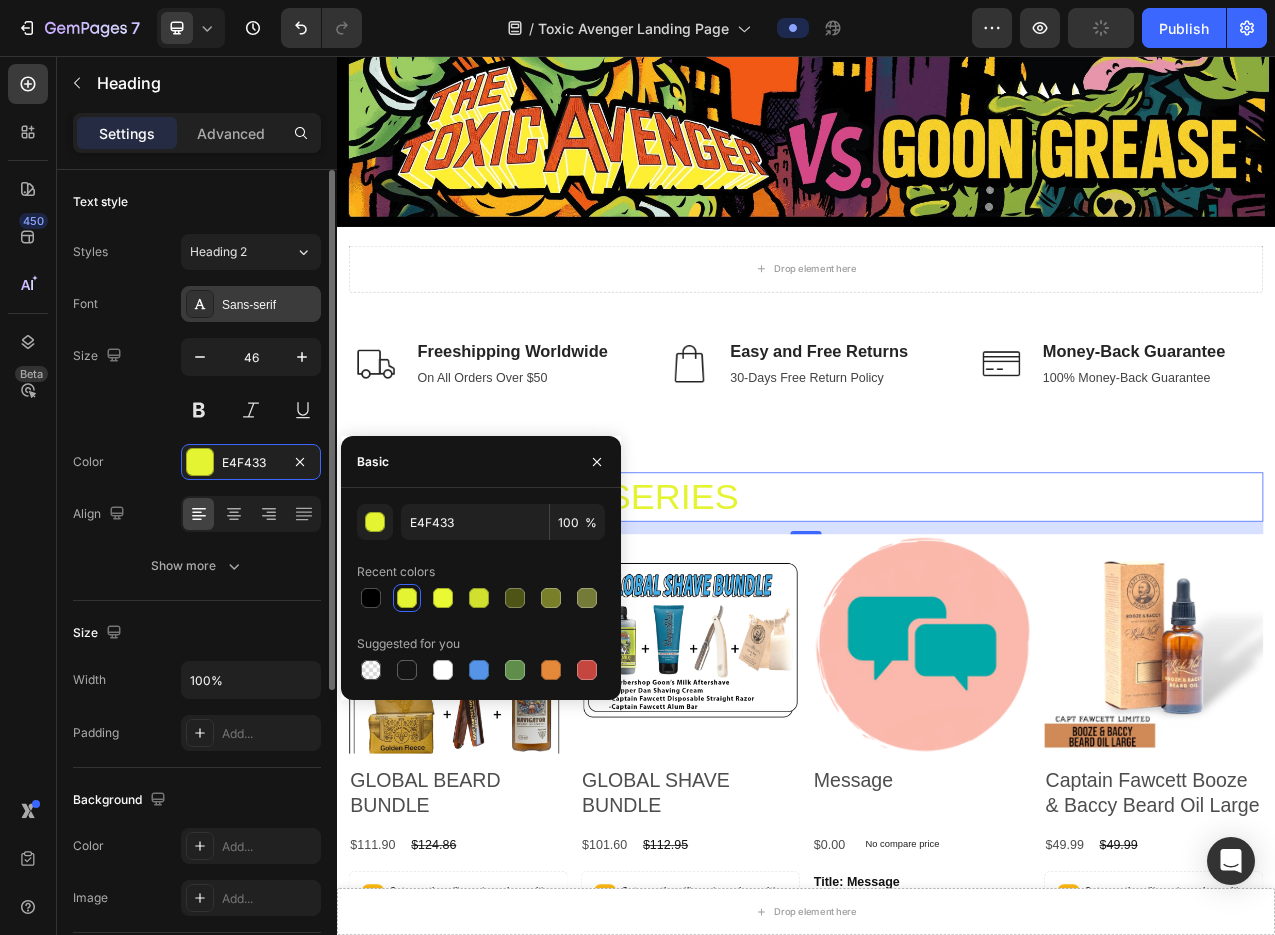 click 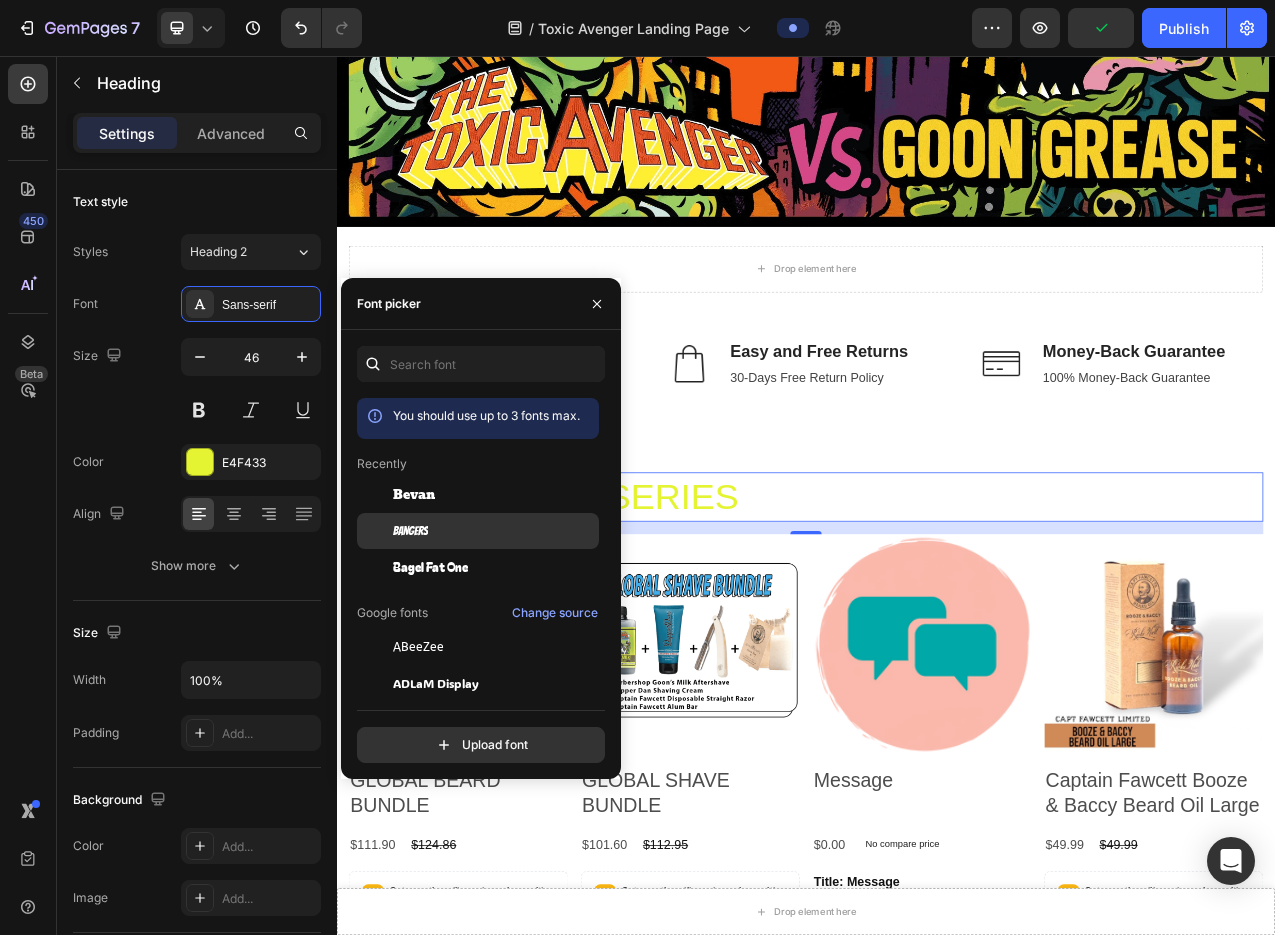 click on "Bangers" at bounding box center [410, 531] 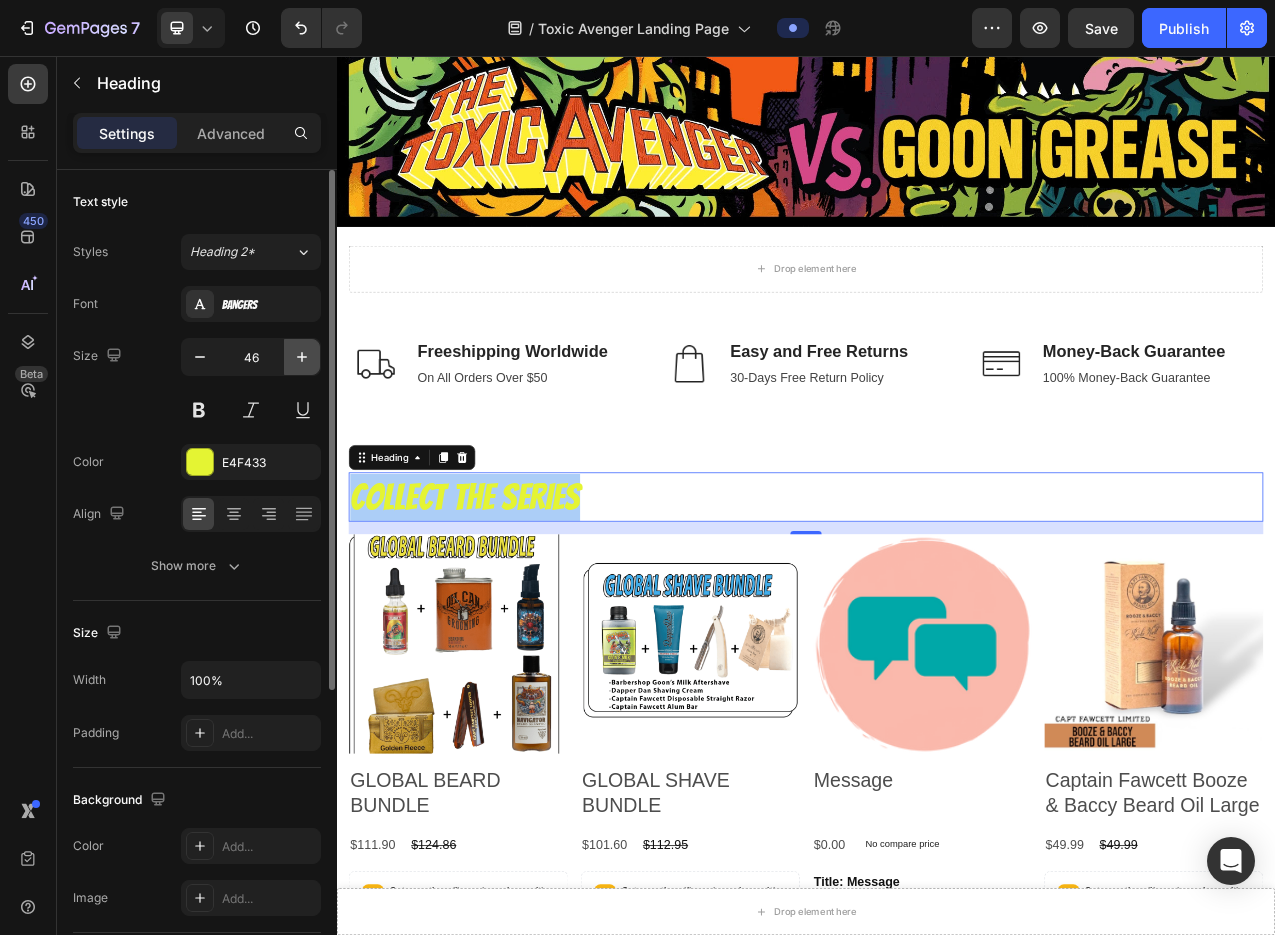 click 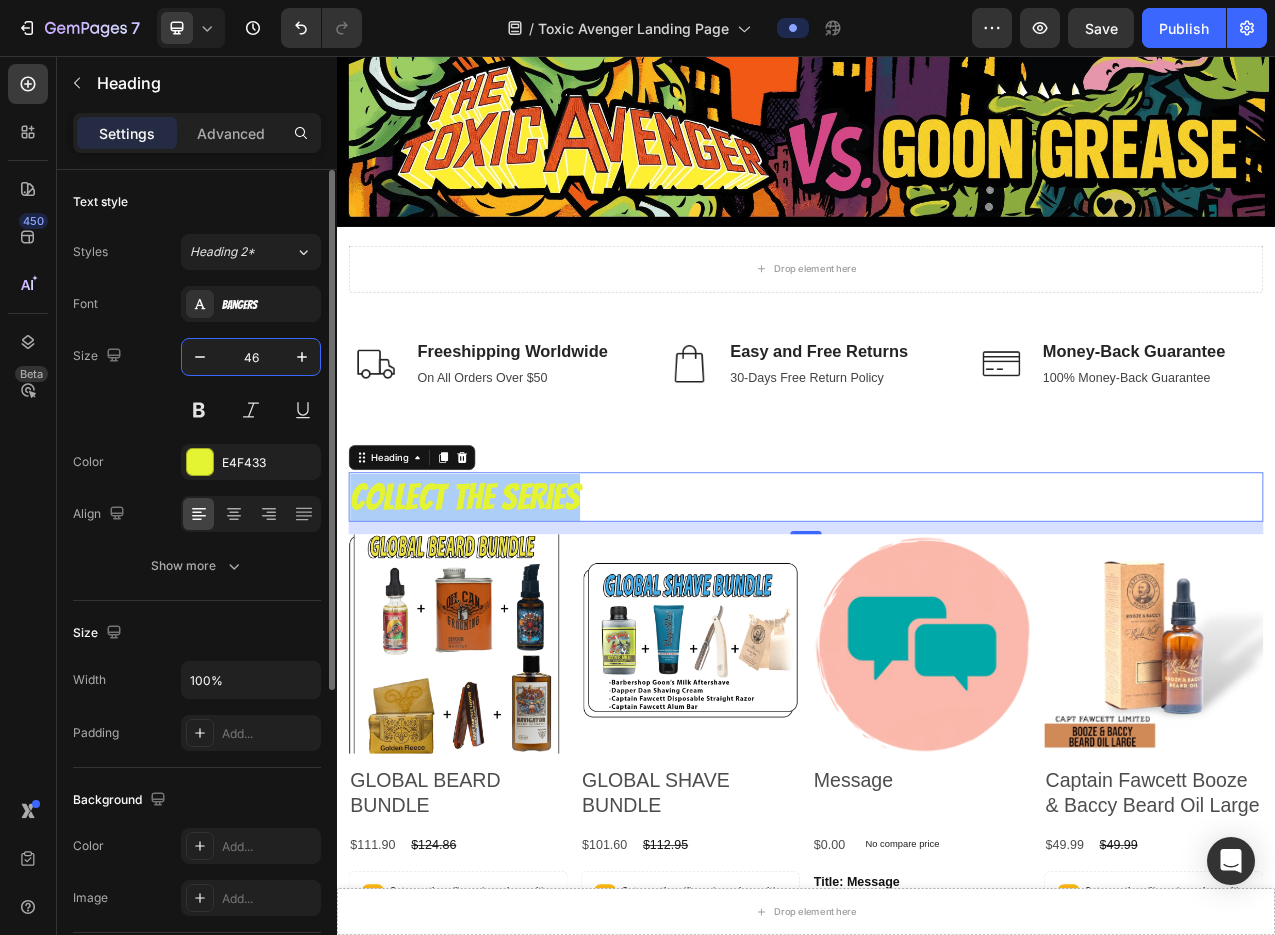 click on "46" at bounding box center [251, 357] 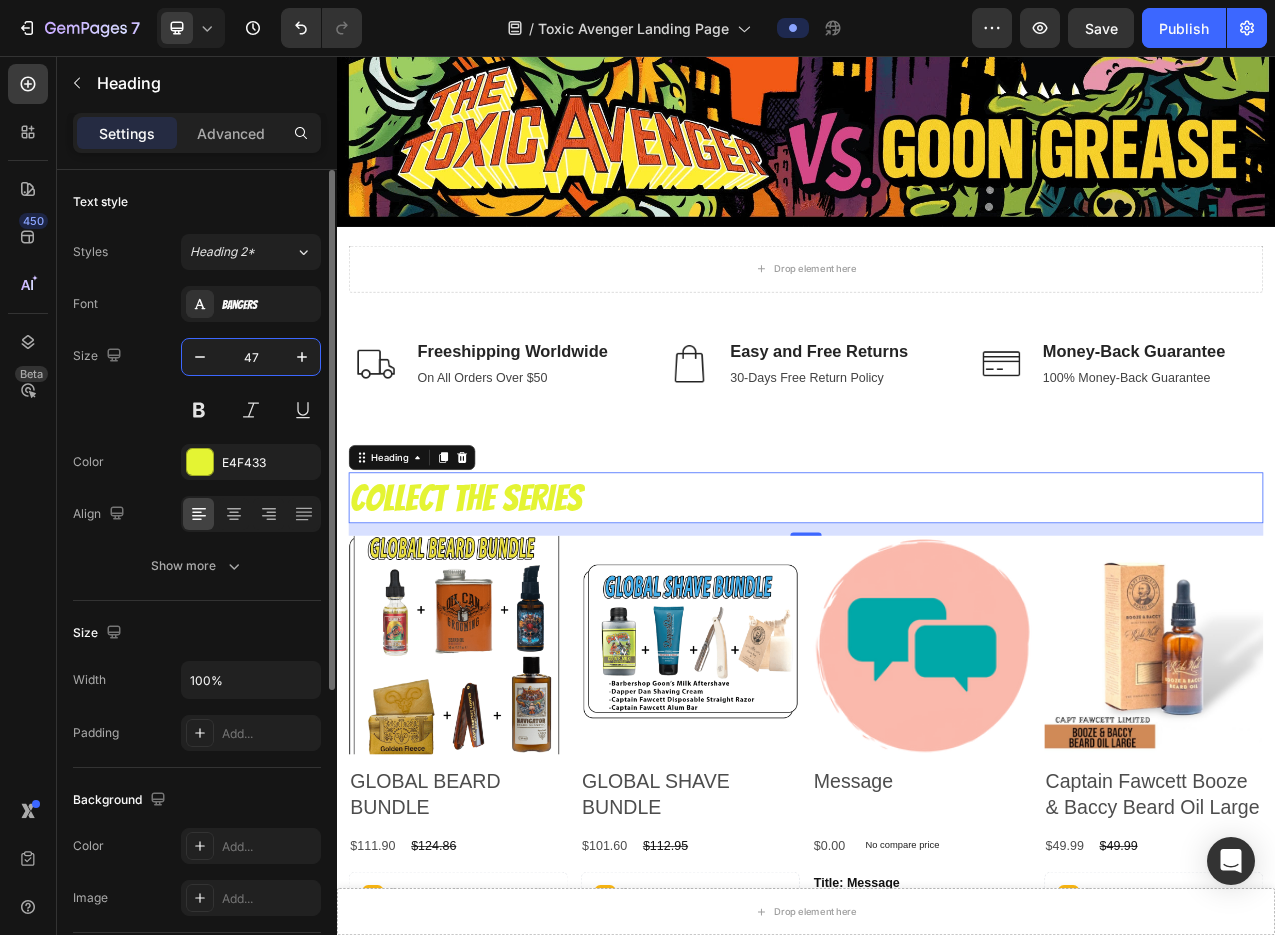 click on "47" at bounding box center (251, 357) 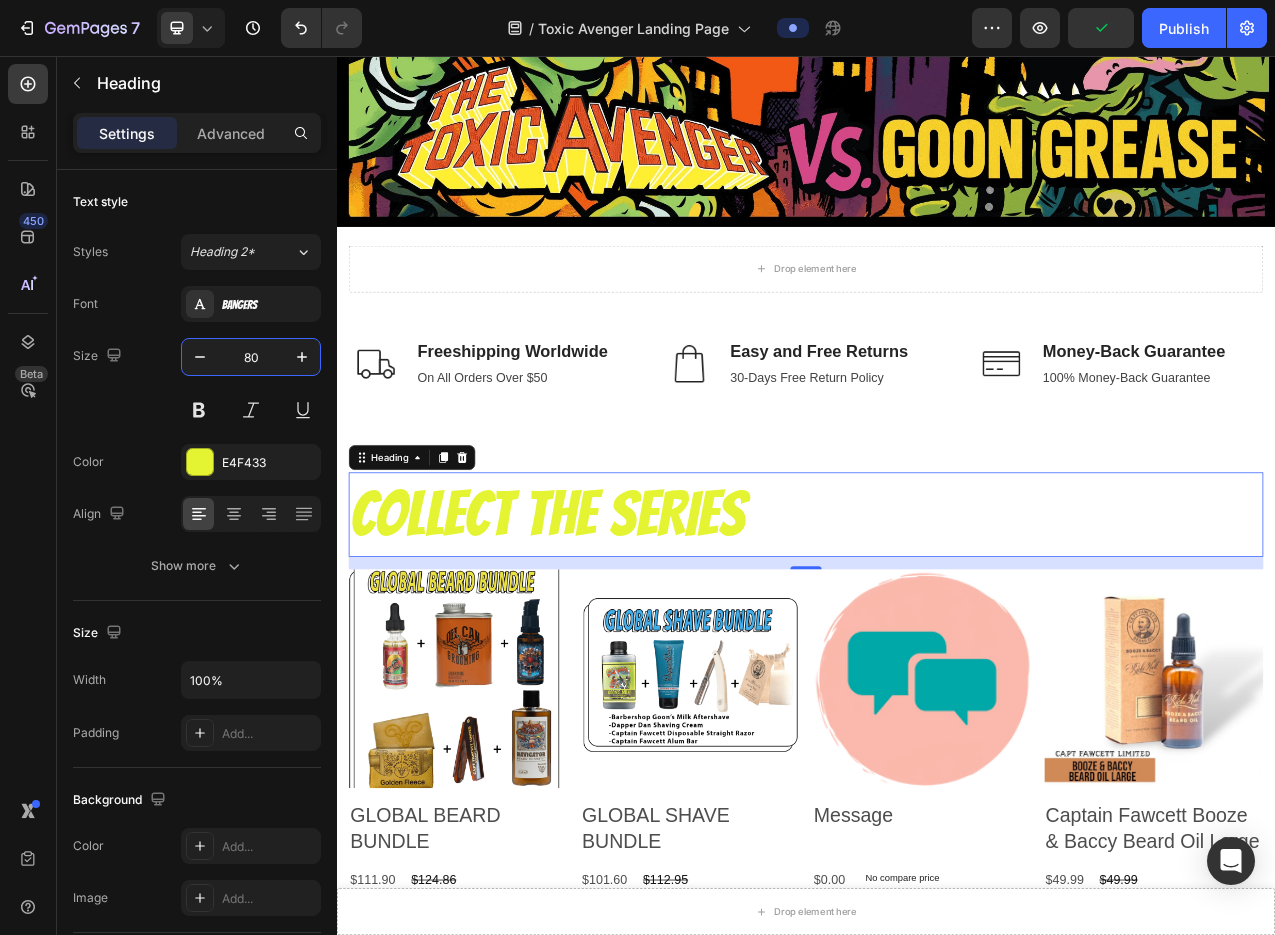 type on "80" 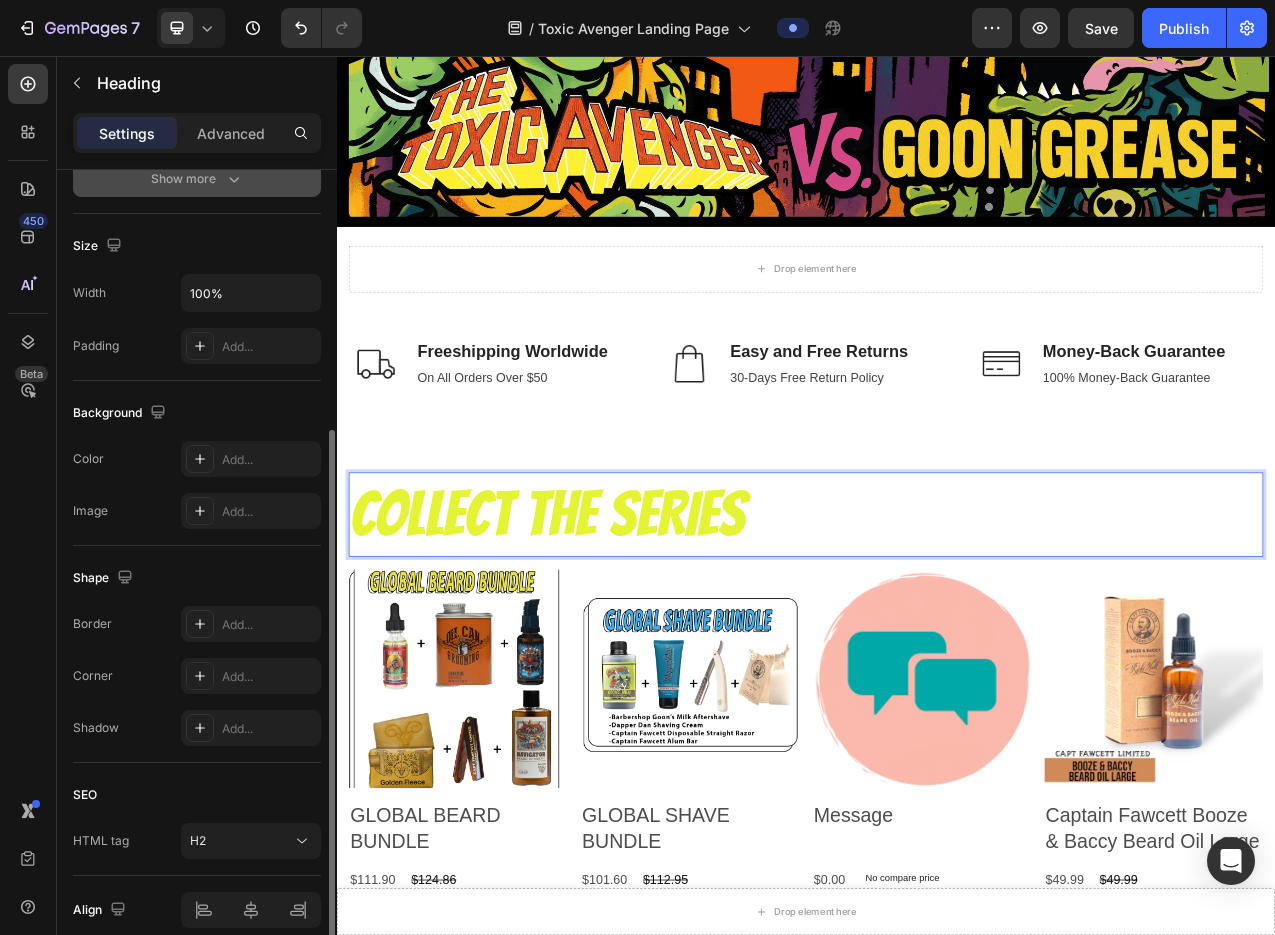 scroll, scrollTop: 396, scrollLeft: 0, axis: vertical 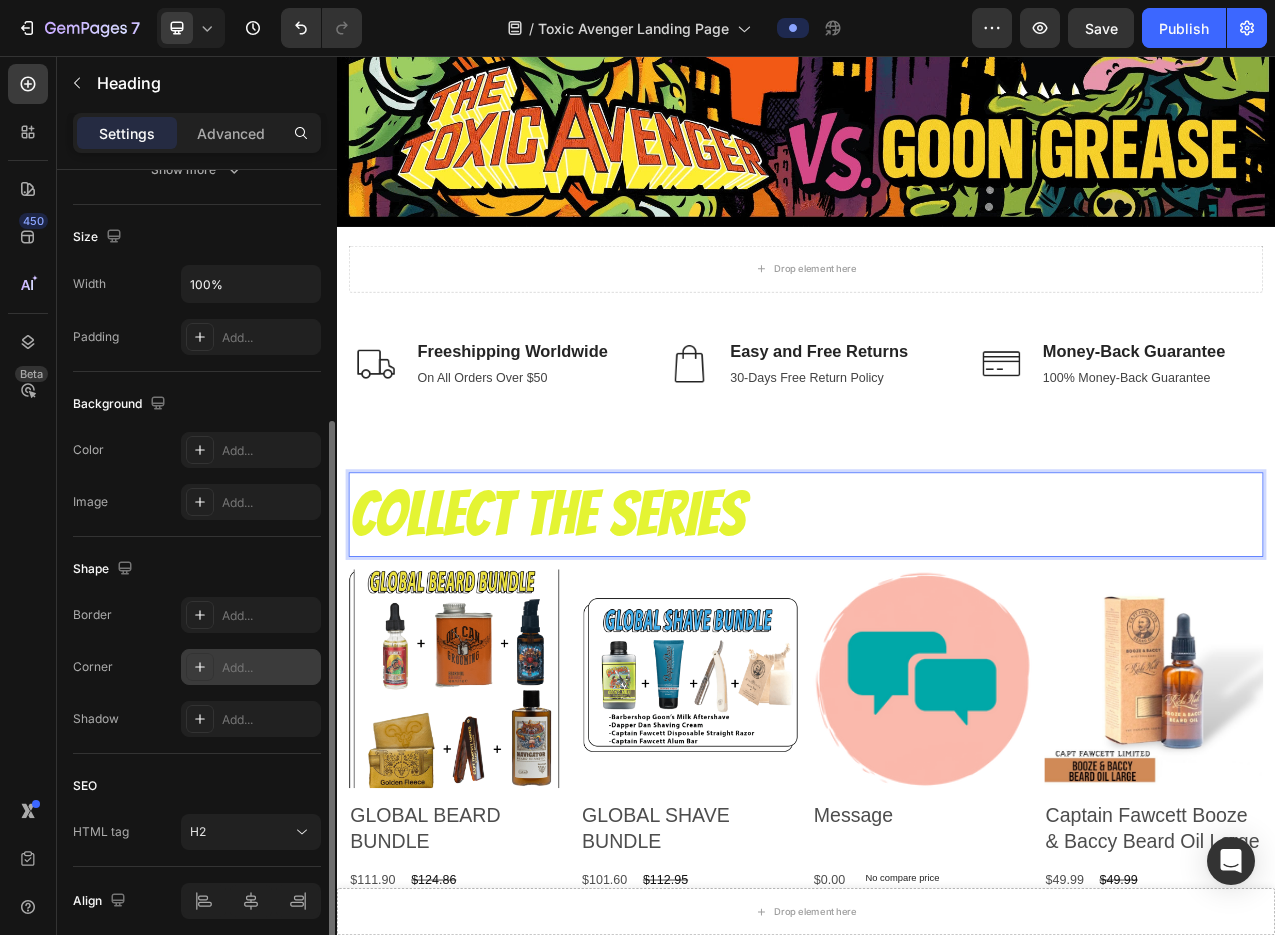 click 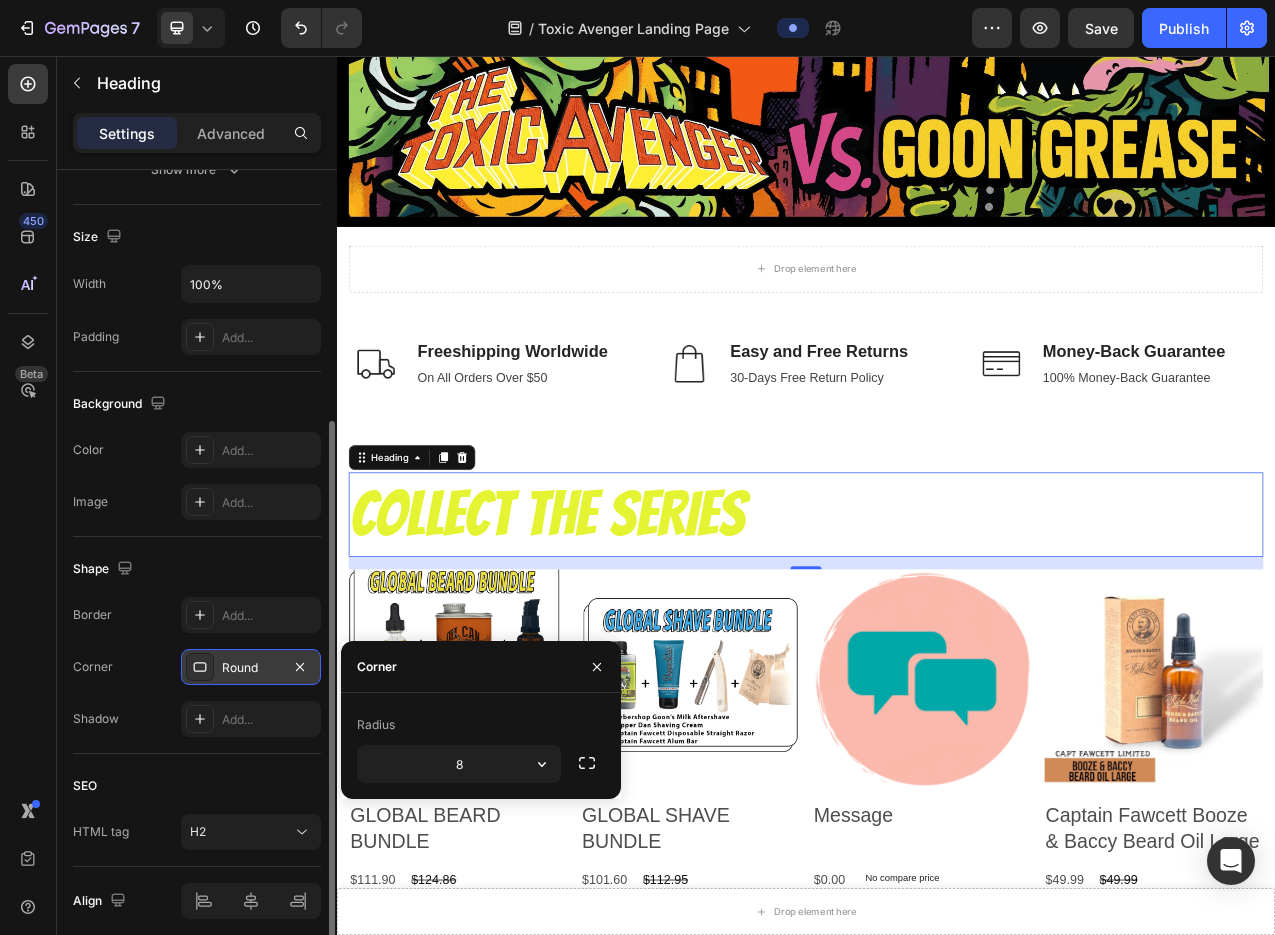 click 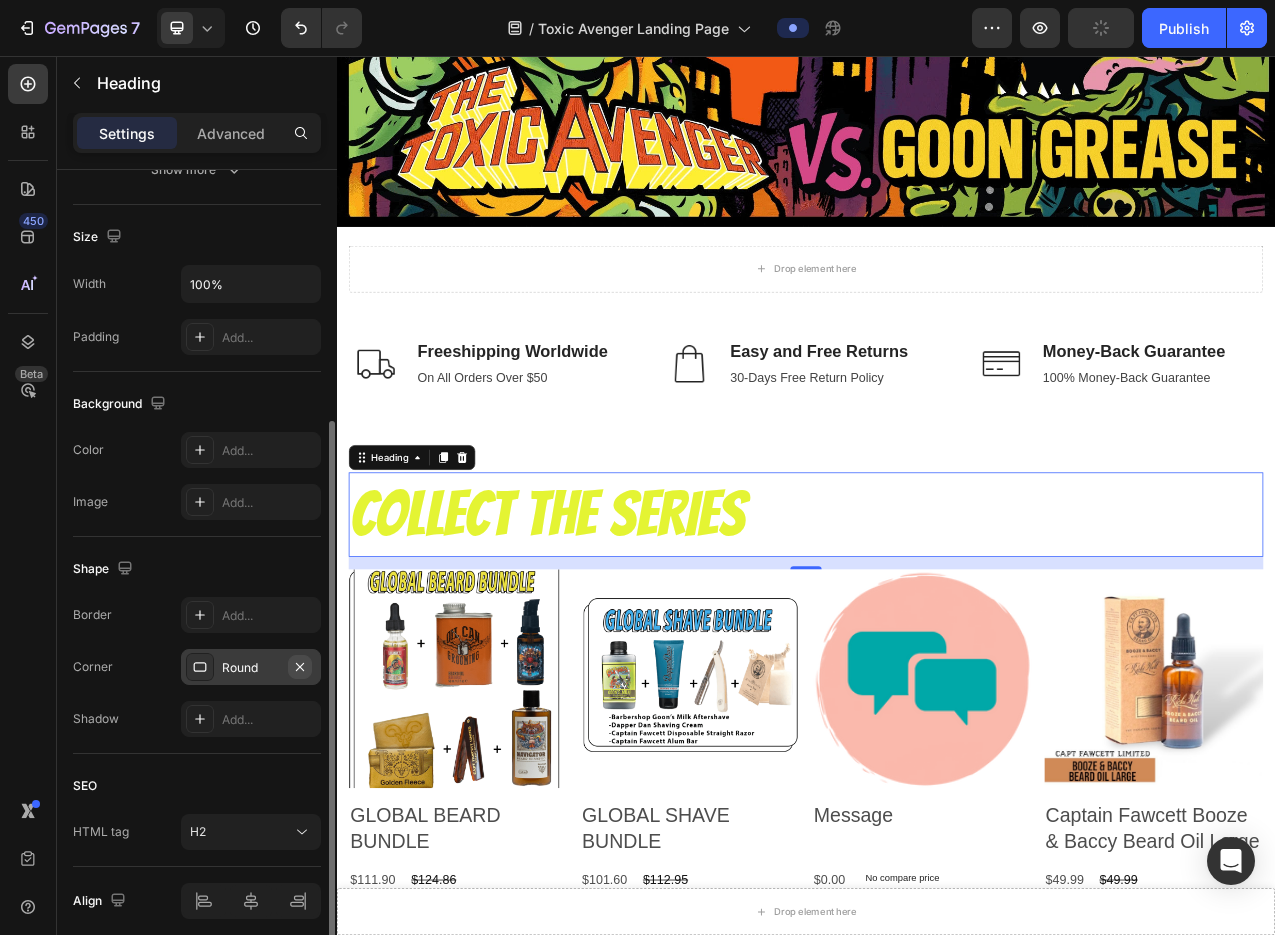 click 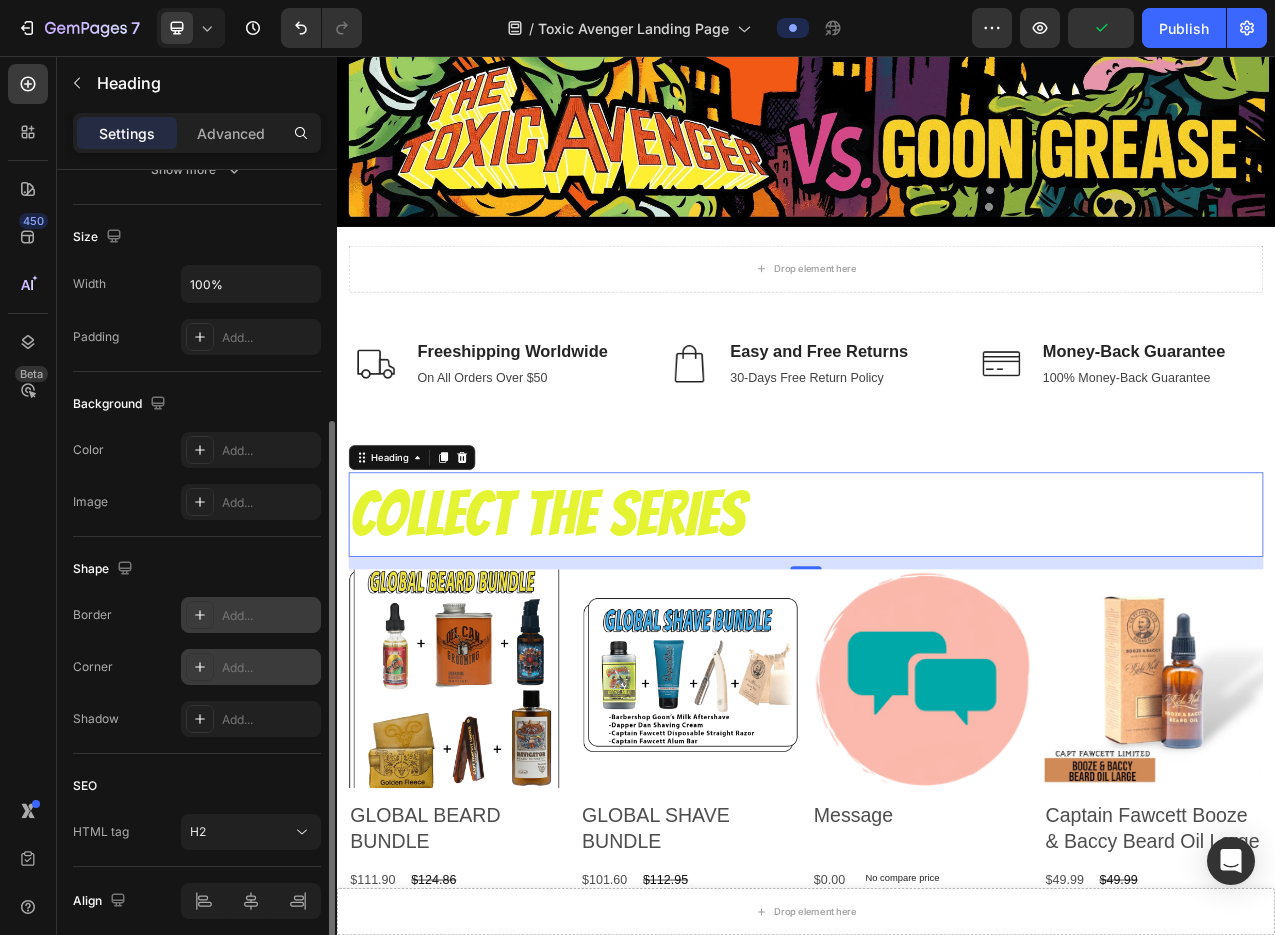 click 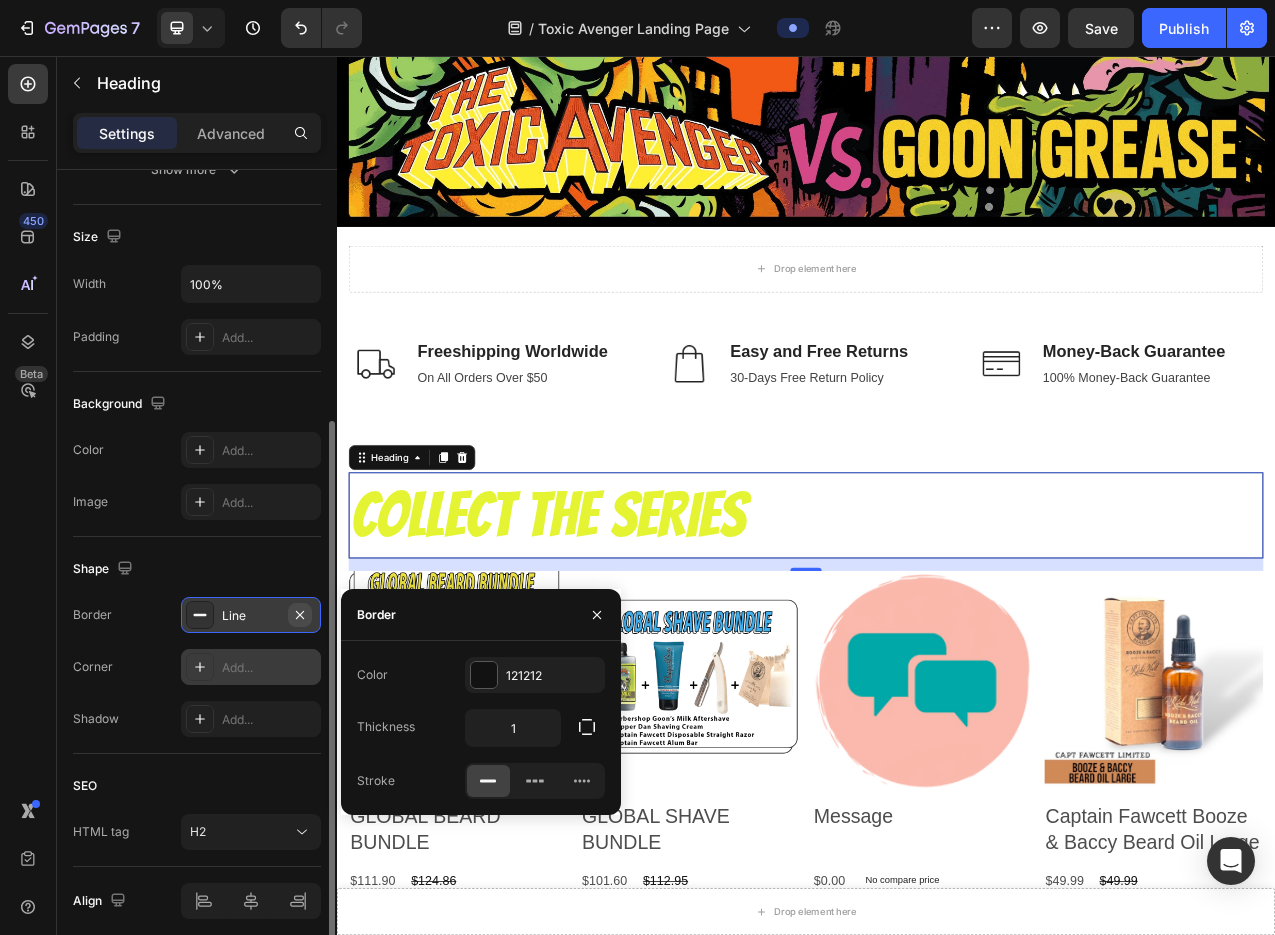 click 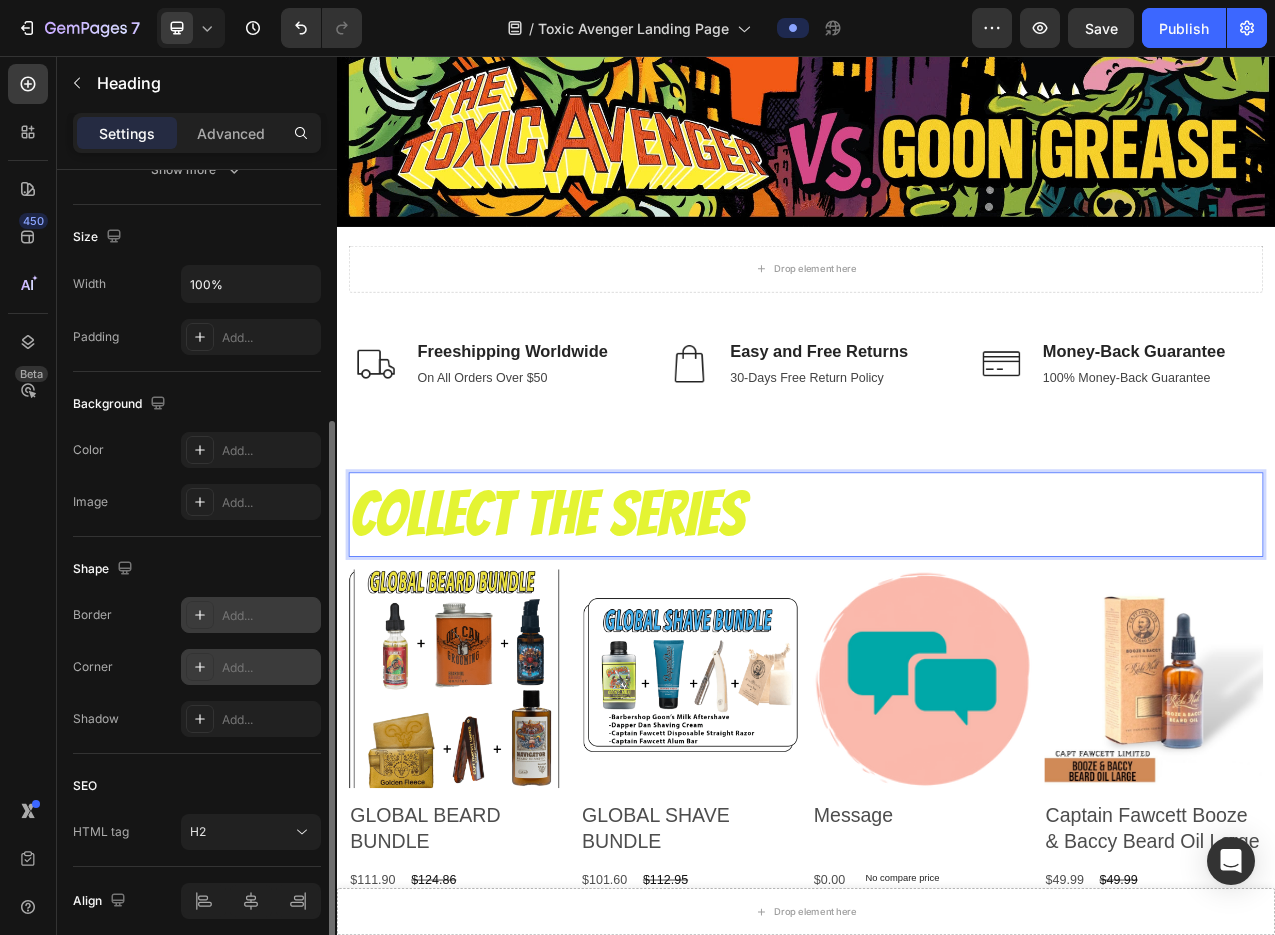 click on "COLLECT THE SERIES" at bounding box center (937, 643) 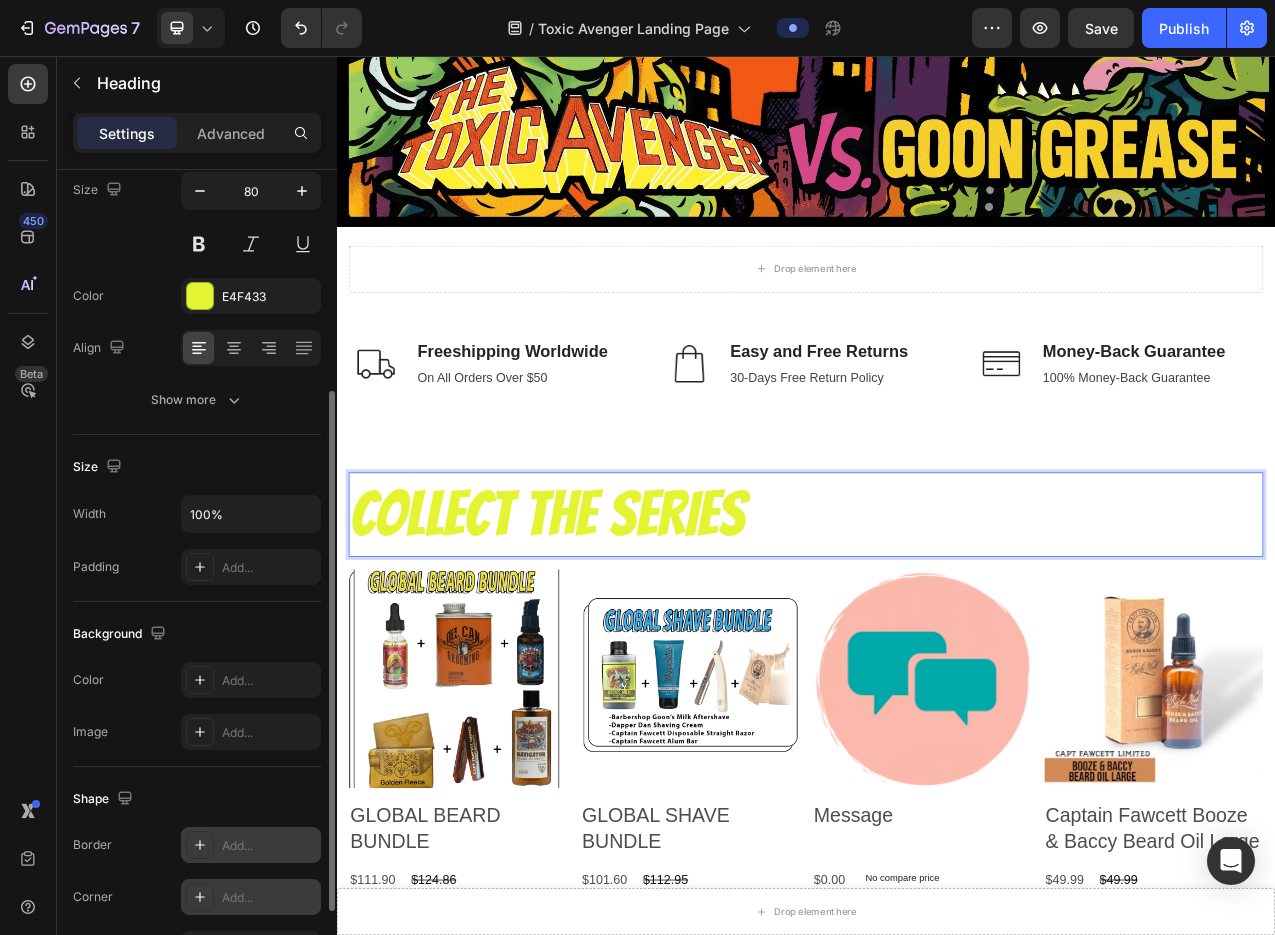 scroll, scrollTop: 0, scrollLeft: 0, axis: both 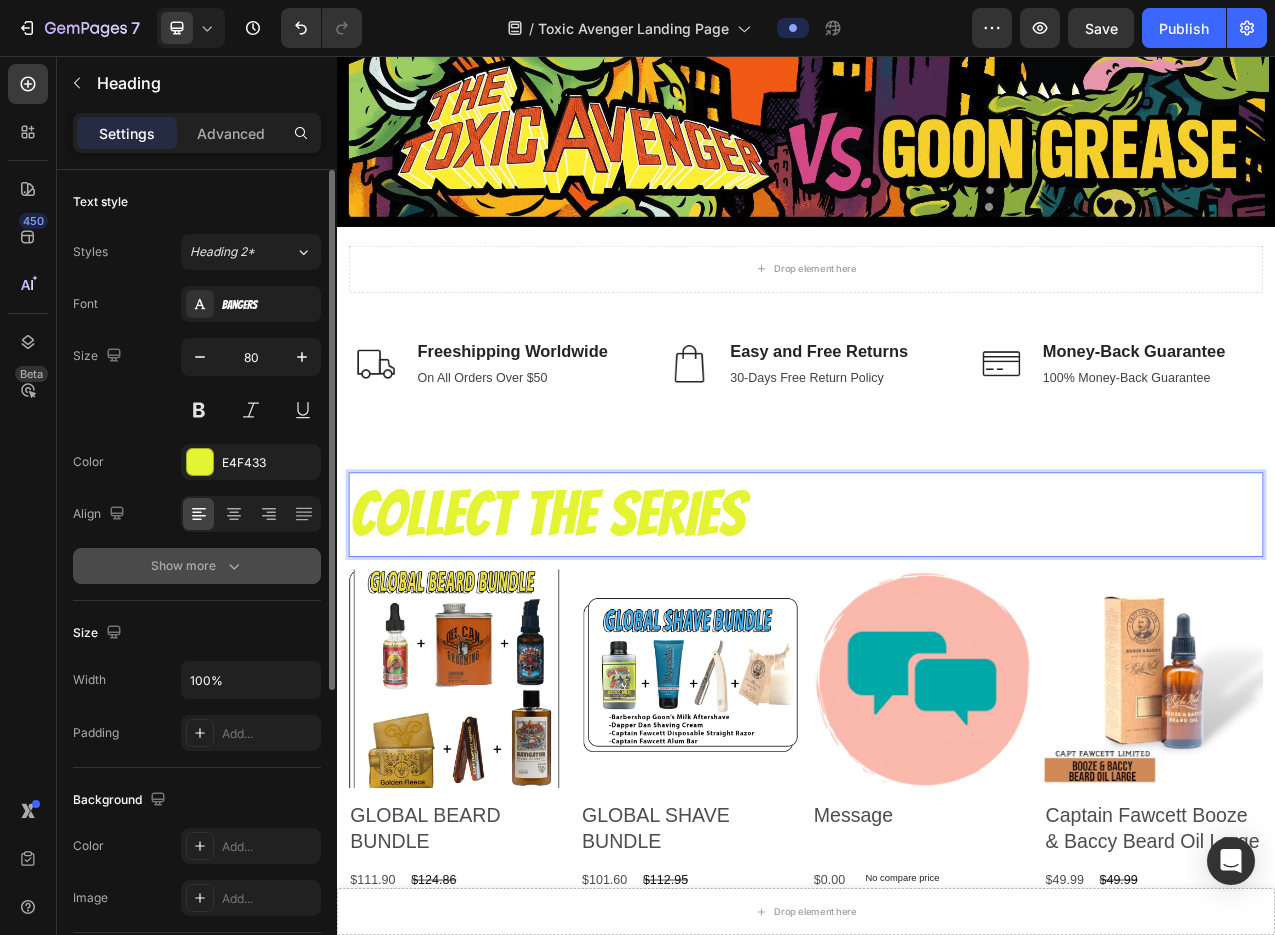 click 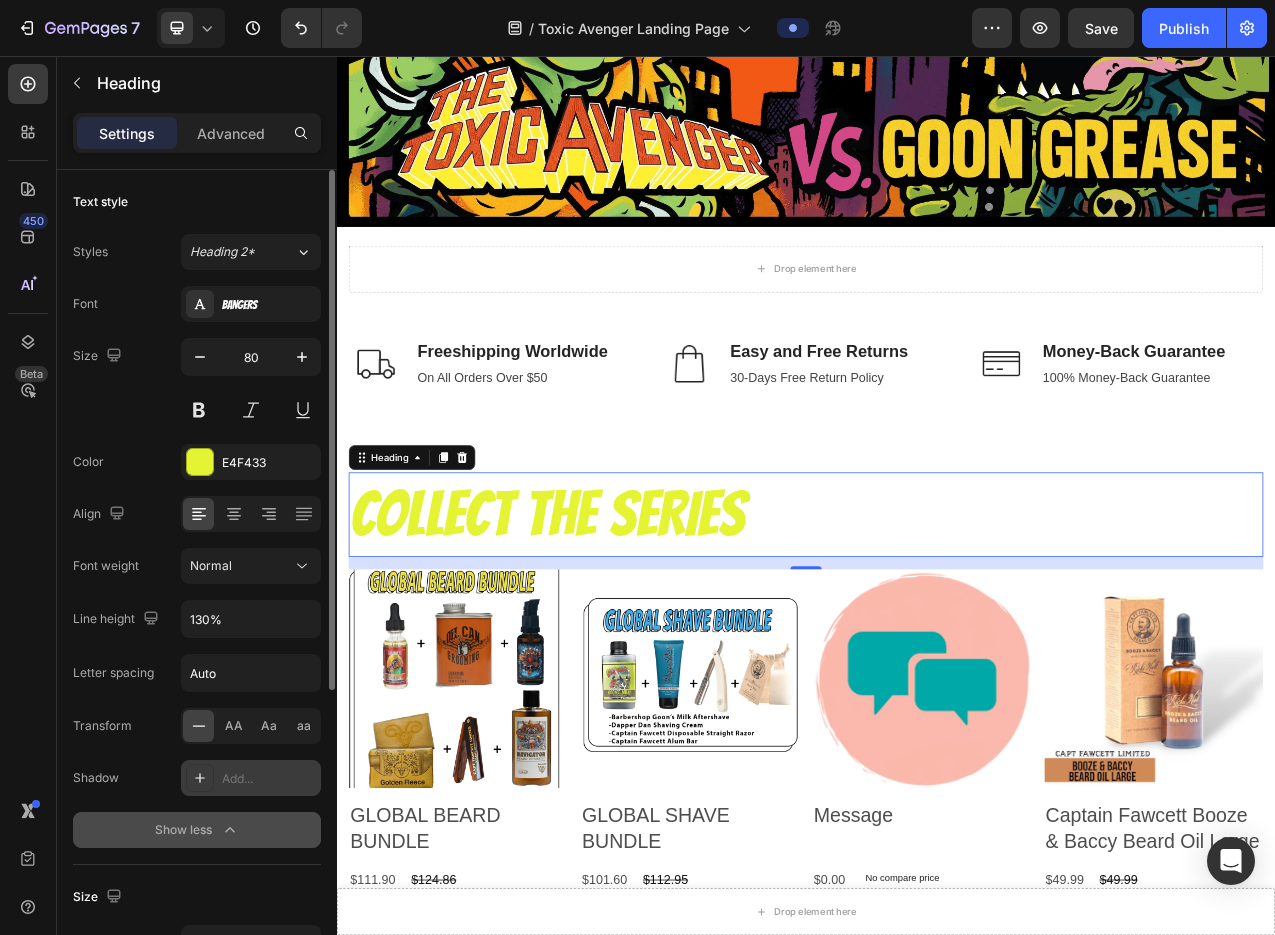 click 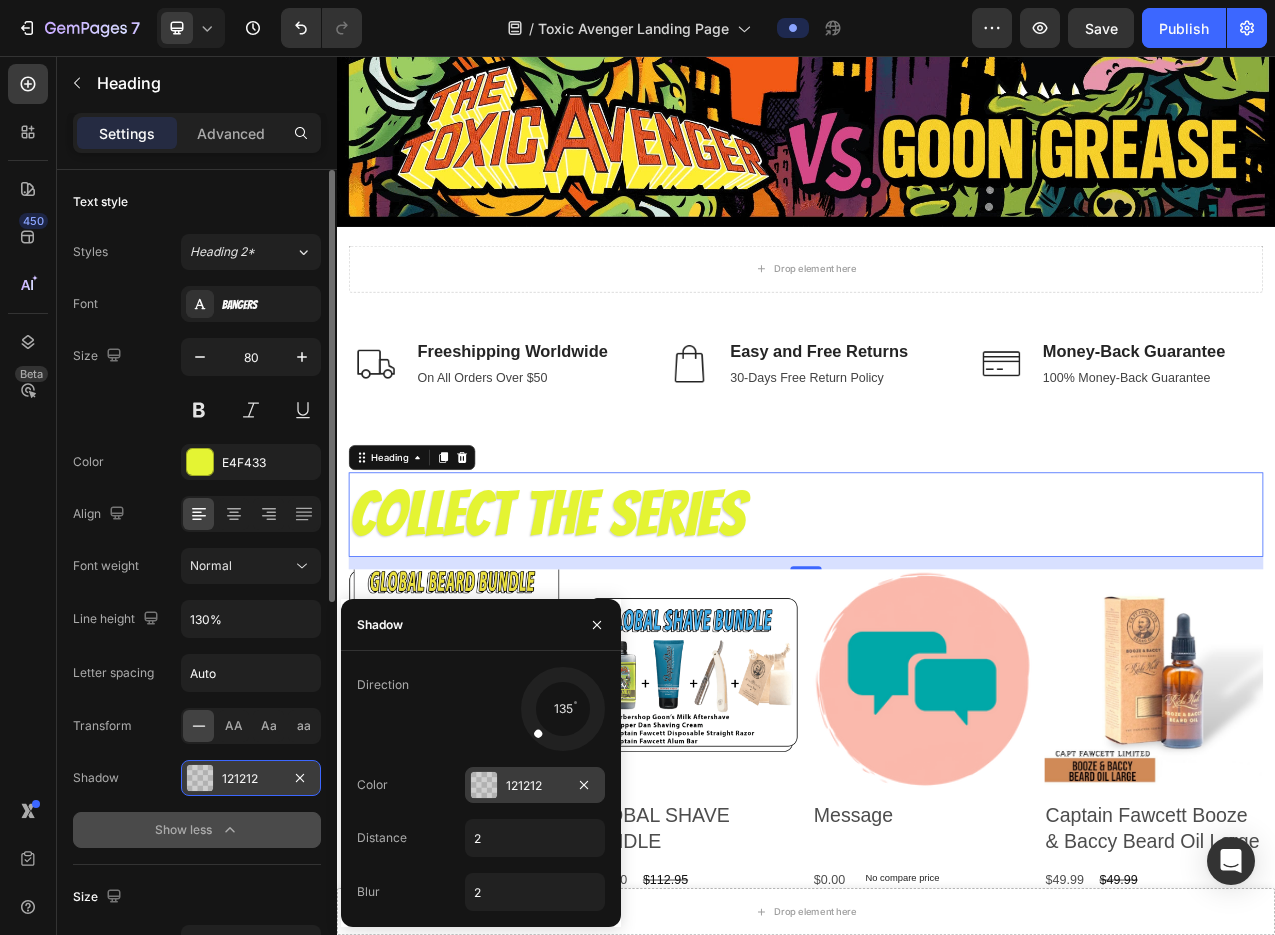 click at bounding box center [484, 785] 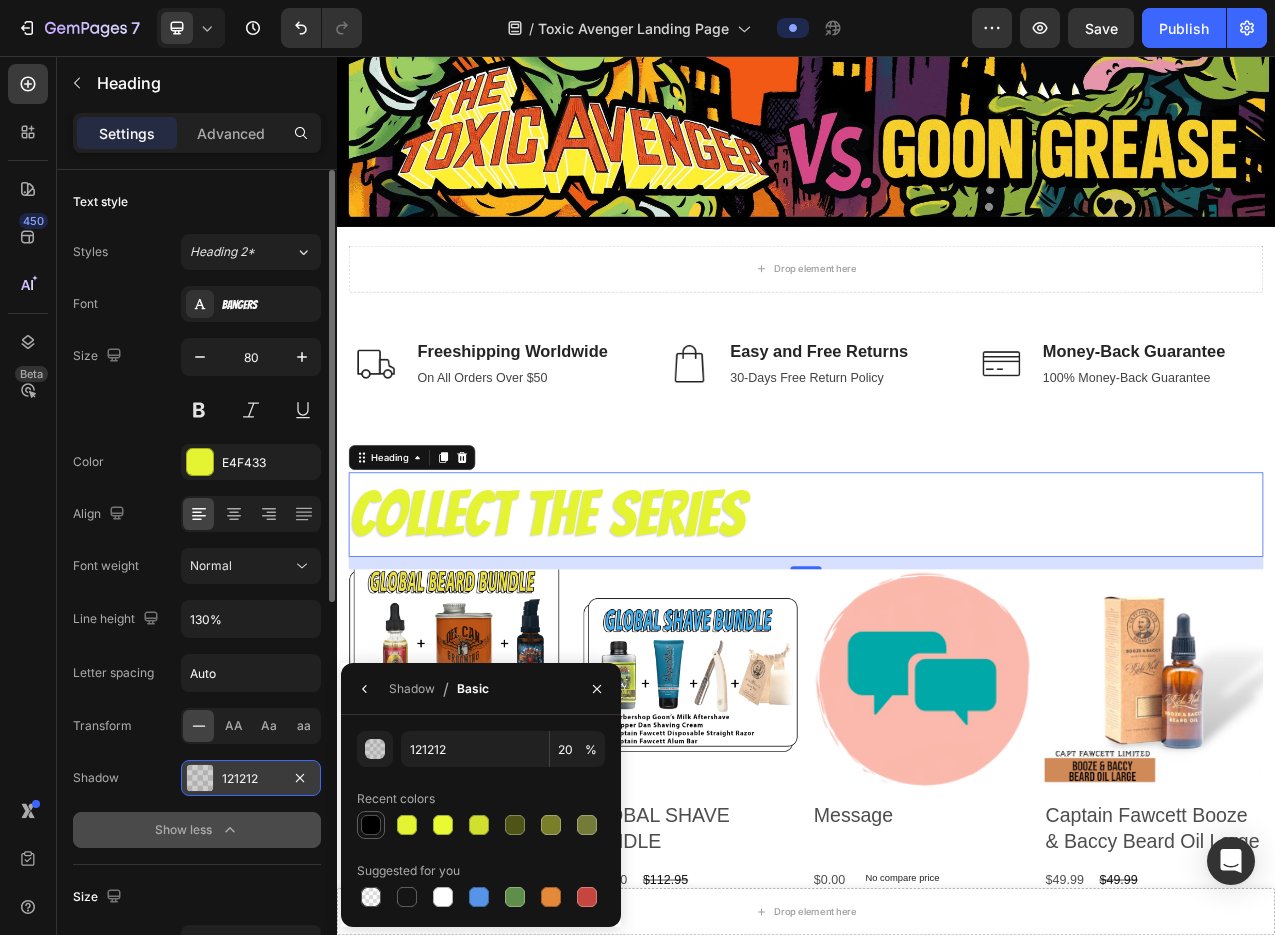 click at bounding box center [371, 825] 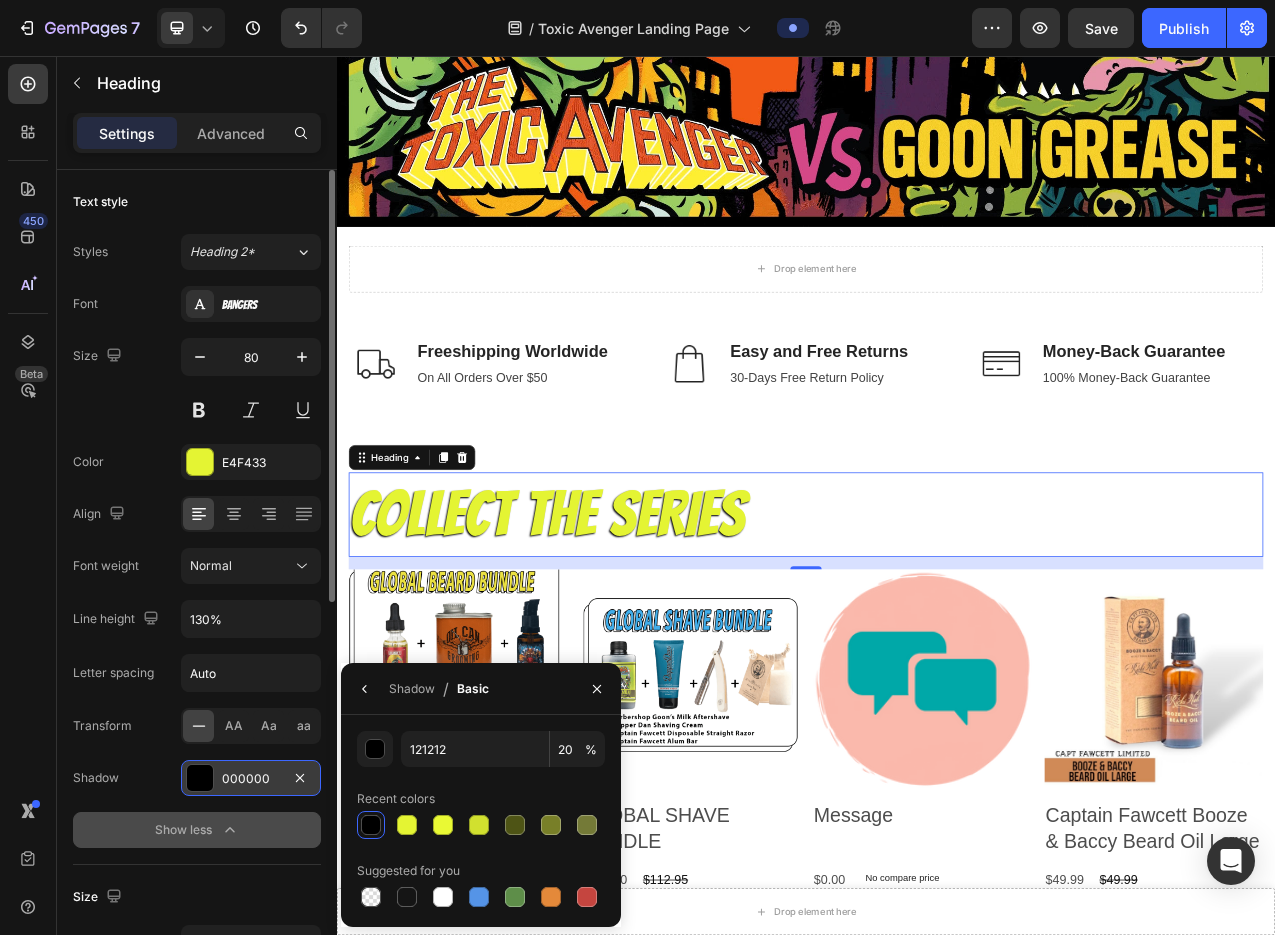 type on "000000" 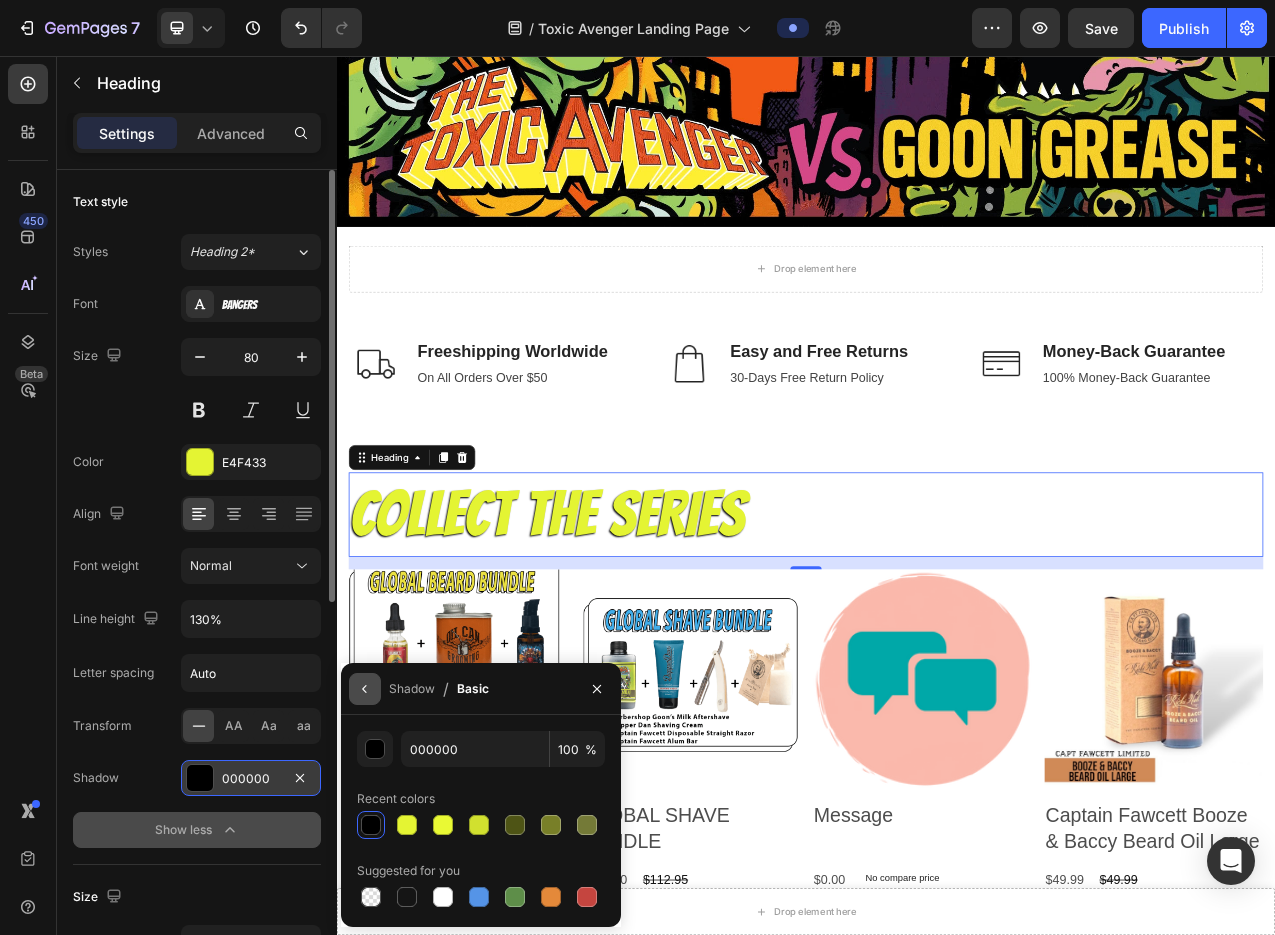 click at bounding box center (365, 689) 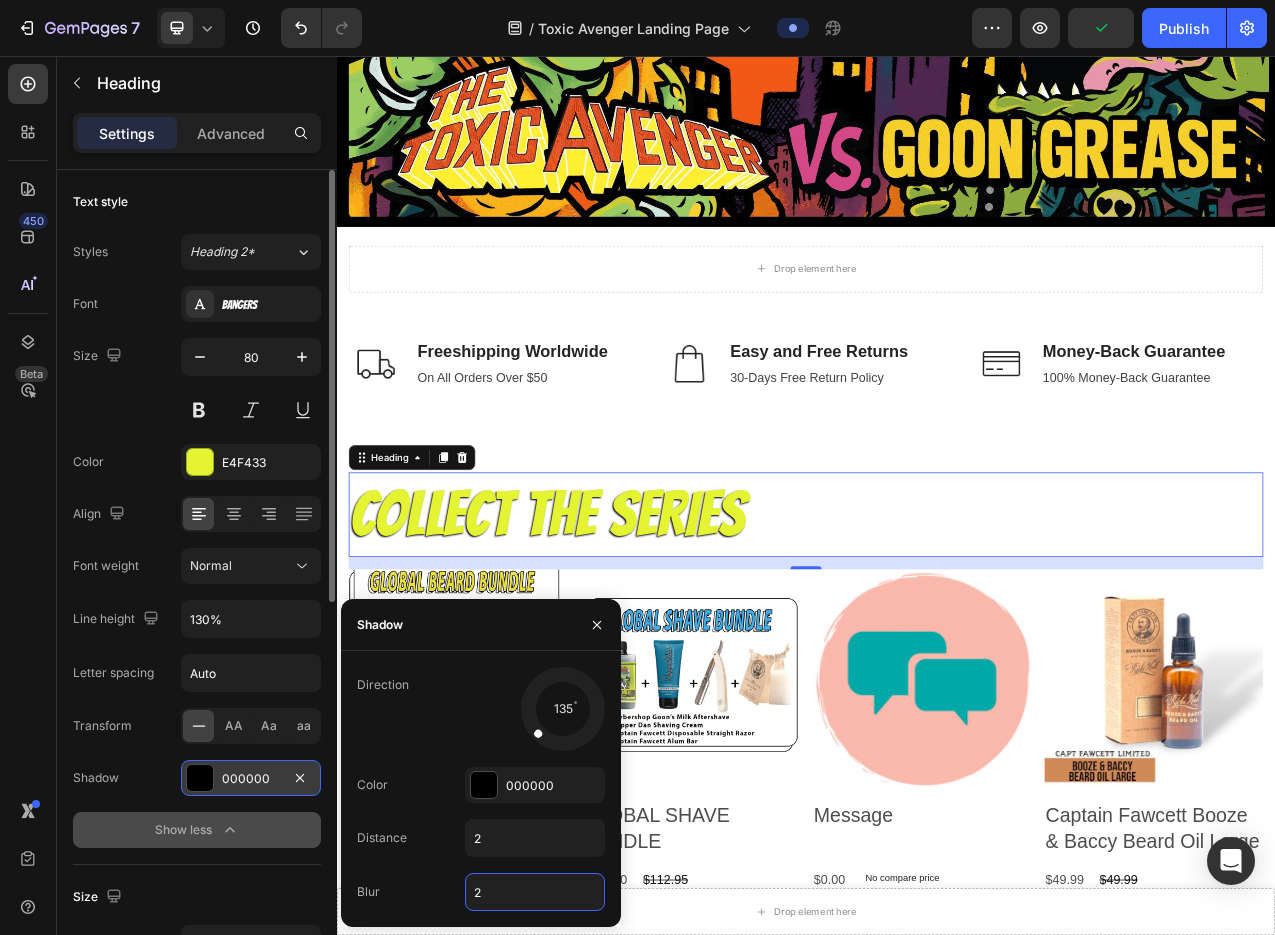 click on "2" at bounding box center (535, 892) 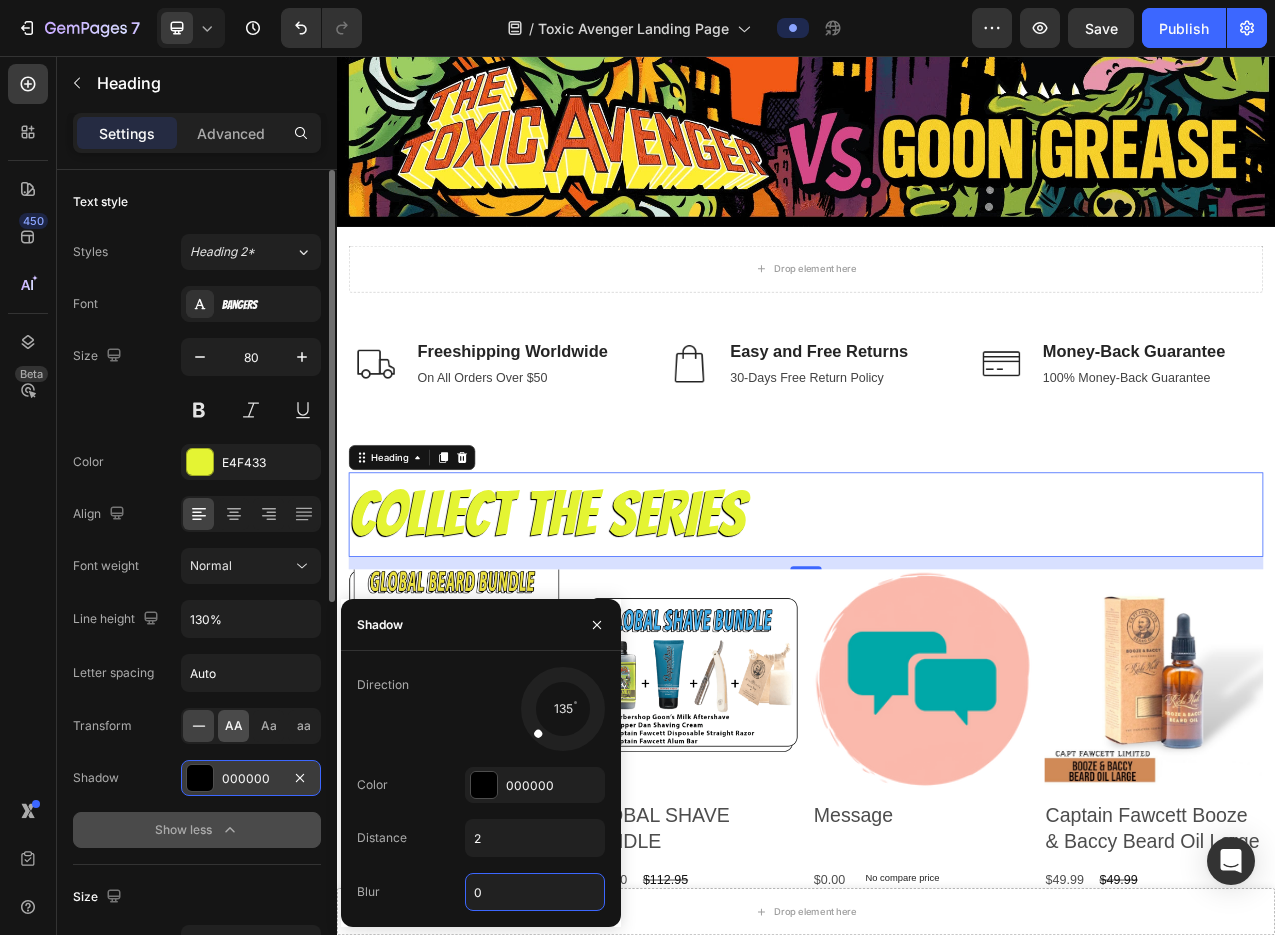 type on "0" 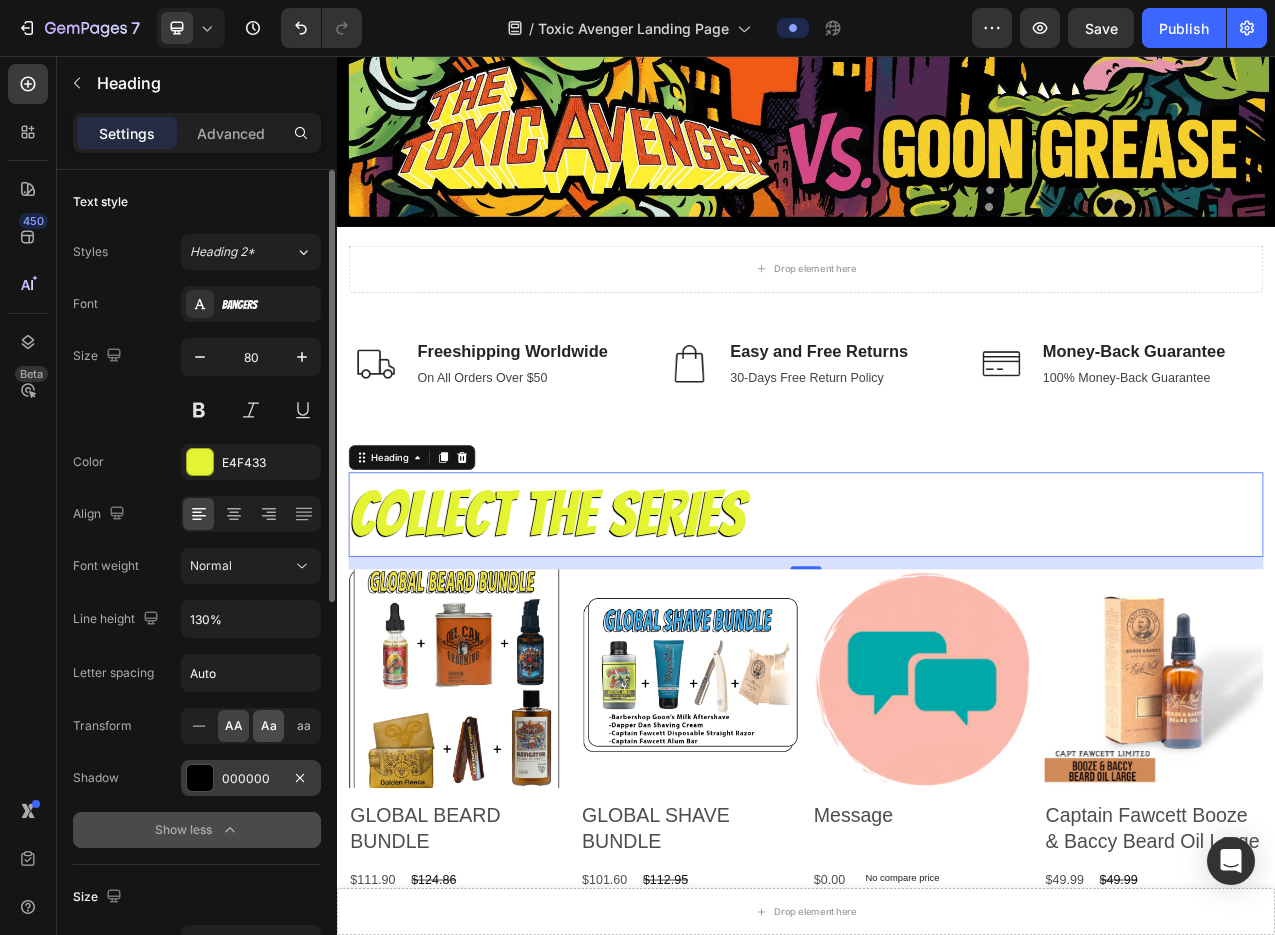 click on "Aa" 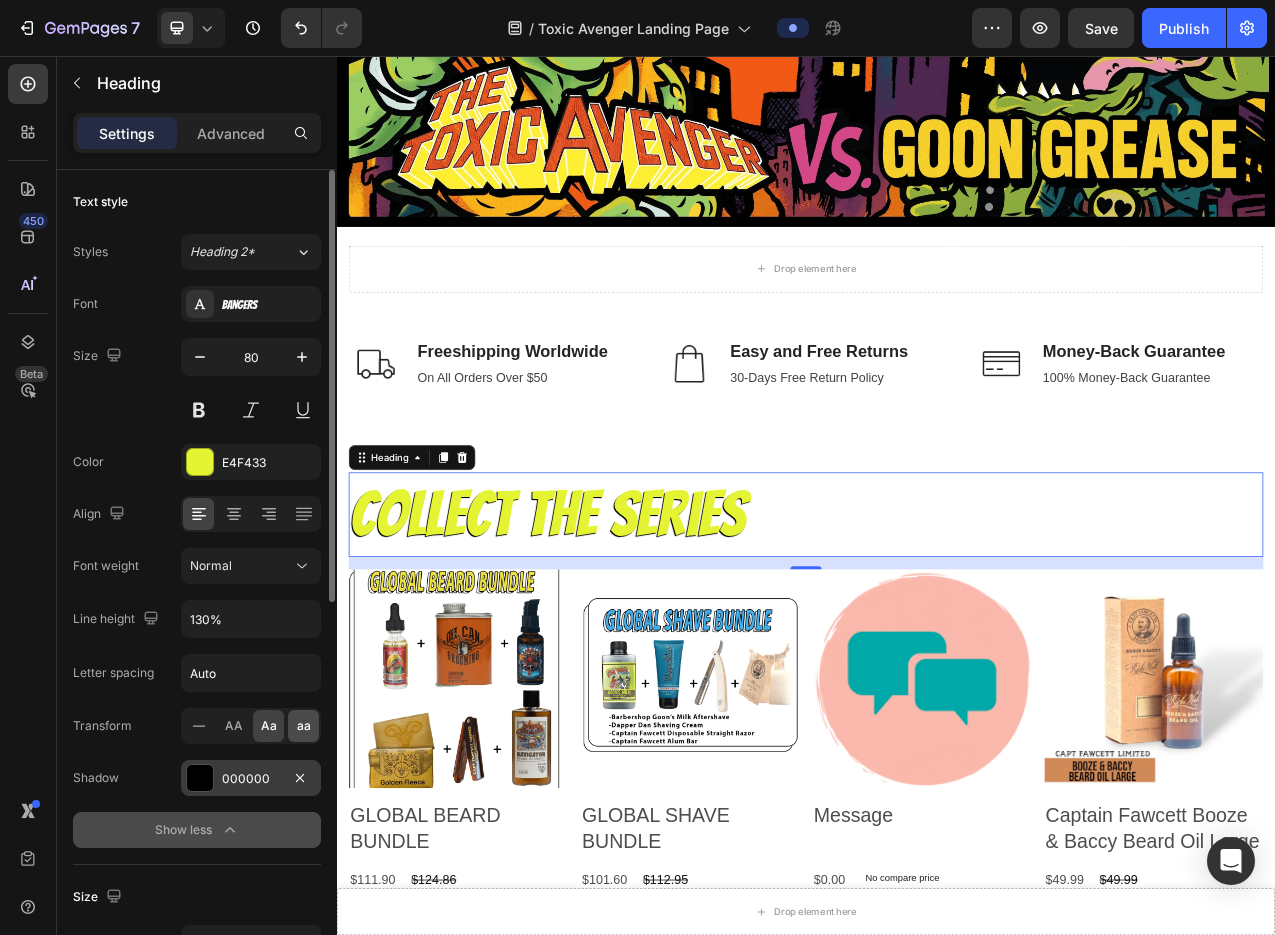 click on "aa" 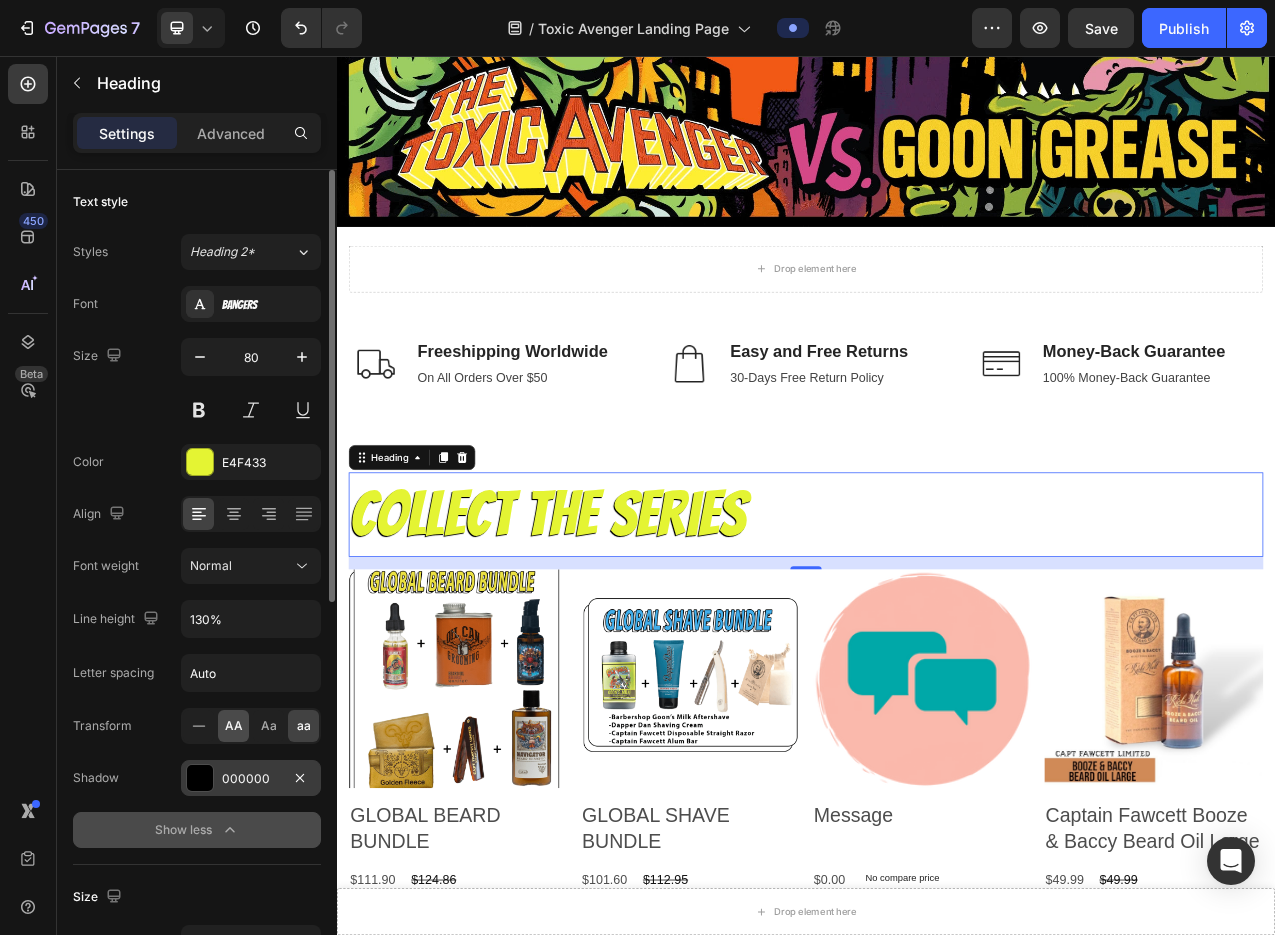 click on "AA" 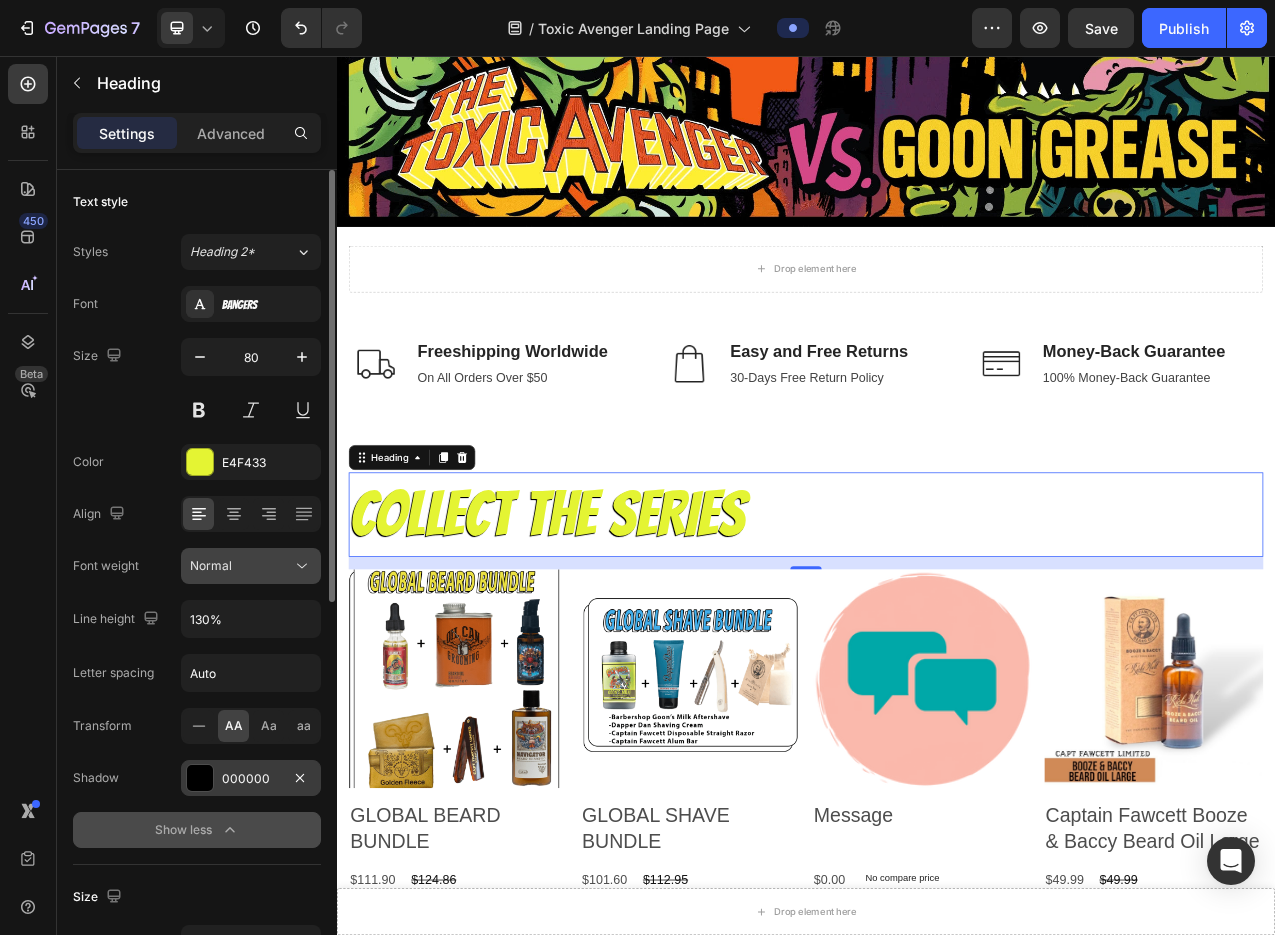 click on "Normal" at bounding box center (241, 566) 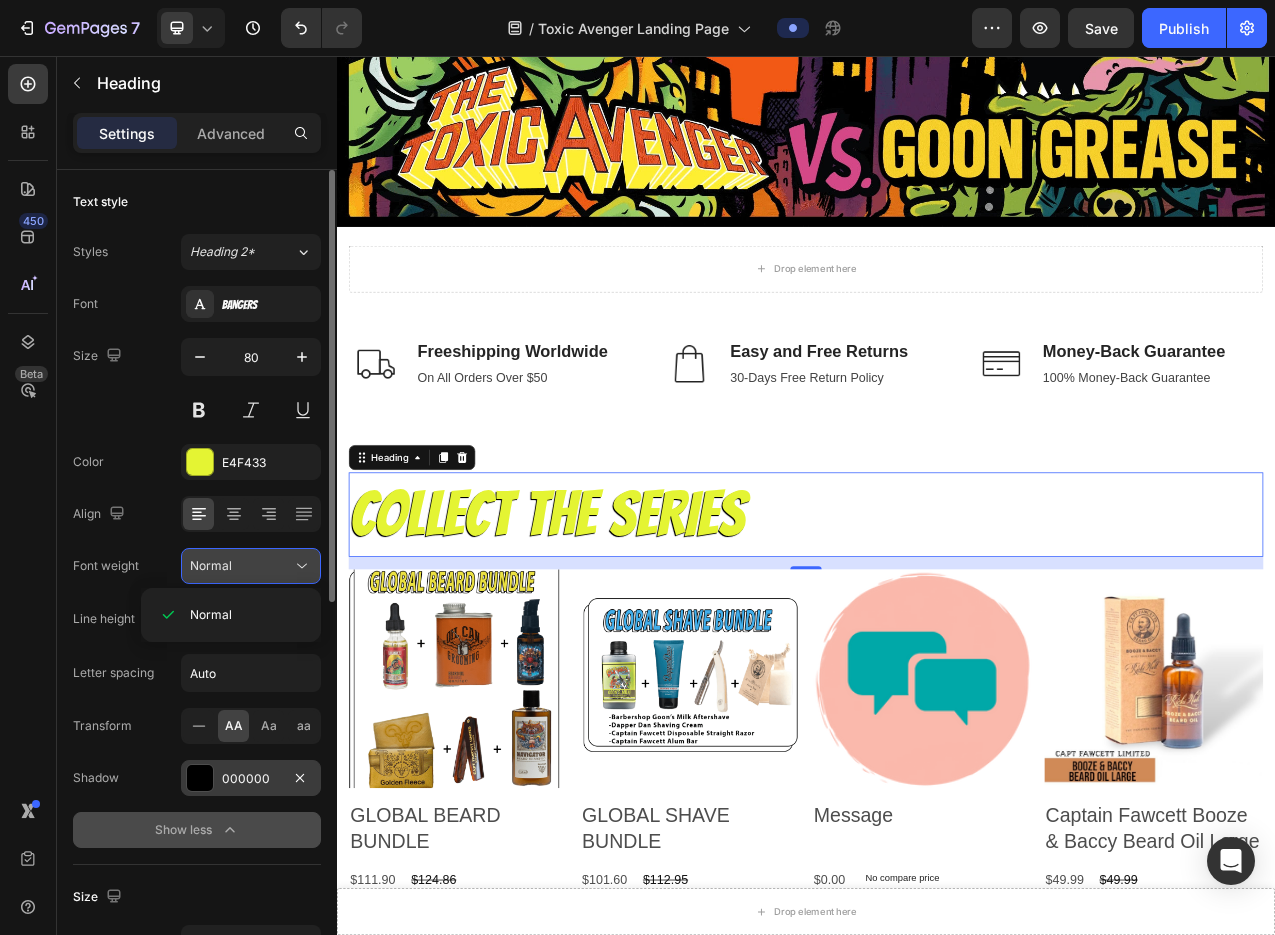 click on "Normal" at bounding box center (241, 566) 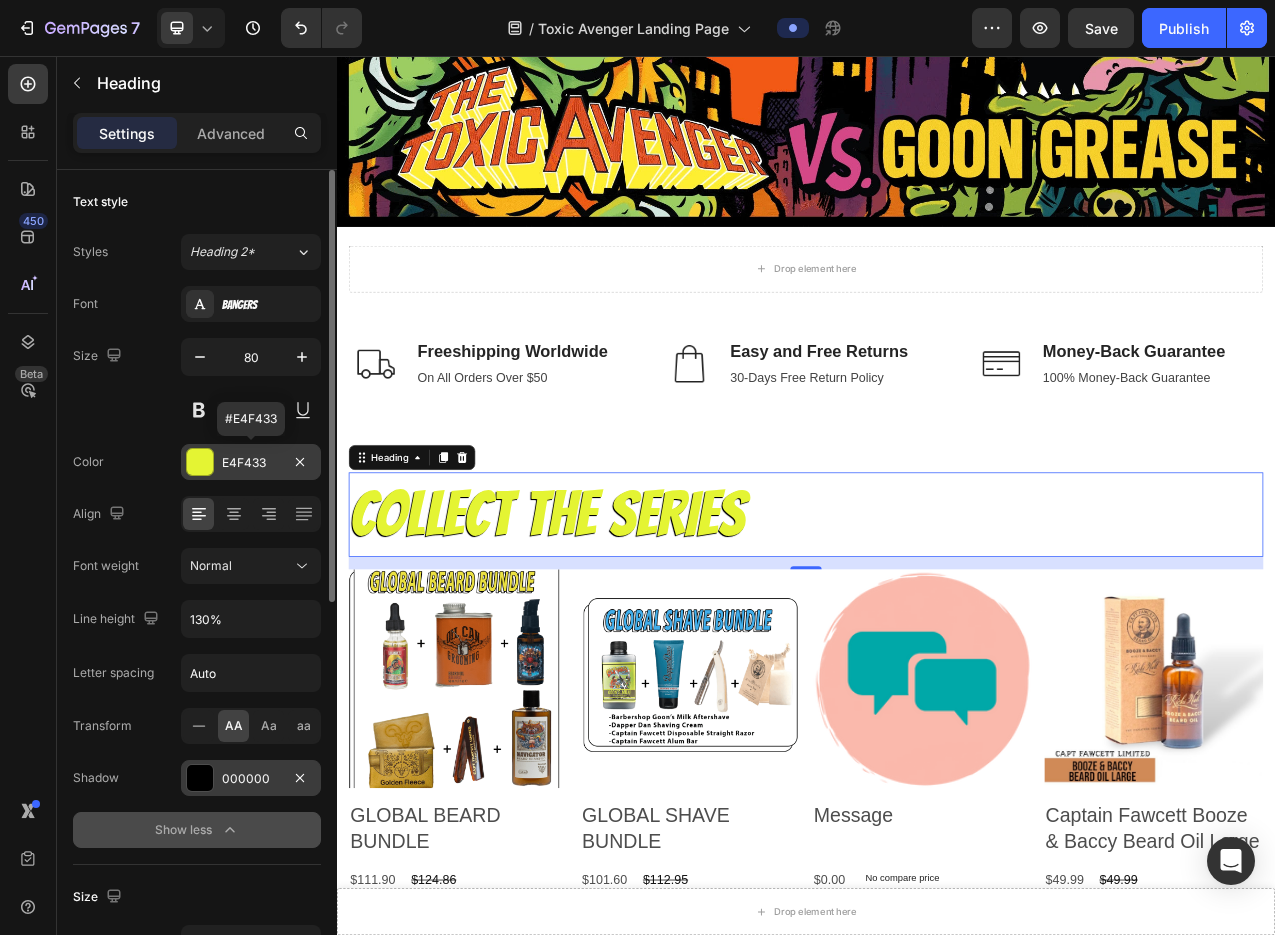 scroll, scrollTop: 1, scrollLeft: 0, axis: vertical 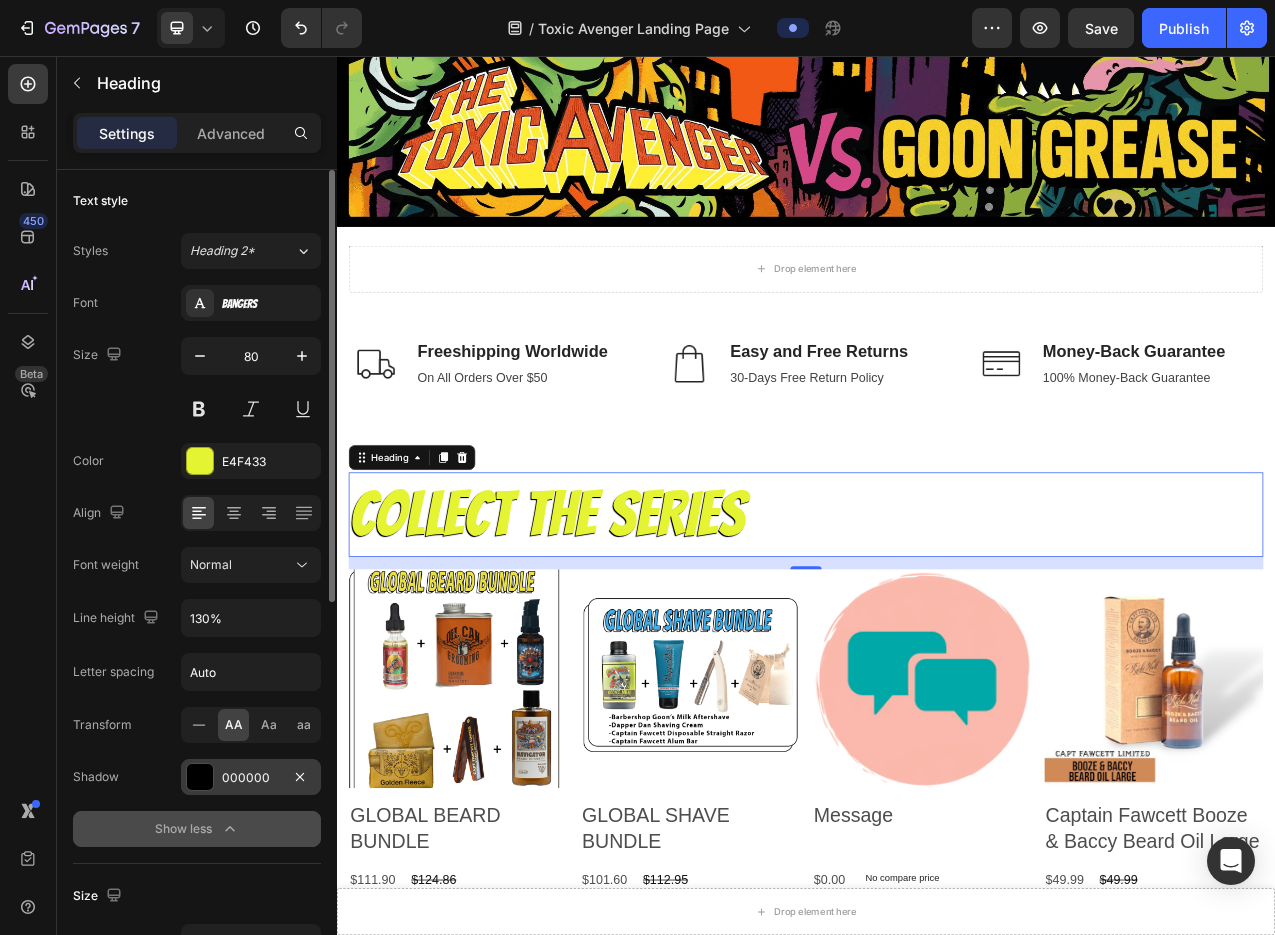 click on "Color E4F433" at bounding box center (197, 461) 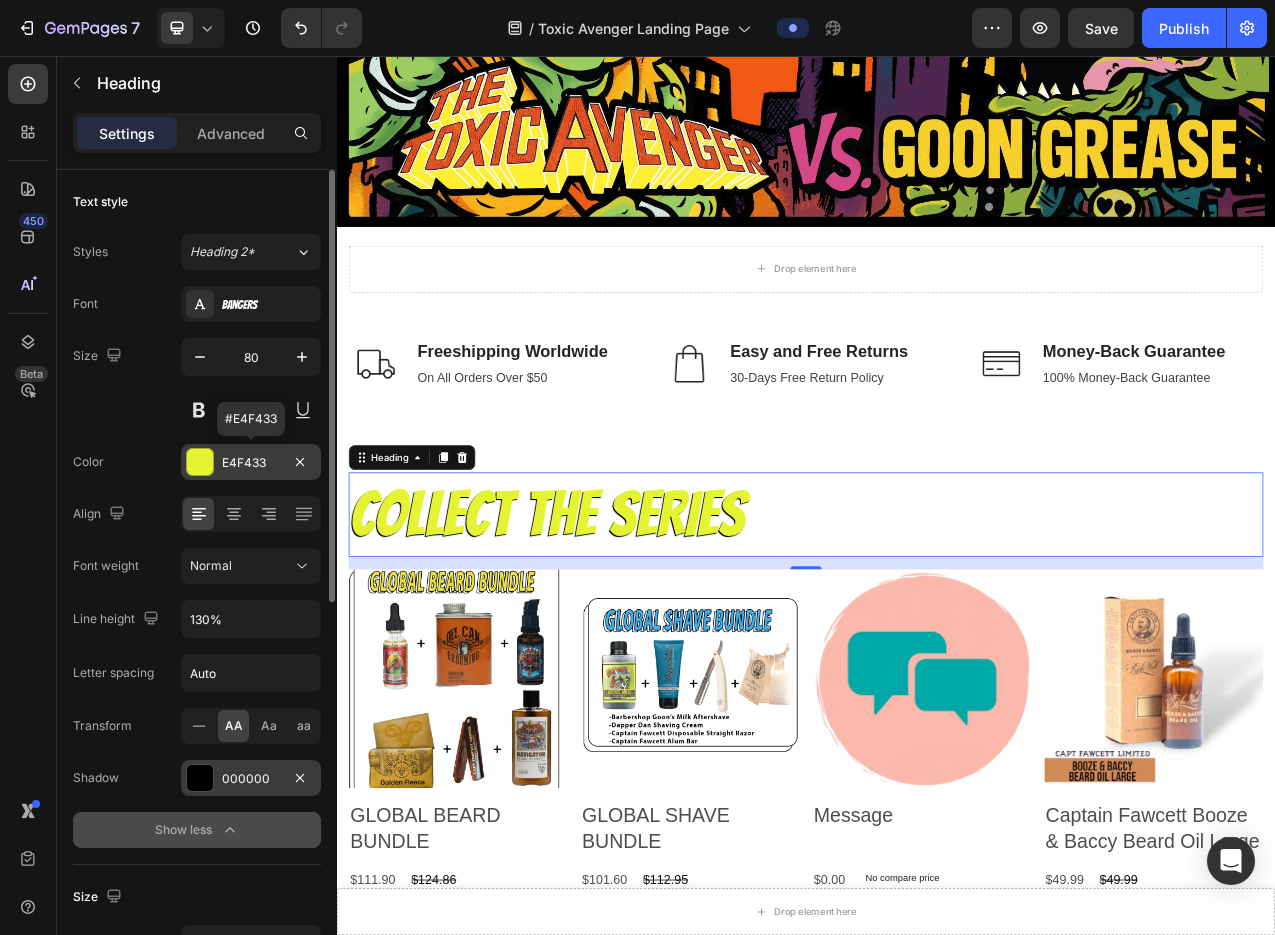 click at bounding box center (200, 462) 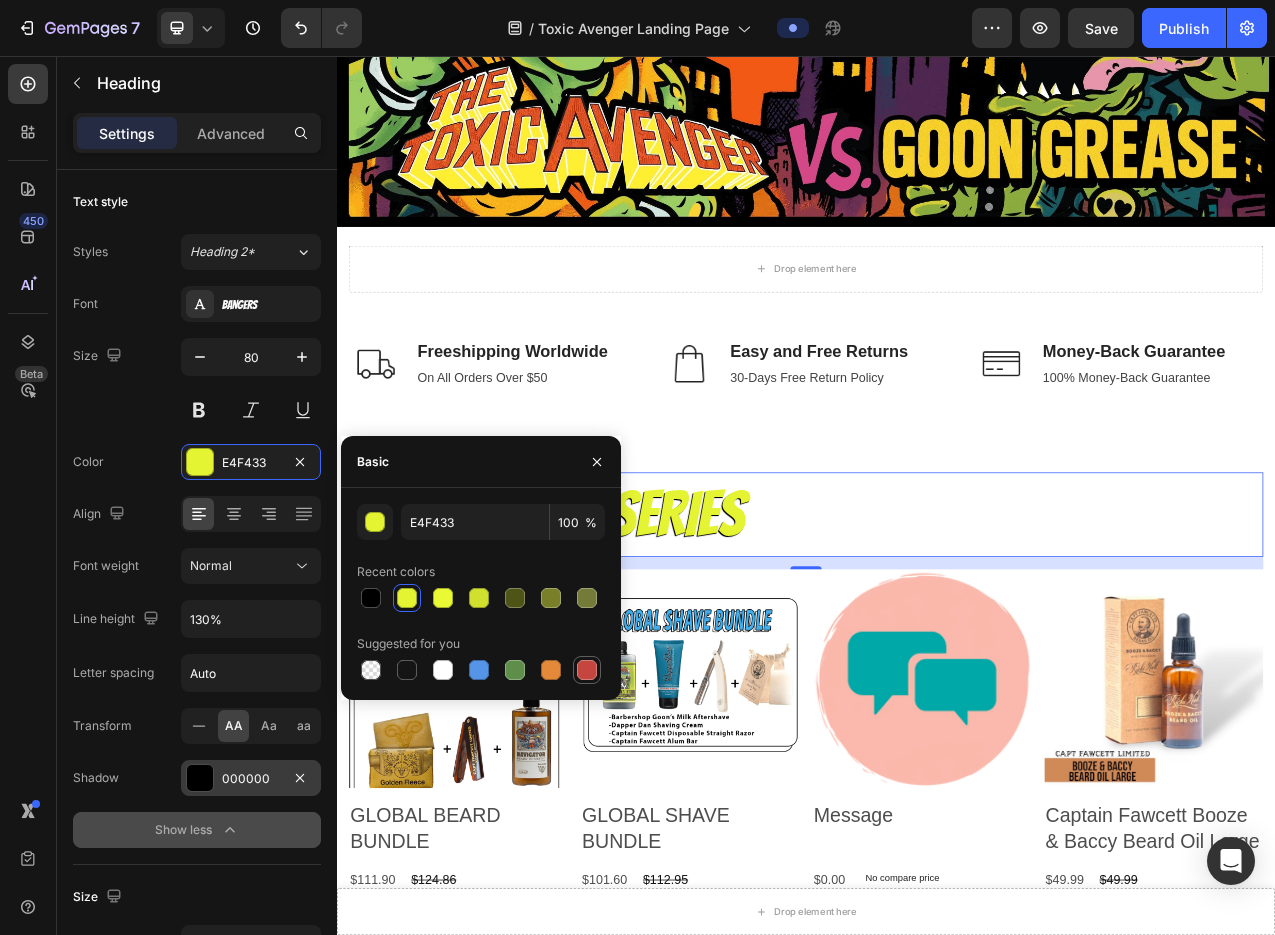 click at bounding box center [587, 670] 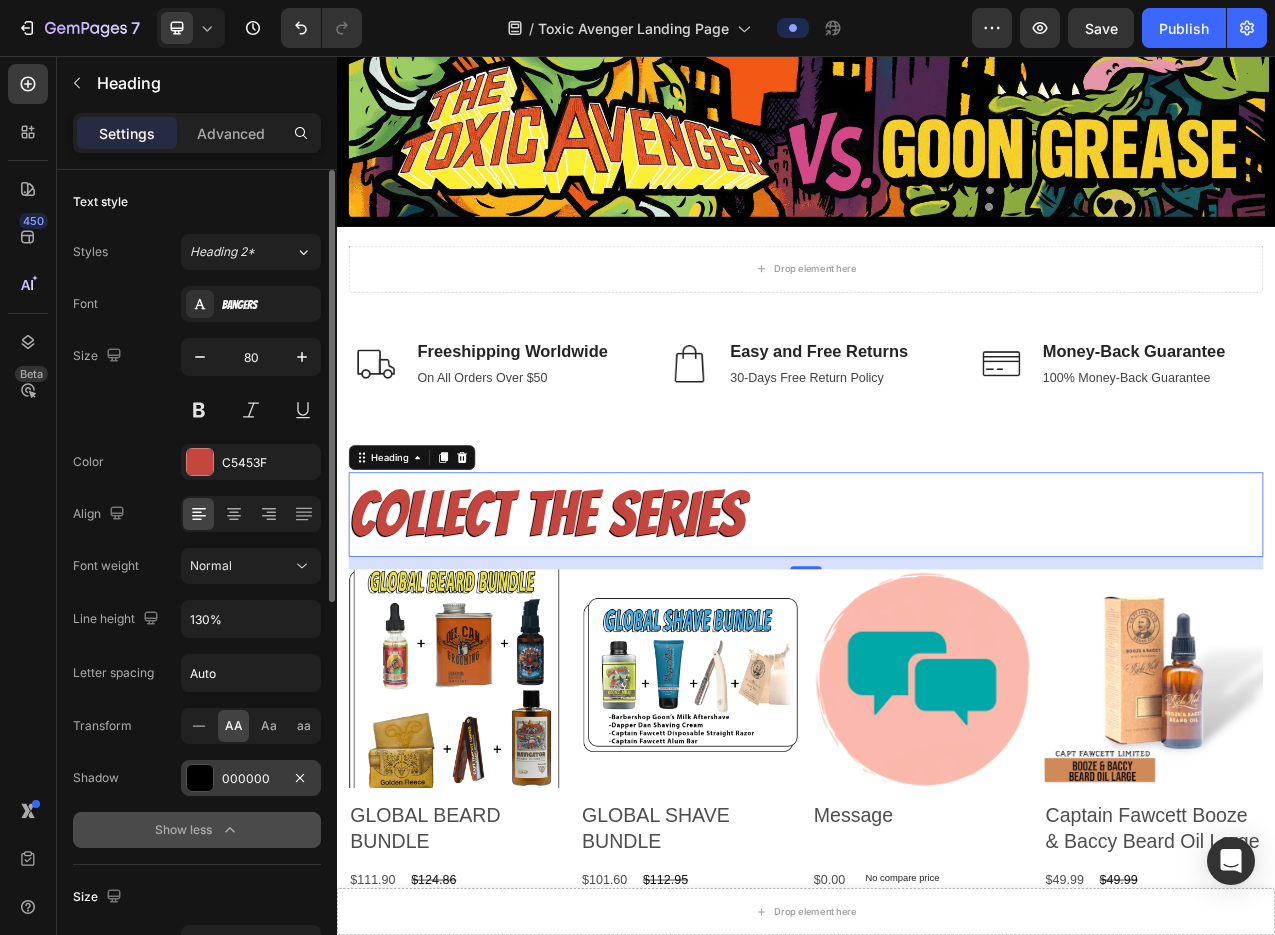 click on "Color C5453F" at bounding box center (197, 462) 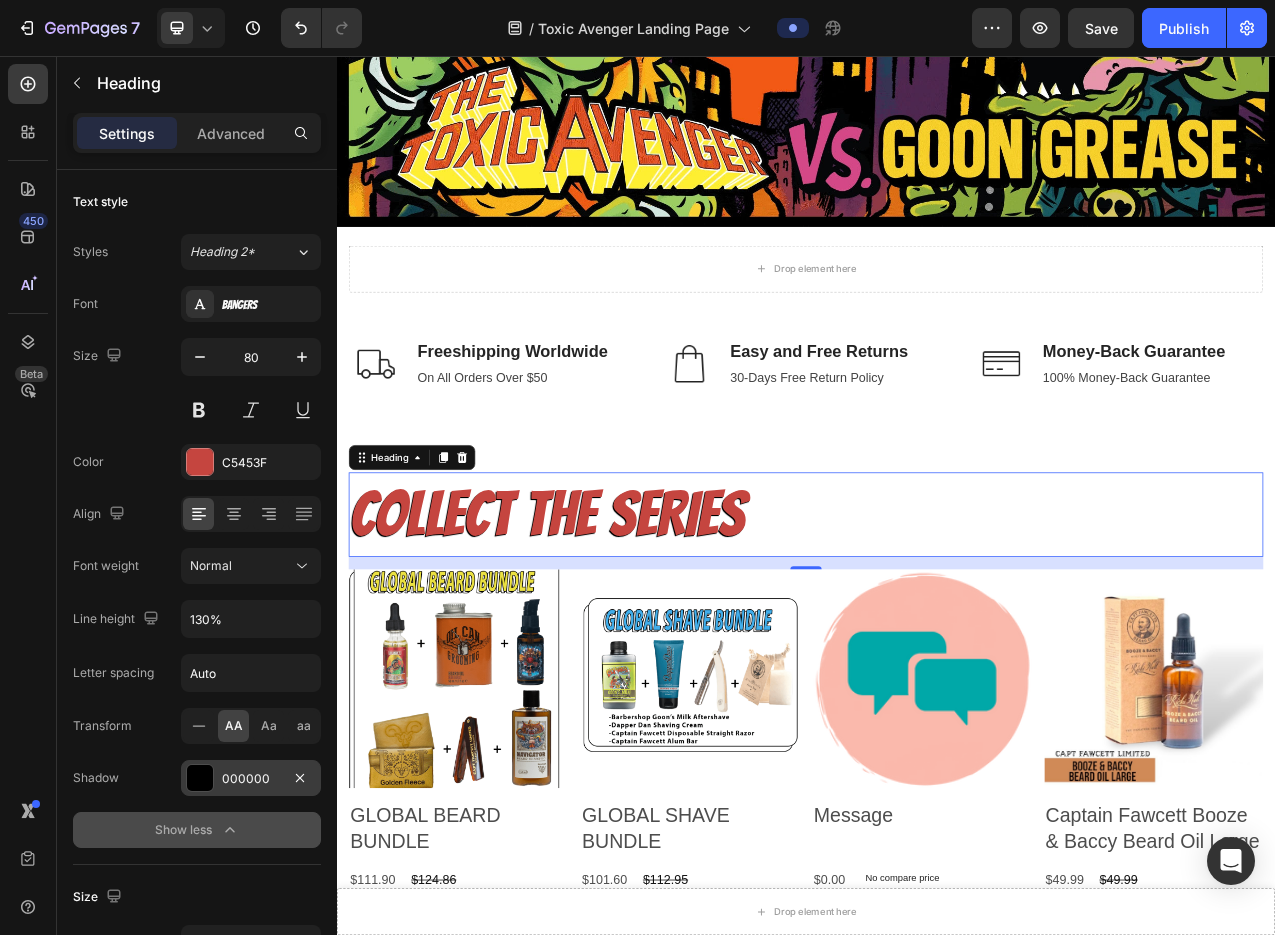 click at bounding box center [200, 778] 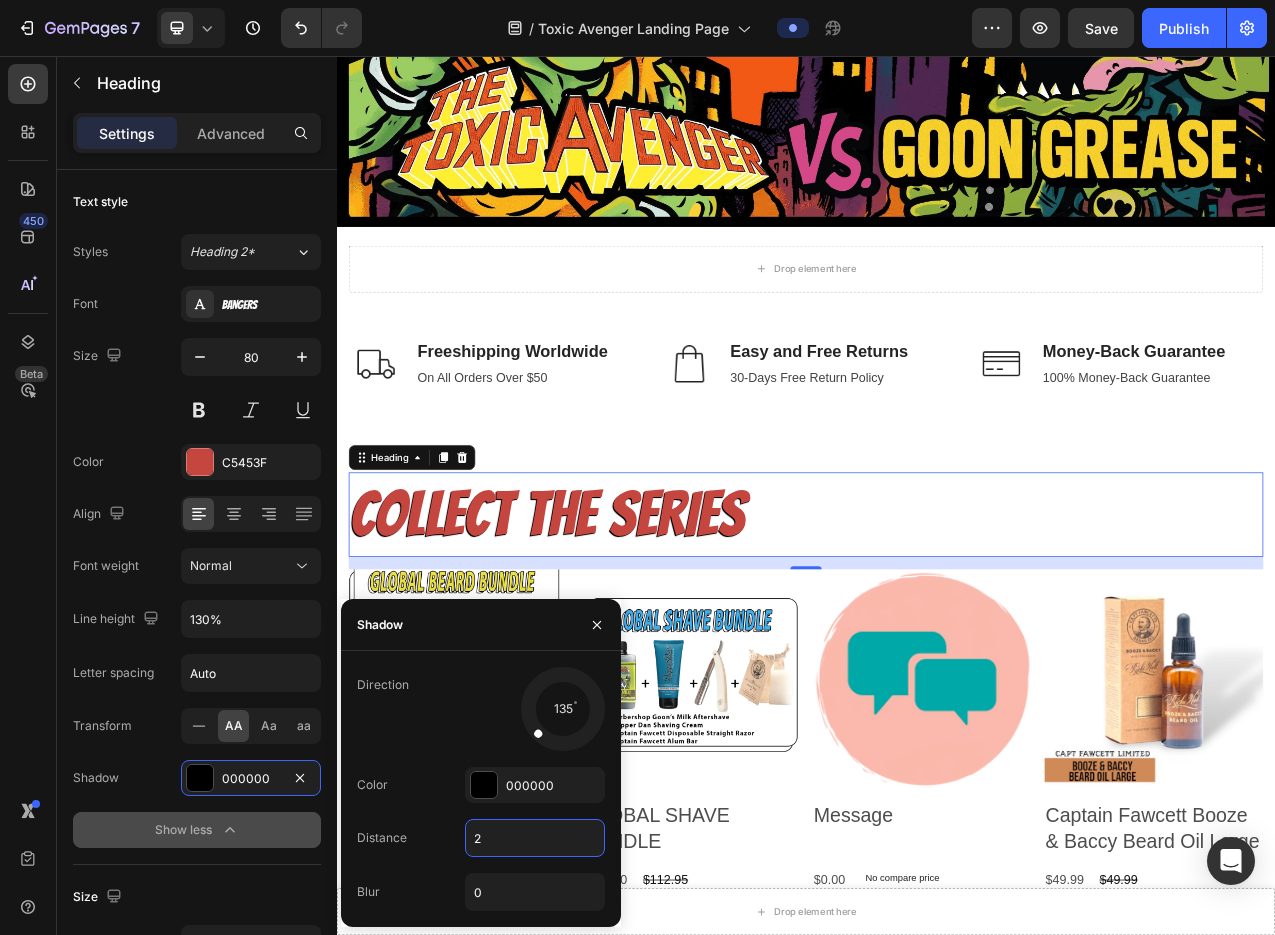 click on "2" at bounding box center (535, 838) 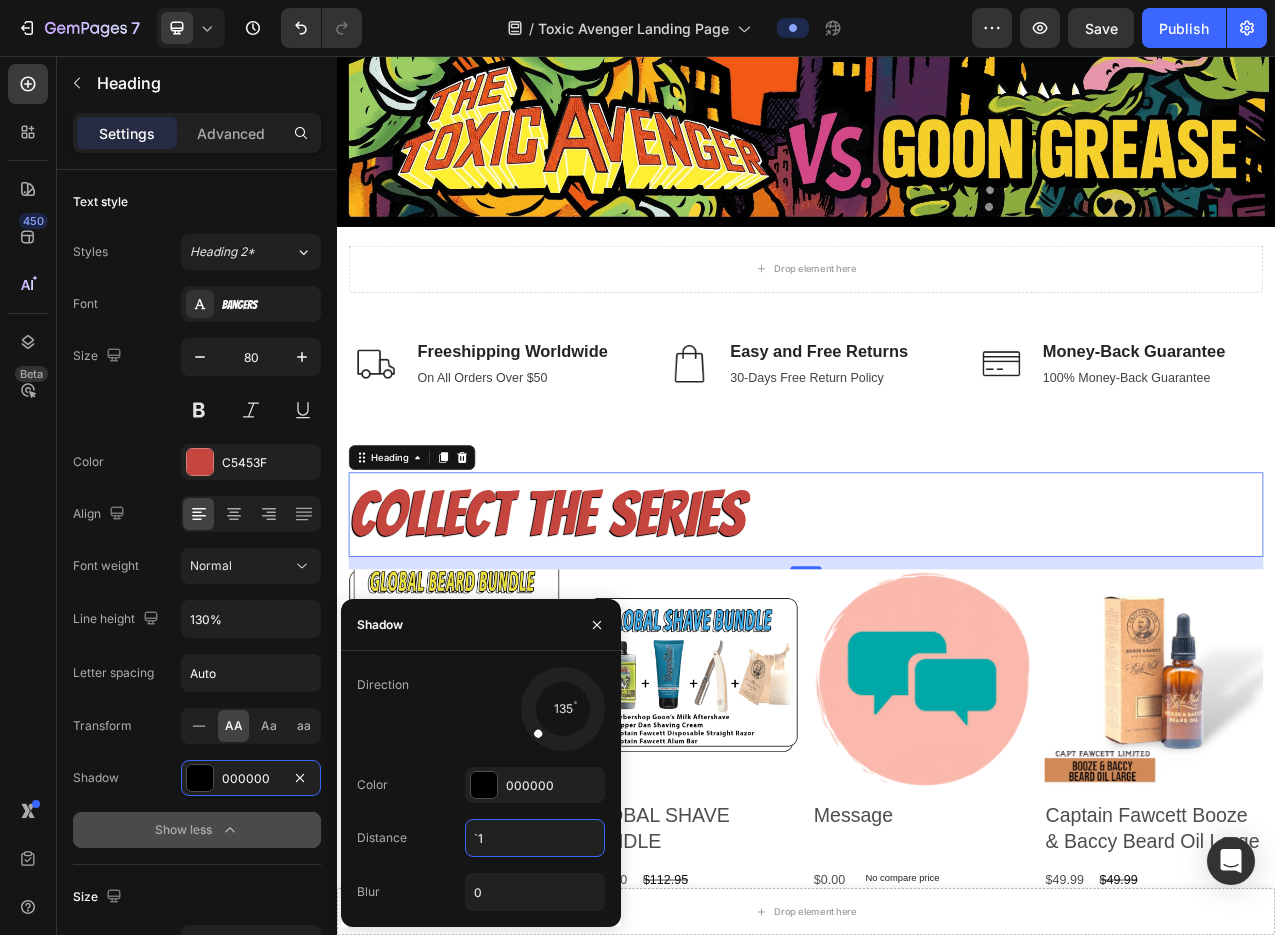 type on "`" 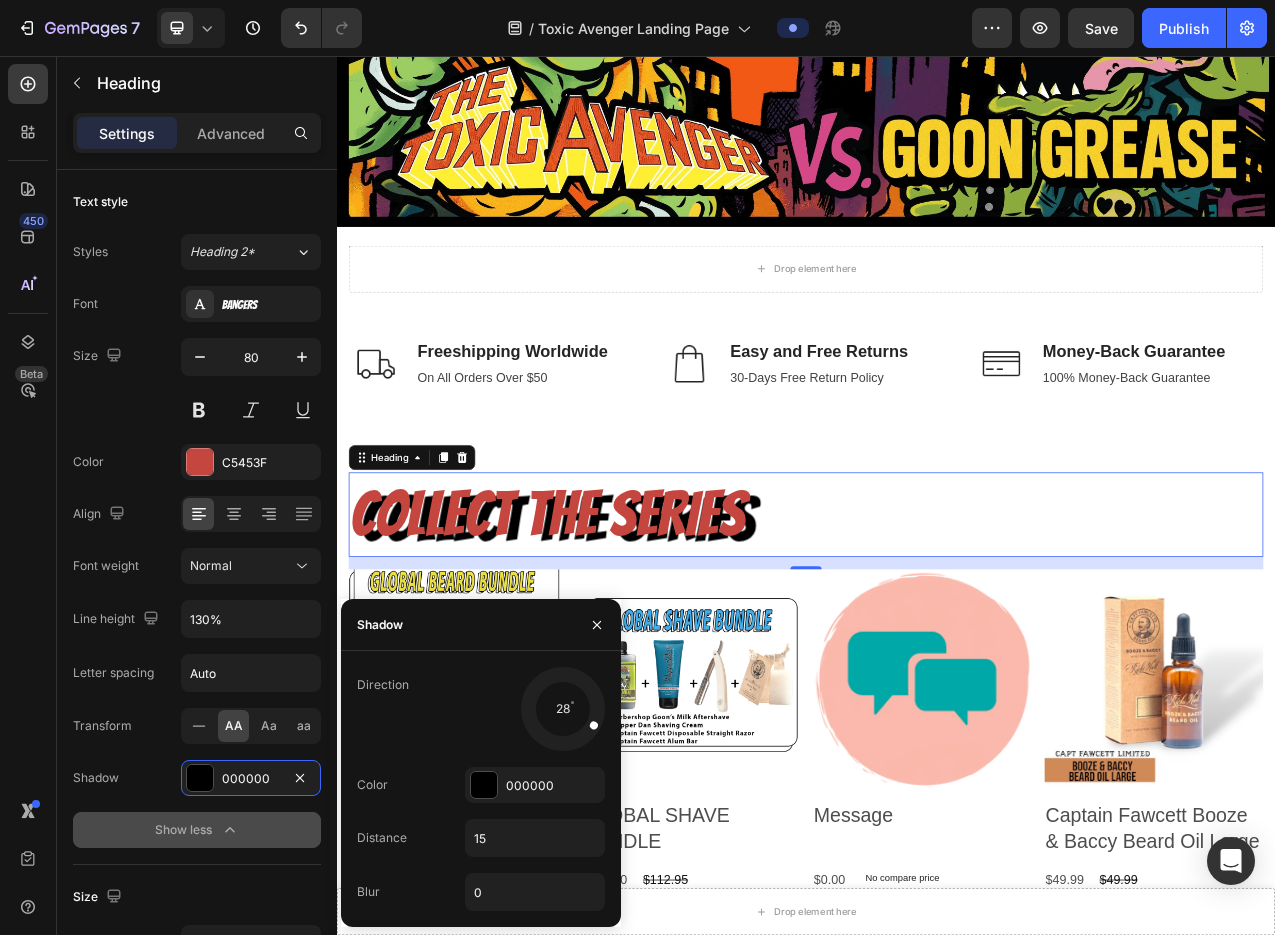 drag, startPoint x: 539, startPoint y: 730, endPoint x: 592, endPoint y: 722, distance: 53.600372 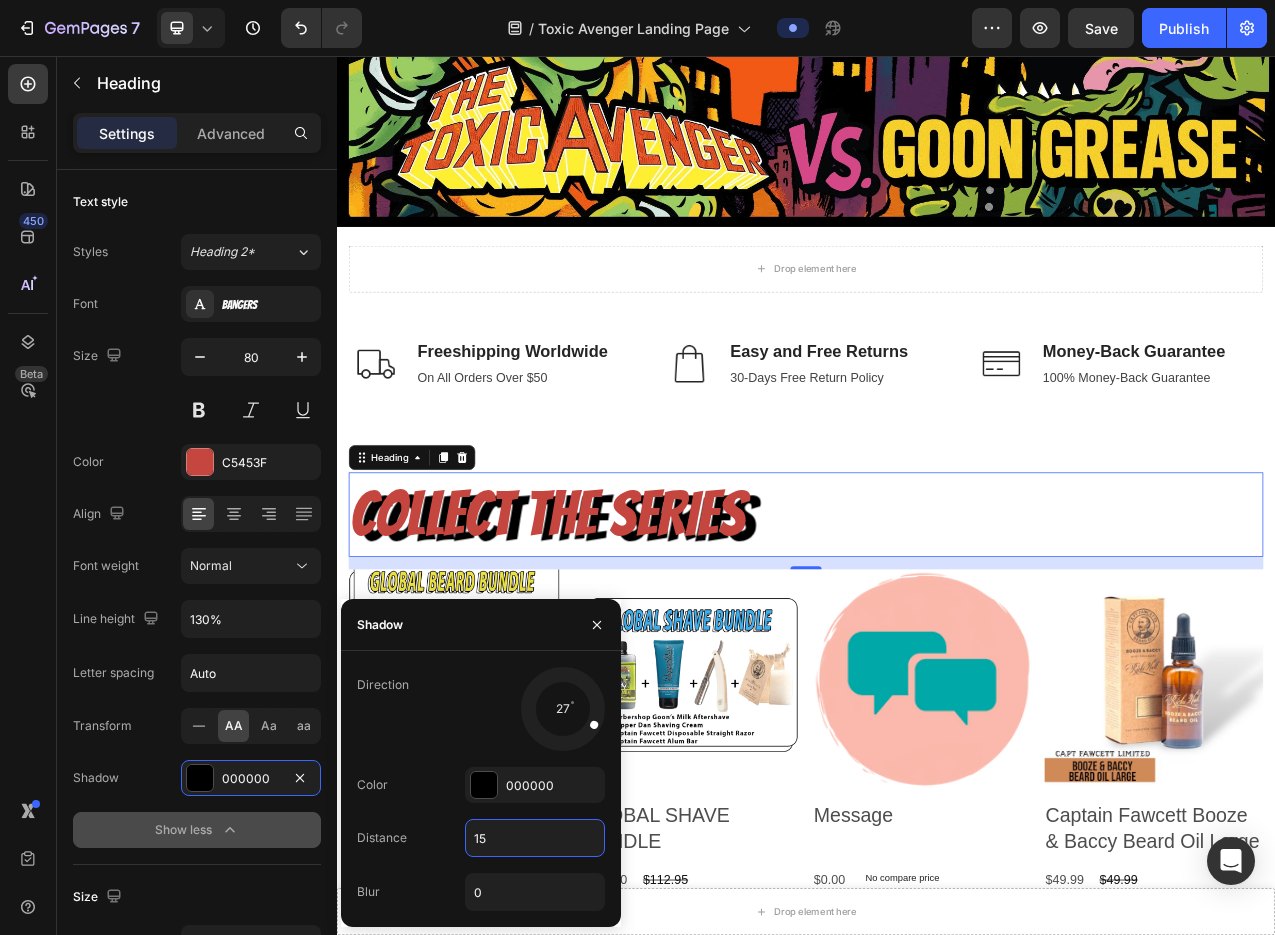 click on "15" at bounding box center [535, 838] 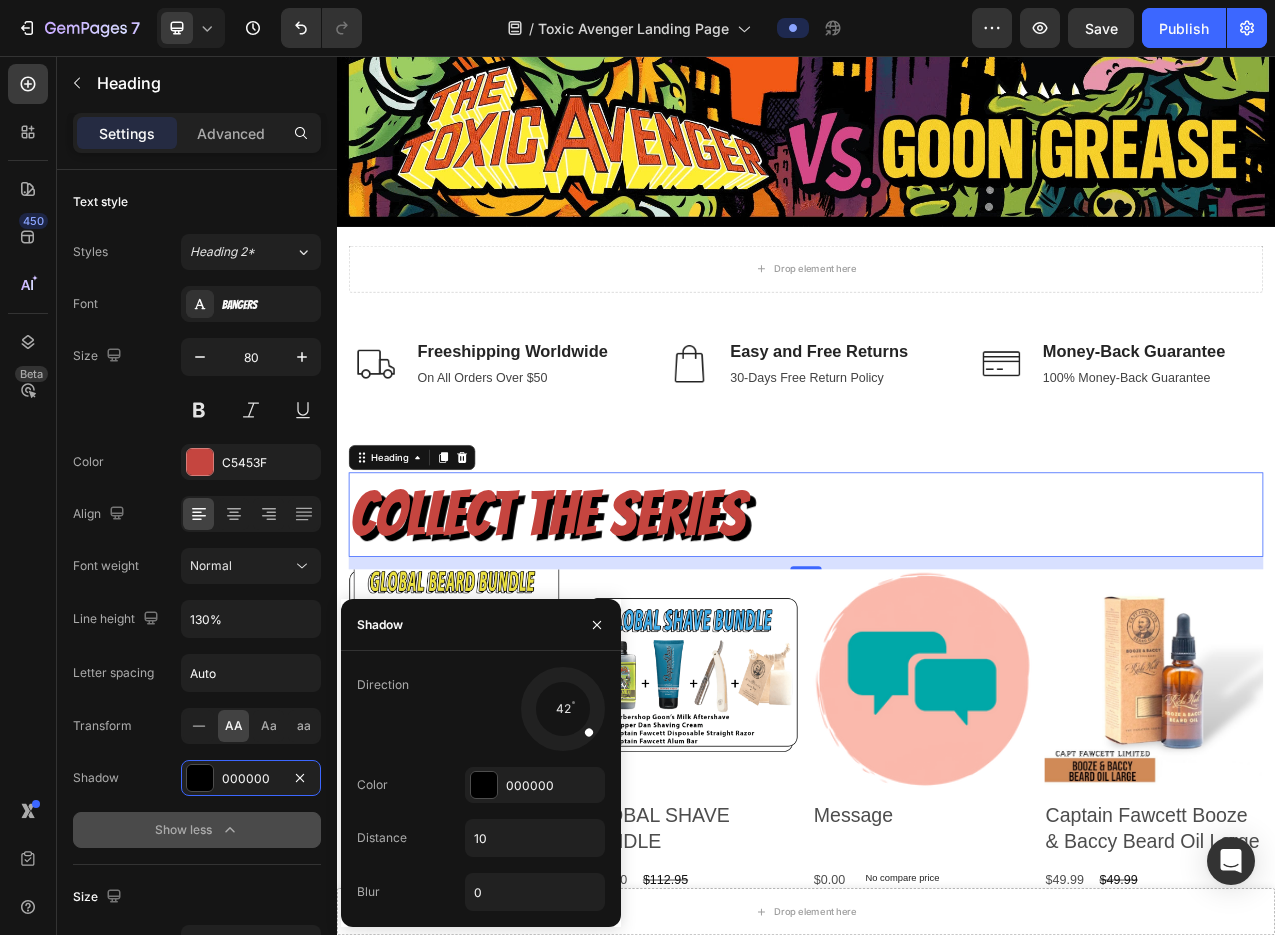 click at bounding box center [587, 731] 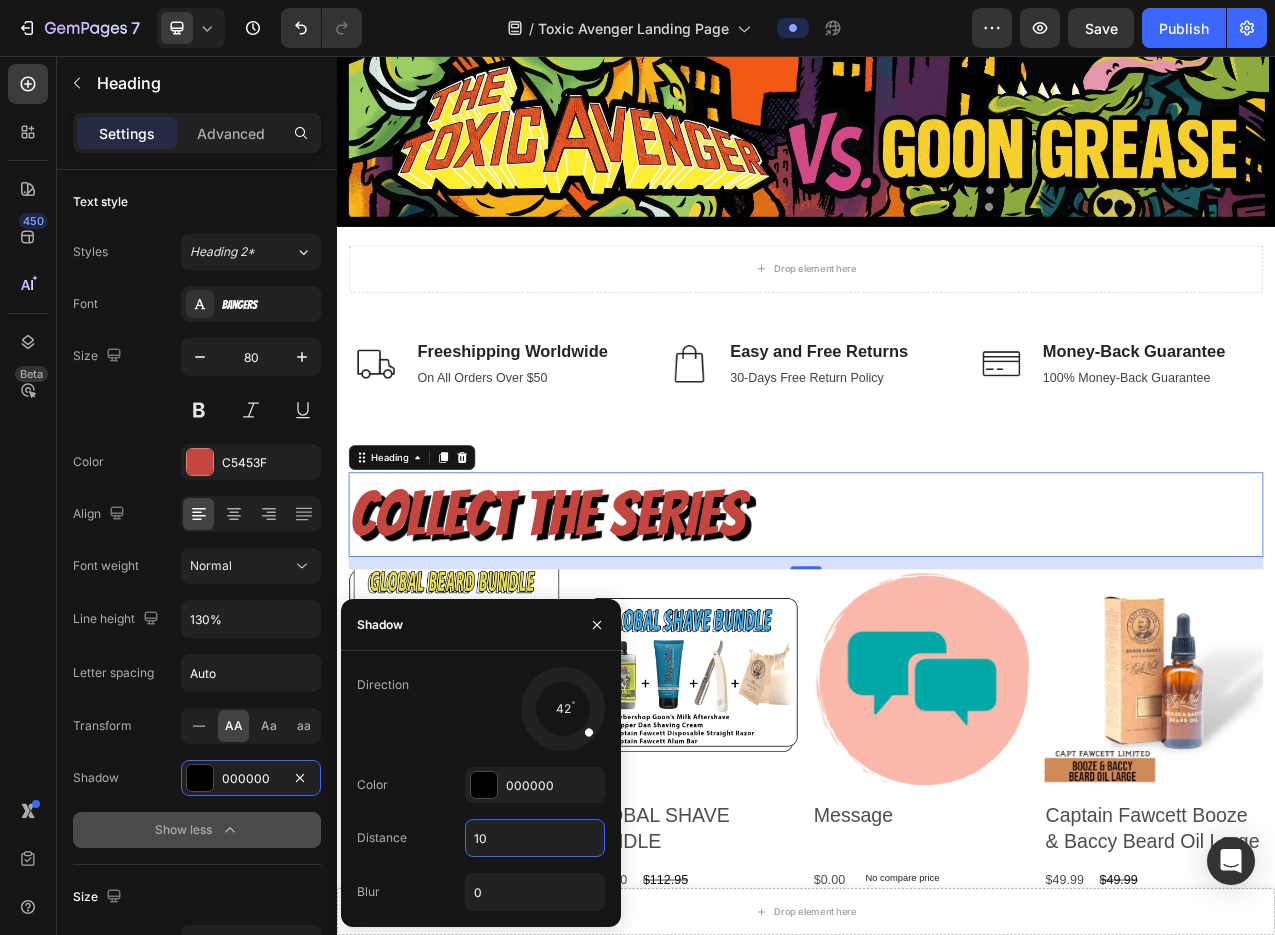 click on "10" at bounding box center (535, 838) 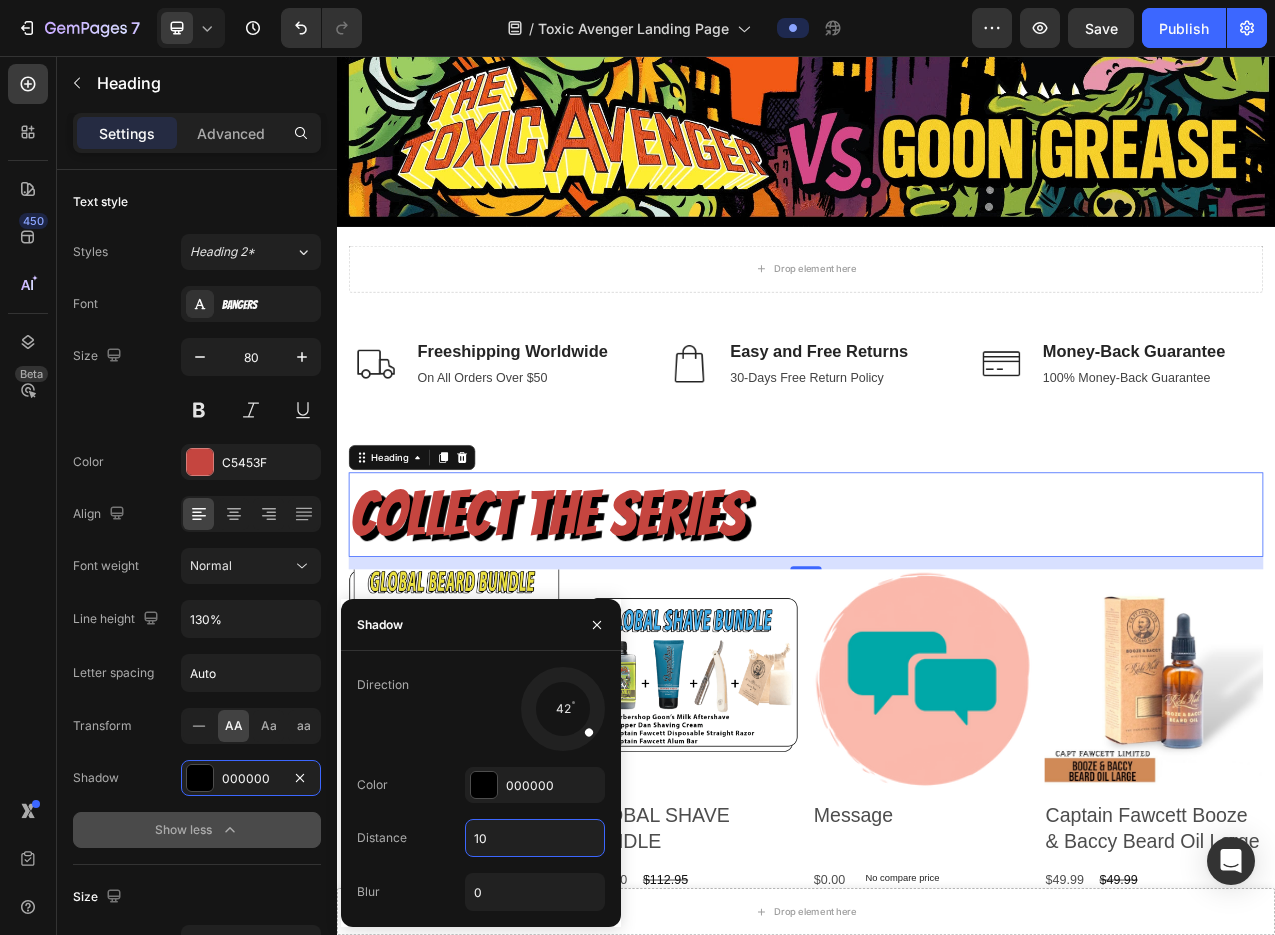 type on "6" 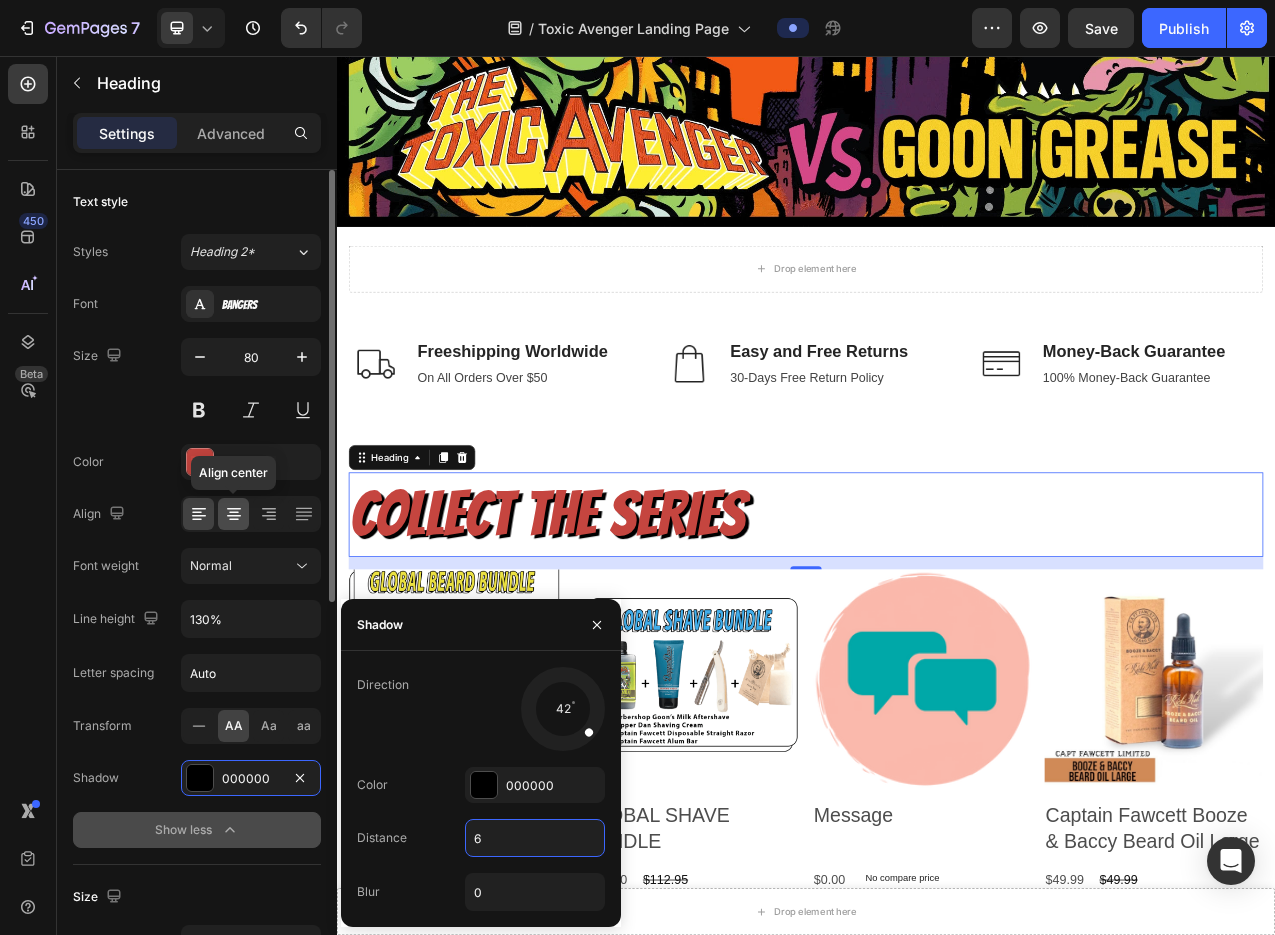 click 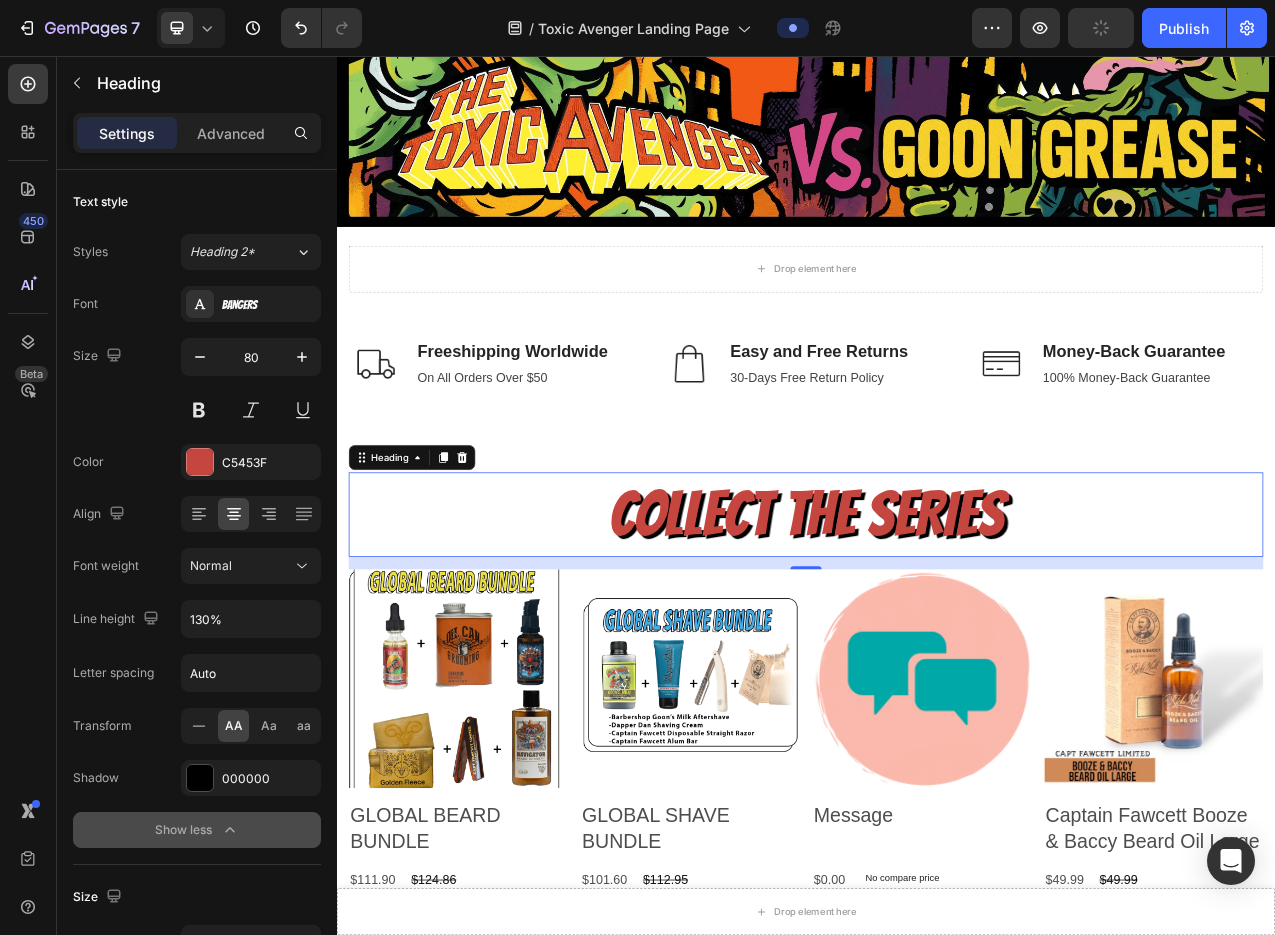 click on "COLLECT THE SERIES" at bounding box center [937, 643] 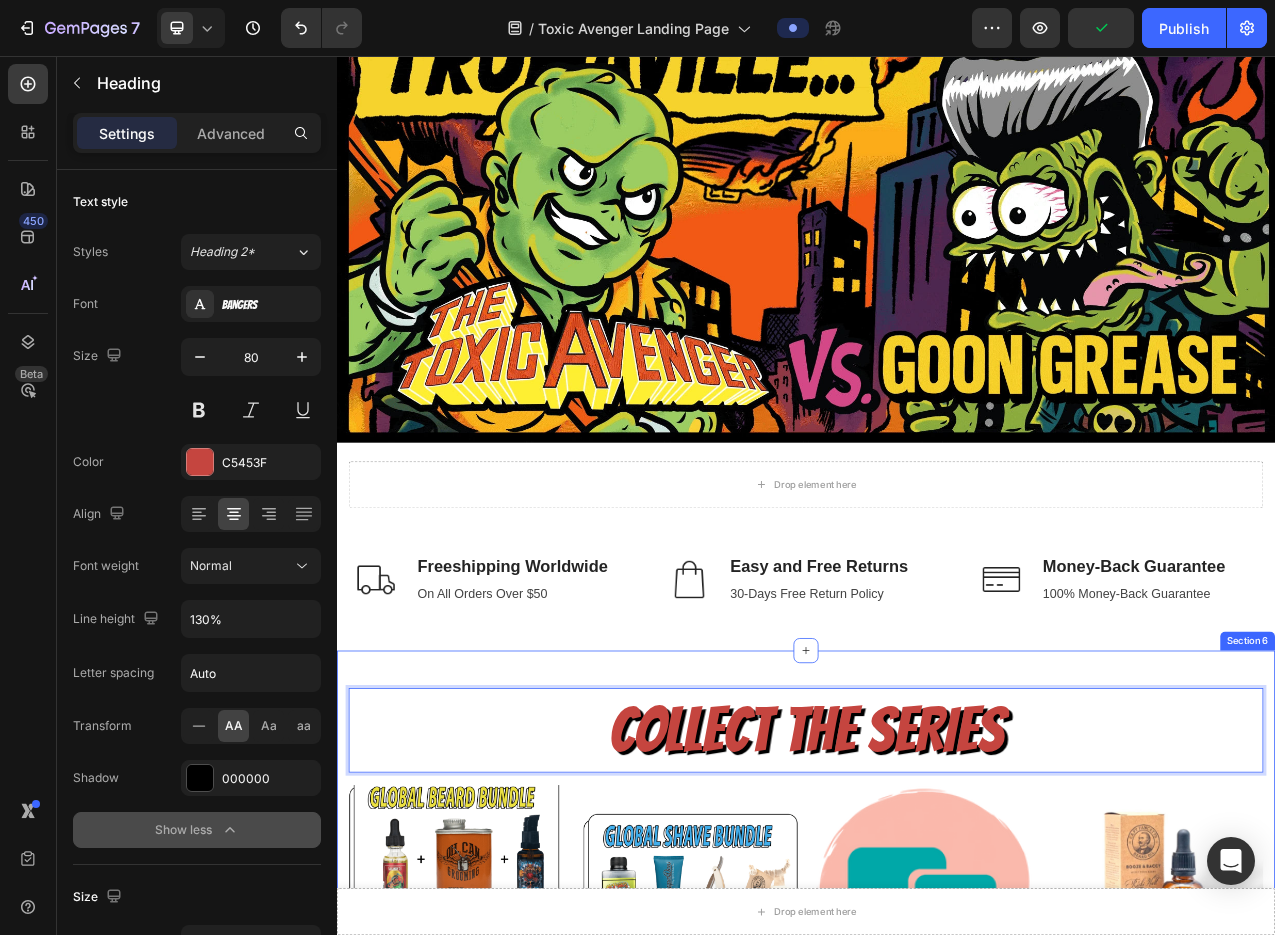 scroll, scrollTop: 1279, scrollLeft: 0, axis: vertical 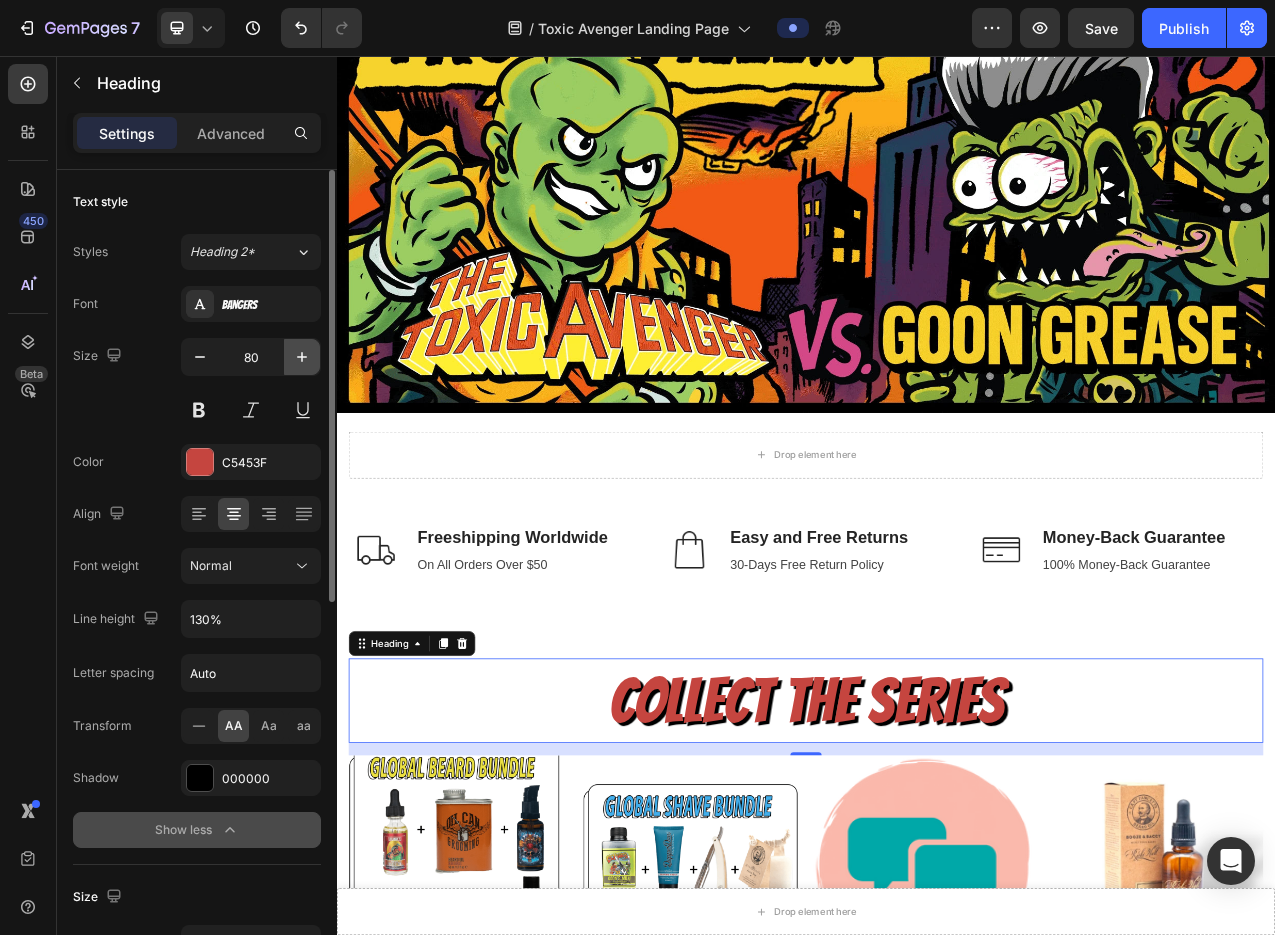 click 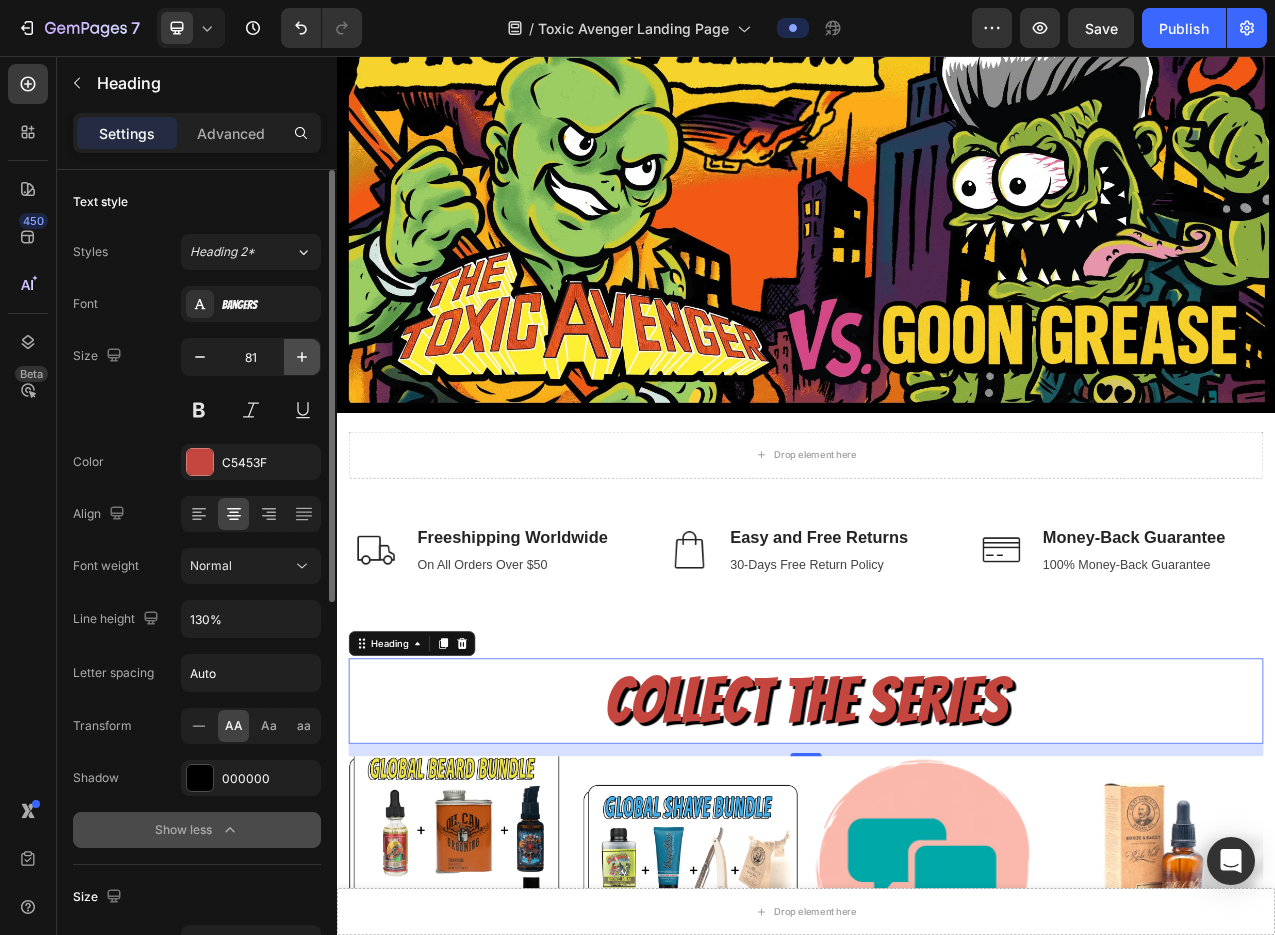 click 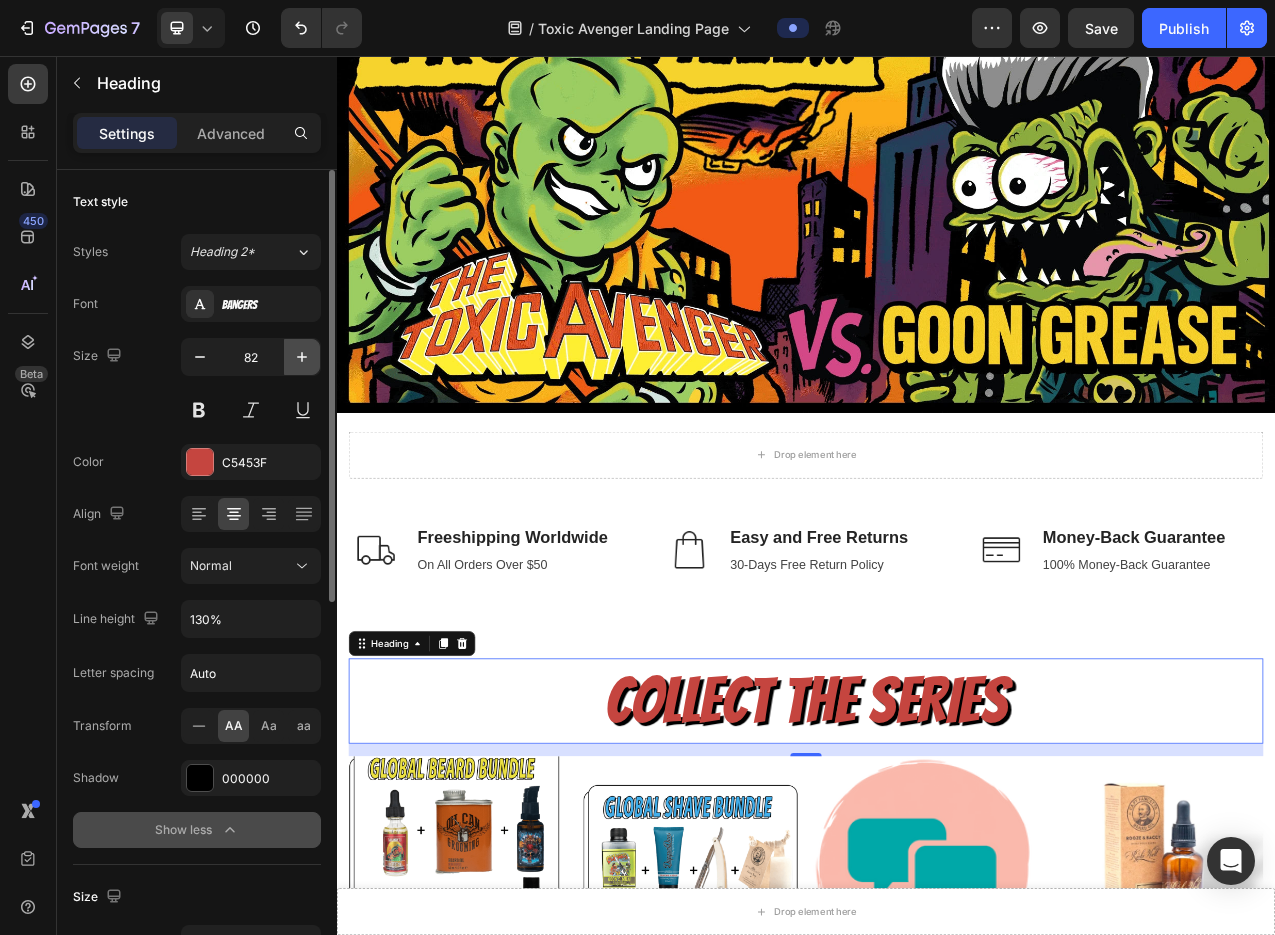 click 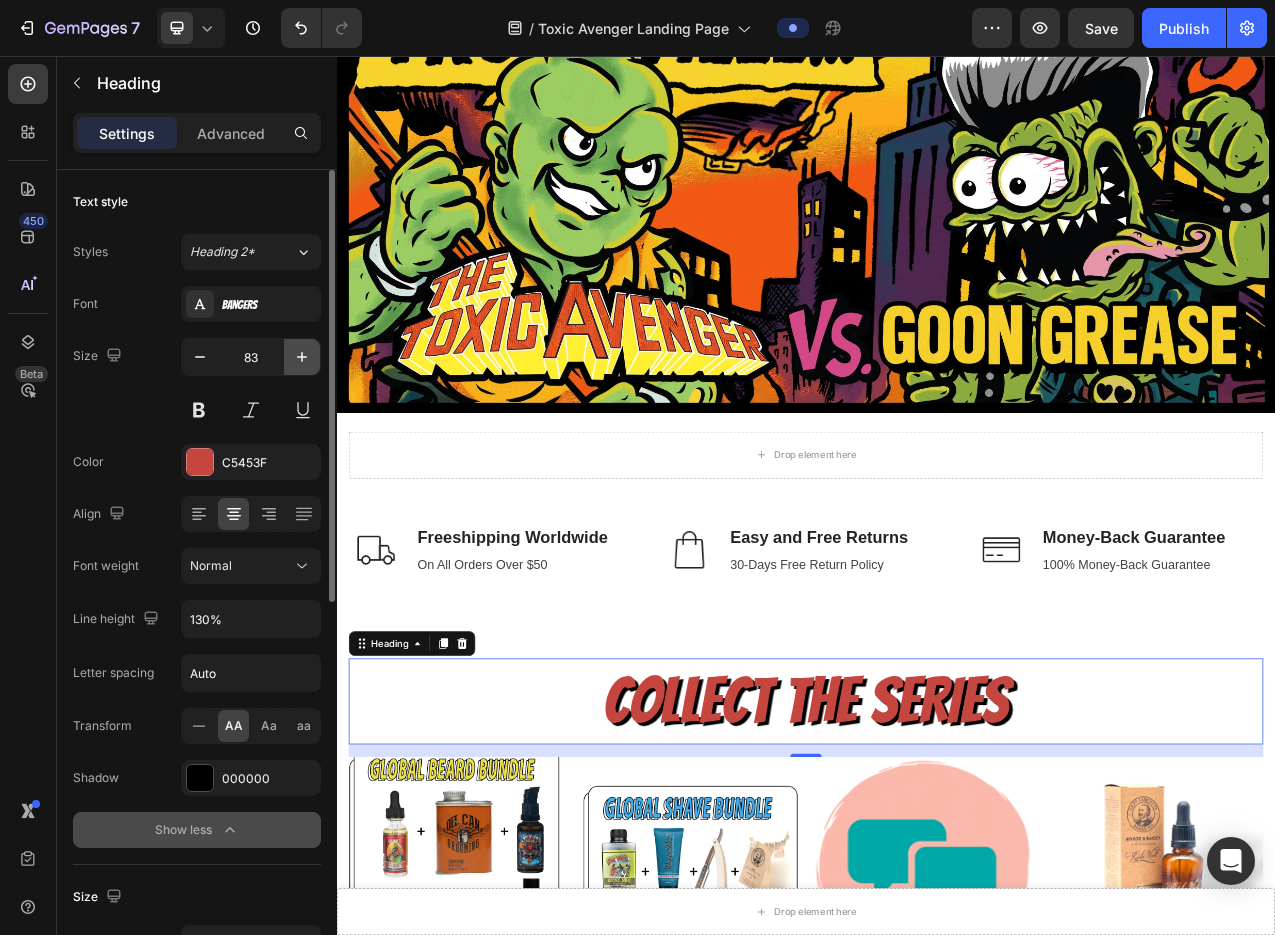 click 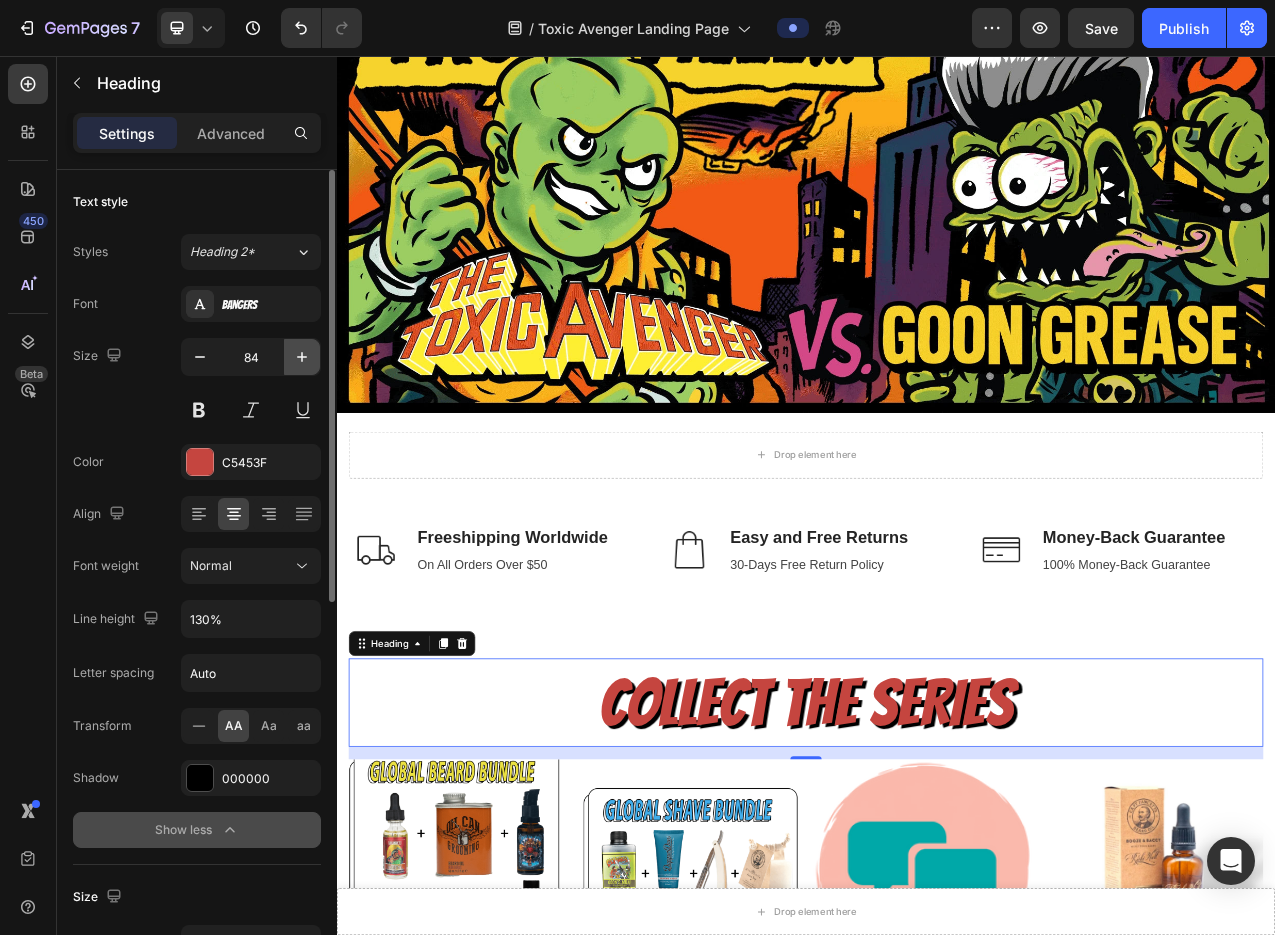 click 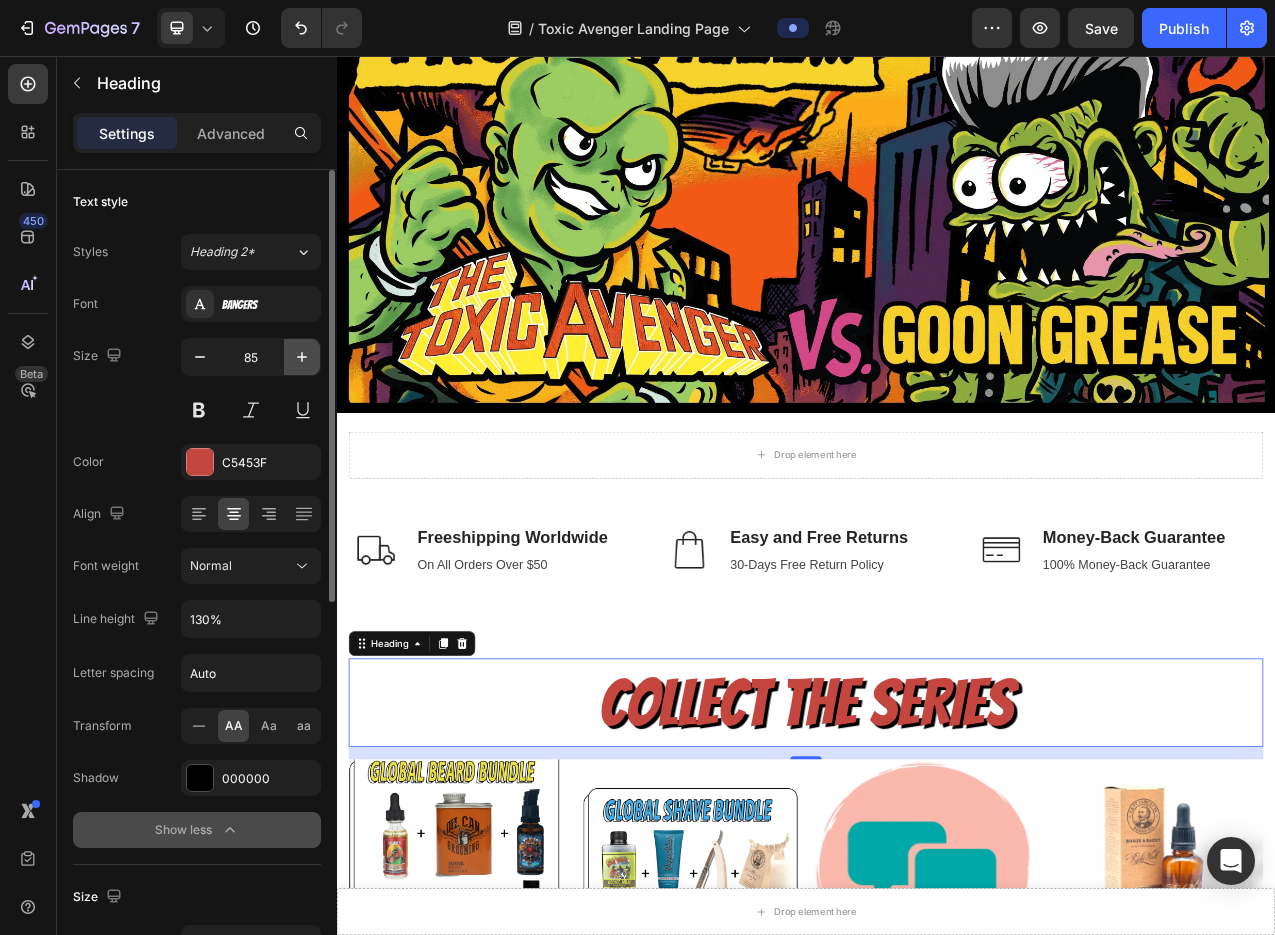 click 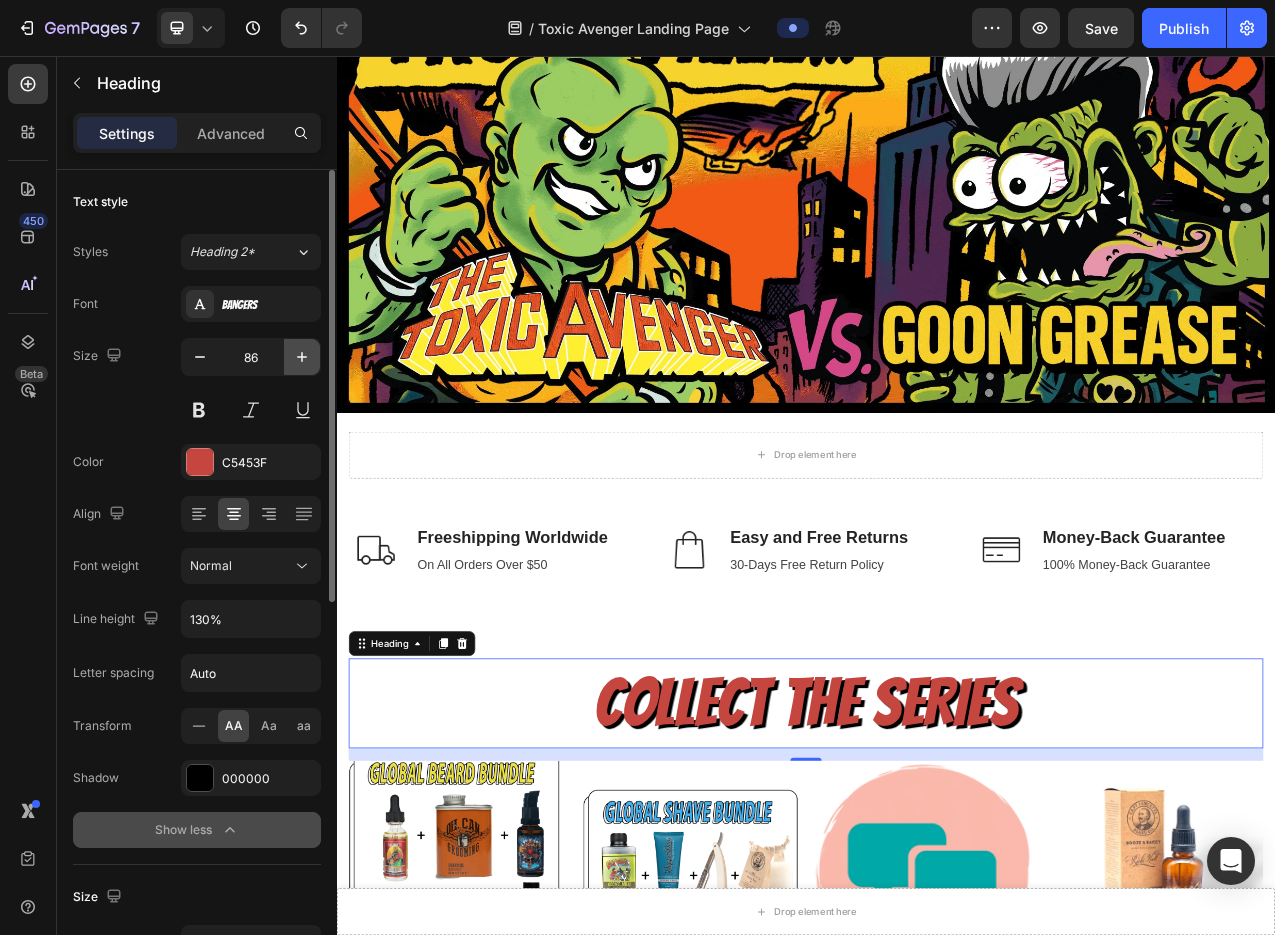 click 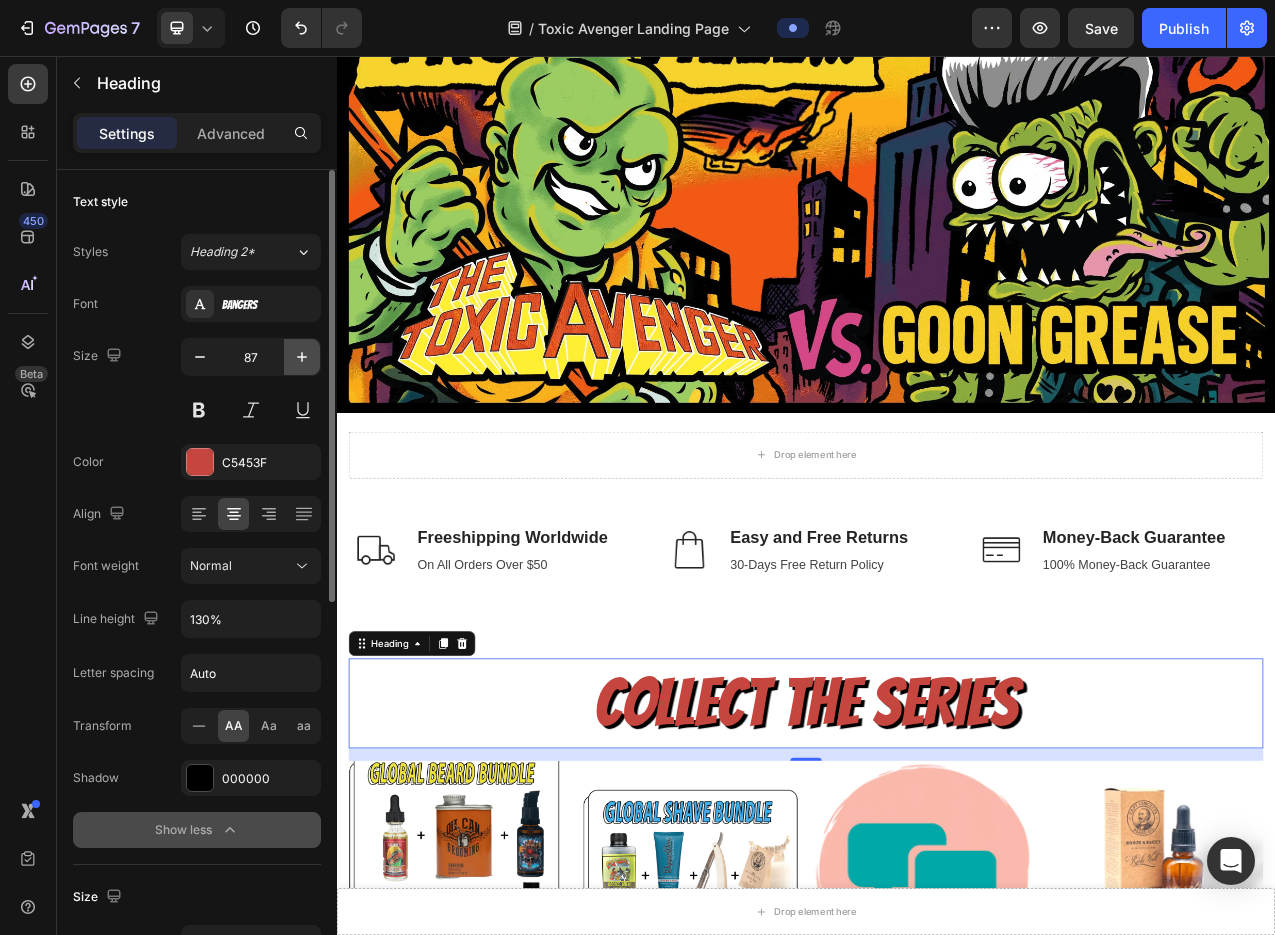 click 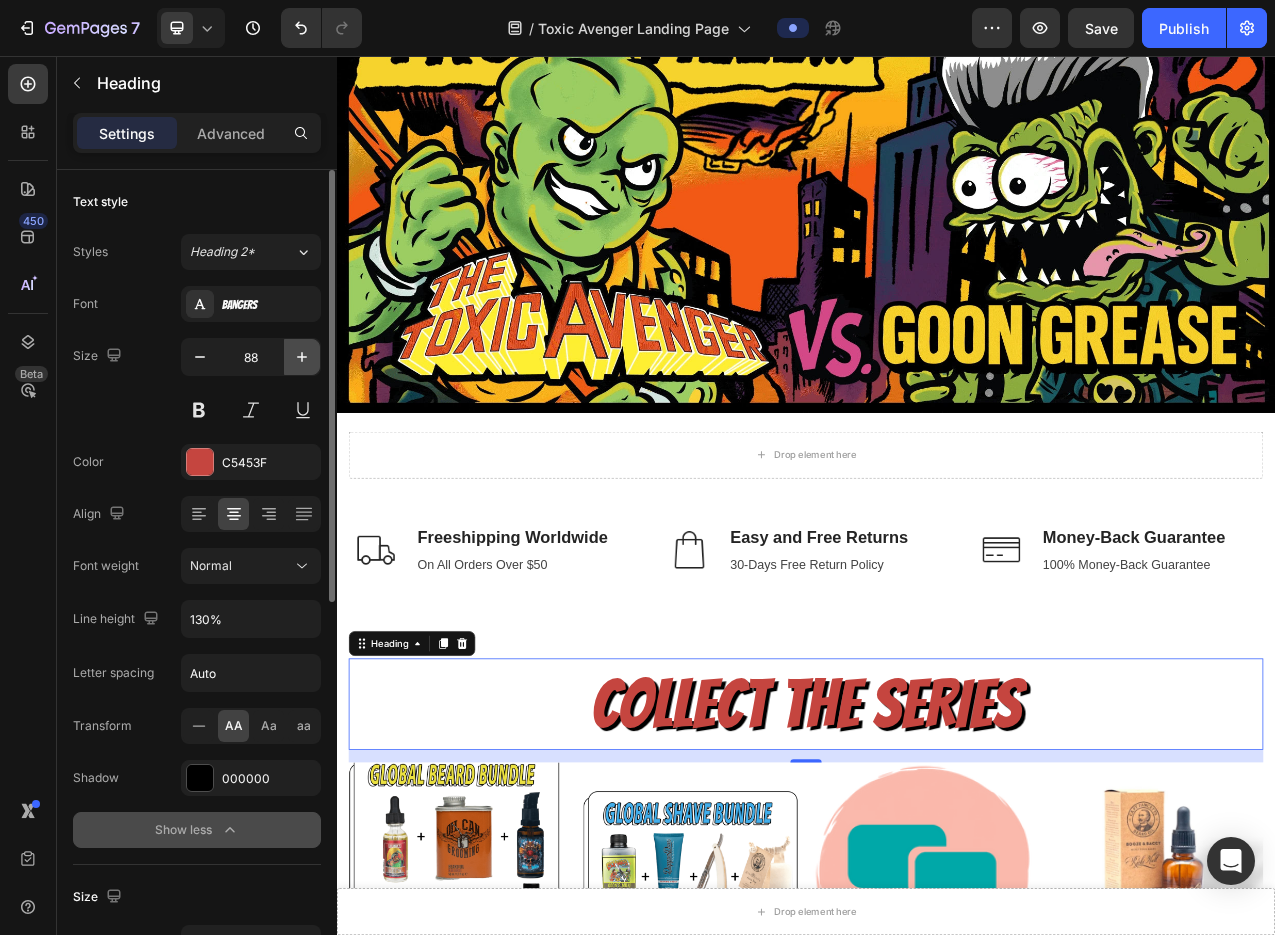 click 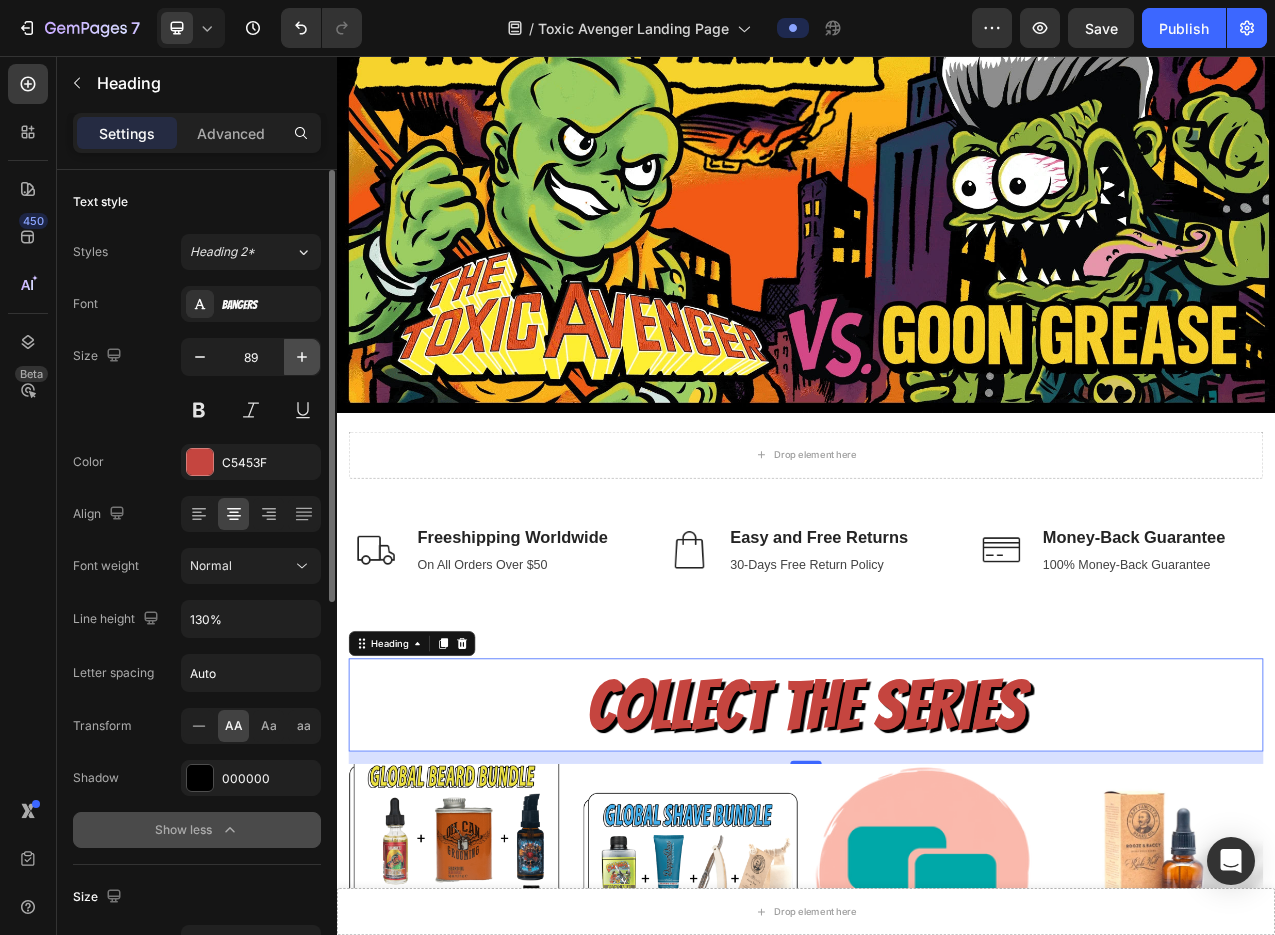 click 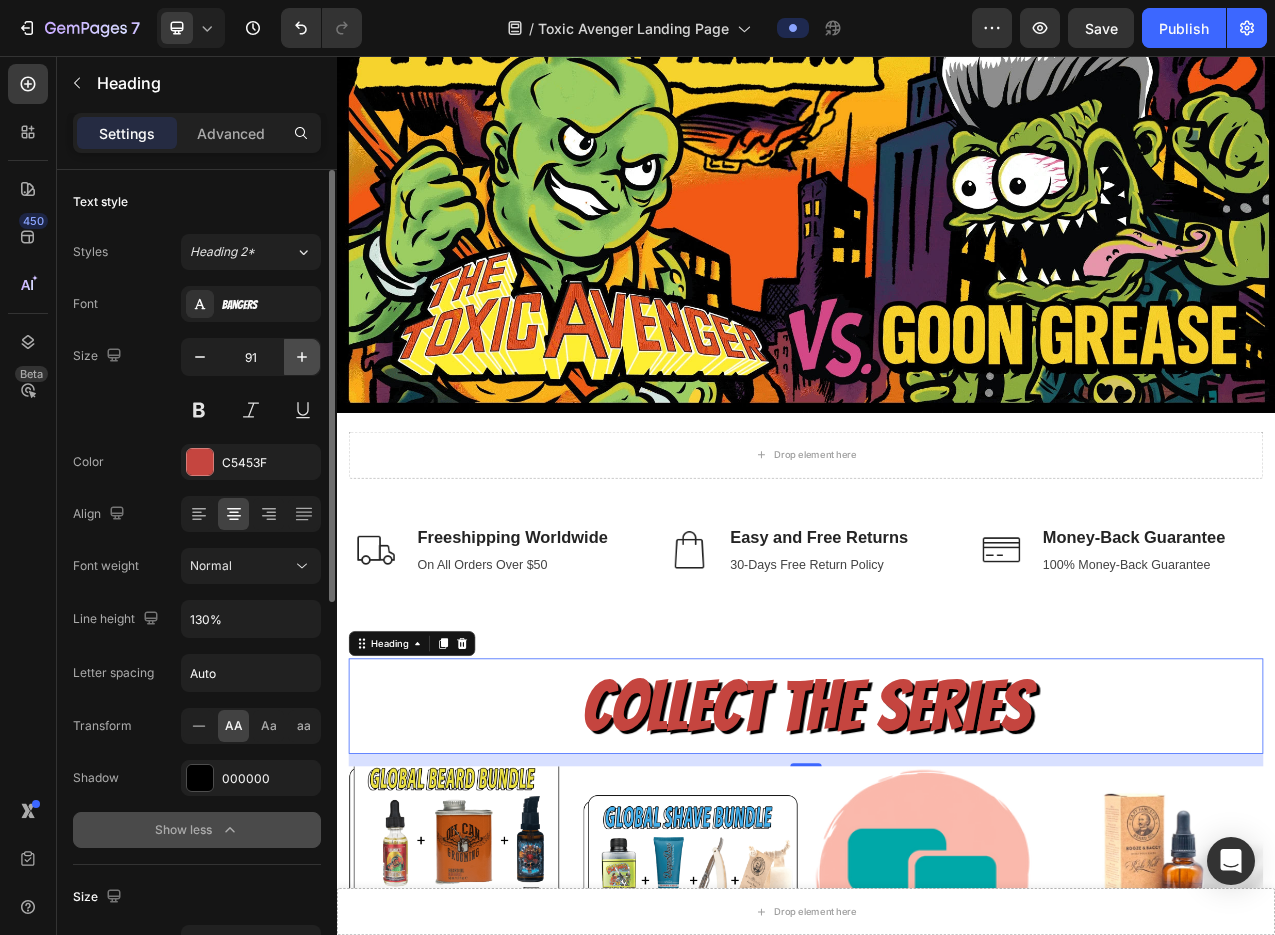 click 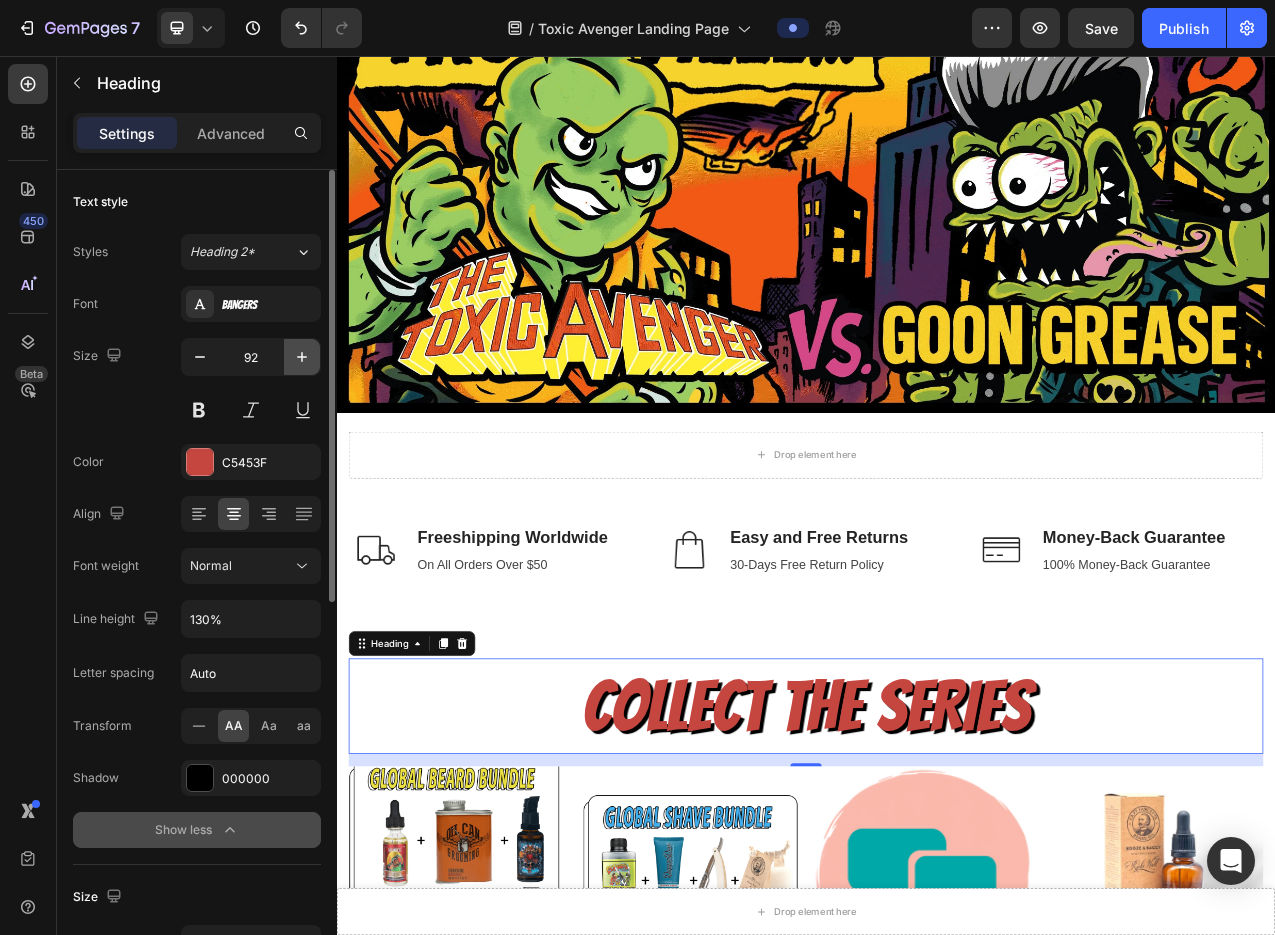 click 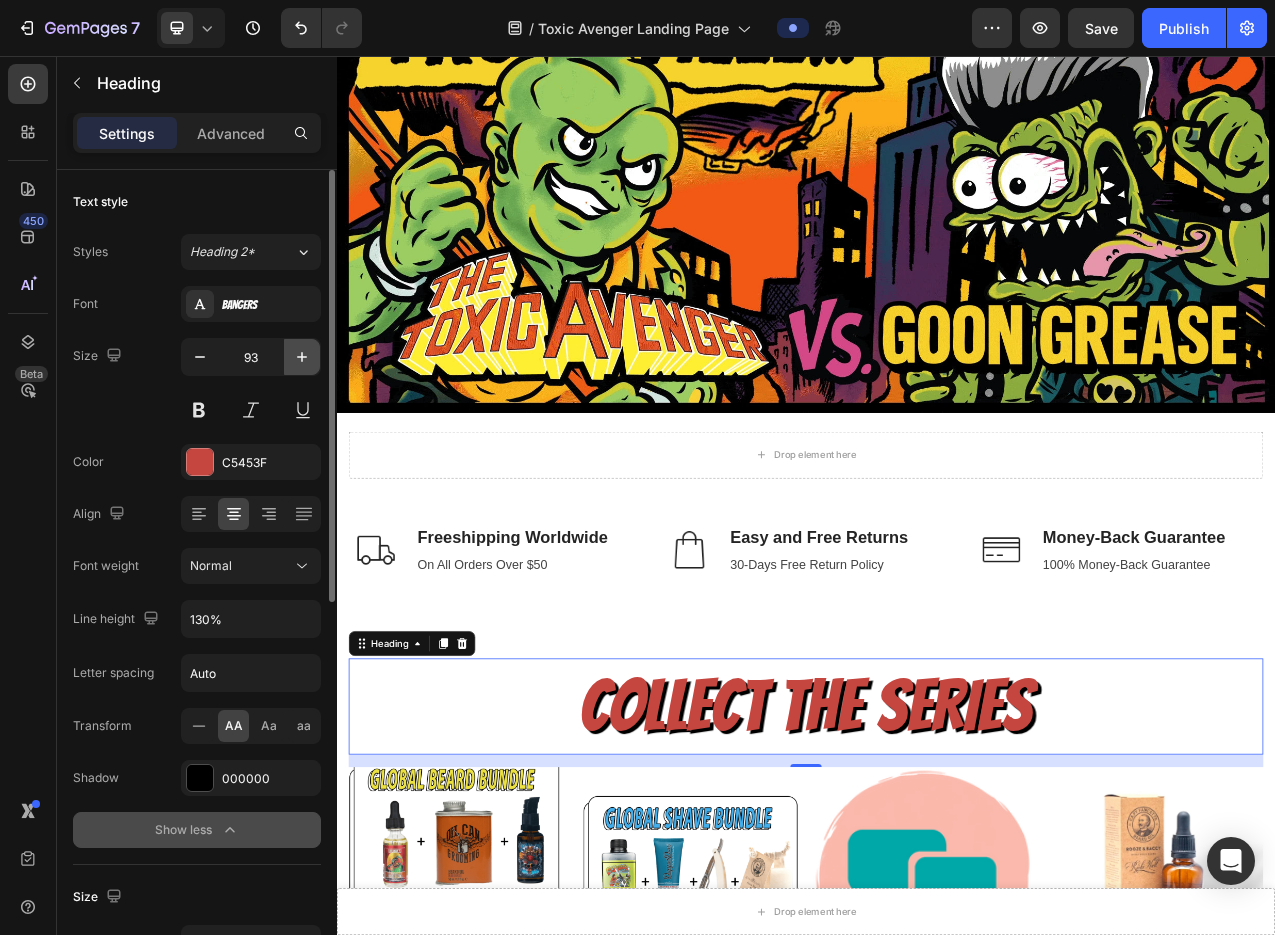 click 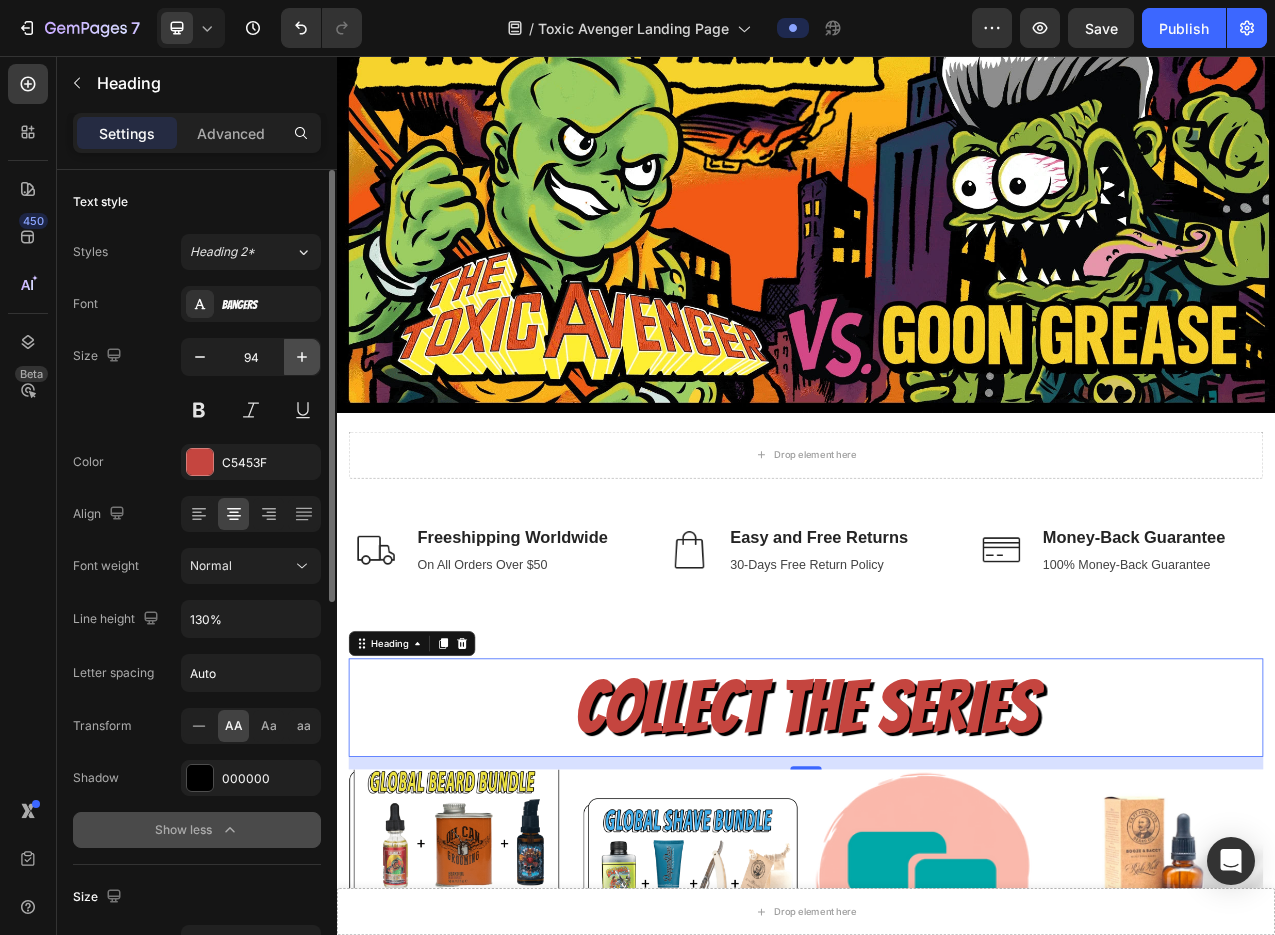 click 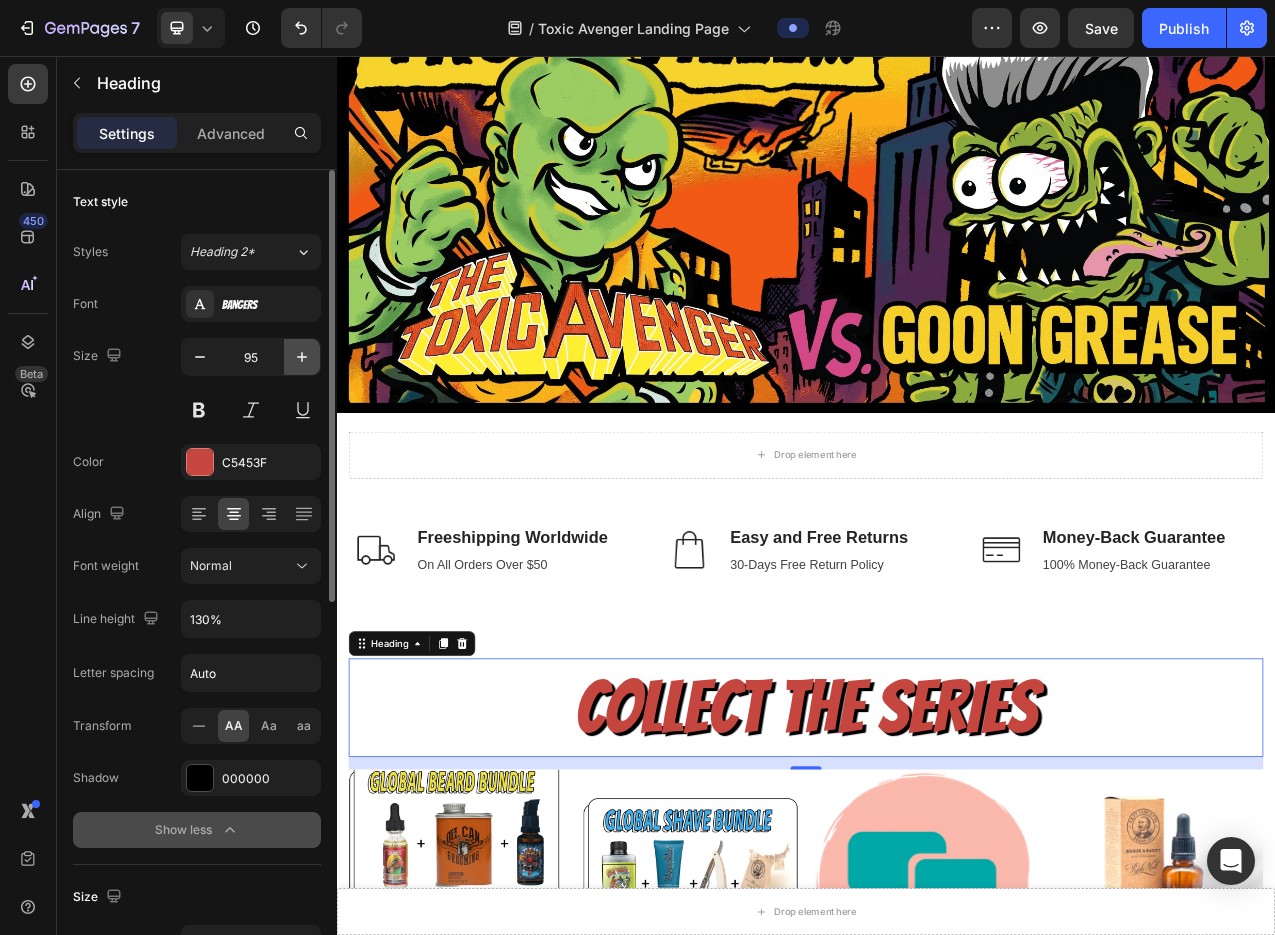 click 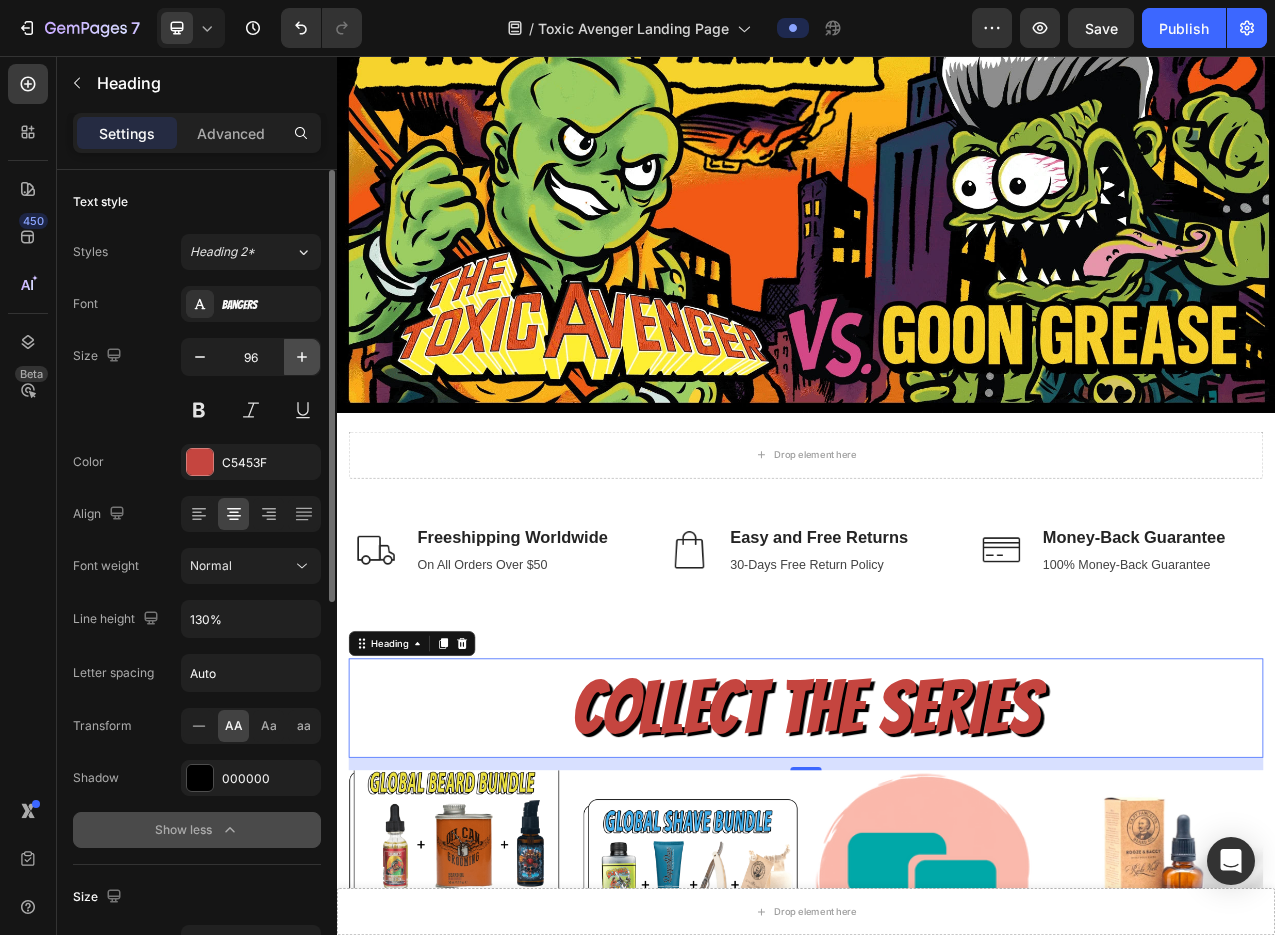 click 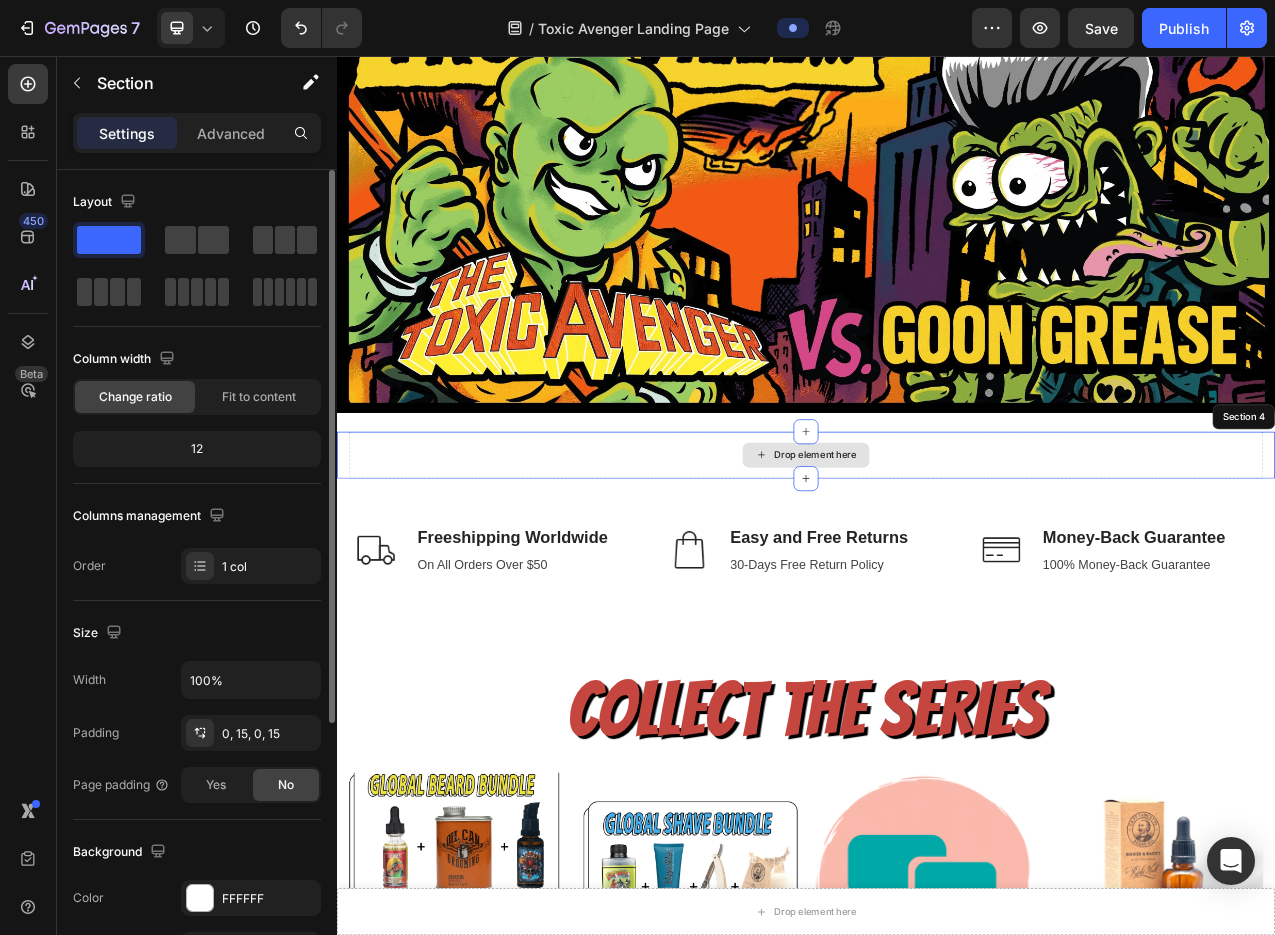 click on "Drop element here" at bounding box center (937, 567) 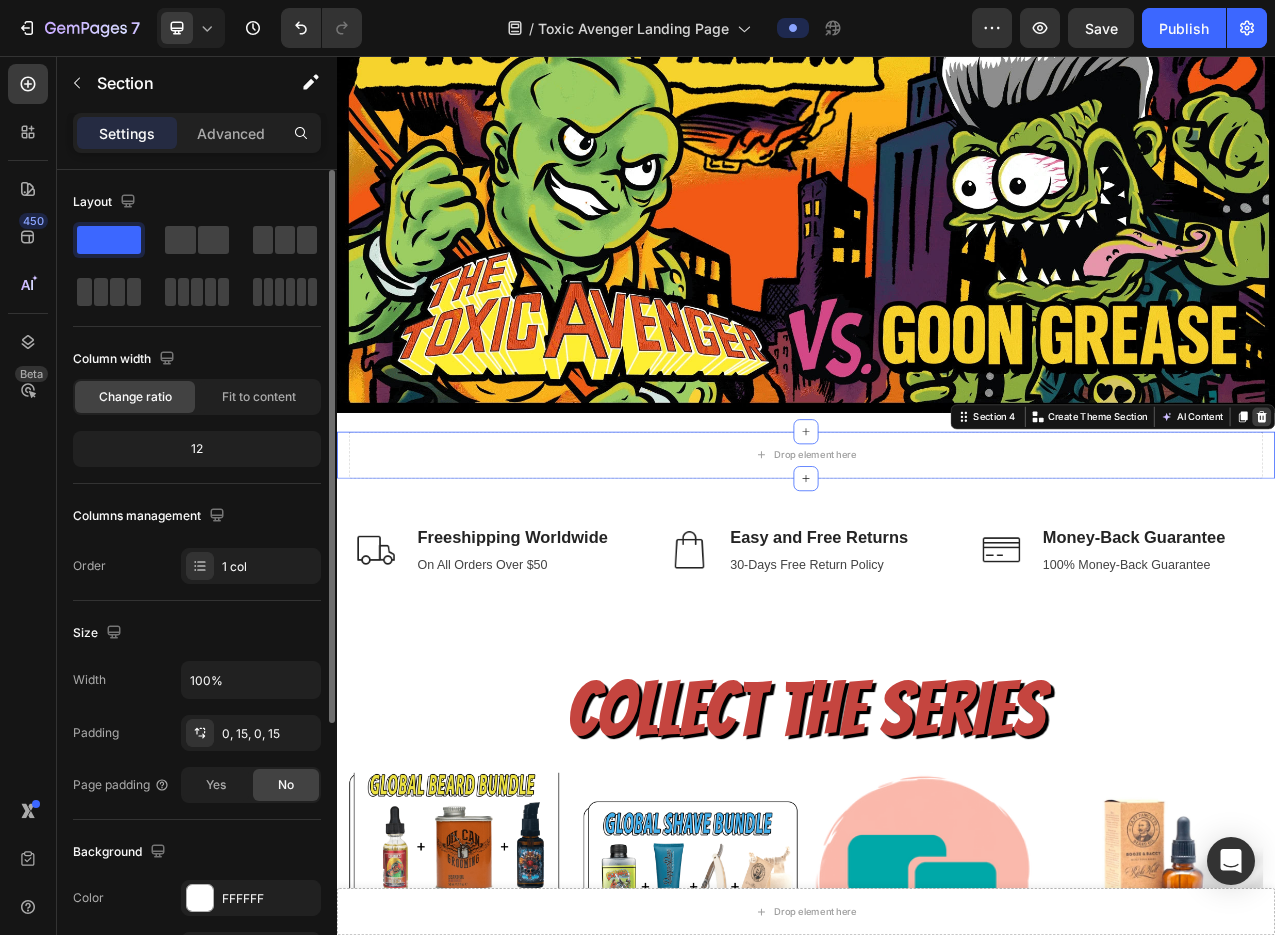 click 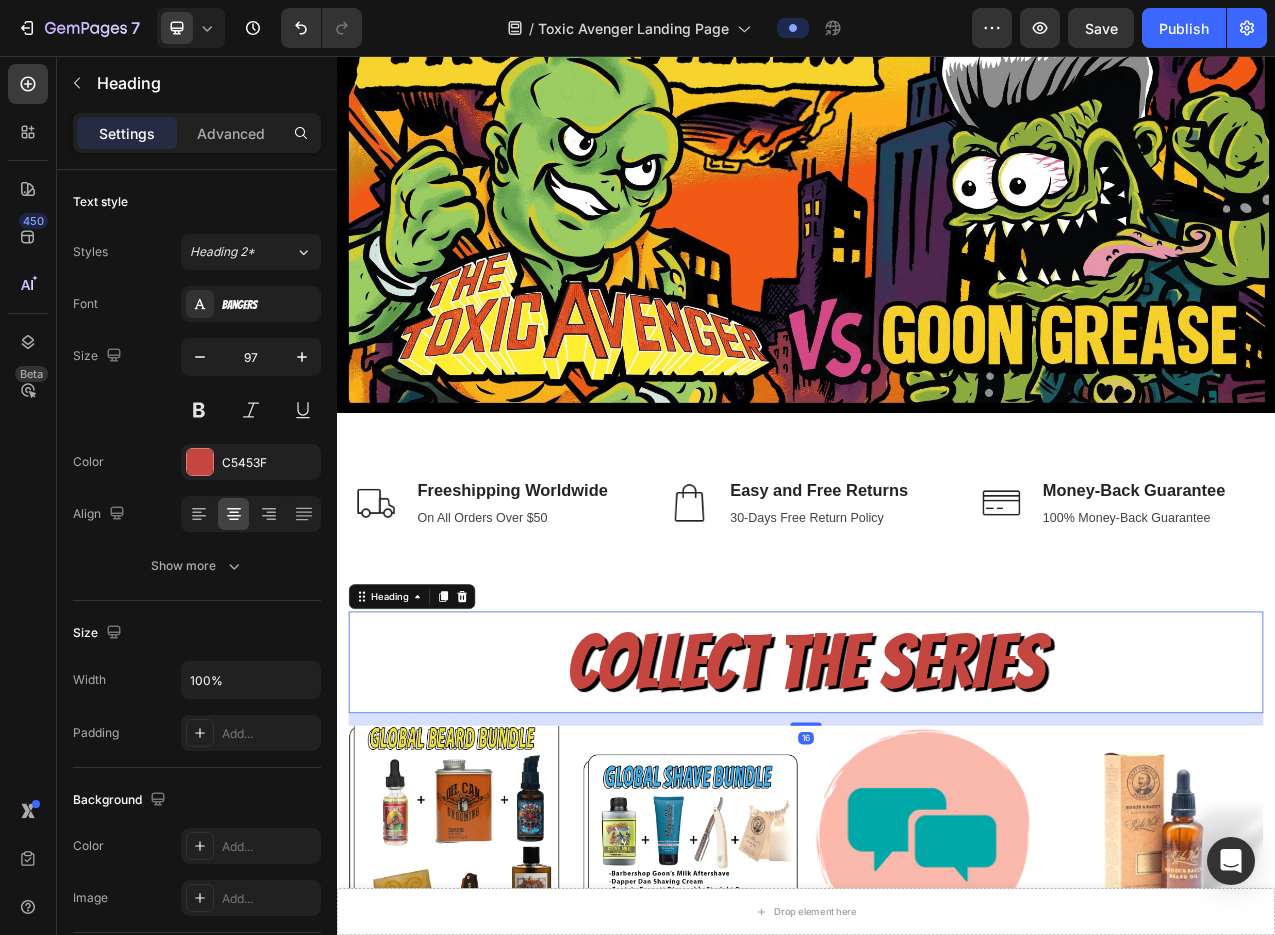 drag, startPoint x: 831, startPoint y: 815, endPoint x: 511, endPoint y: 708, distance: 337.41516 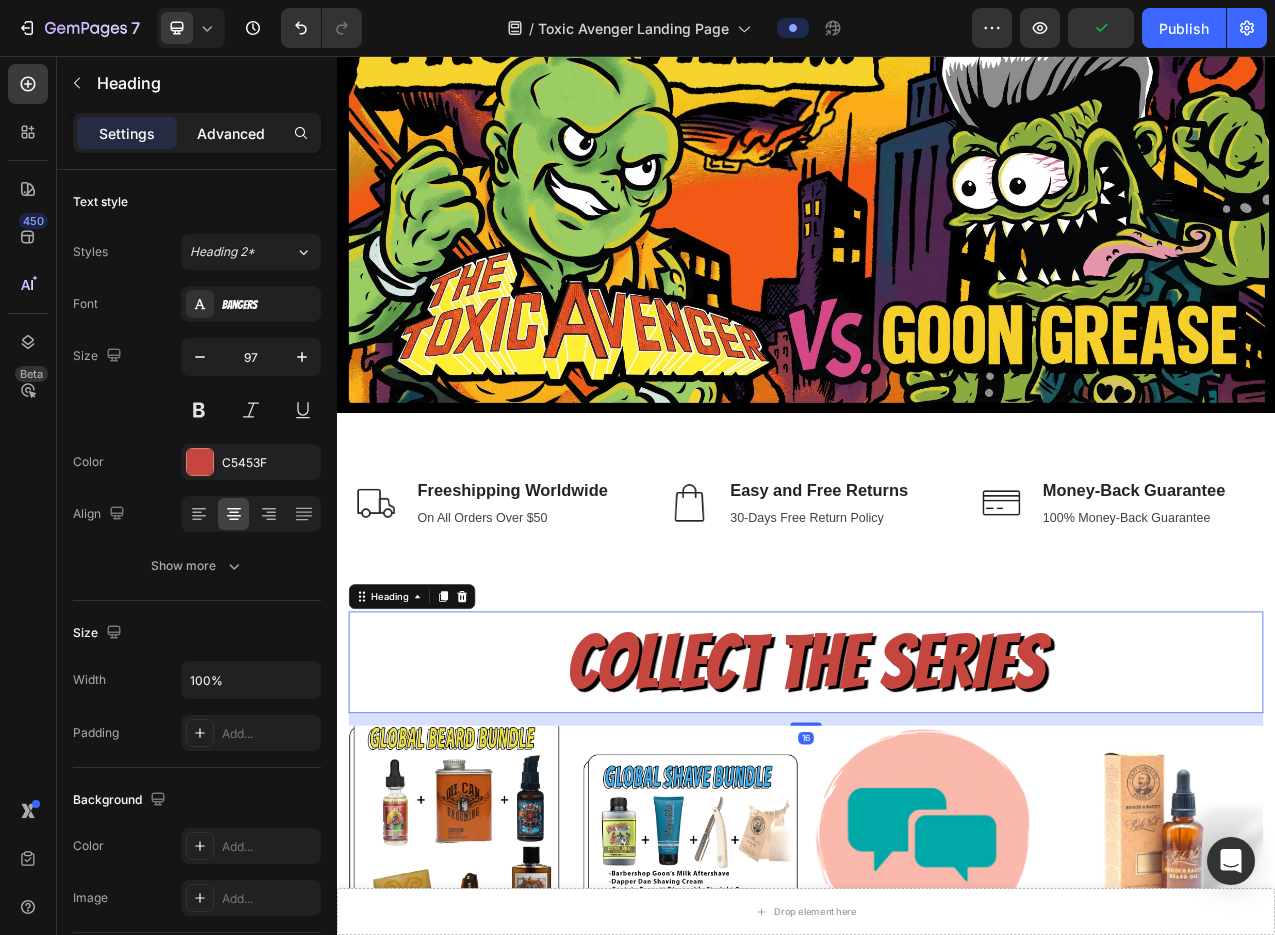 click on "Advanced" at bounding box center [231, 133] 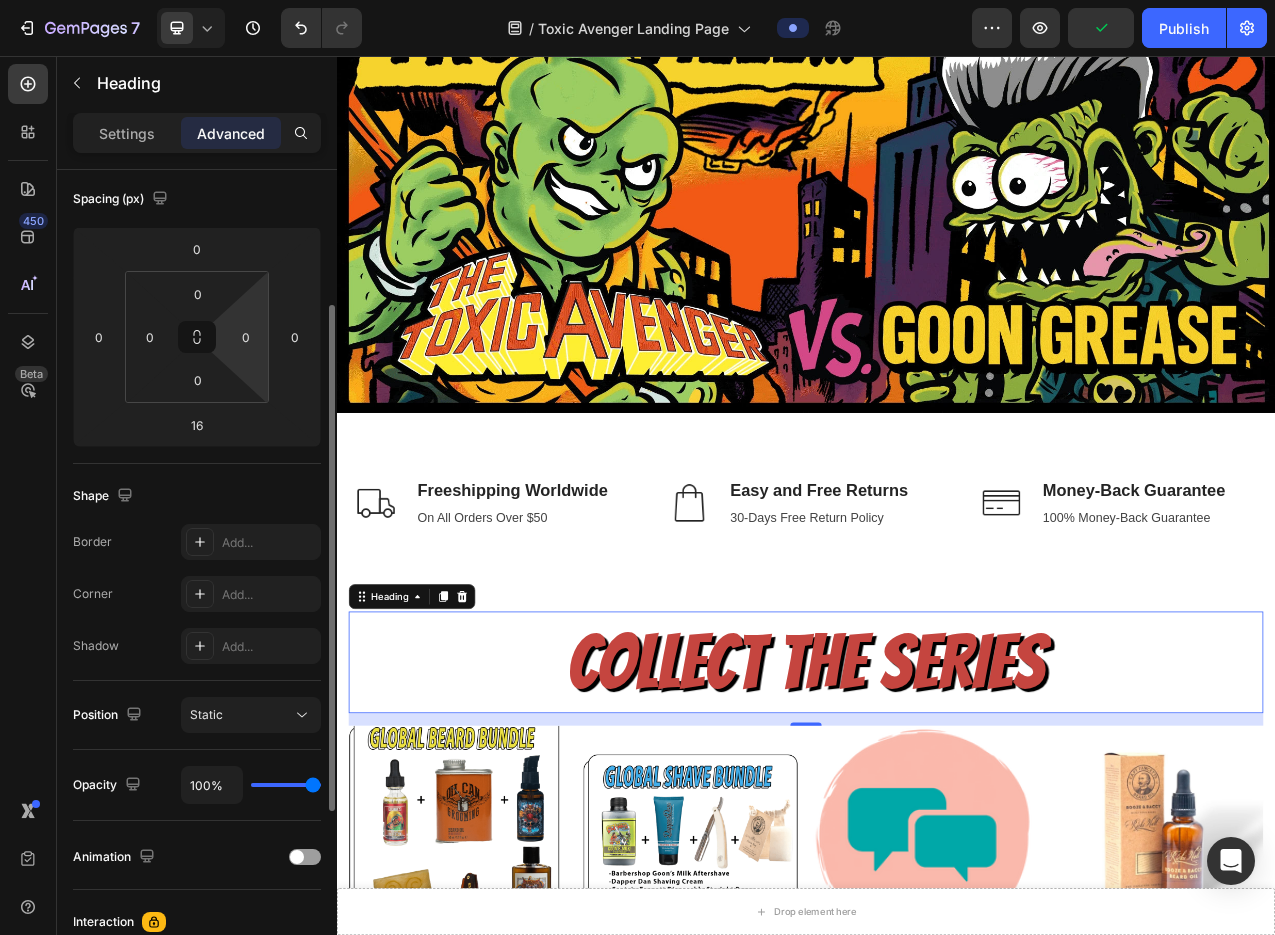 scroll, scrollTop: 512, scrollLeft: 0, axis: vertical 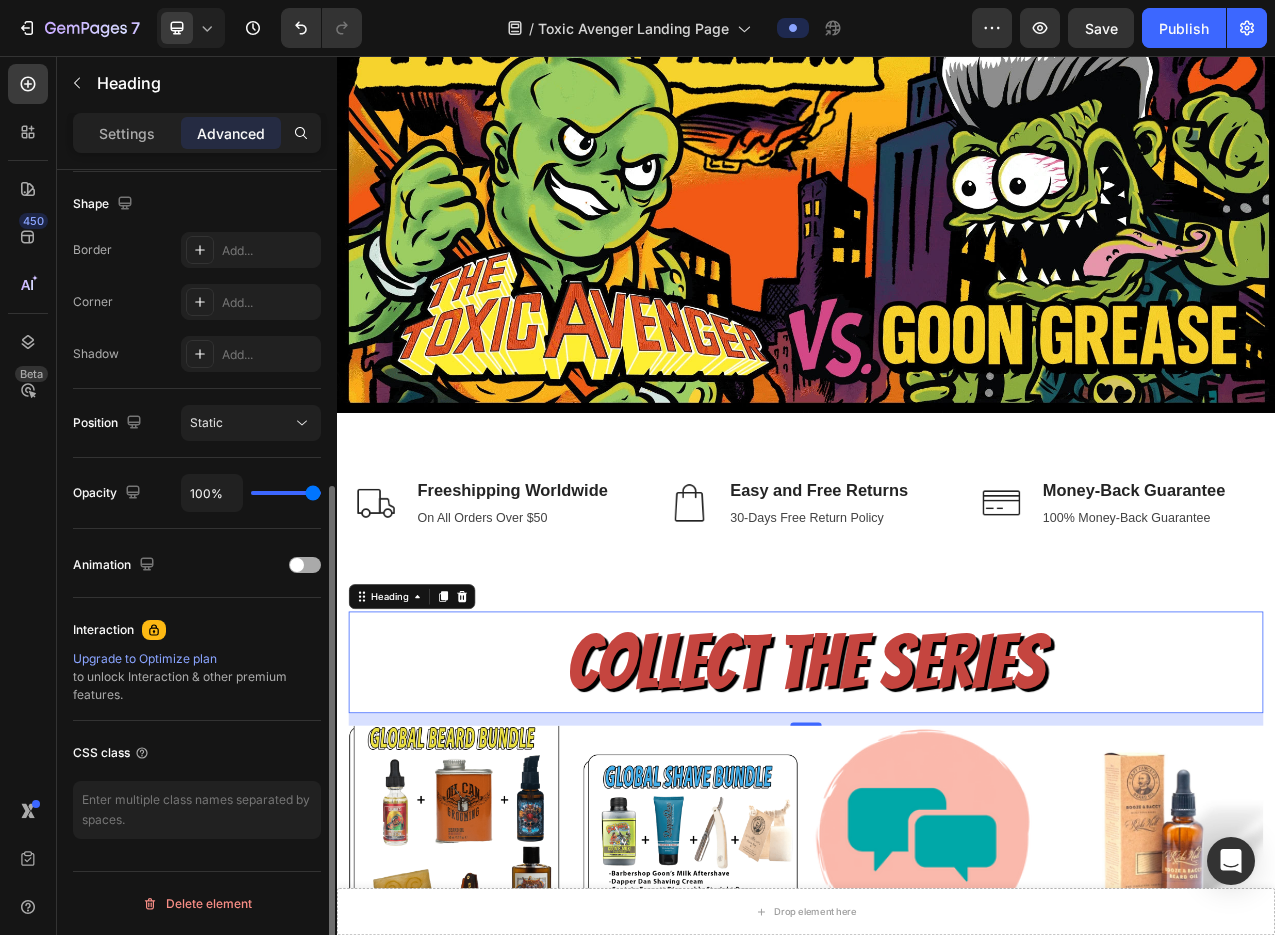 click at bounding box center [297, 565] 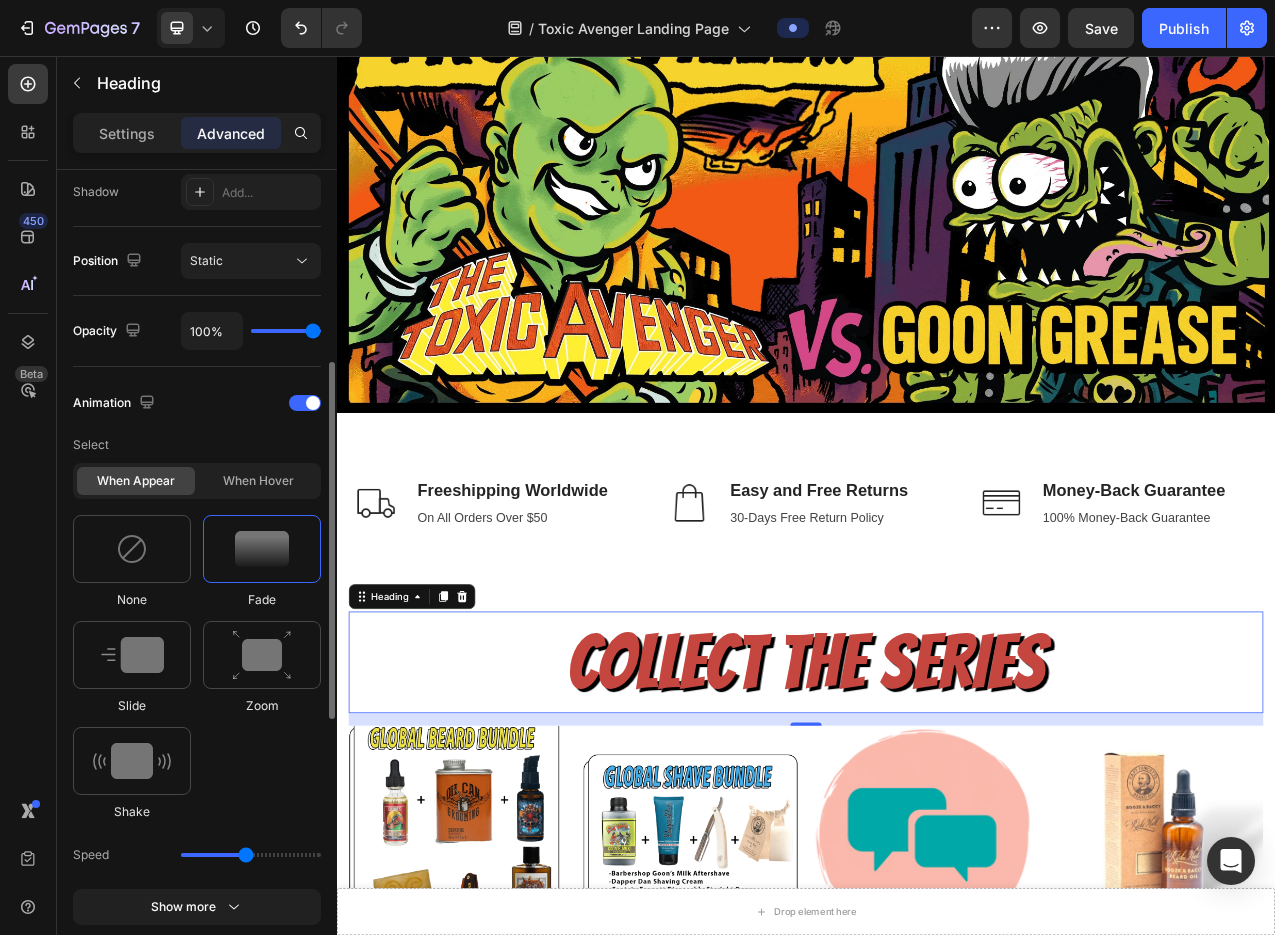 scroll, scrollTop: 677, scrollLeft: 0, axis: vertical 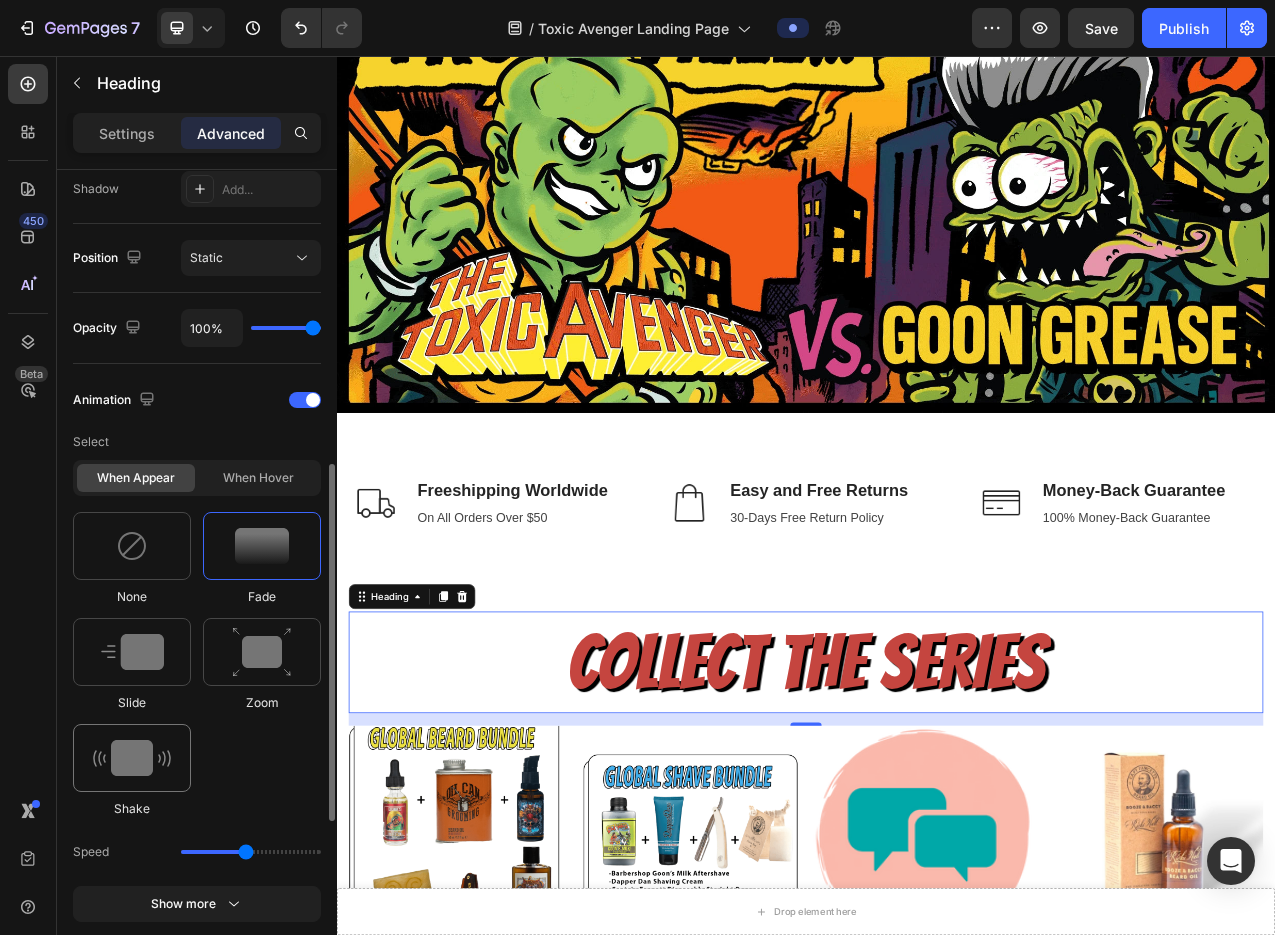 click at bounding box center [132, 758] 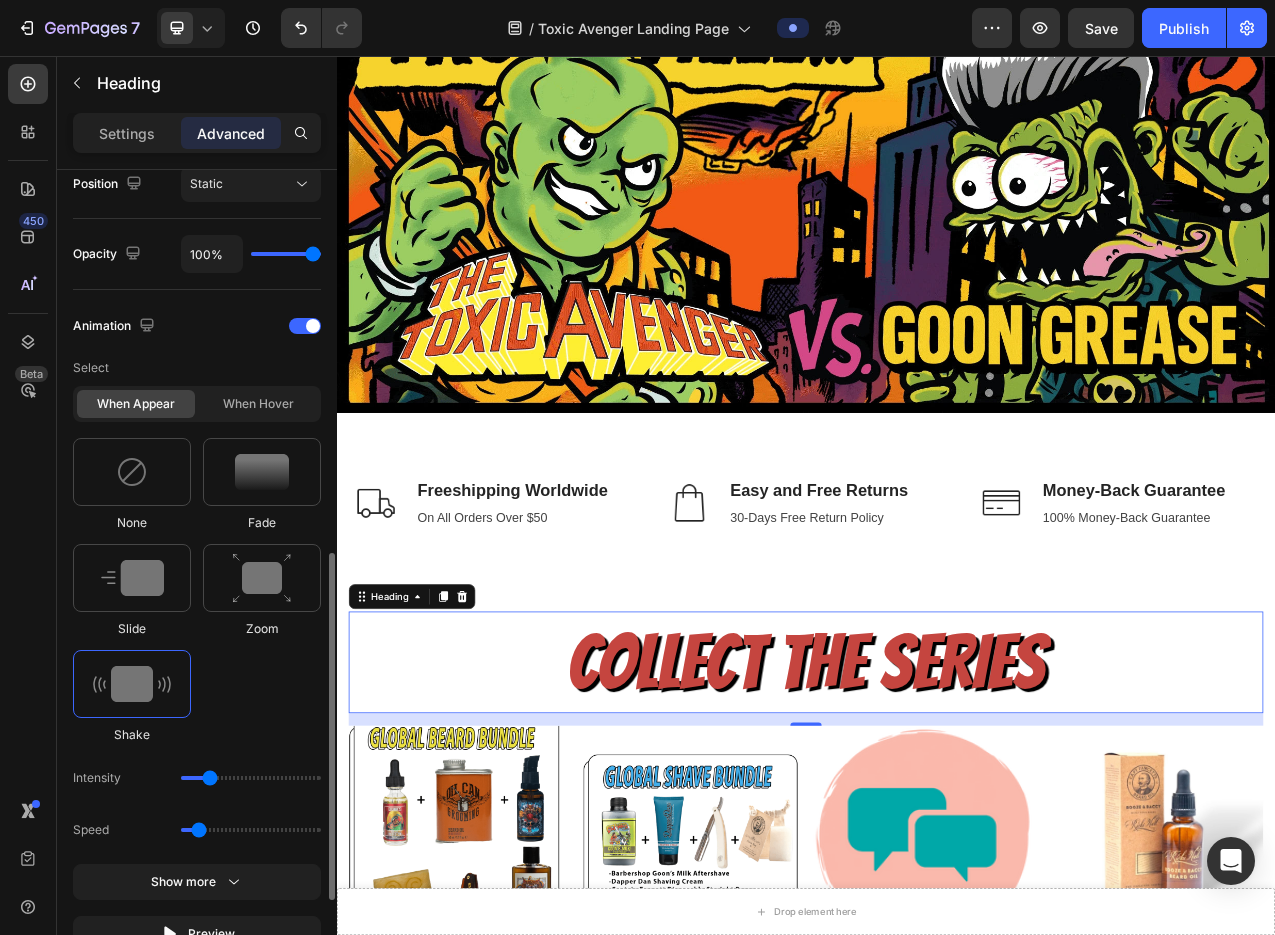 scroll, scrollTop: 807, scrollLeft: 0, axis: vertical 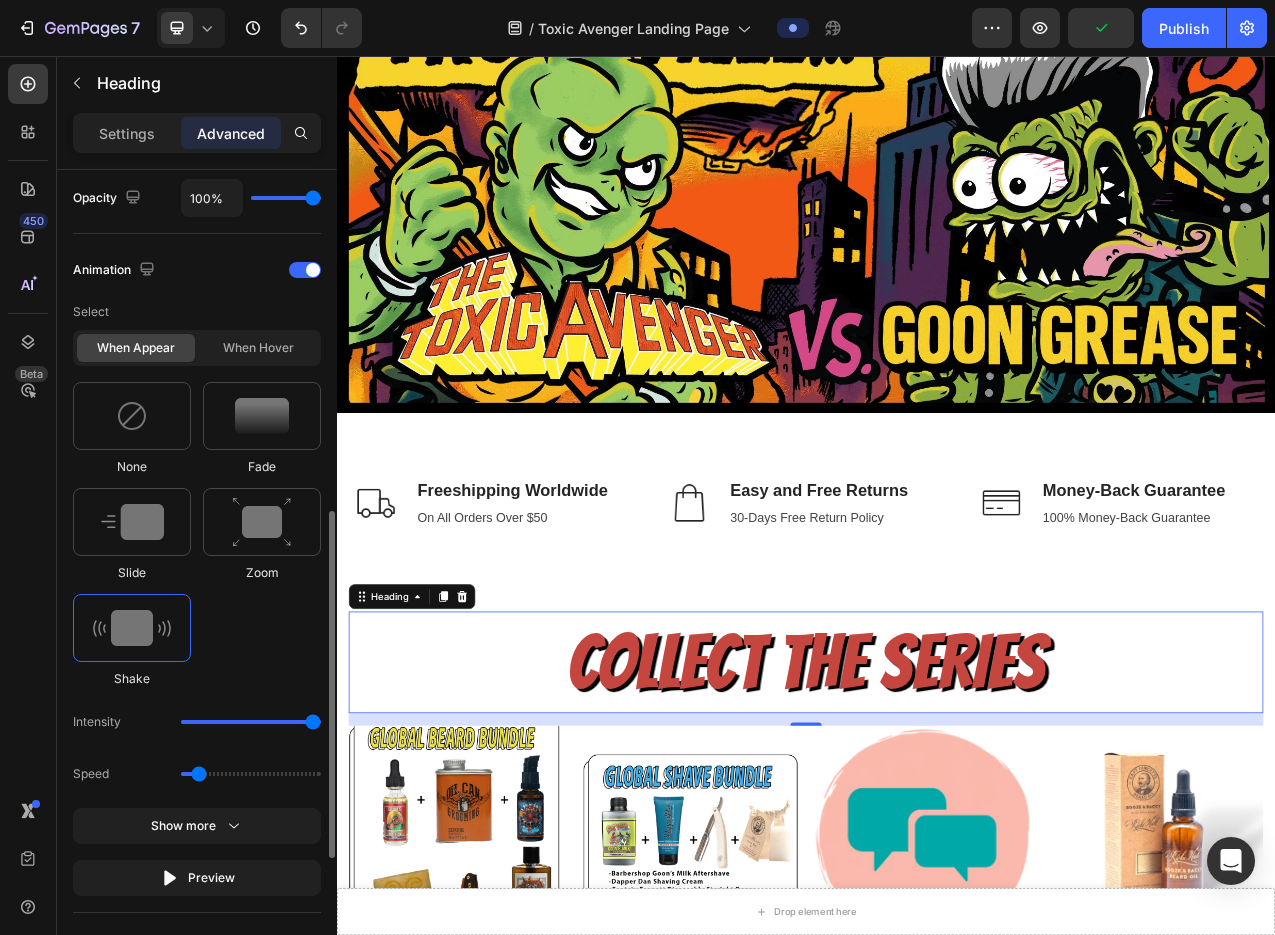 drag, startPoint x: 210, startPoint y: 721, endPoint x: 319, endPoint y: 721, distance: 109 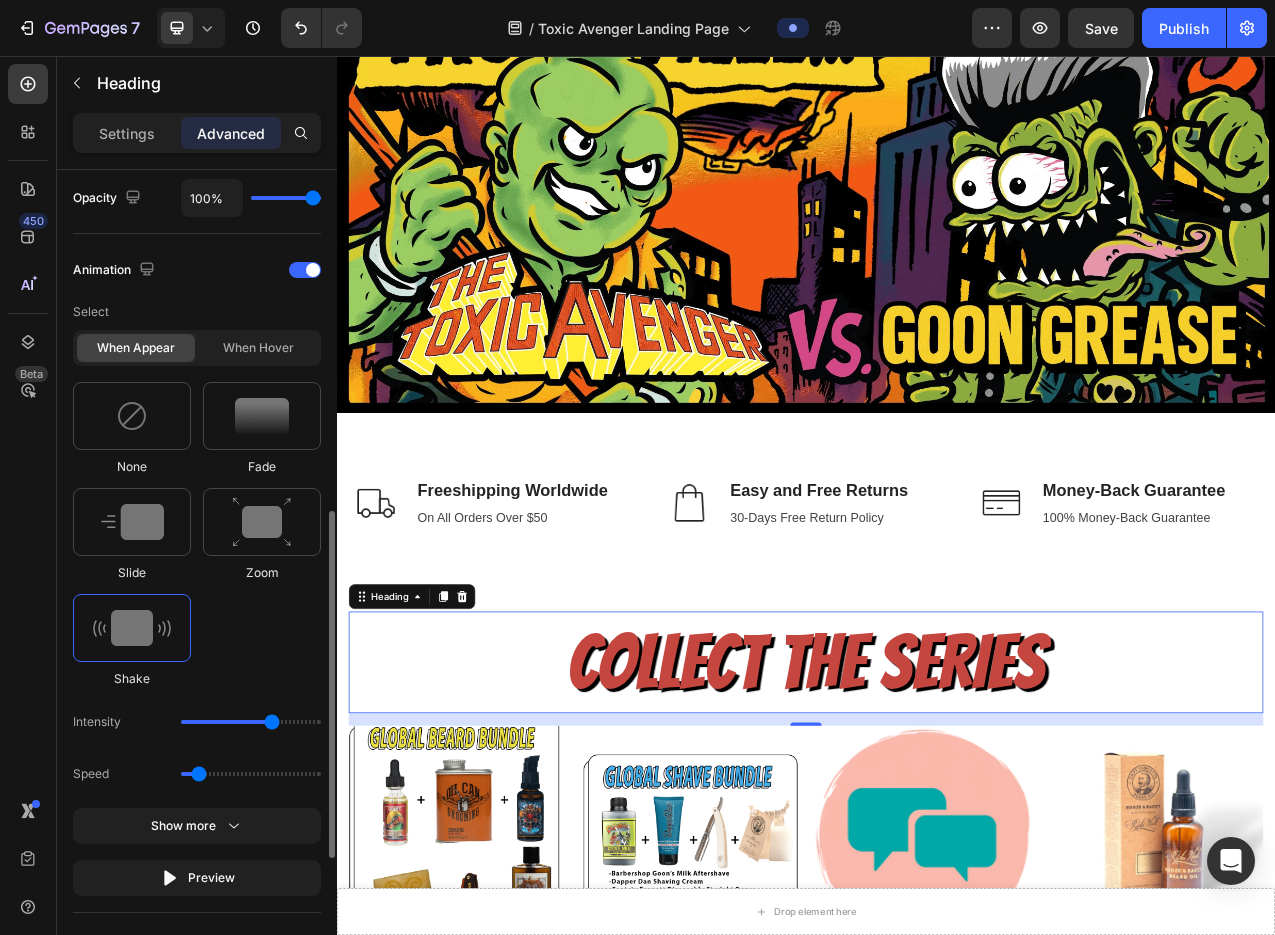 drag, startPoint x: 311, startPoint y: 719, endPoint x: 267, endPoint y: 720, distance: 44.011364 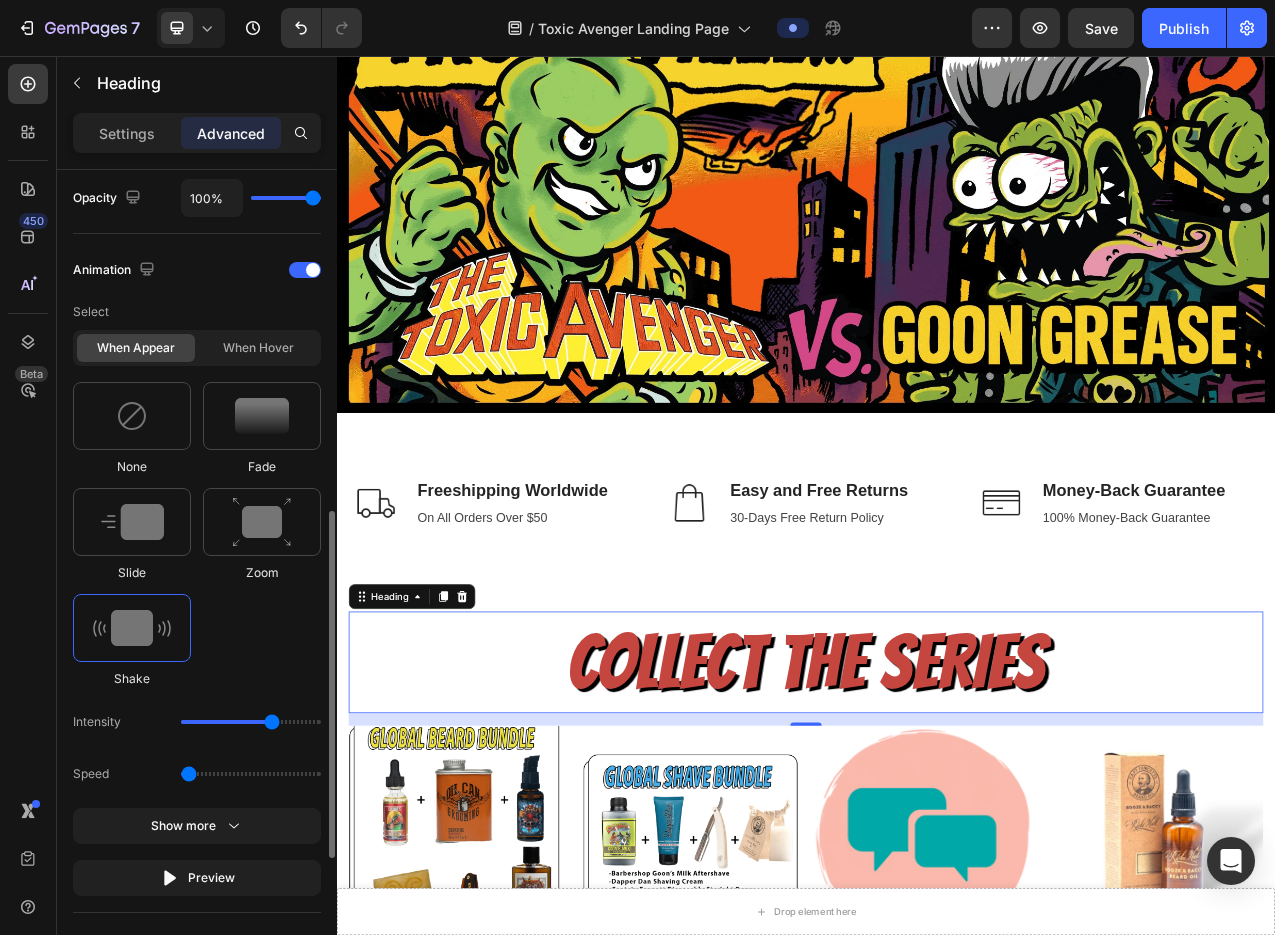 drag, startPoint x: 196, startPoint y: 774, endPoint x: 166, endPoint y: 774, distance: 30 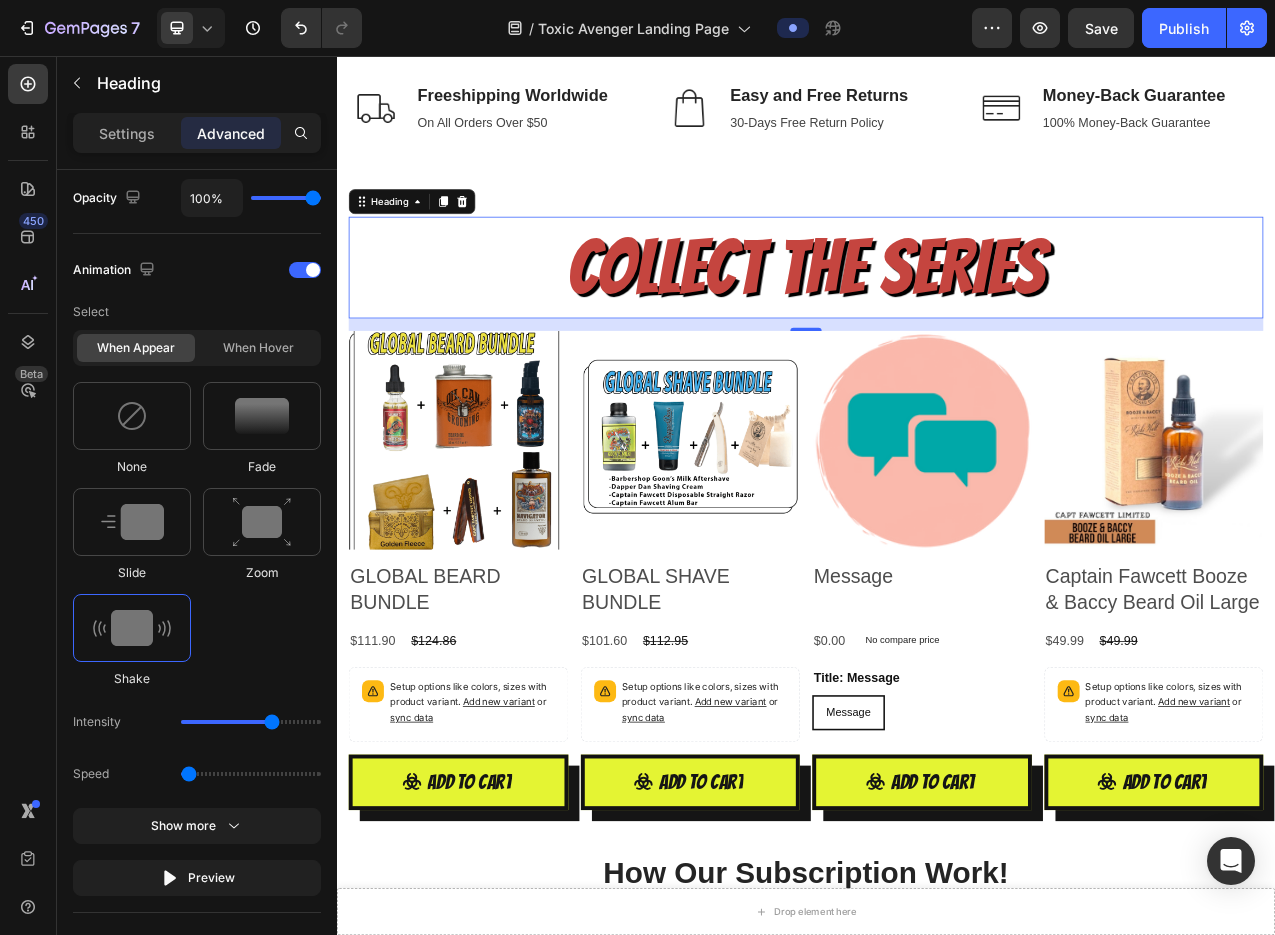 scroll, scrollTop: 1785, scrollLeft: 0, axis: vertical 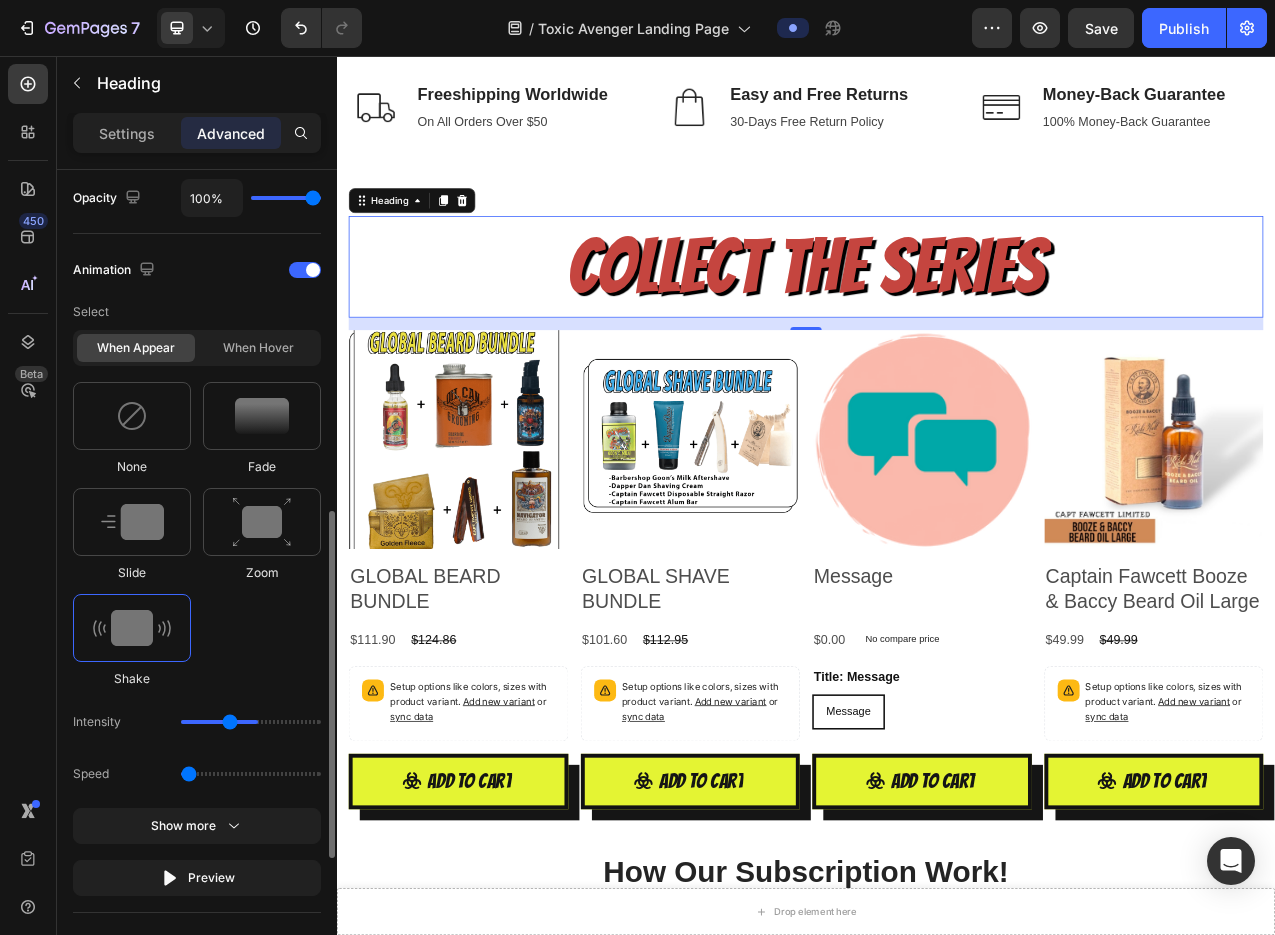 drag, startPoint x: 267, startPoint y: 724, endPoint x: 240, endPoint y: 722, distance: 27.073973 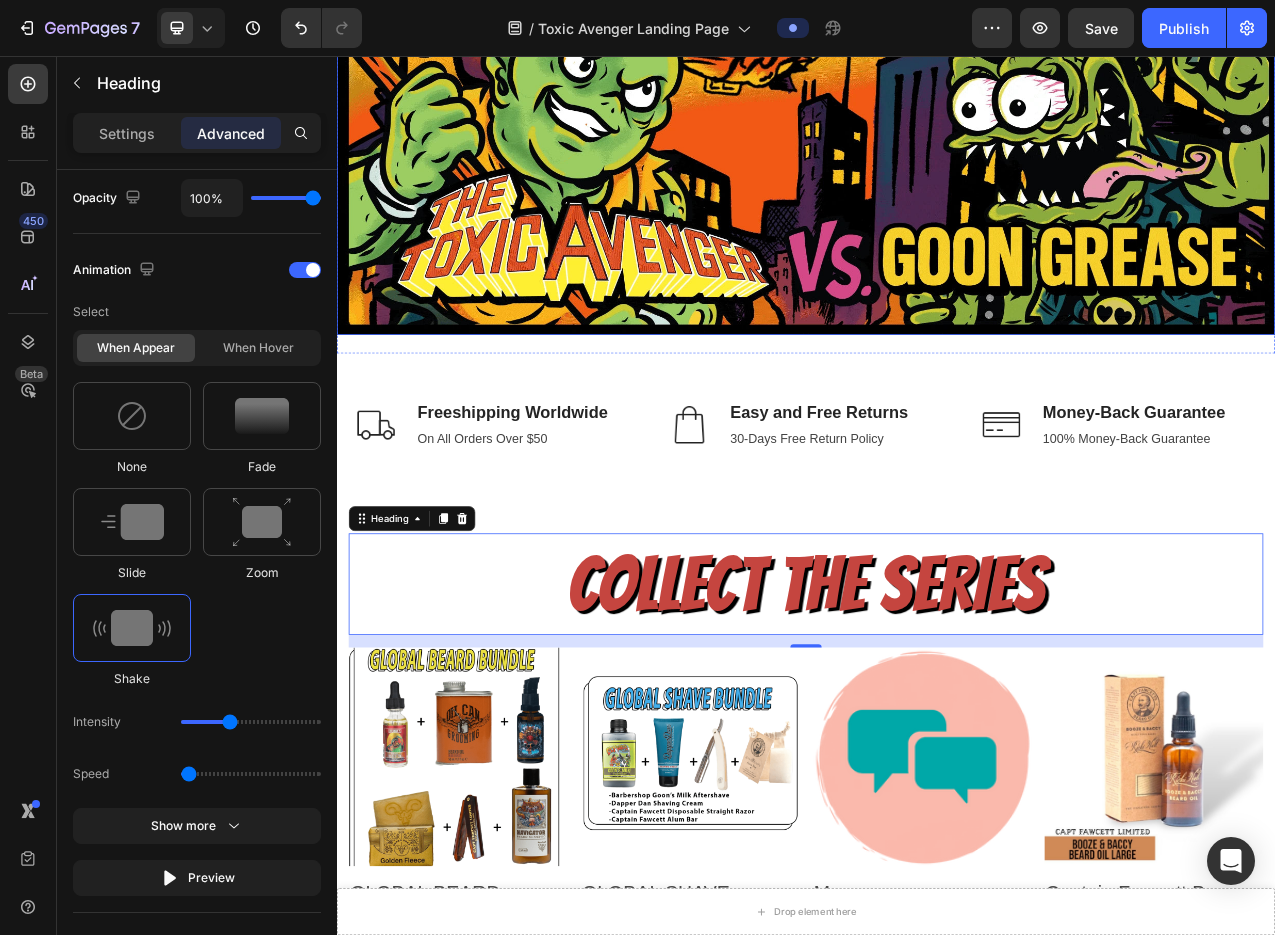 scroll, scrollTop: 1381, scrollLeft: 0, axis: vertical 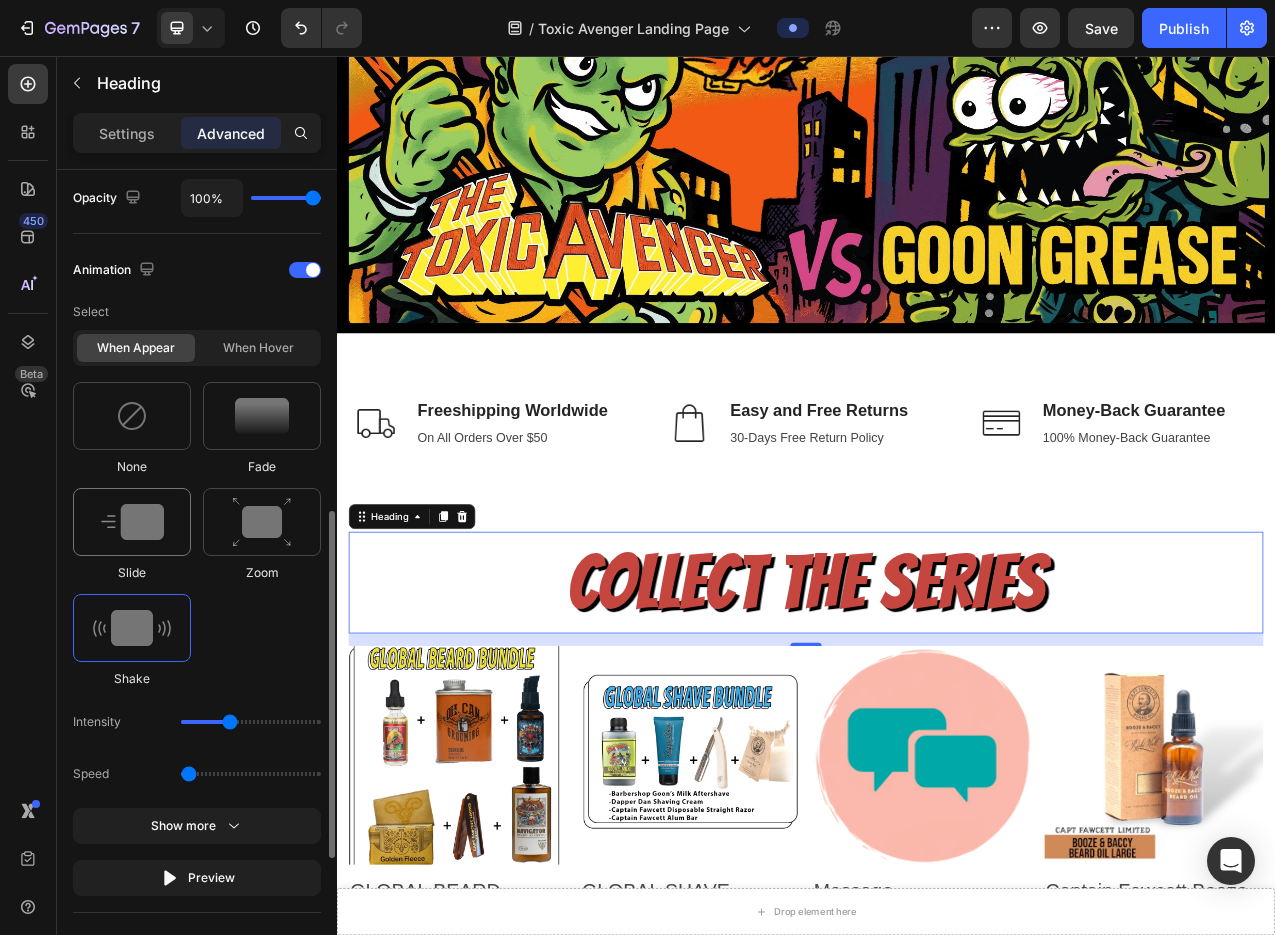 click at bounding box center (132, 522) 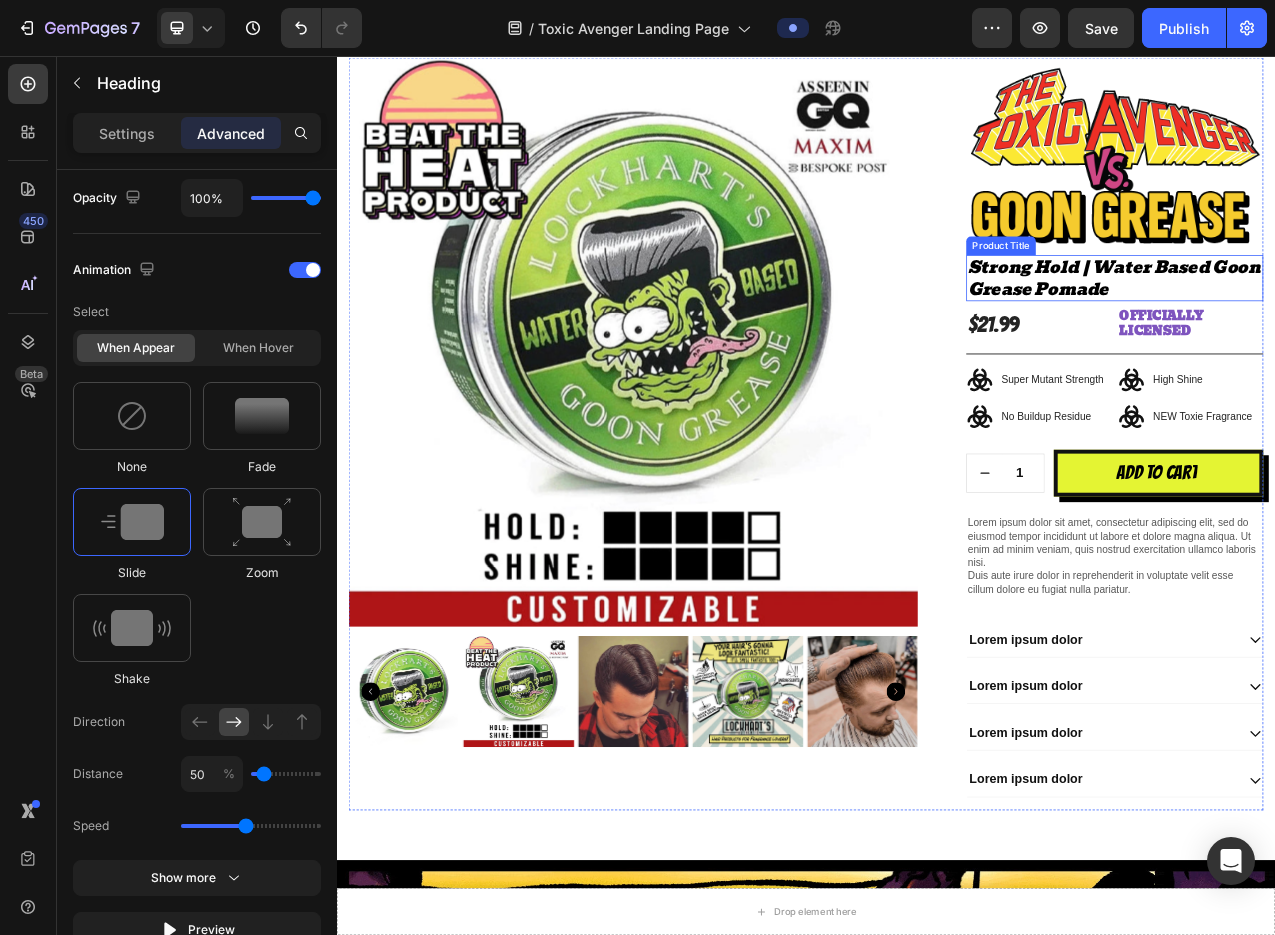 scroll, scrollTop: 932, scrollLeft: 0, axis: vertical 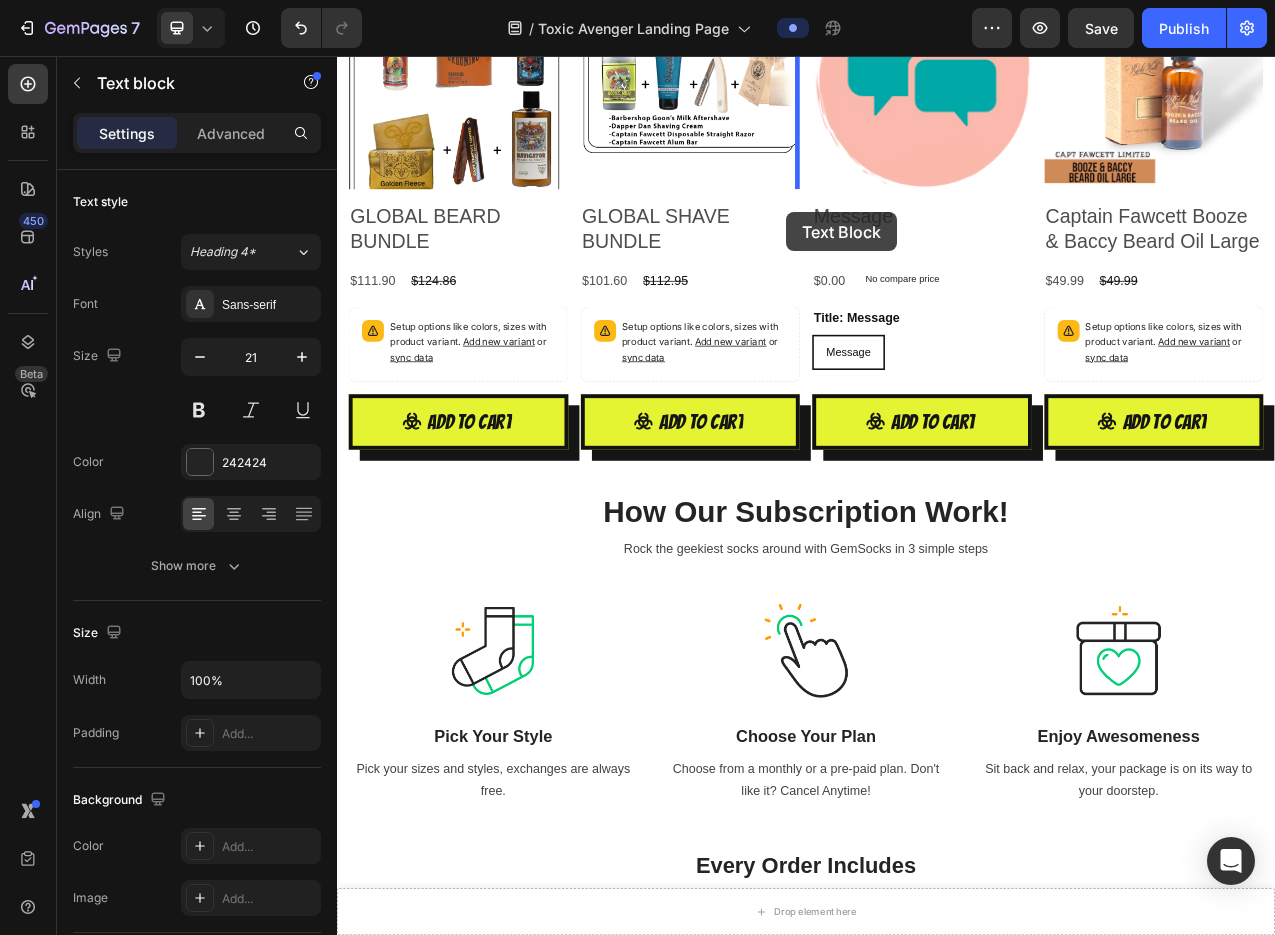 drag, startPoint x: 972, startPoint y: 949, endPoint x: 917, endPoint y: 267, distance: 684.2142 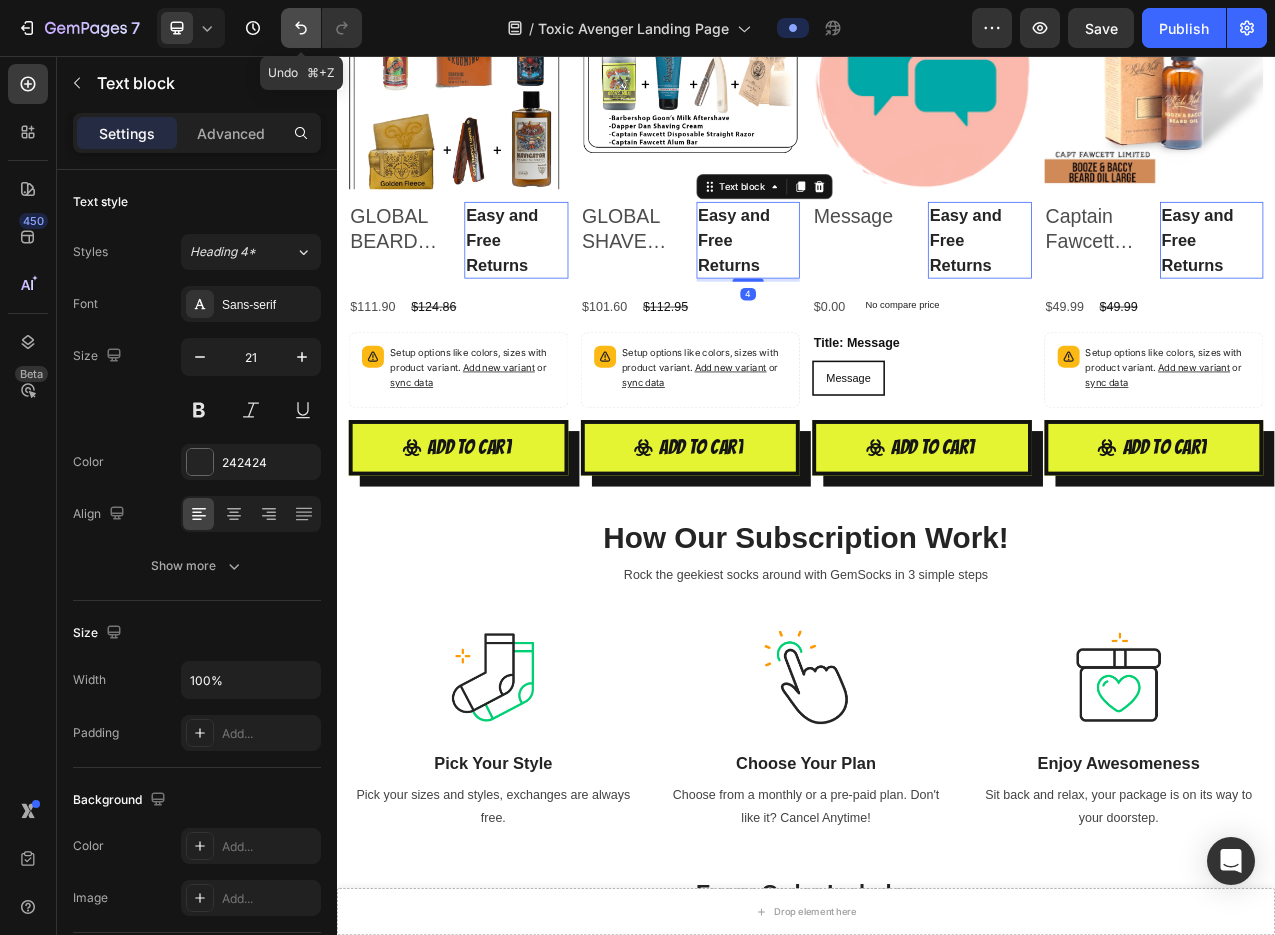 click 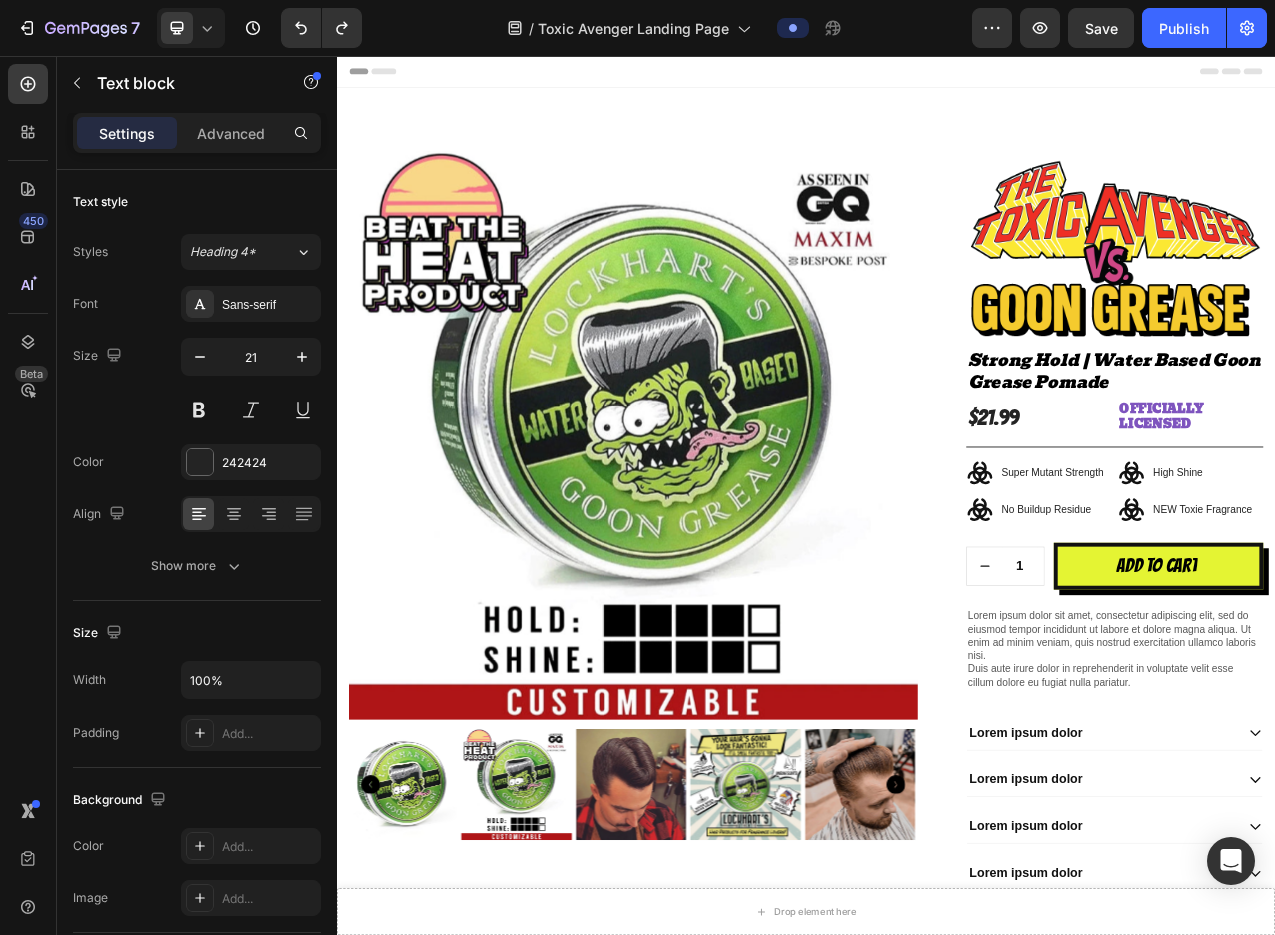 scroll, scrollTop: 0, scrollLeft: 0, axis: both 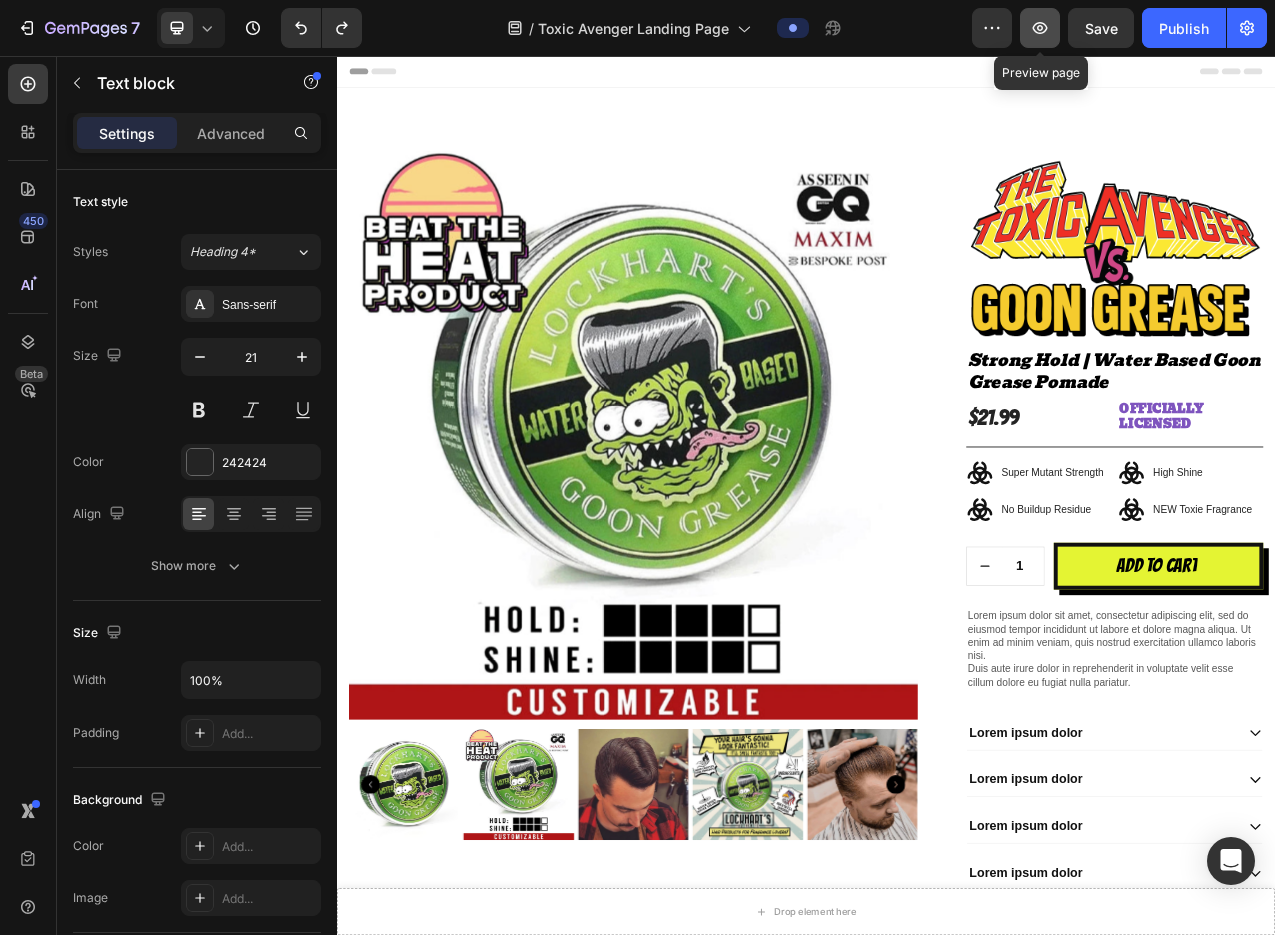 click 